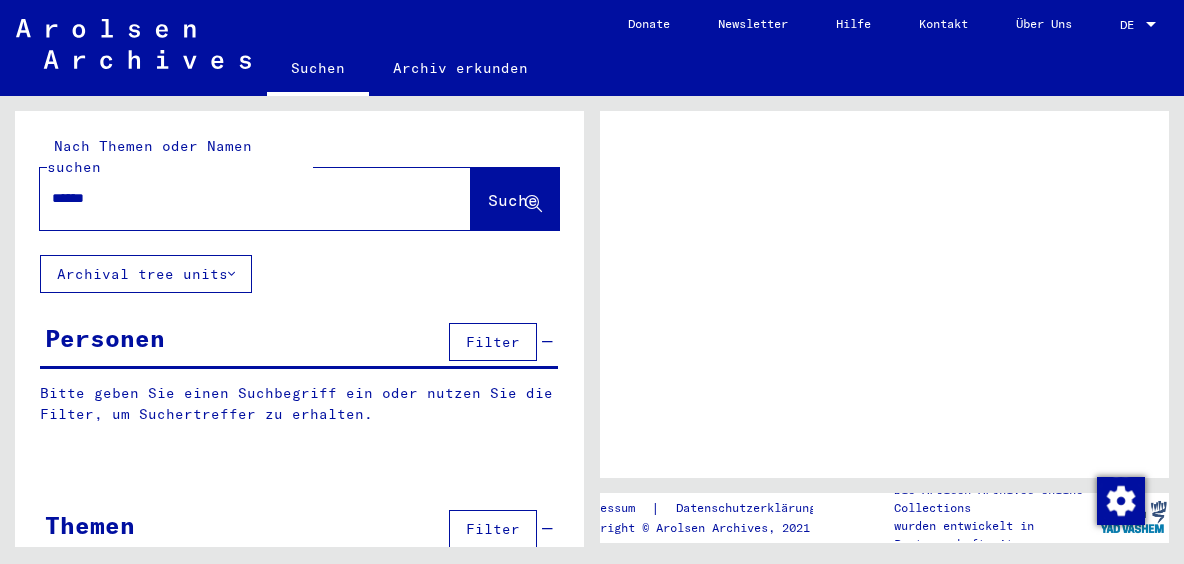 scroll, scrollTop: 0, scrollLeft: 0, axis: both 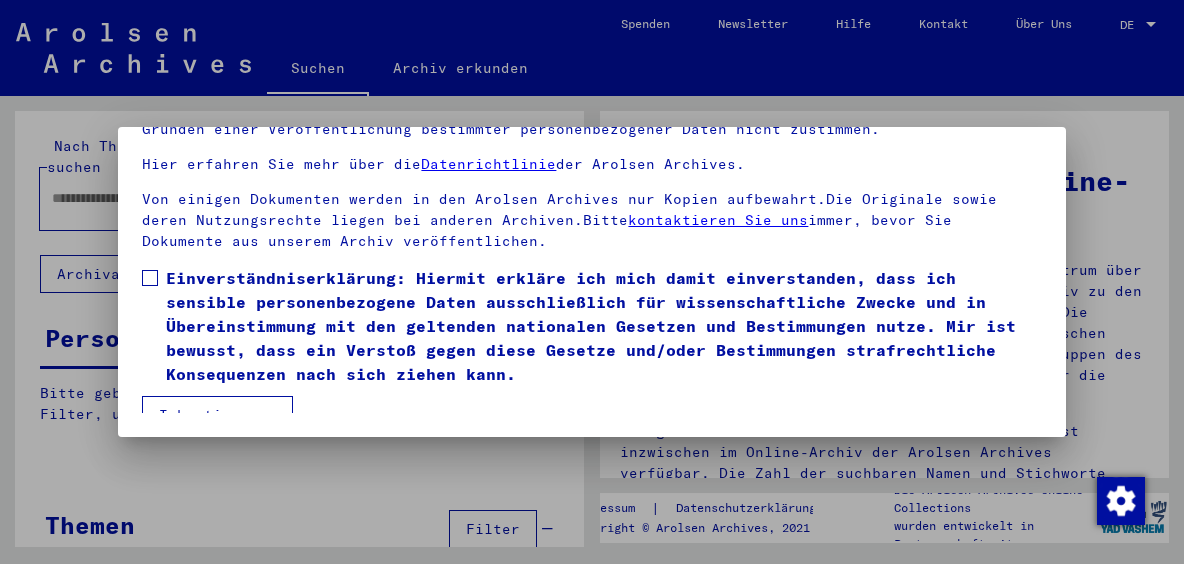 click at bounding box center (150, 278) 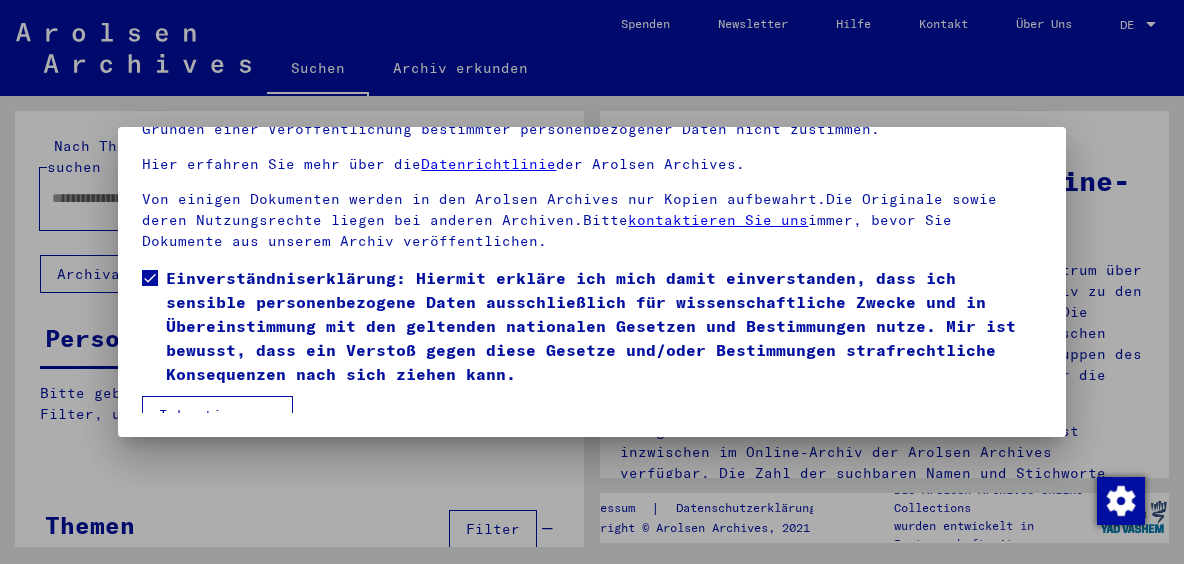 click on "Ich stimme zu" at bounding box center [217, 415] 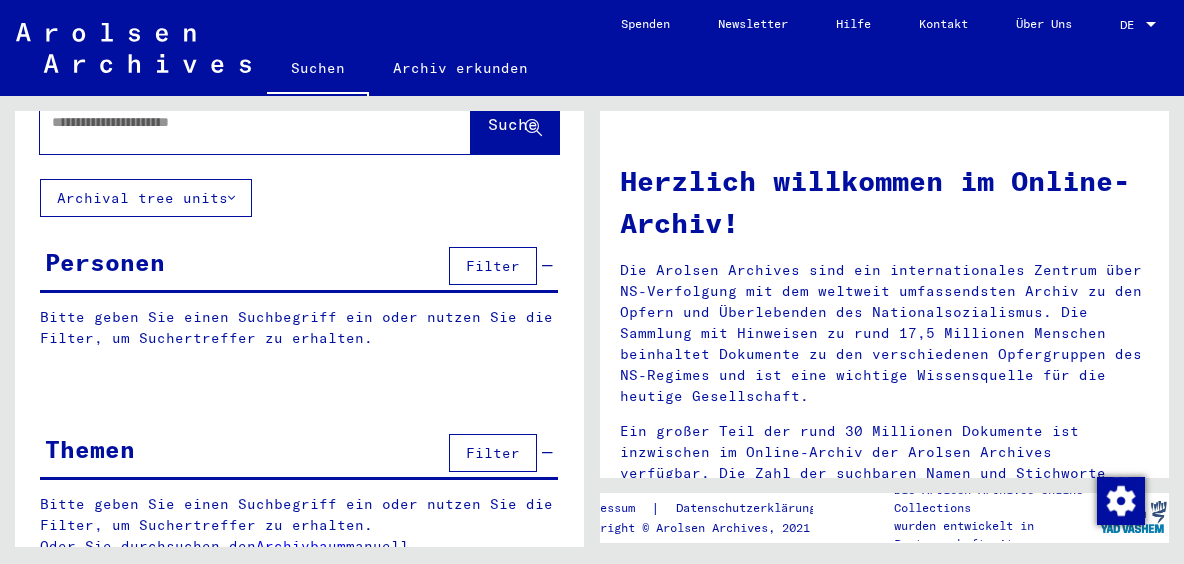 scroll, scrollTop: 0, scrollLeft: 0, axis: both 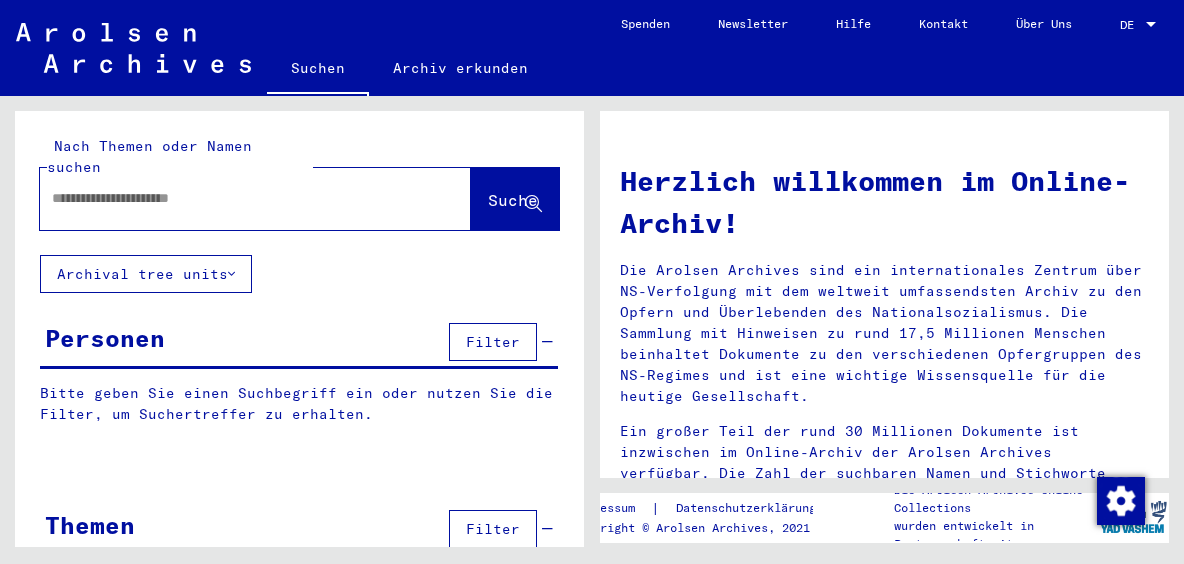 click at bounding box center (231, 198) 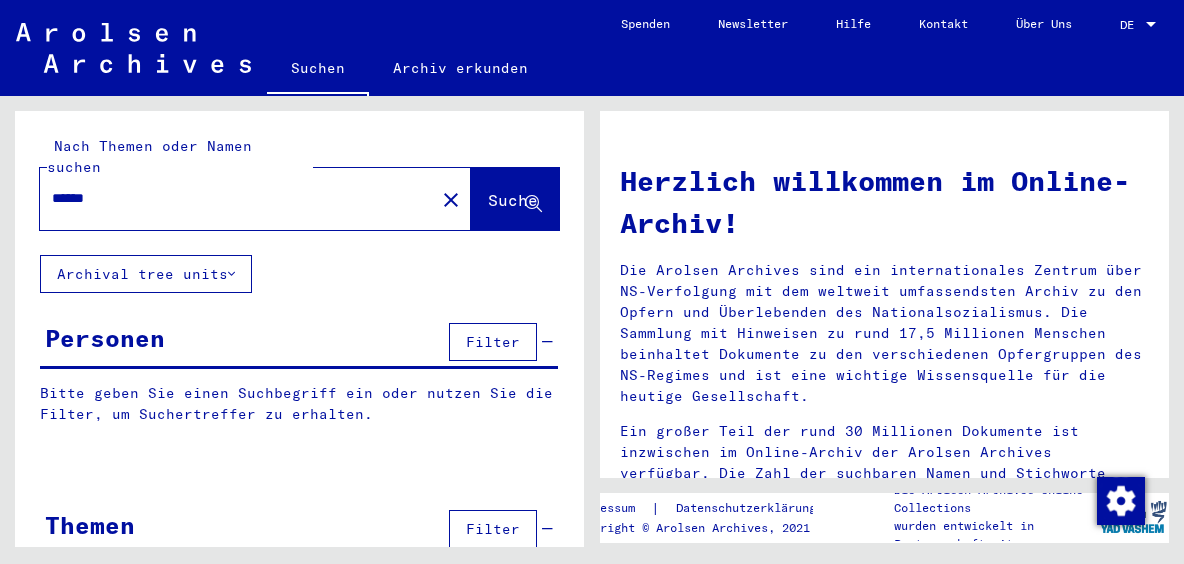 type on "******" 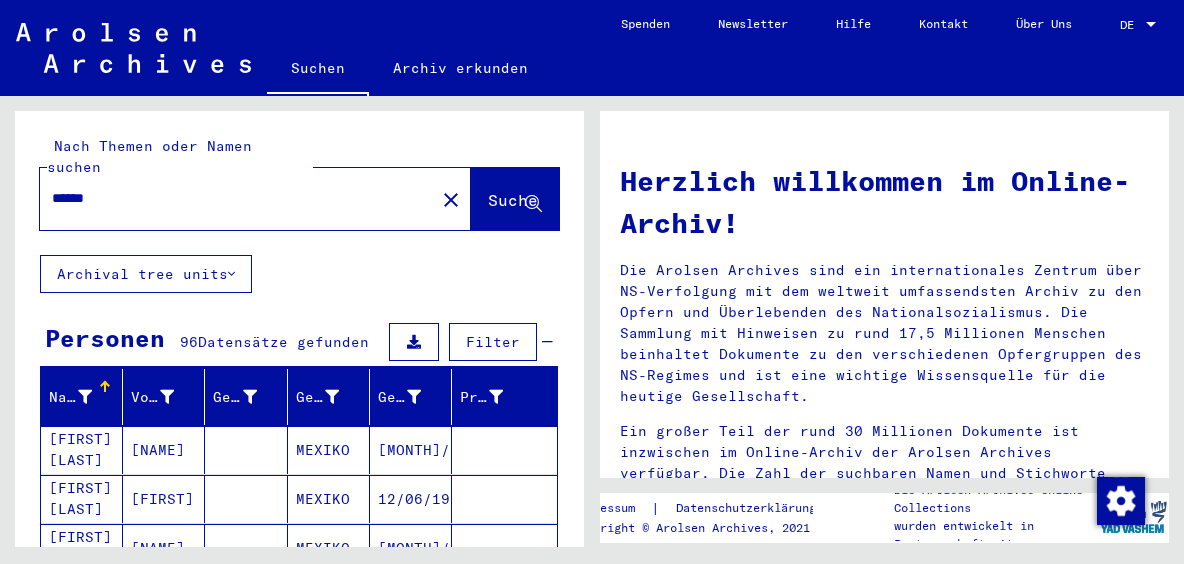 click on "Archival tree units" 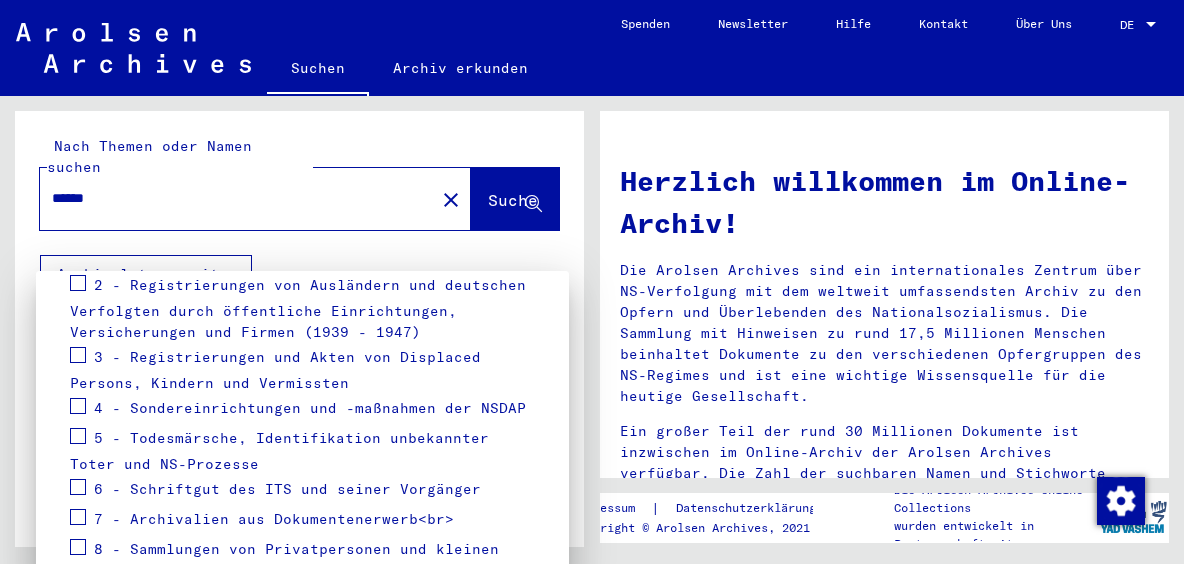 scroll, scrollTop: 305, scrollLeft: 0, axis: vertical 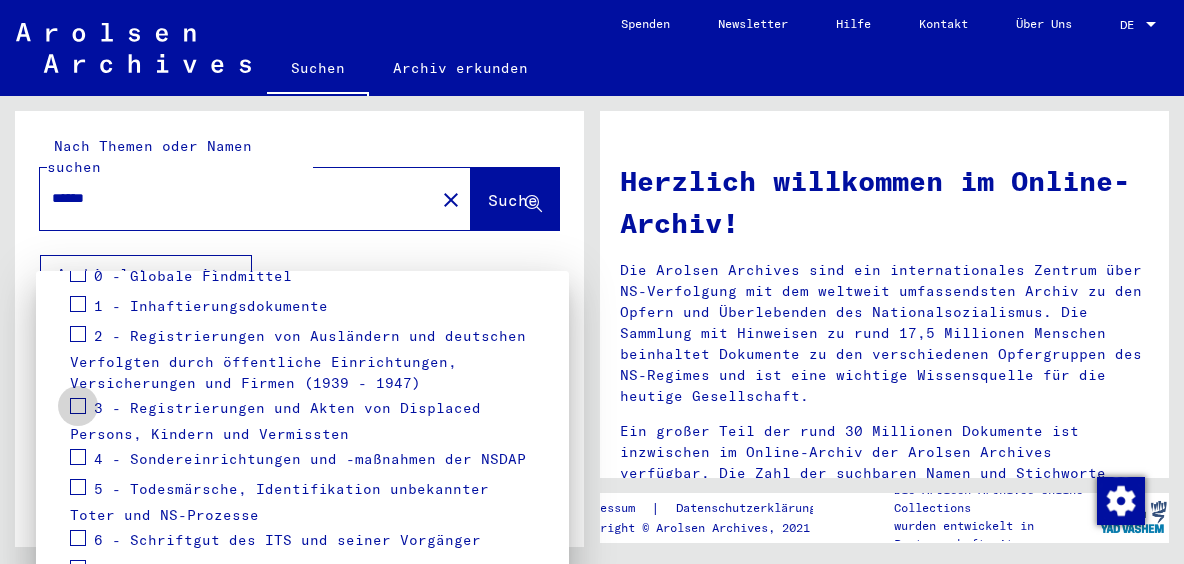 click at bounding box center [78, 406] 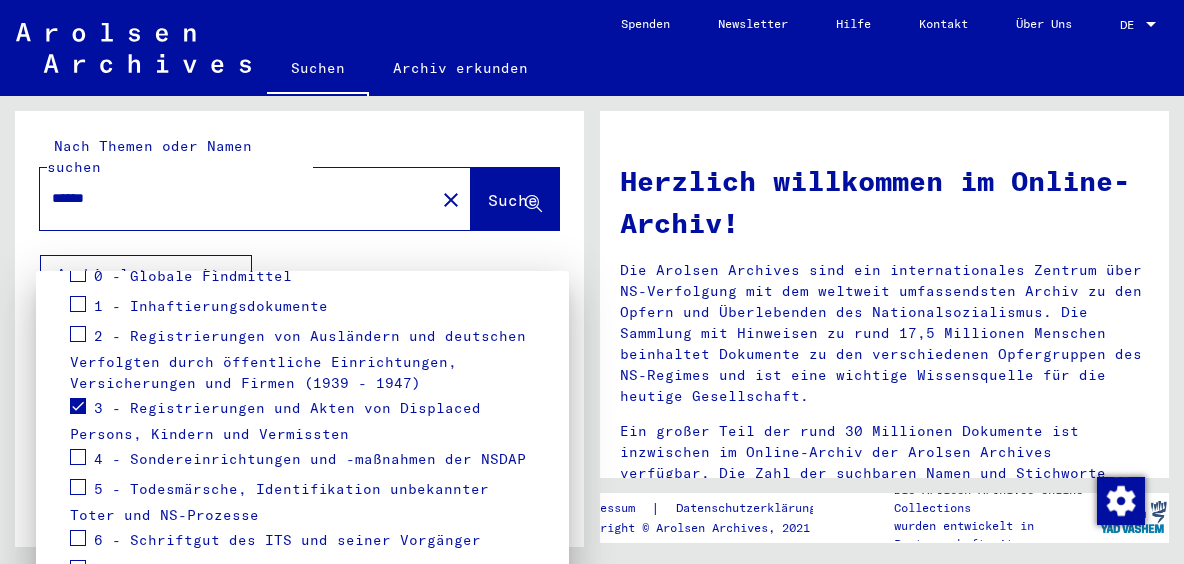 click on "3 - Registrierungen und Akten von Displaced Persons, Kindern und Vermissten" at bounding box center [275, 420] 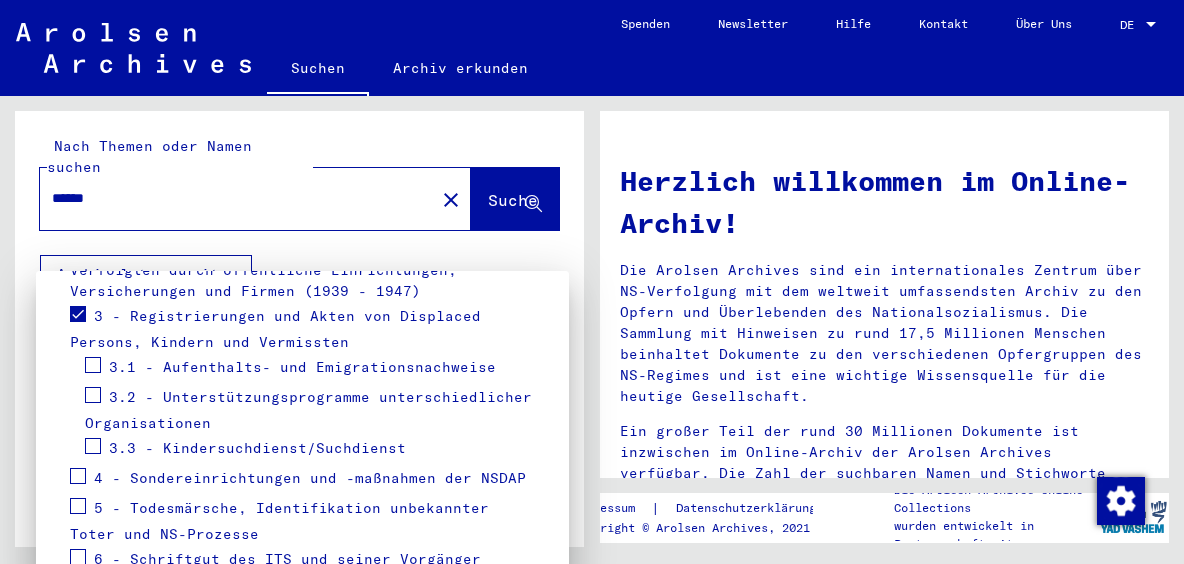 scroll, scrollTop: 412, scrollLeft: 0, axis: vertical 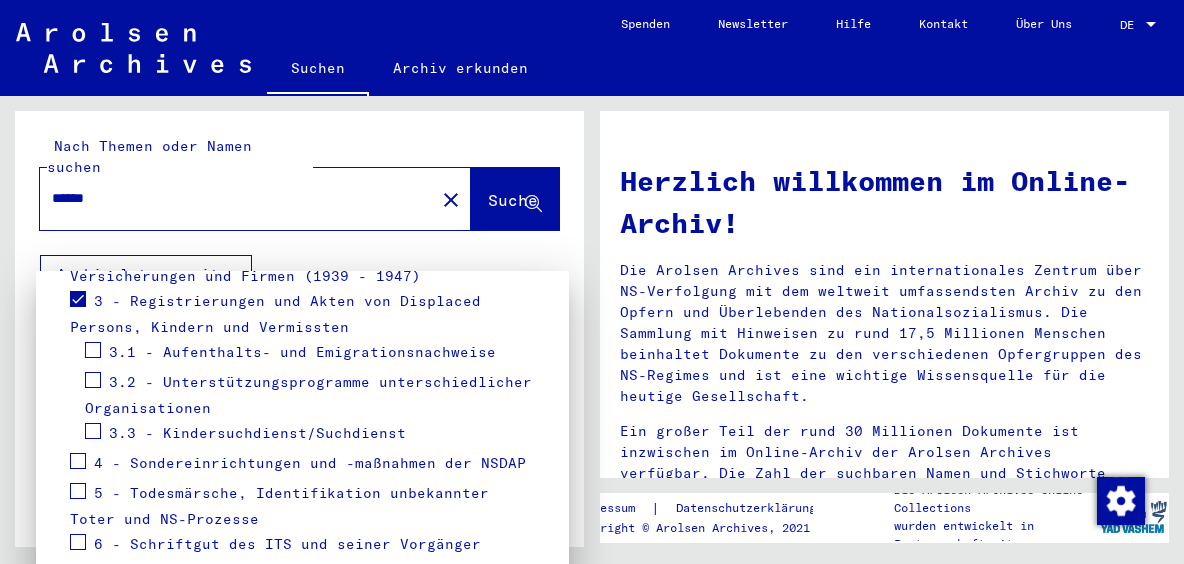 click on "3.1 - Aufenthalts- und Emigrationsnachweise" at bounding box center (302, 351) 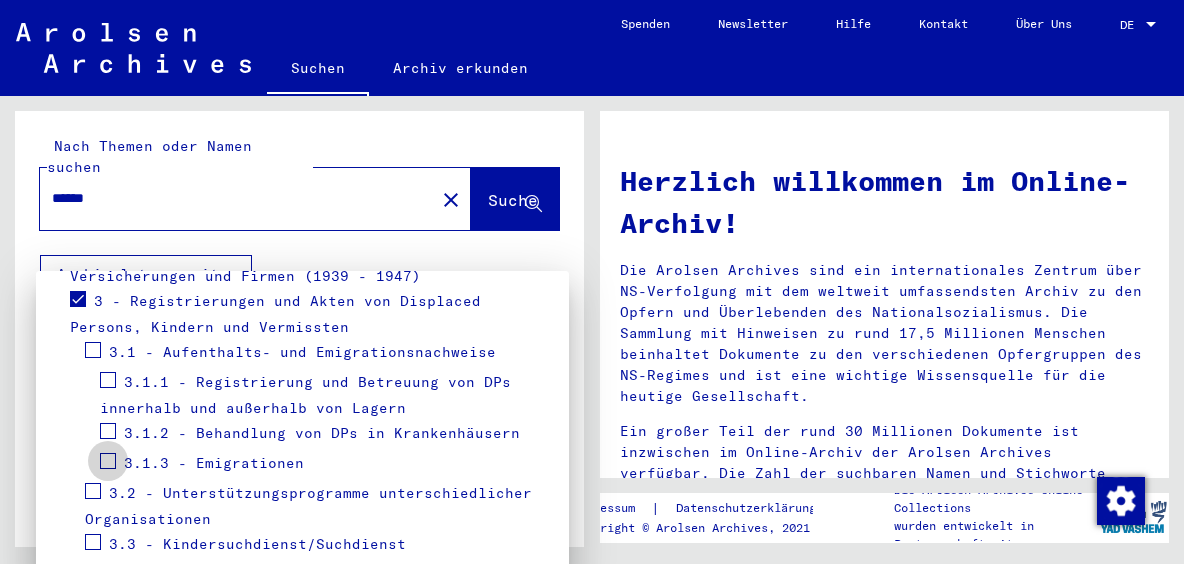 click at bounding box center [108, 461] 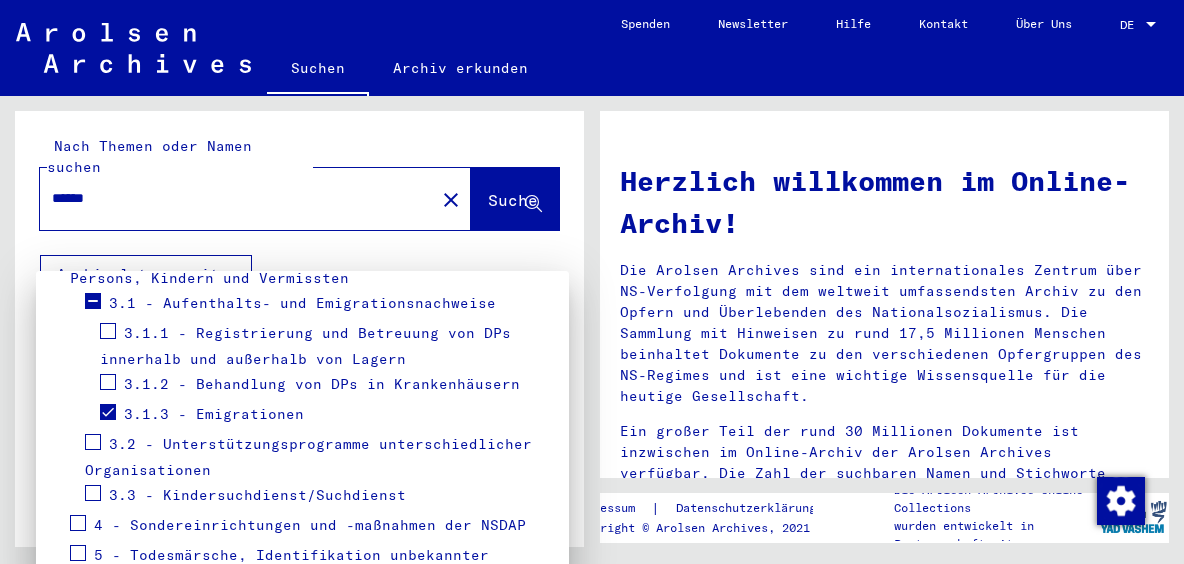 scroll, scrollTop: 634, scrollLeft: 0, axis: vertical 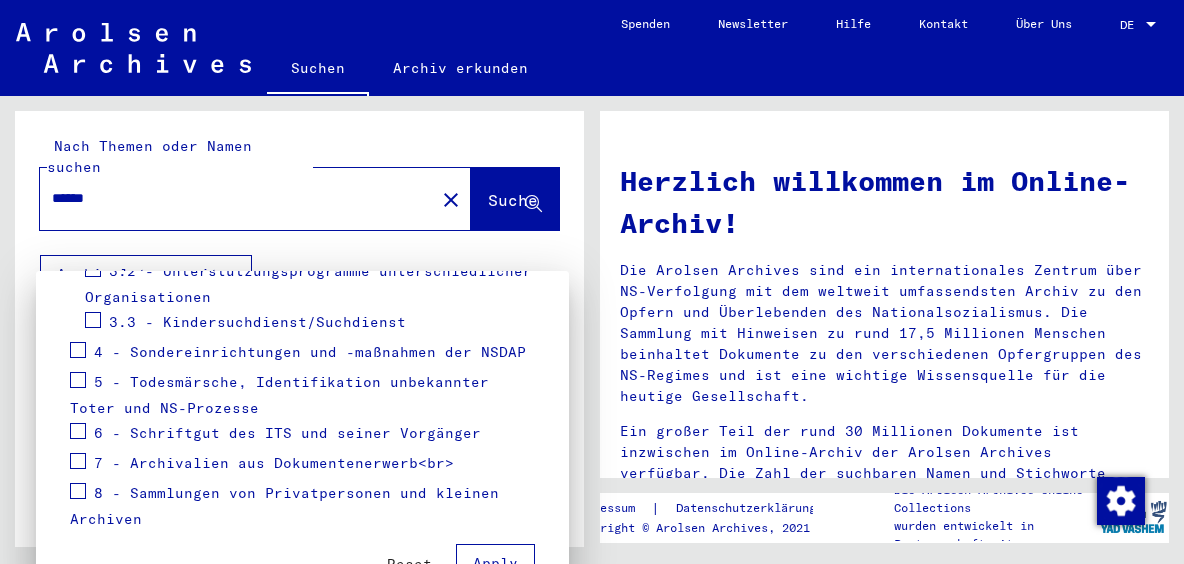 click on "Apply" at bounding box center [495, 563] 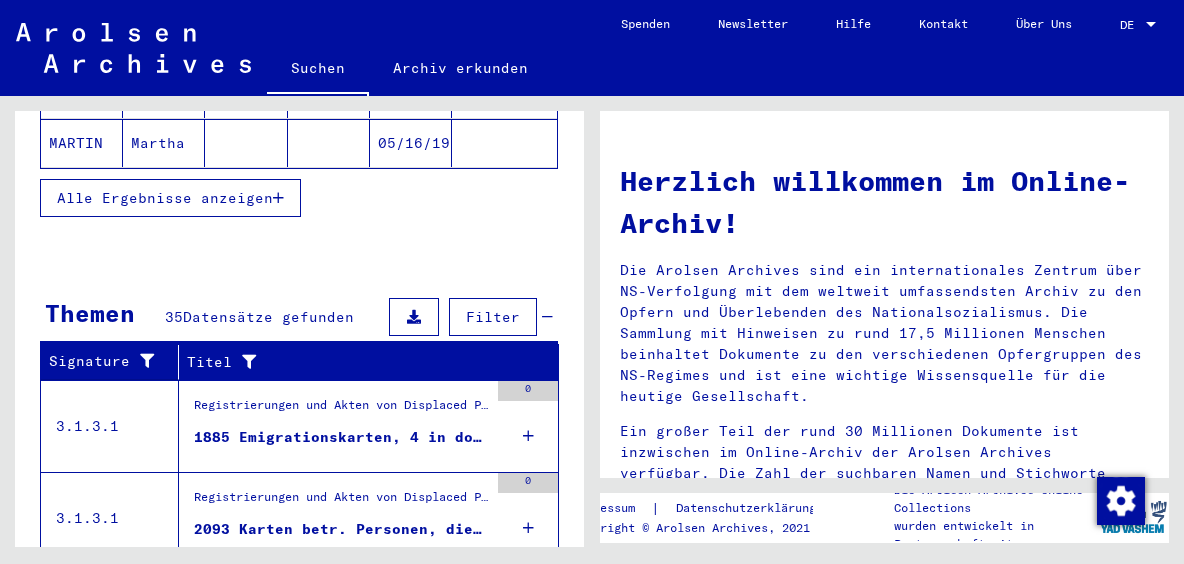 scroll, scrollTop: 678, scrollLeft: 0, axis: vertical 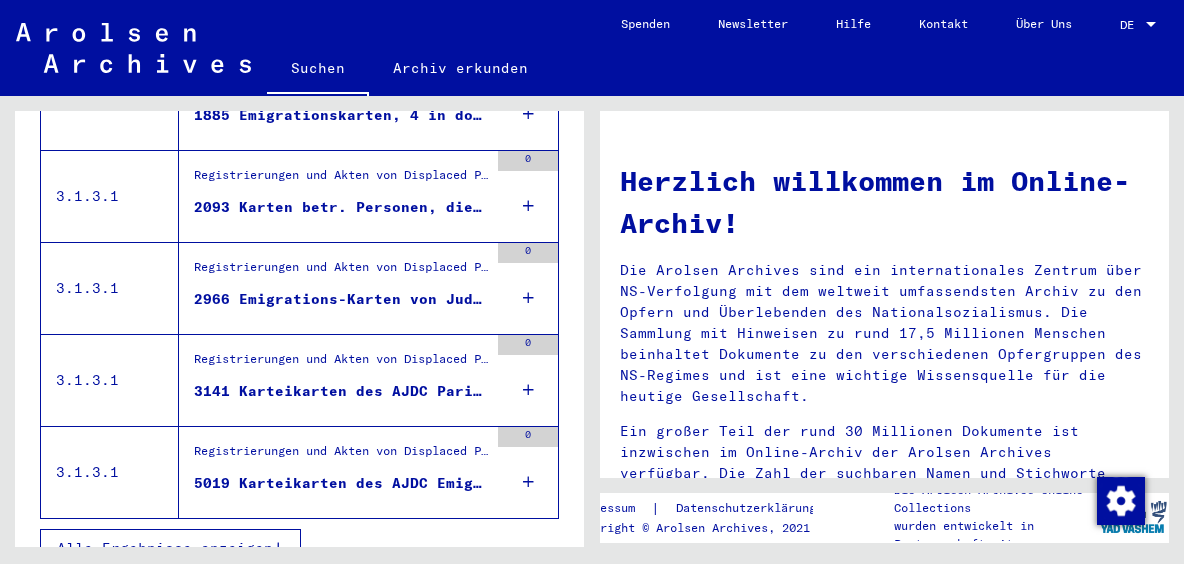 click on "Alle Ergebnisse anzeigen" at bounding box center (165, 548) 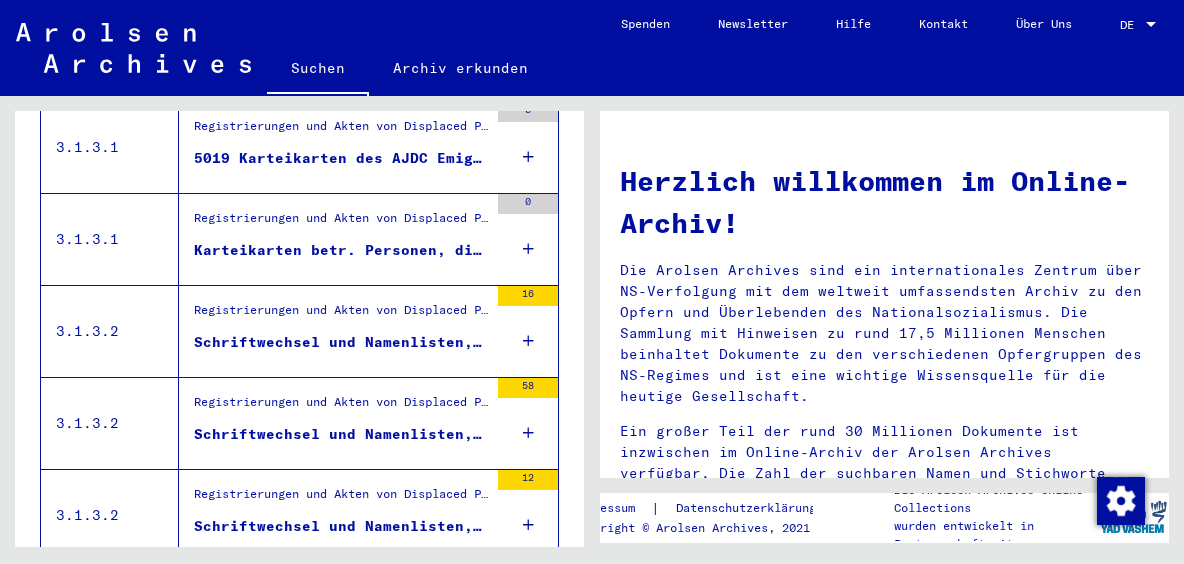 scroll, scrollTop: 1218, scrollLeft: 0, axis: vertical 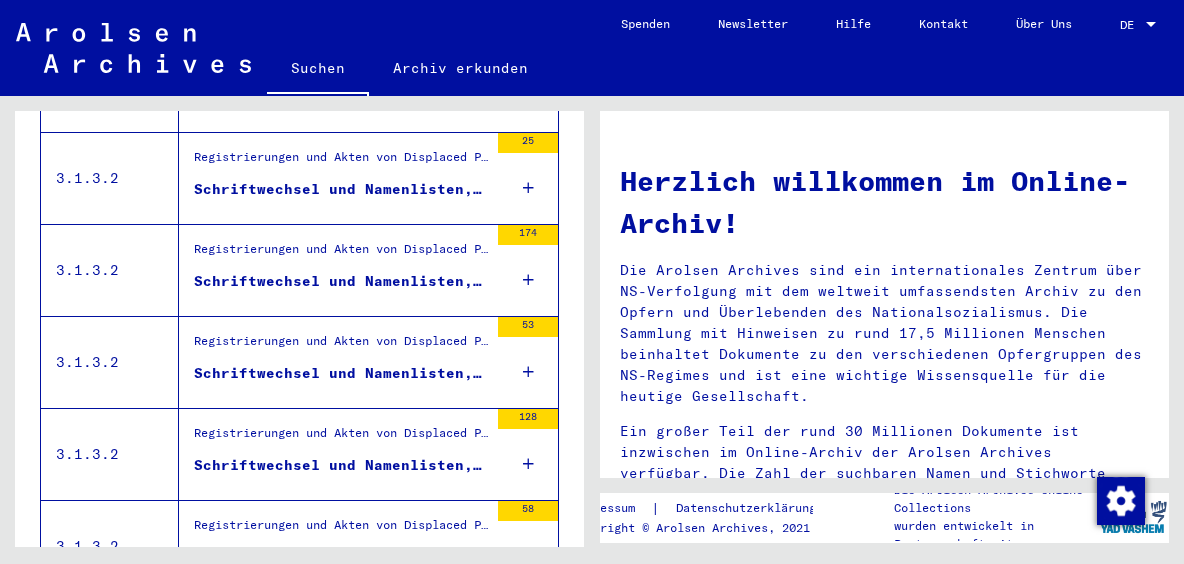 click on "Registrierungen und Akten von Displaced Persons, Kindern und Vermissten > Aufenthalts- und Emigrationsnachweise > Emigrationen > Passagierlisten und sonstige Zusammenstellungen über emigrierte Personen > Registrierungen und Emigration überwiegend aus anderen europäischen Ländern > Zeitraum 1946 - 1952 (hauptsächlich IRO-Unterstützung) Schriftwechsel und Namenlisten, ausgestellt in Frankreich, Paris: Verkehrsmittel Flugzeug (KLM VOL 153, VOL 149, VOL 149 AIR FRANCE), Schiff (AMERICA, AURIGA, CHUNG KING, CLAUDE BERNARD, COMMANDANT QU ..." at bounding box center [341, 270] 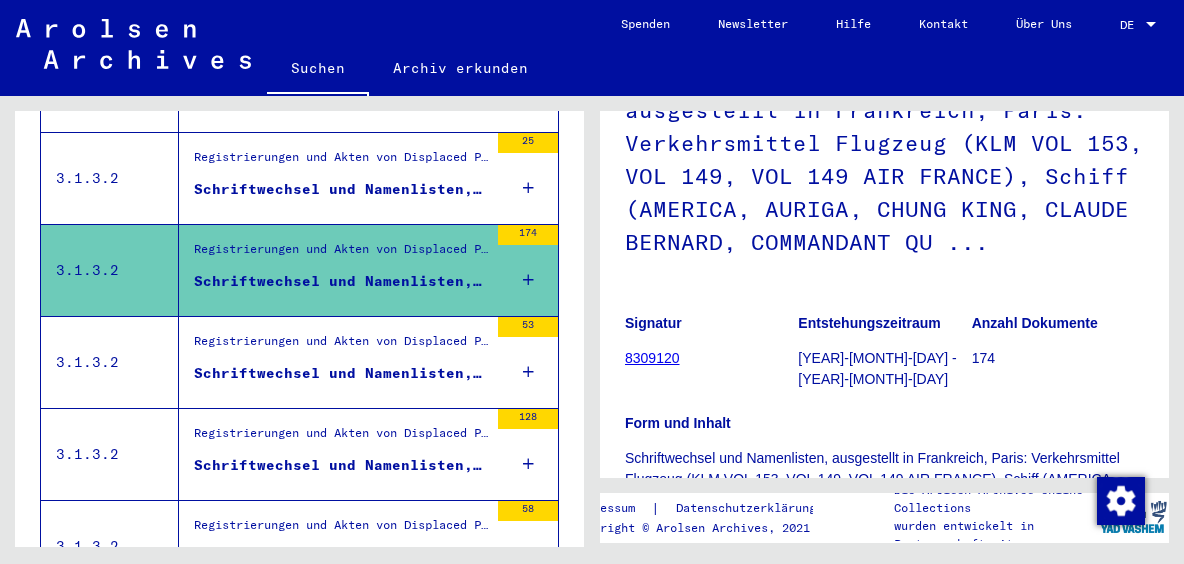 scroll, scrollTop: 107, scrollLeft: 0, axis: vertical 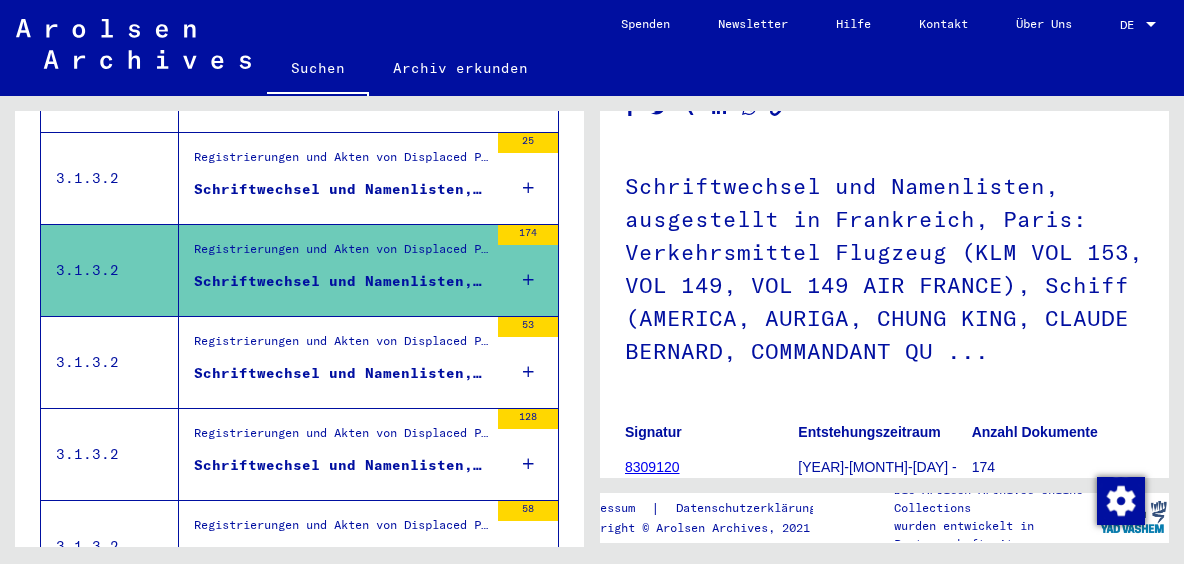 click on "Schriftwechsel und Namenlisten, ausgestellt in Genua, München: Verkehrsmittel Bahn, Schiff (AEOILIA, ANKARA, ANNA C, ATLANTIC, CONTE BIANCAMANO, FLORIDA, INDEPENDENCE, ITALIA, NAPOLI, ROMA, SISES, SUR ..." at bounding box center [341, 378] 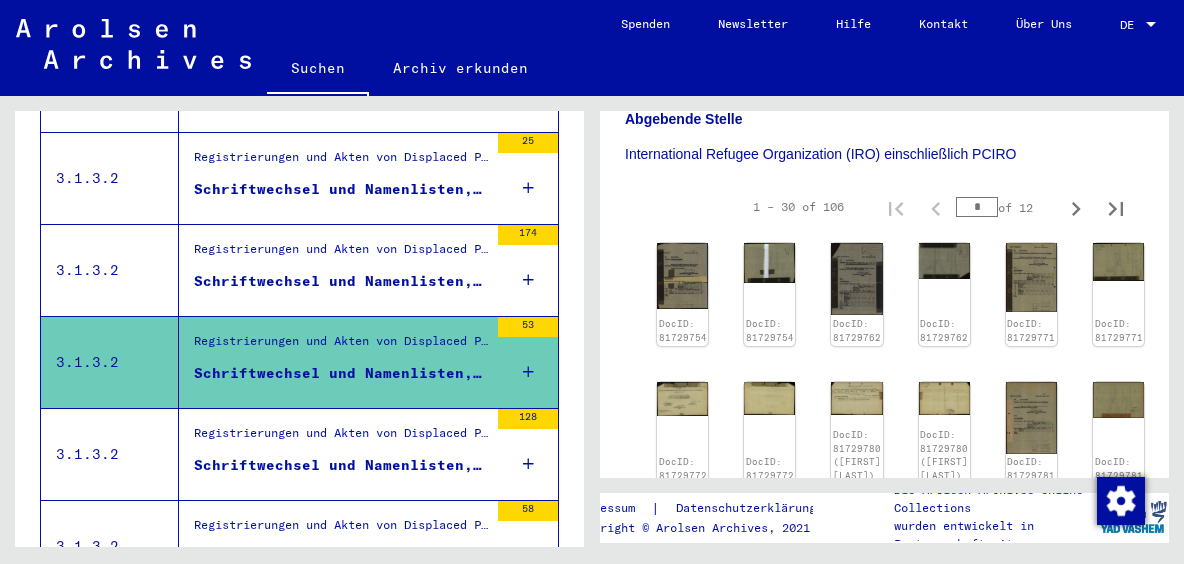 scroll, scrollTop: 751, scrollLeft: 0, axis: vertical 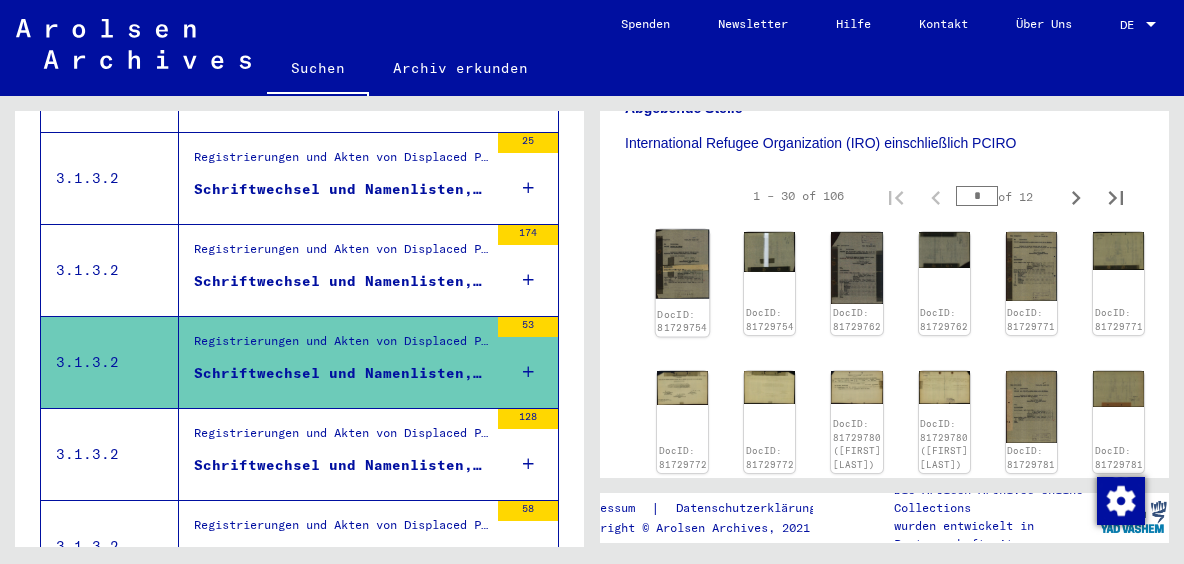 click 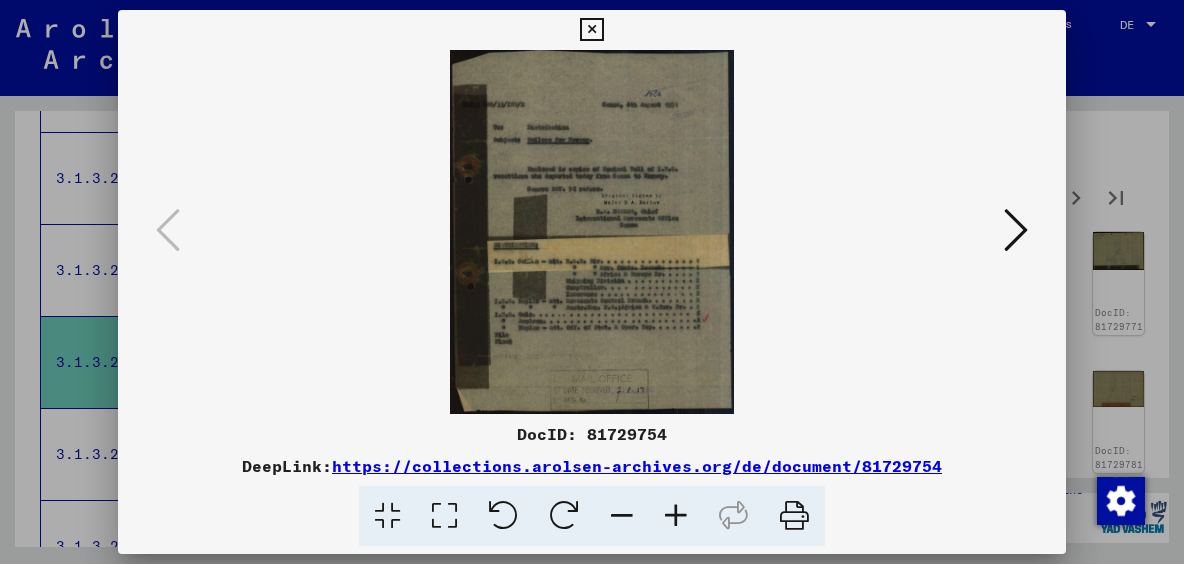 click at bounding box center [1016, 230] 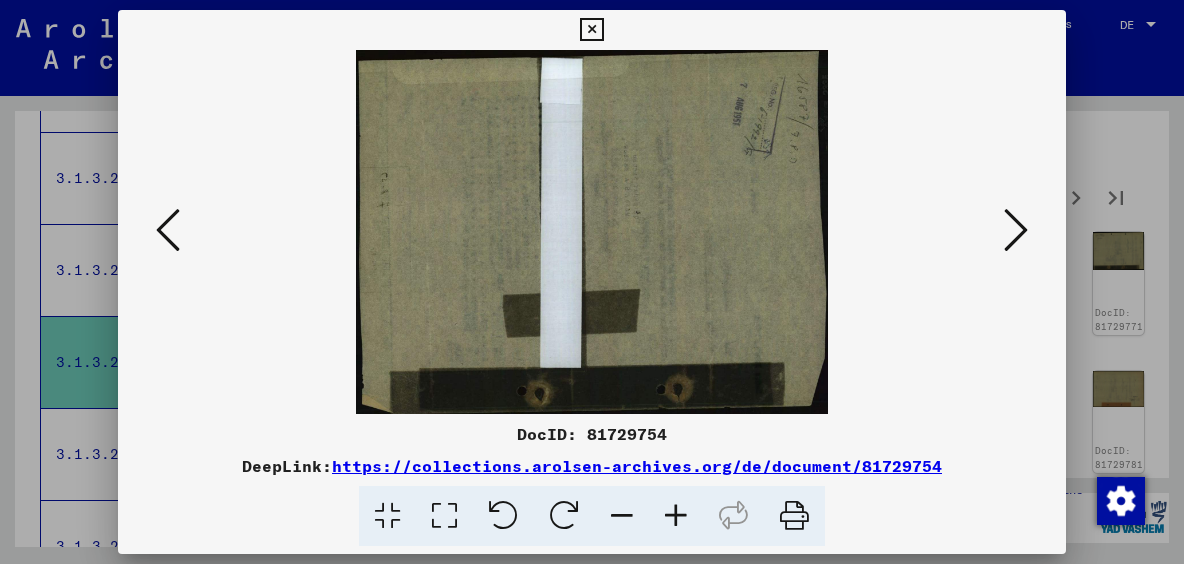 click at bounding box center [1016, 230] 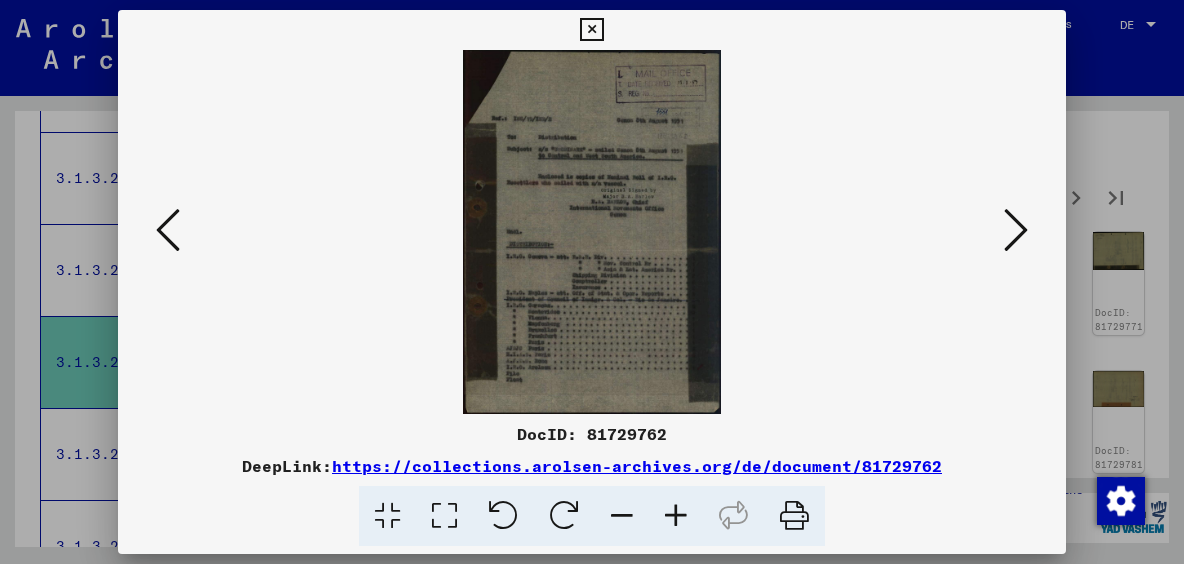 click at bounding box center (1016, 230) 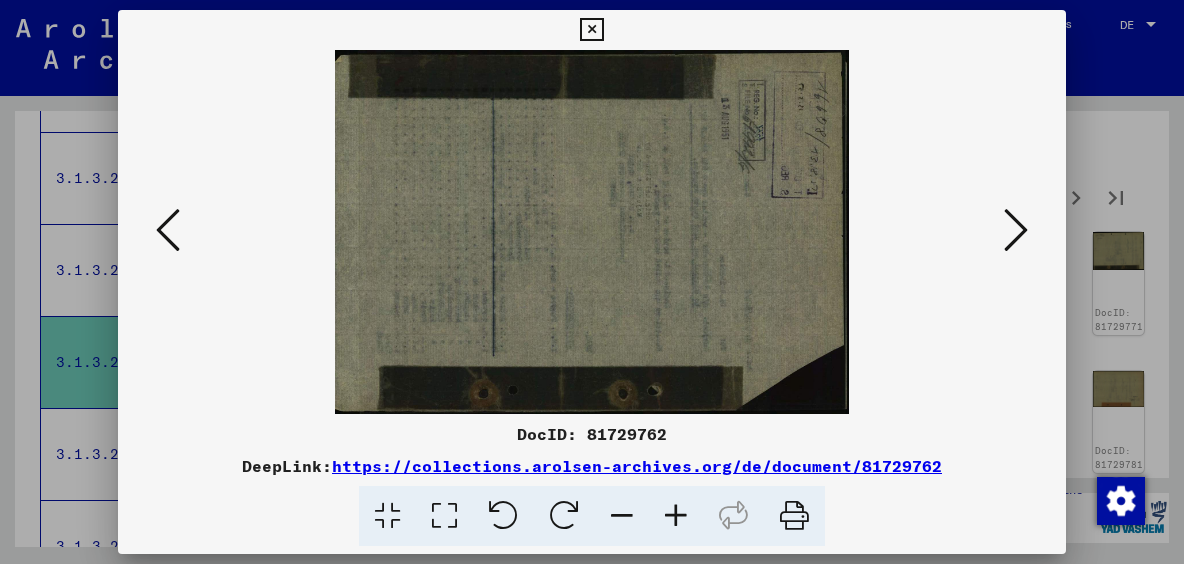 click at bounding box center [1016, 230] 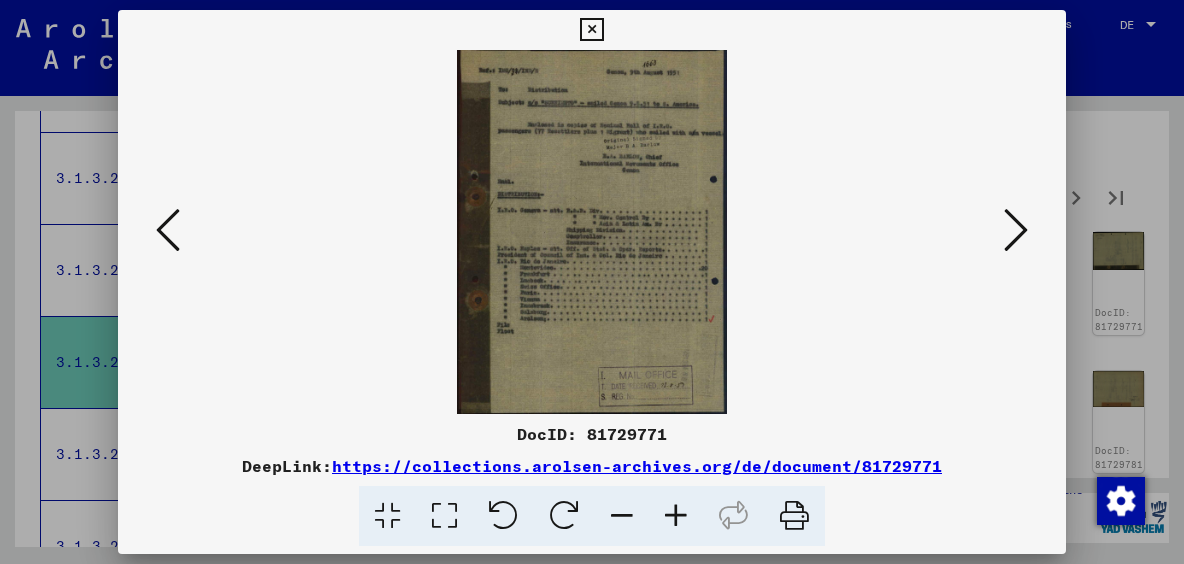 click at bounding box center [1016, 230] 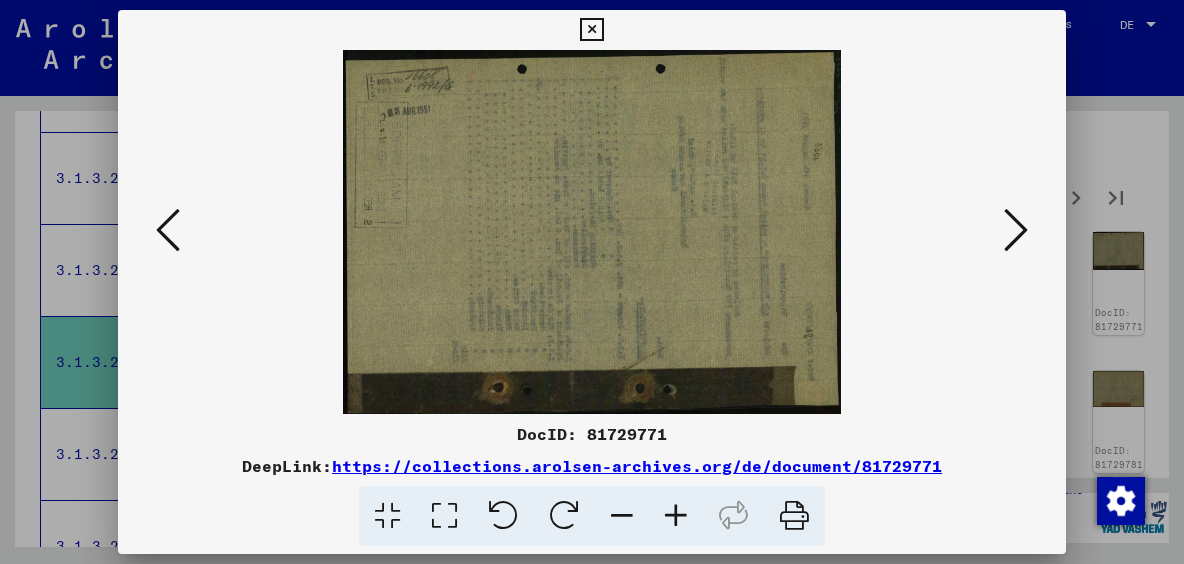 click at bounding box center (1016, 230) 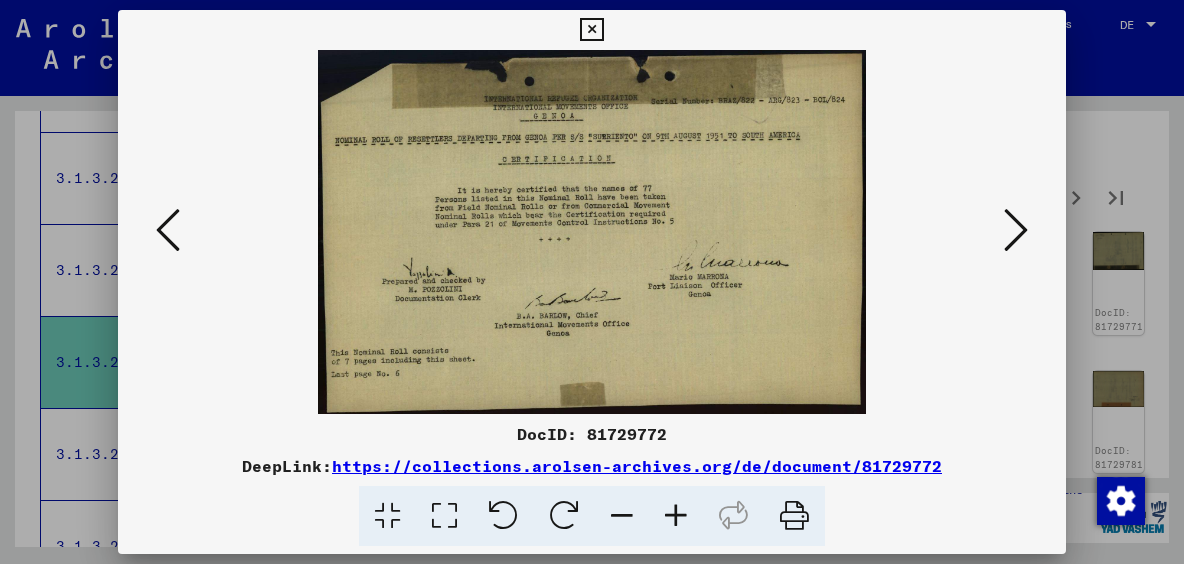 click at bounding box center (1016, 230) 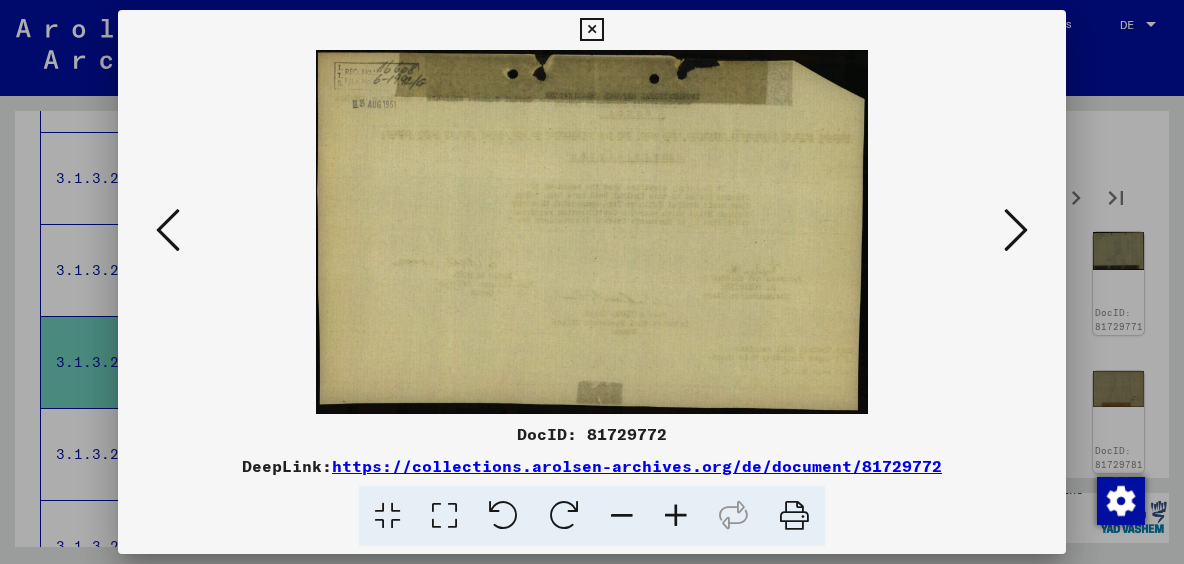 click at bounding box center (591, 232) 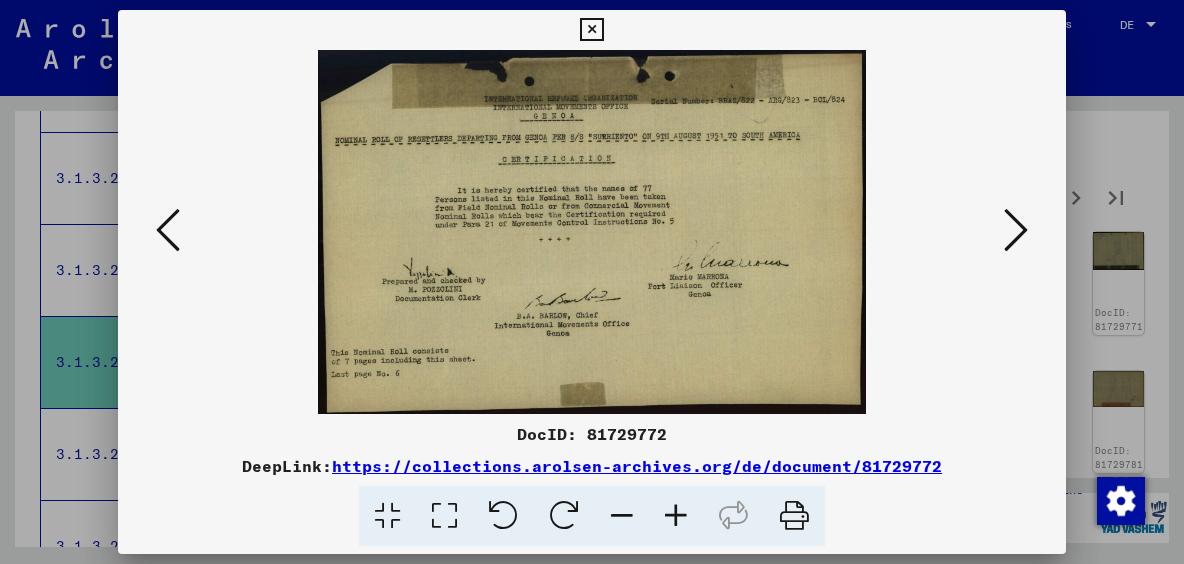 click at bounding box center (1016, 230) 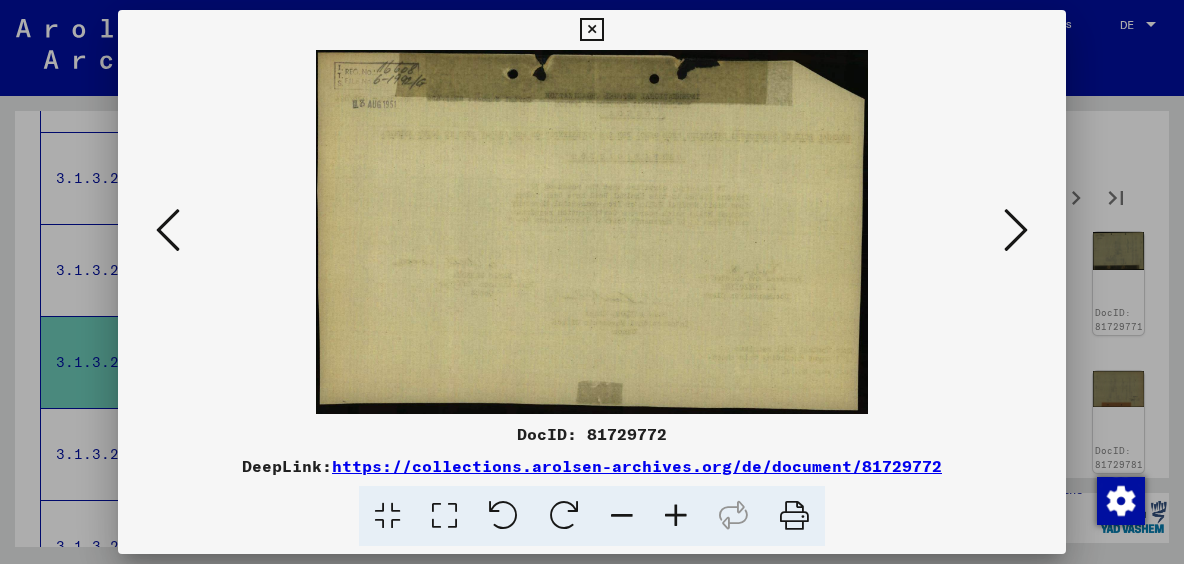 click at bounding box center (1016, 230) 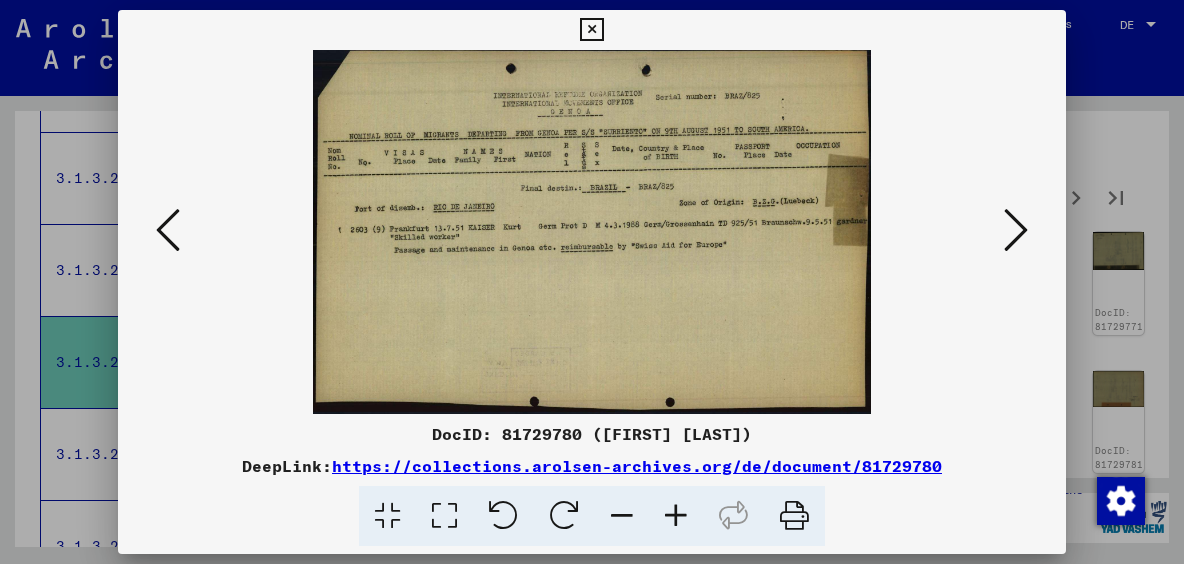 click at bounding box center [1016, 230] 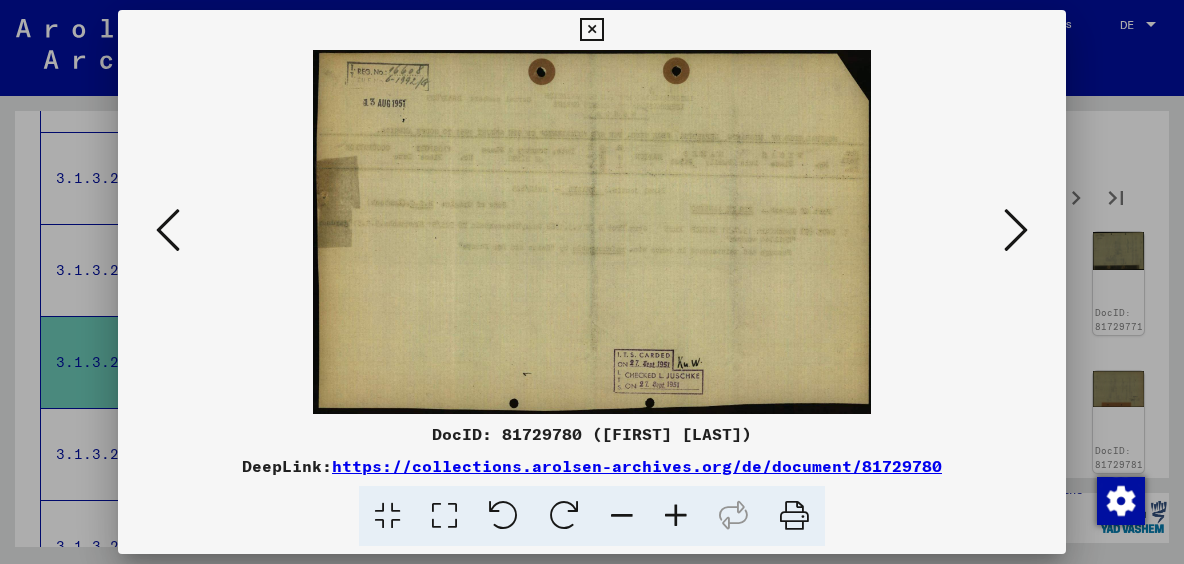 click at bounding box center [1016, 230] 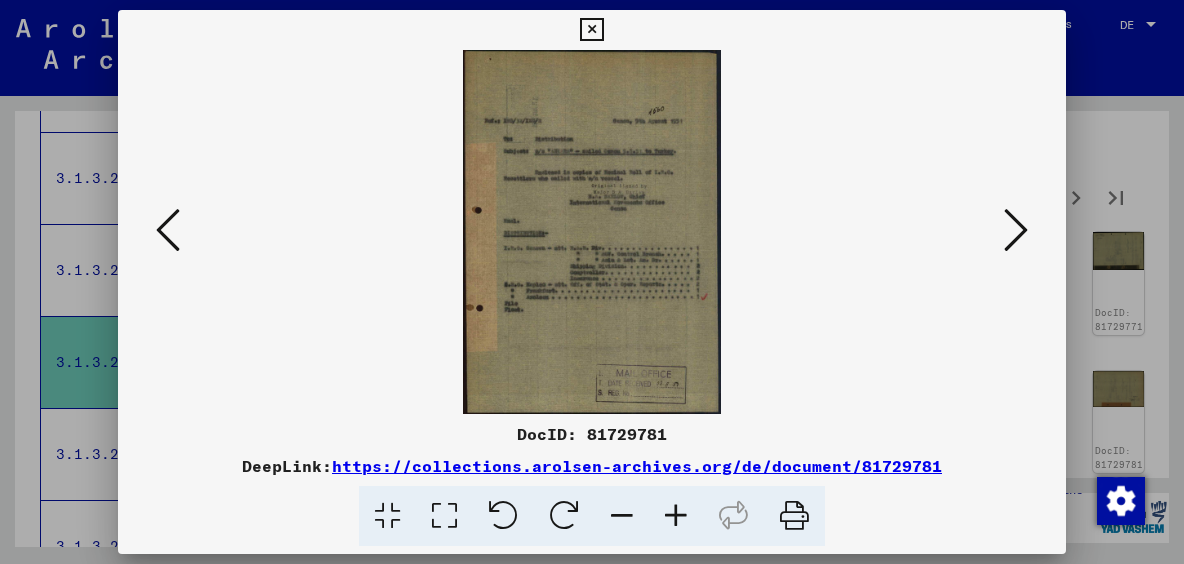 click at bounding box center [1016, 230] 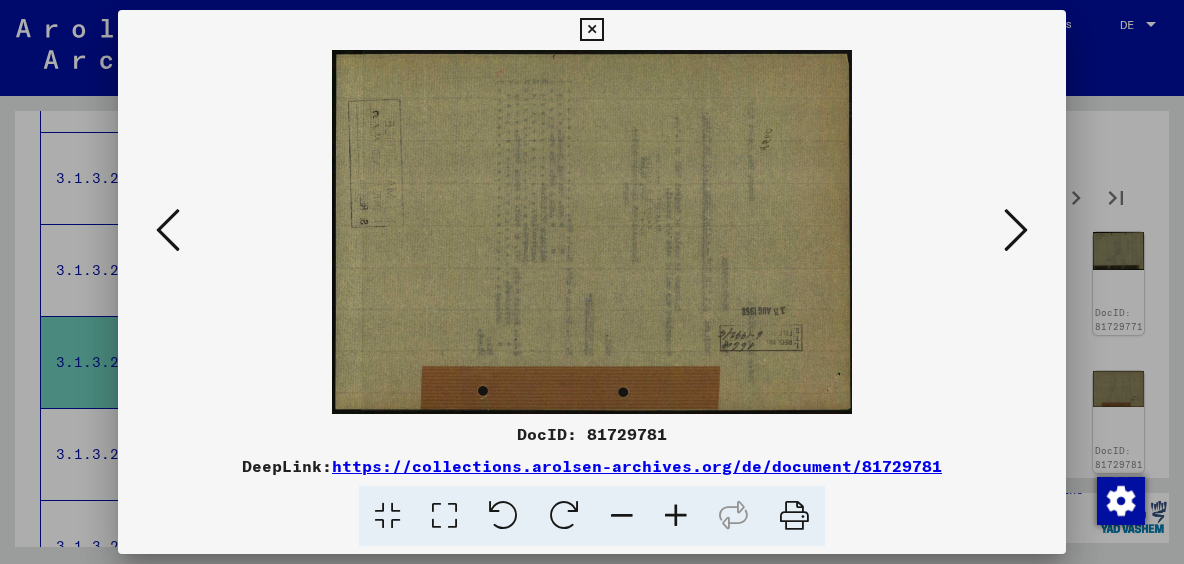 click at bounding box center [1016, 230] 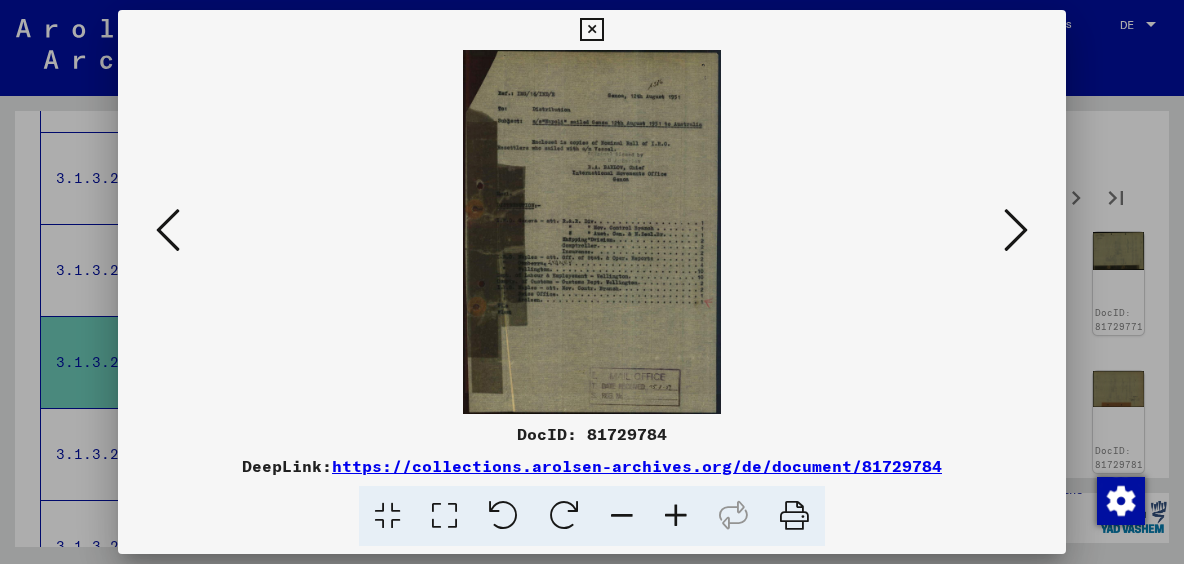click at bounding box center [1016, 230] 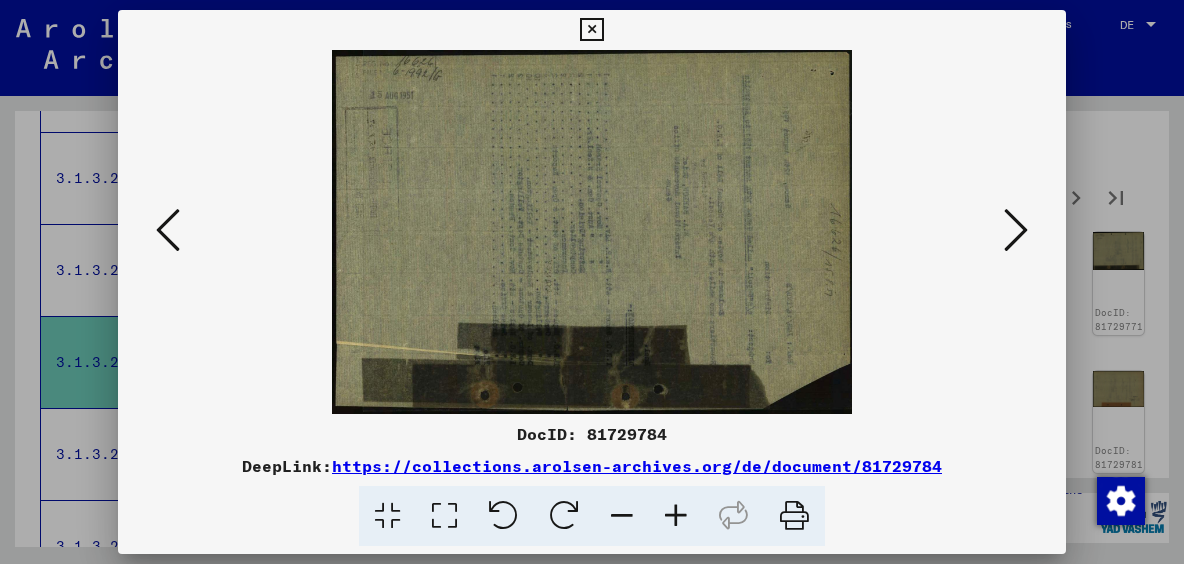 click at bounding box center [1016, 230] 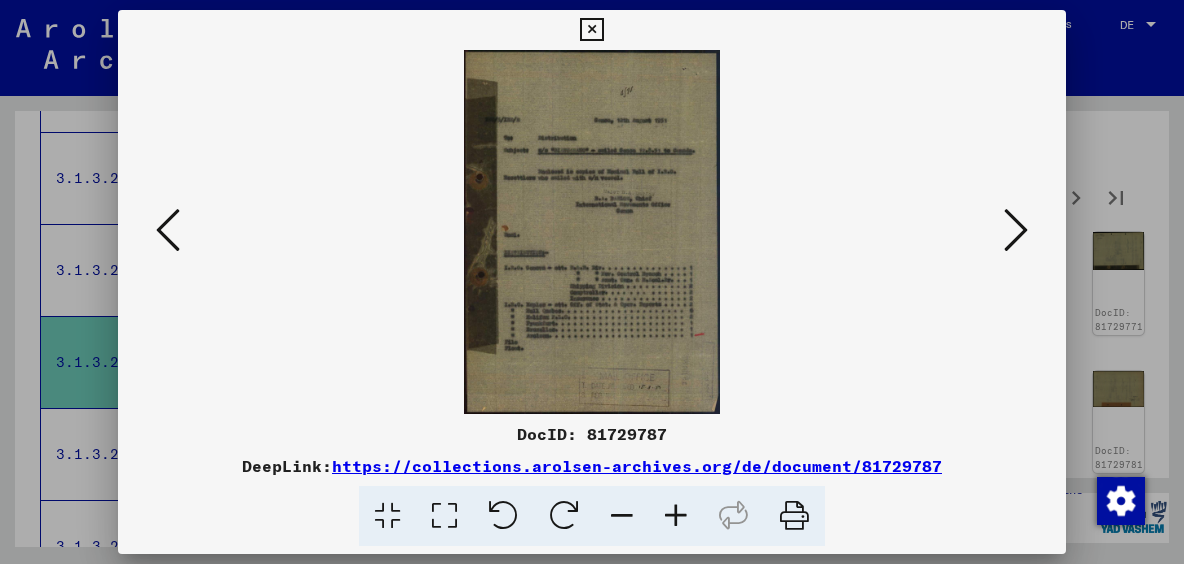click at bounding box center (1016, 230) 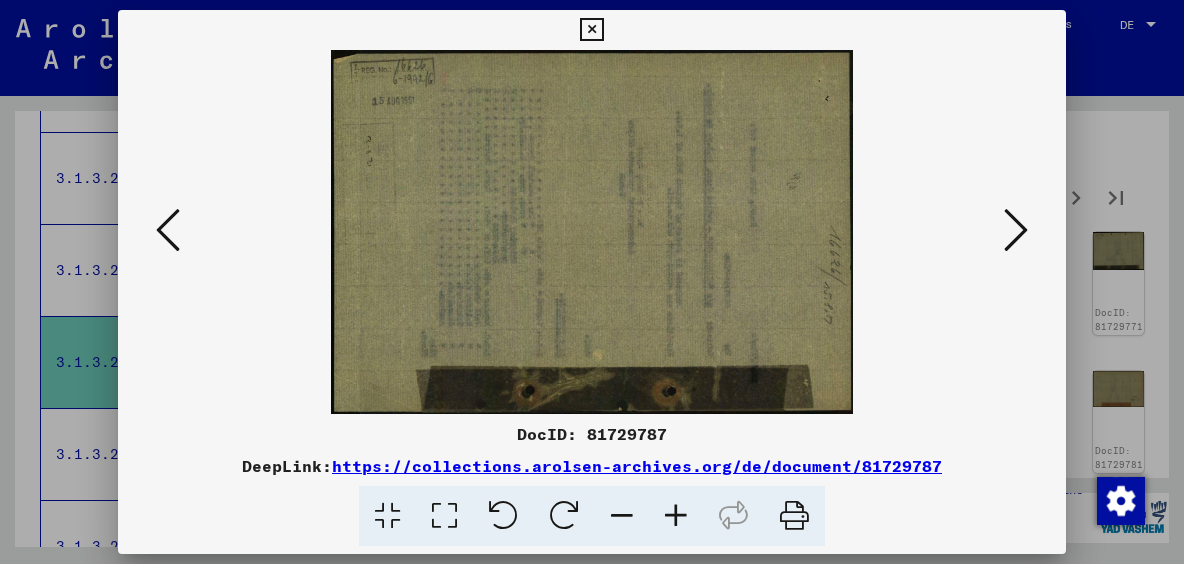 click at bounding box center [1016, 230] 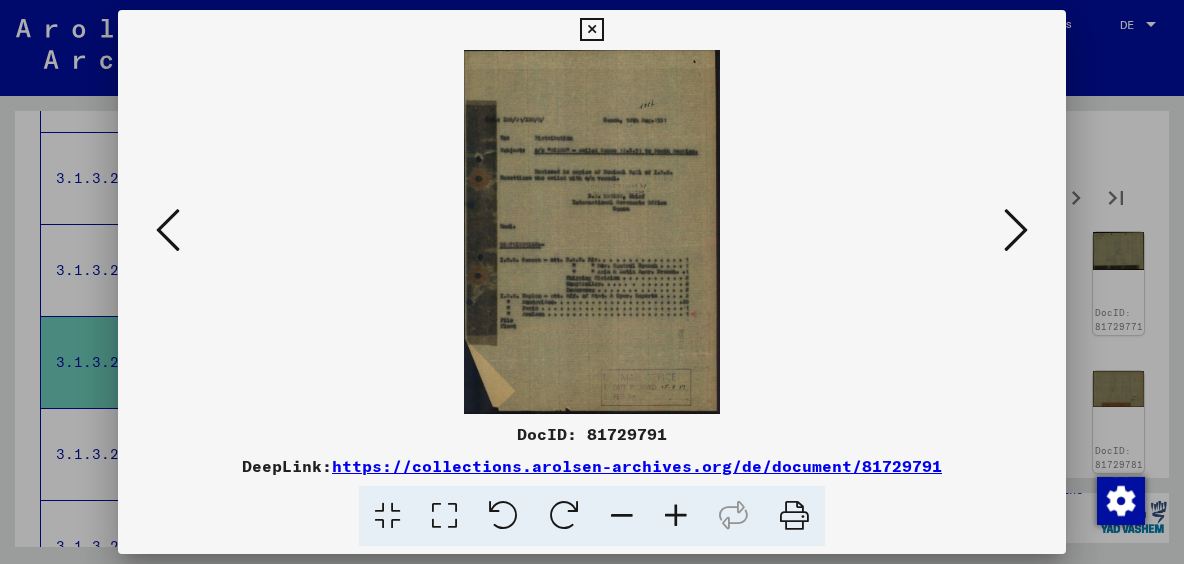 click at bounding box center (1016, 230) 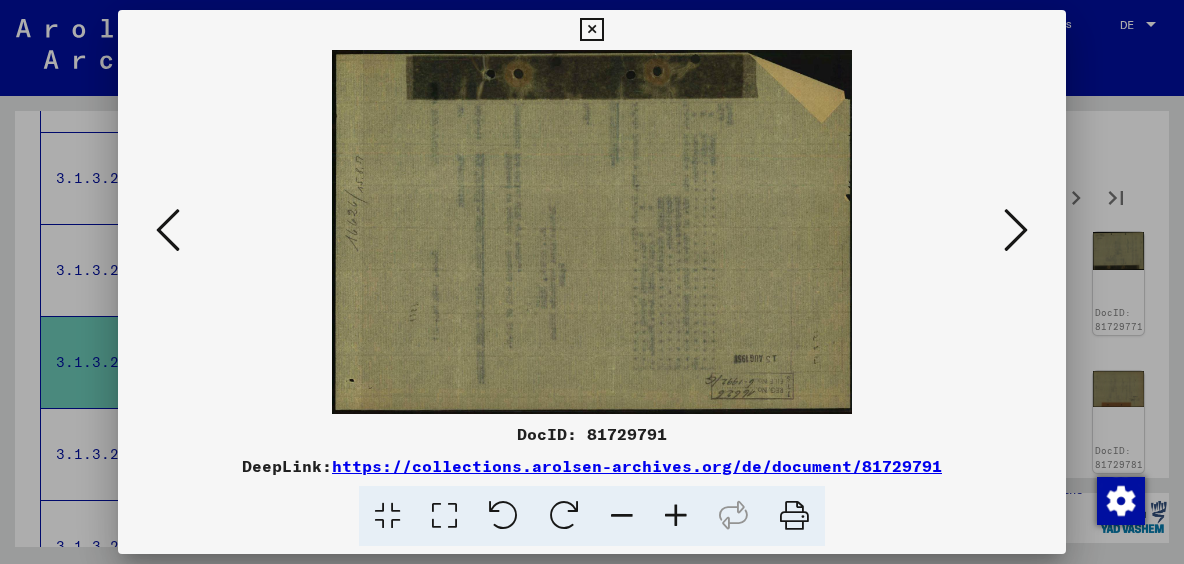 click at bounding box center [1016, 230] 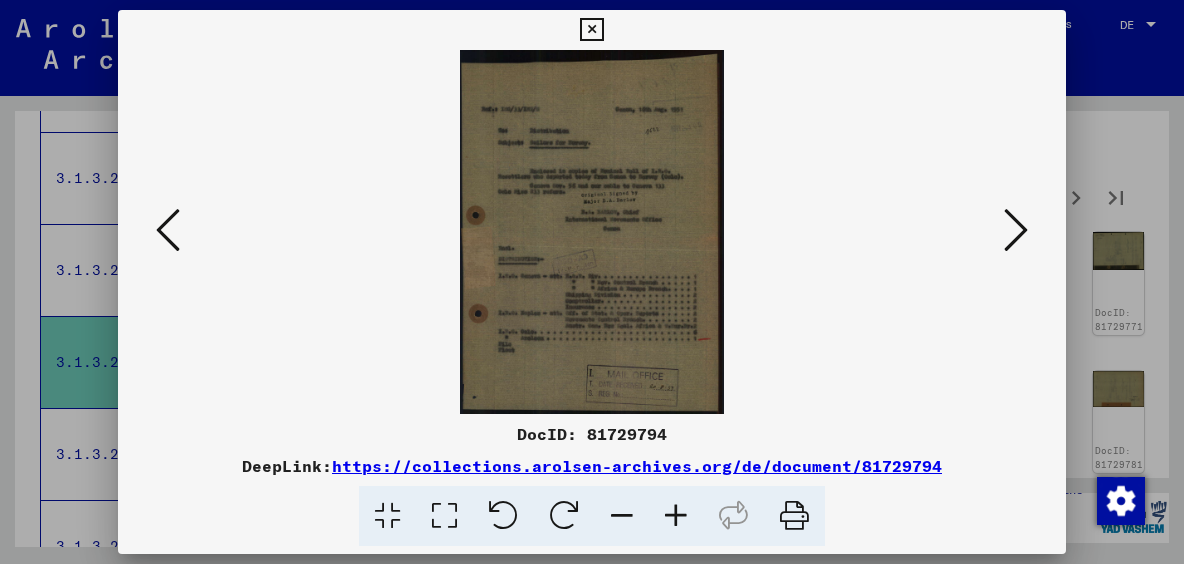 click at bounding box center (1016, 230) 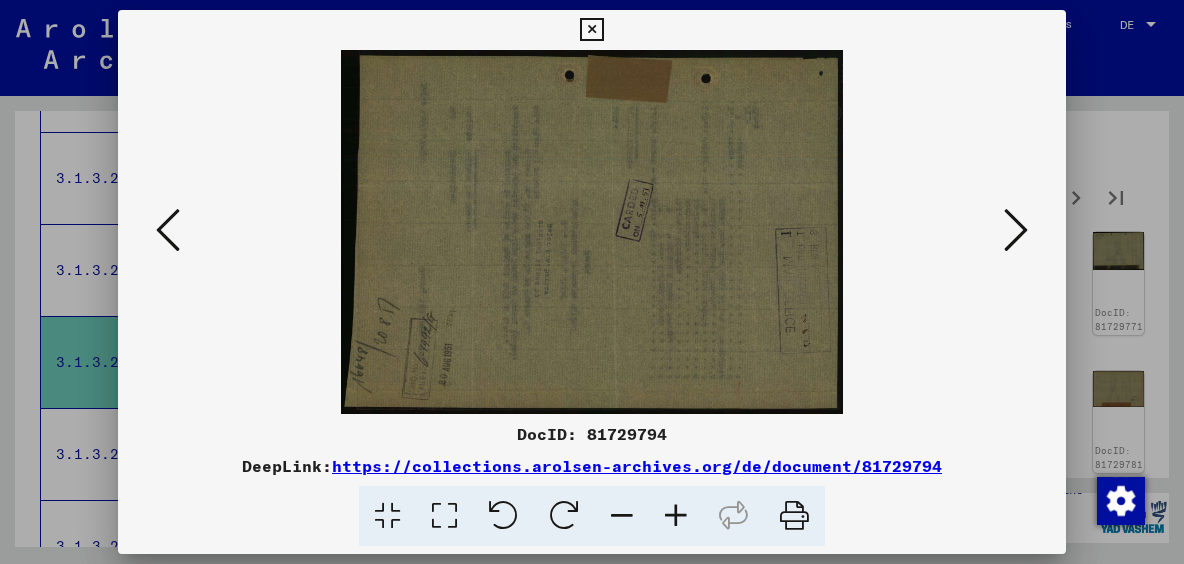 click at bounding box center [1016, 230] 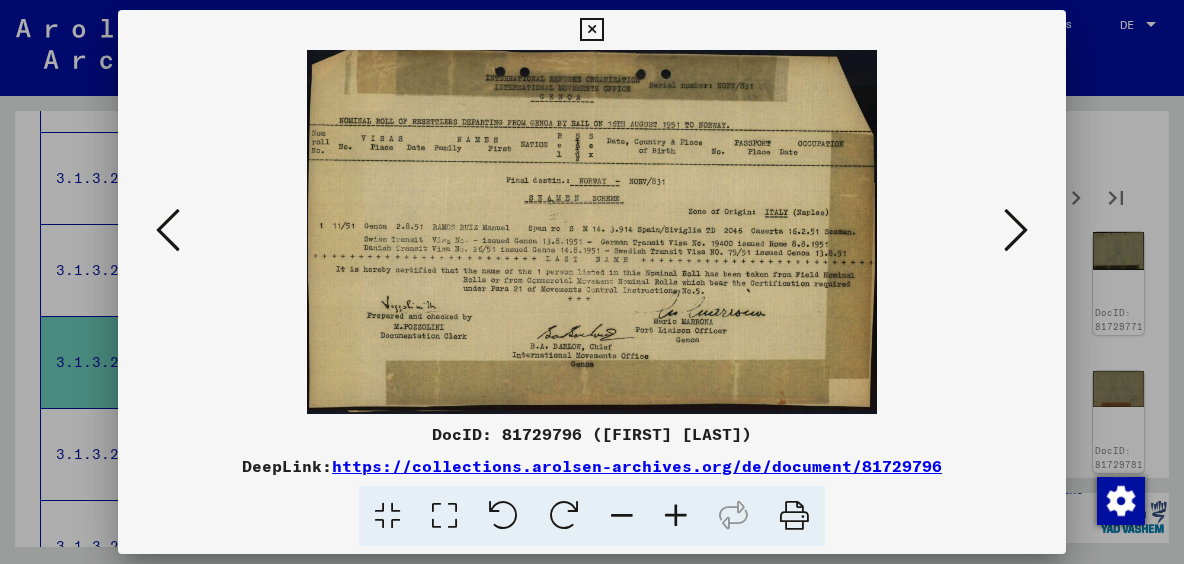 click at bounding box center [1016, 230] 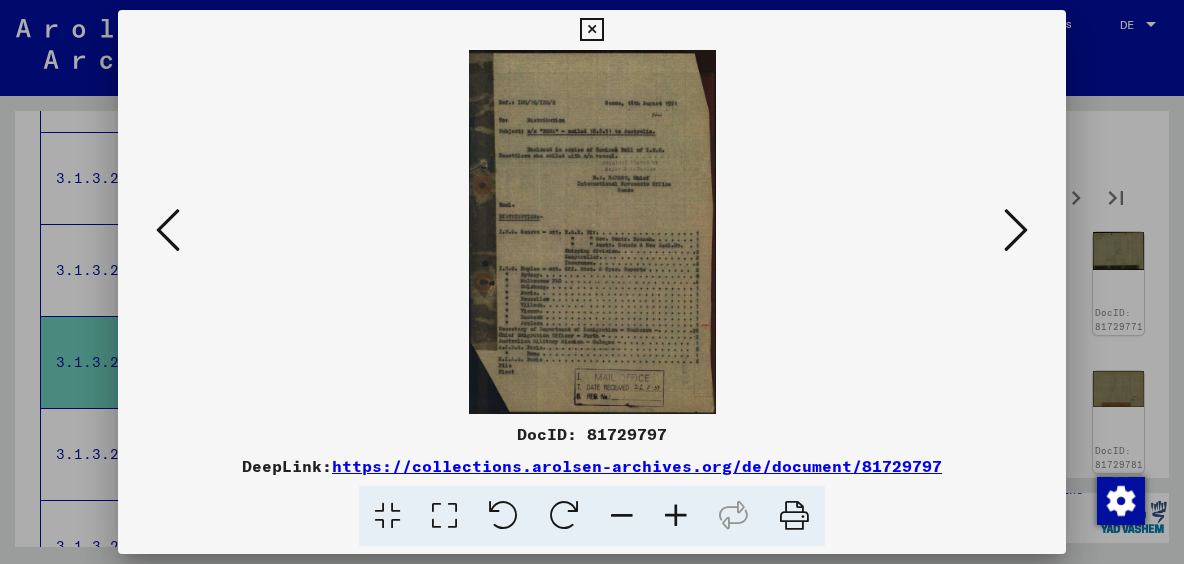 click at bounding box center [1016, 230] 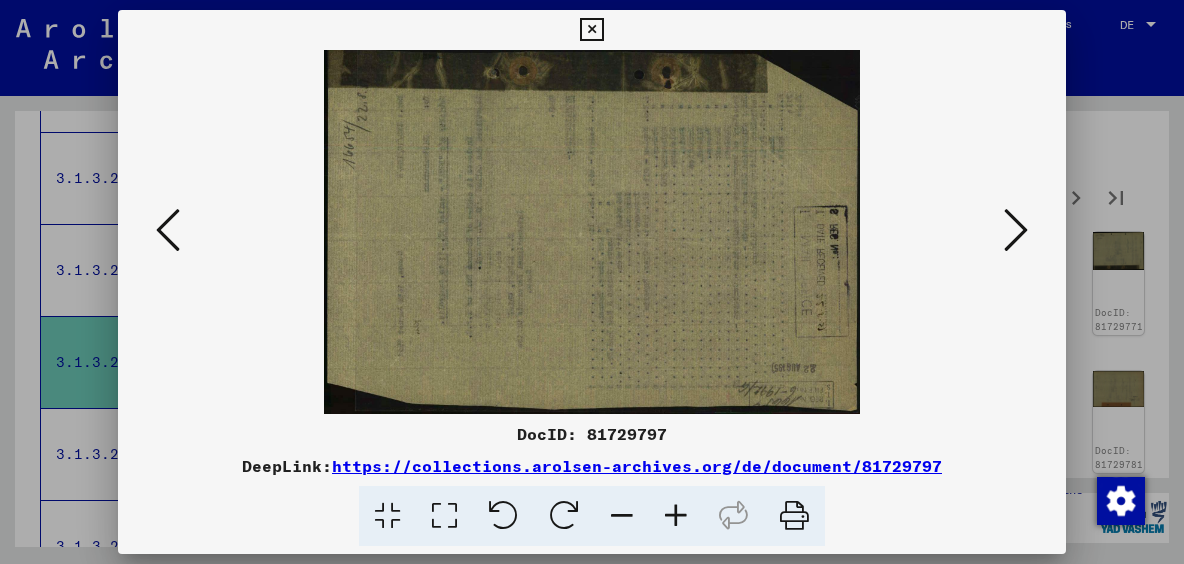 click at bounding box center (1016, 230) 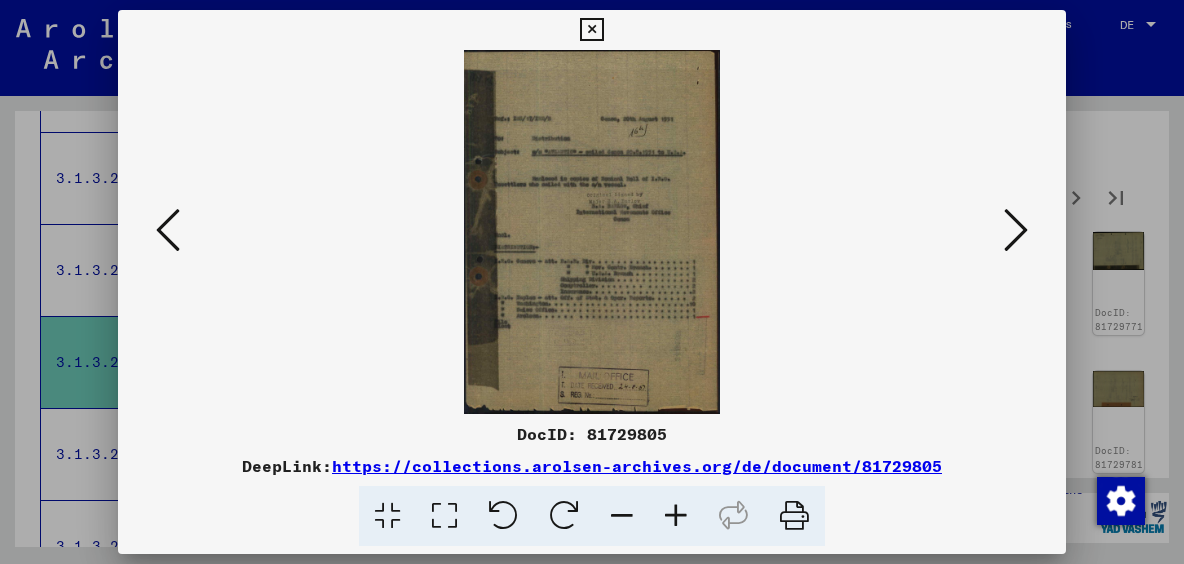 click at bounding box center (1016, 230) 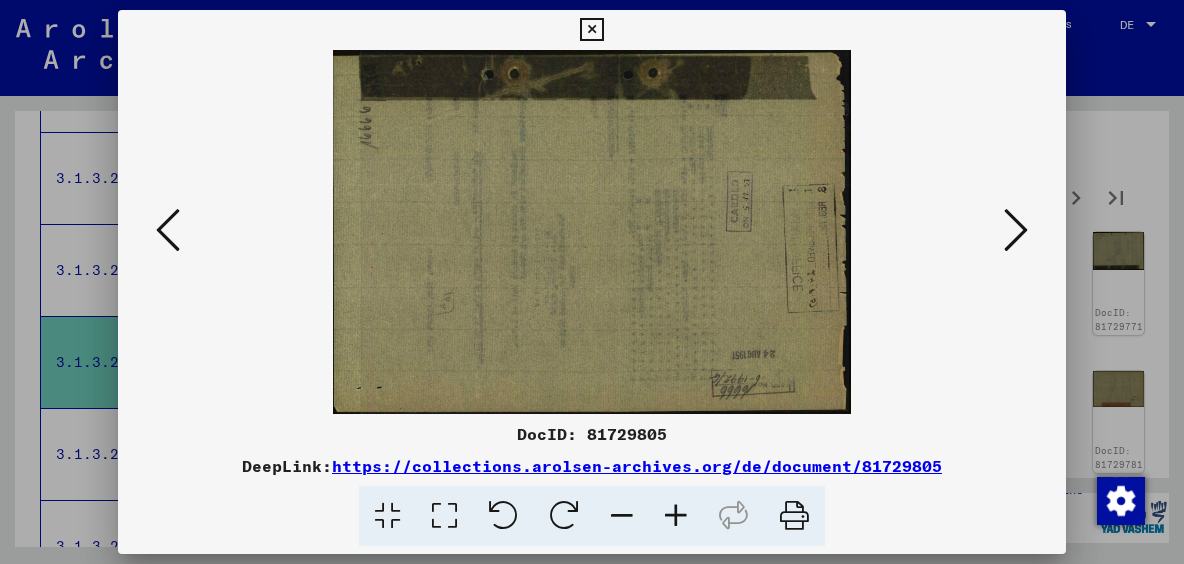 click at bounding box center [1016, 230] 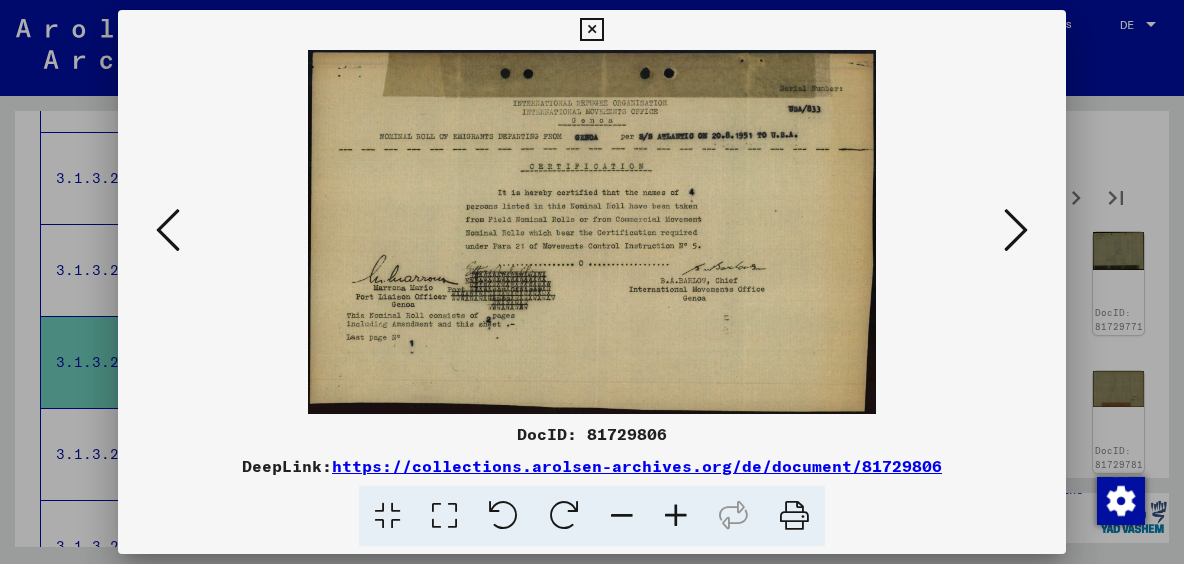 click at bounding box center [1016, 230] 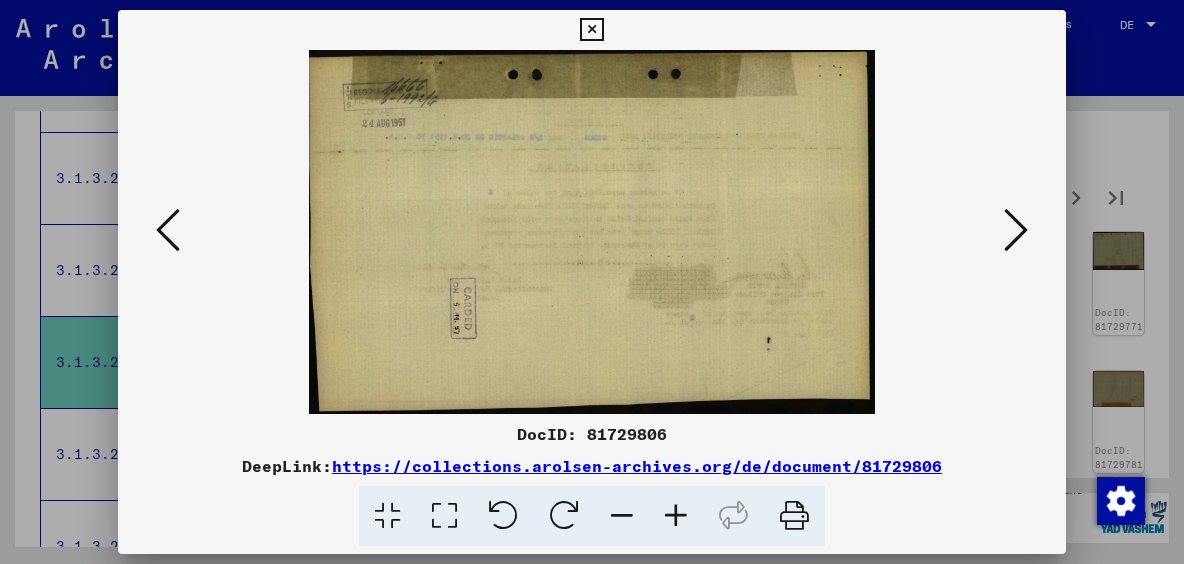 click at bounding box center (1016, 230) 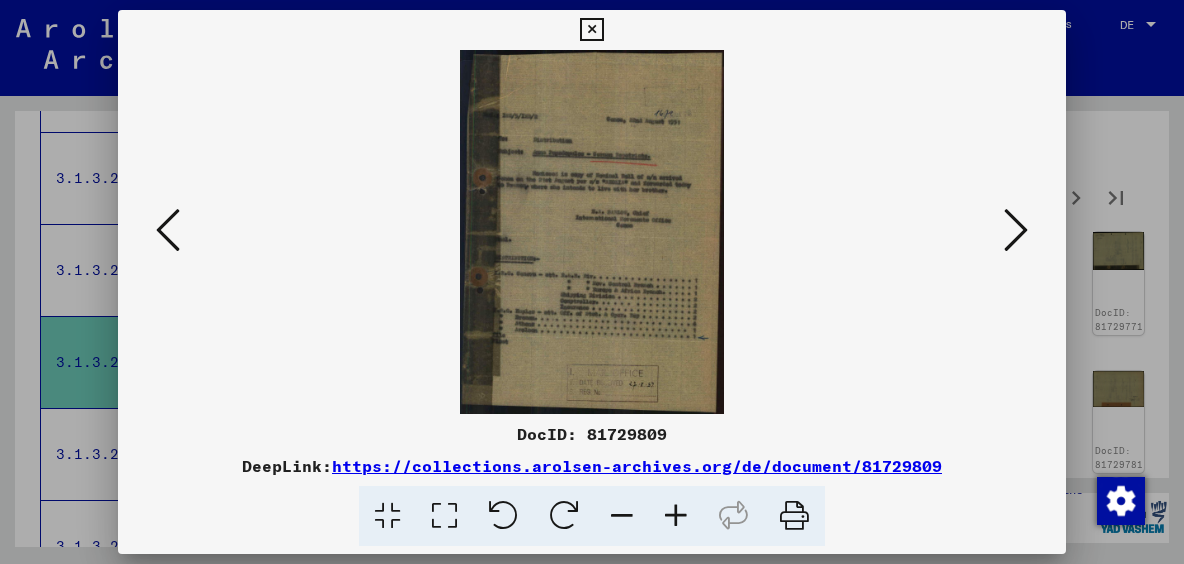 click at bounding box center (1016, 230) 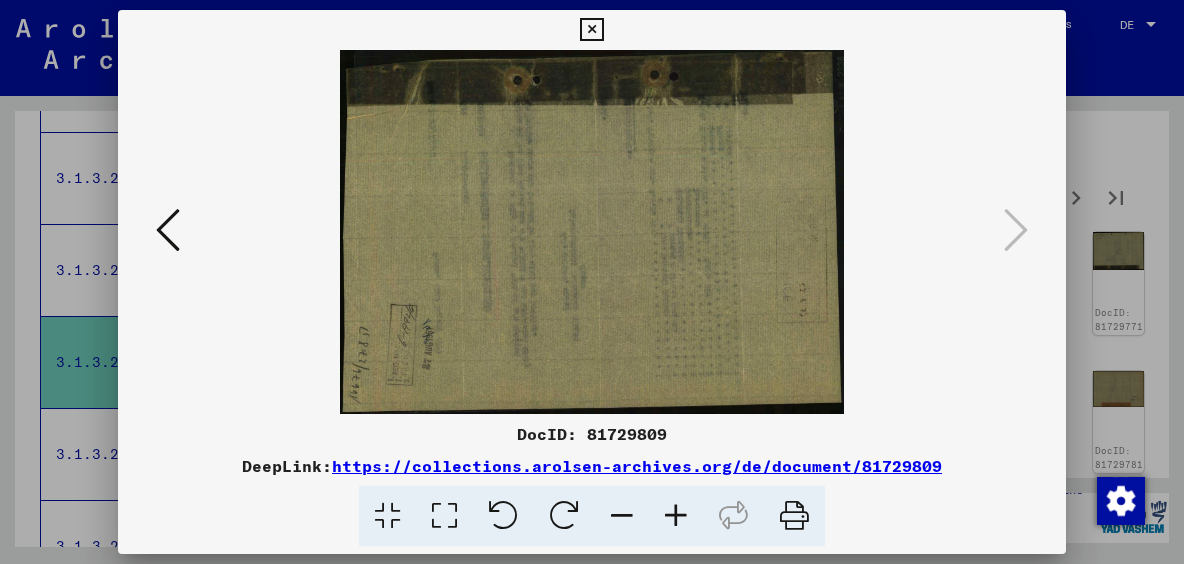 click at bounding box center [592, 282] 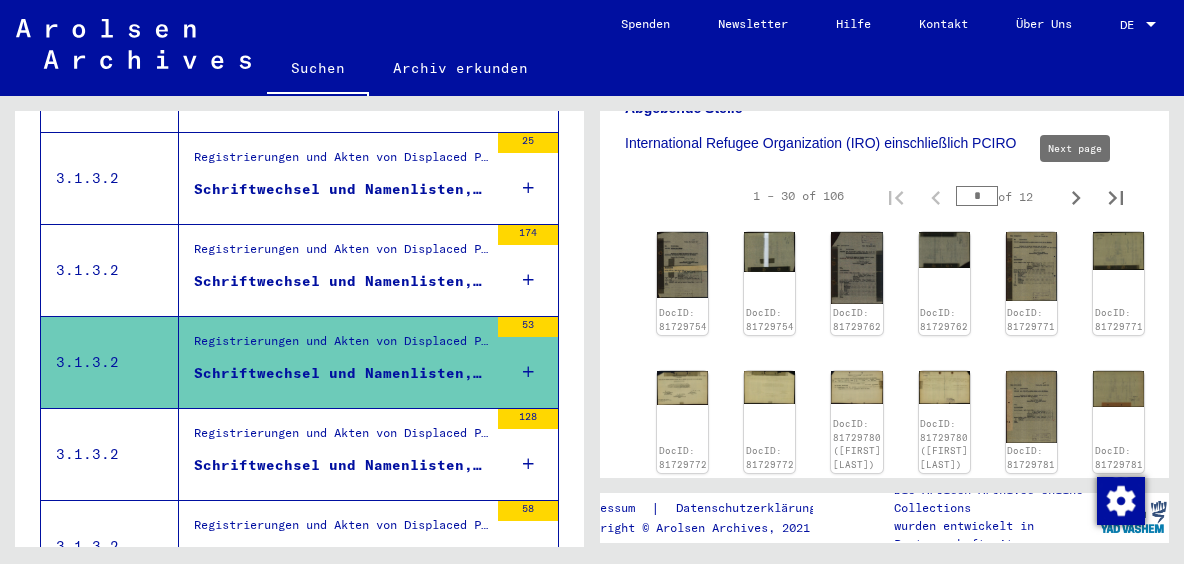 click 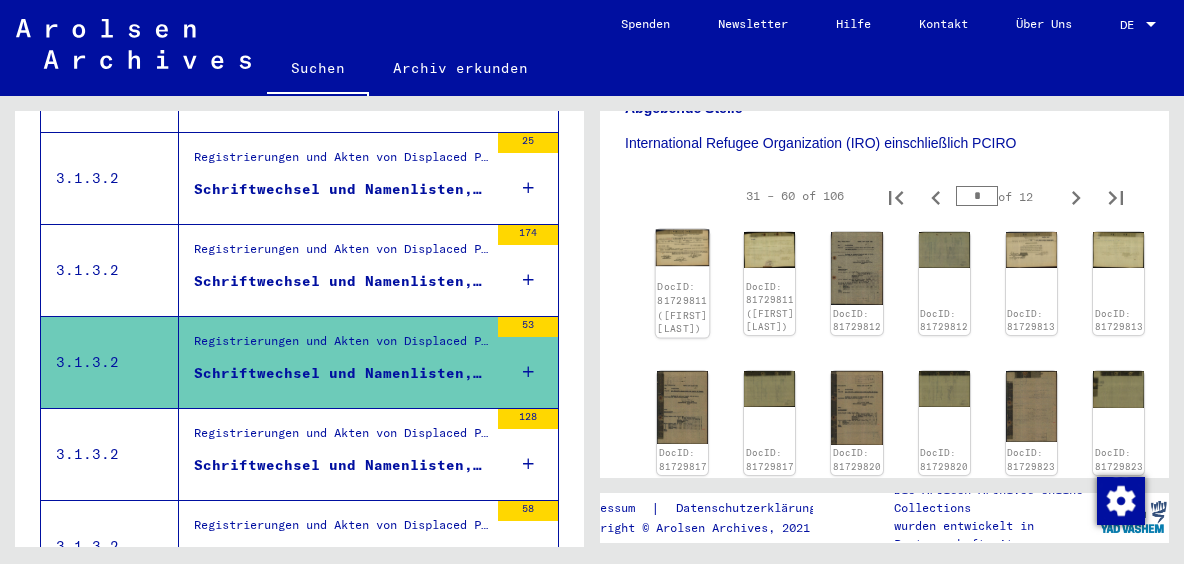 click 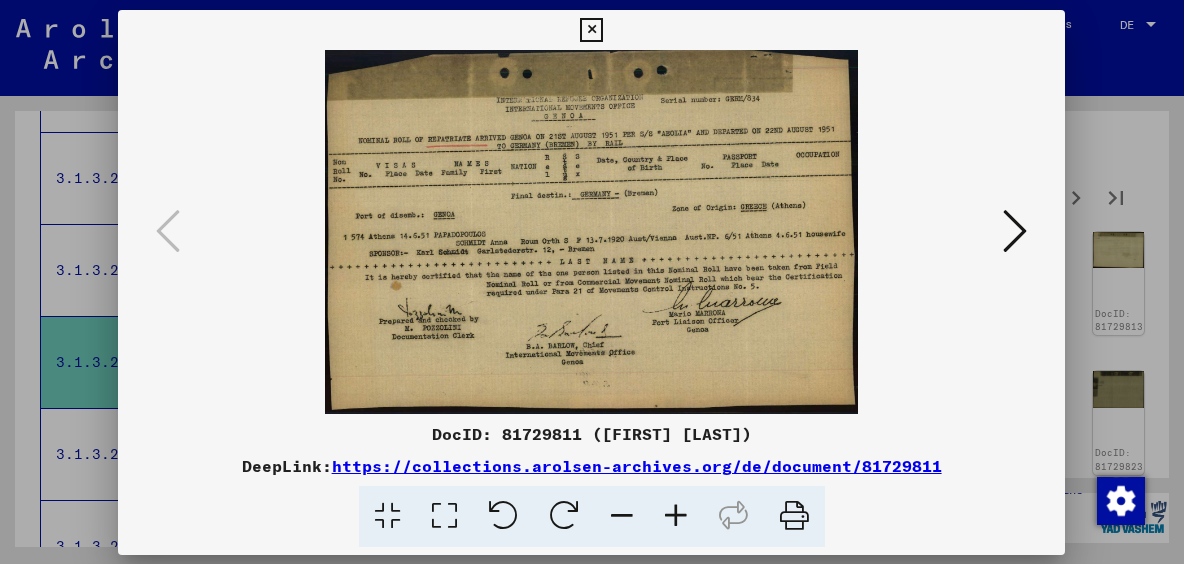 click at bounding box center [591, 232] 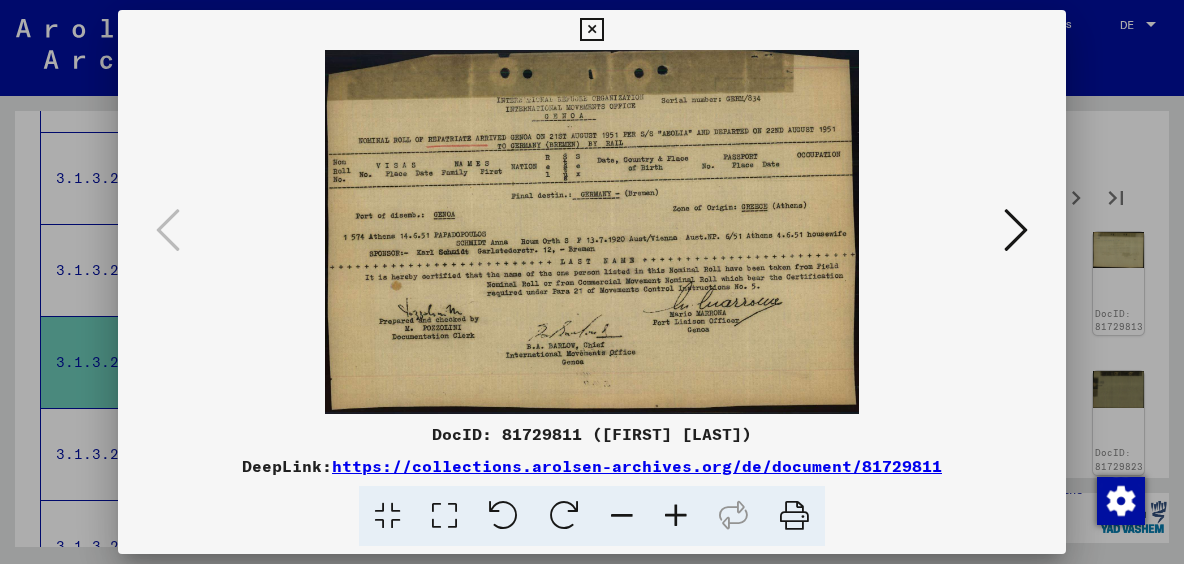 click at bounding box center (1016, 230) 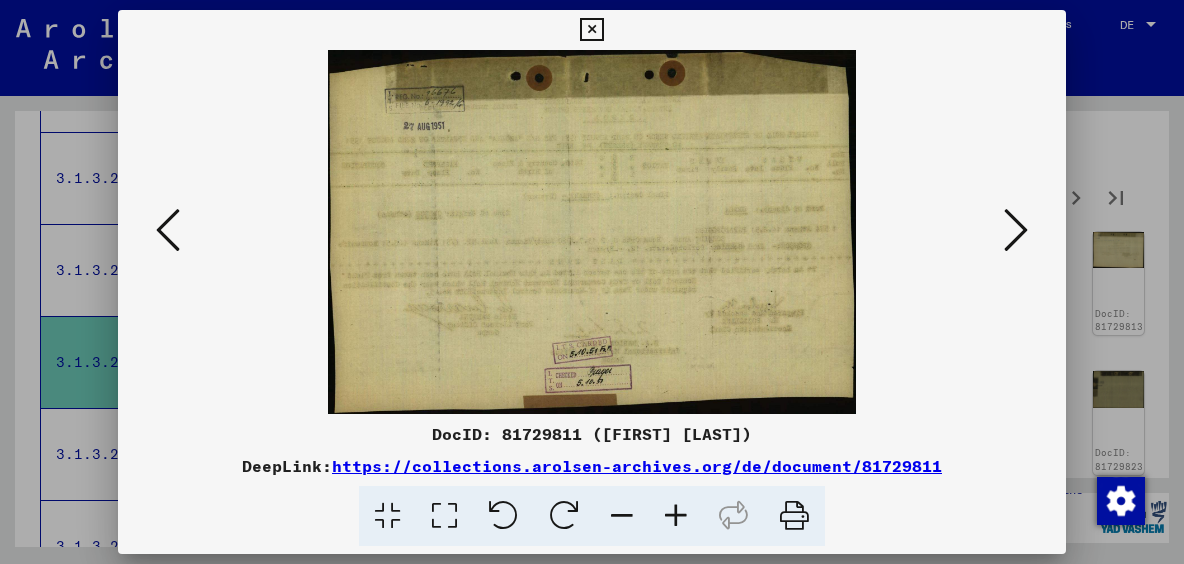 click at bounding box center (1016, 230) 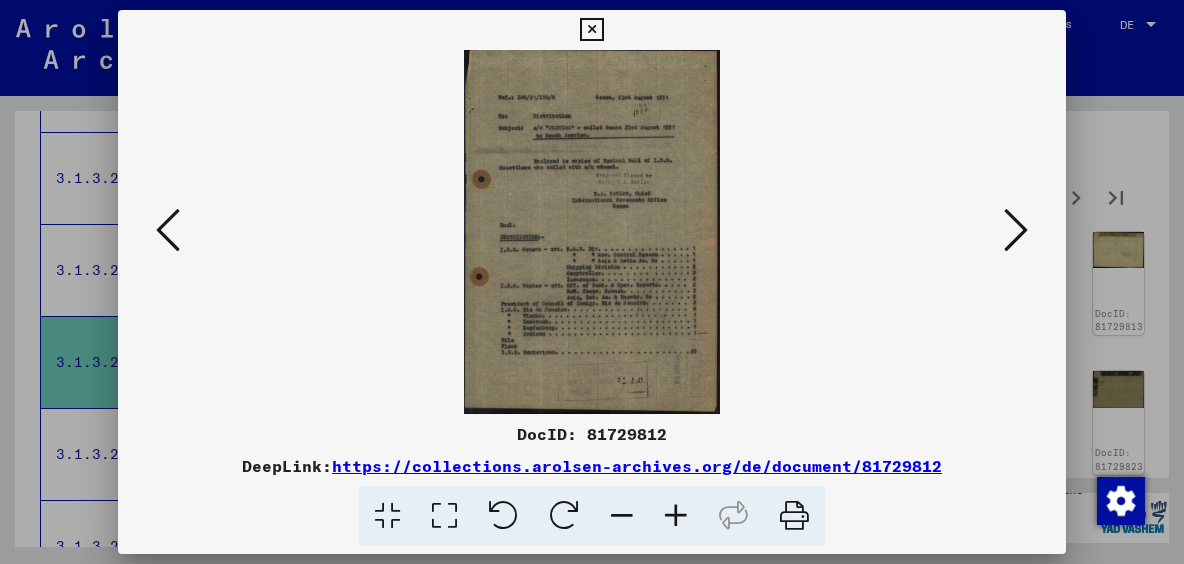 click at bounding box center [676, 516] 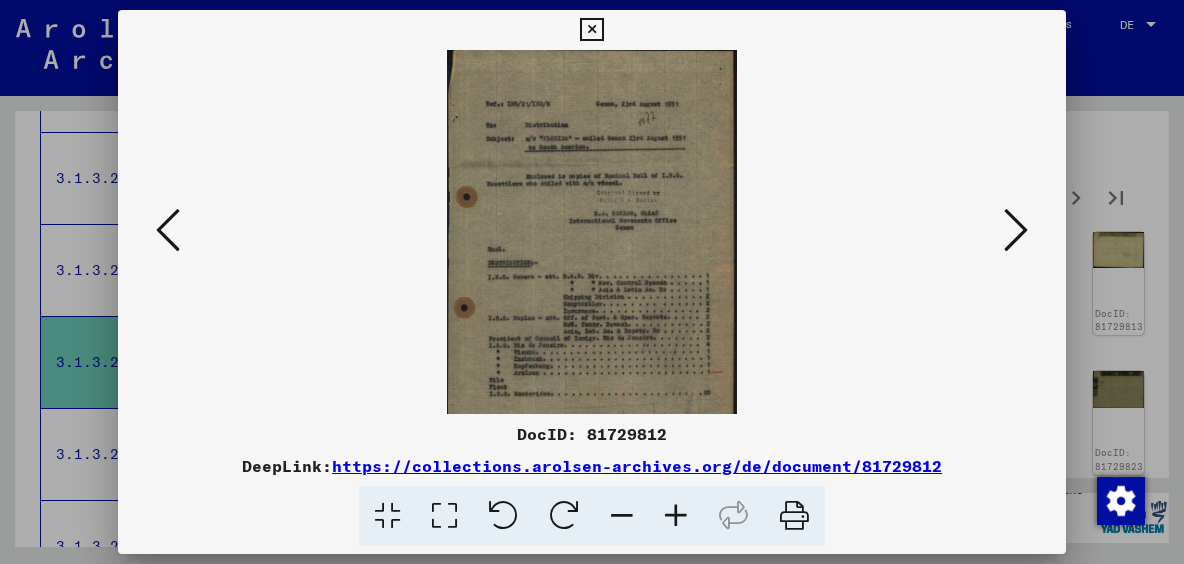 click at bounding box center [676, 516] 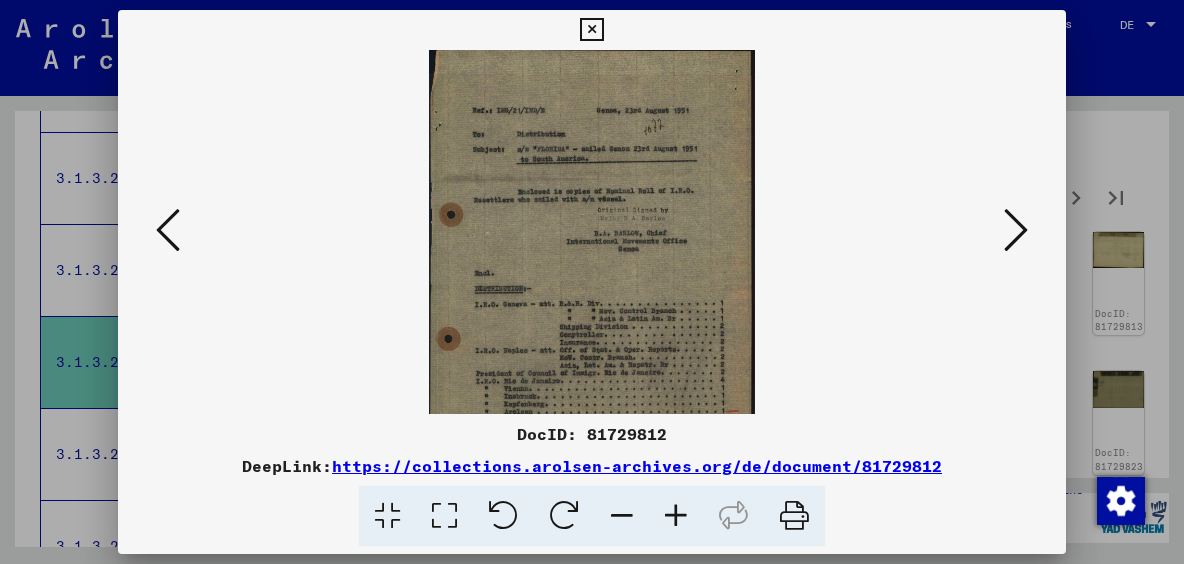 click at bounding box center [676, 516] 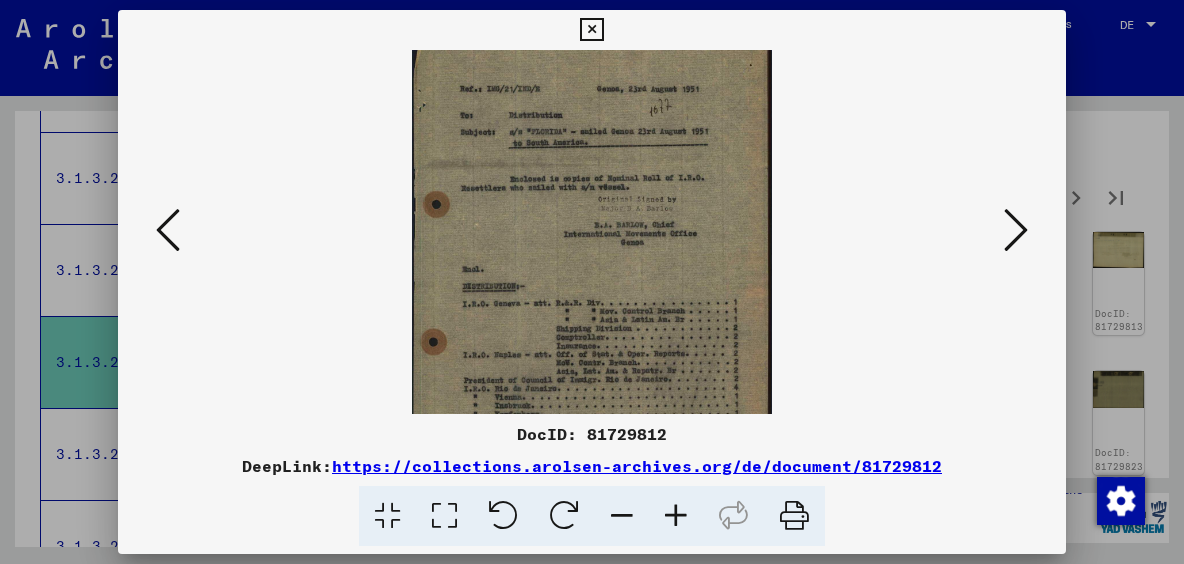 scroll, scrollTop: 150, scrollLeft: 0, axis: vertical 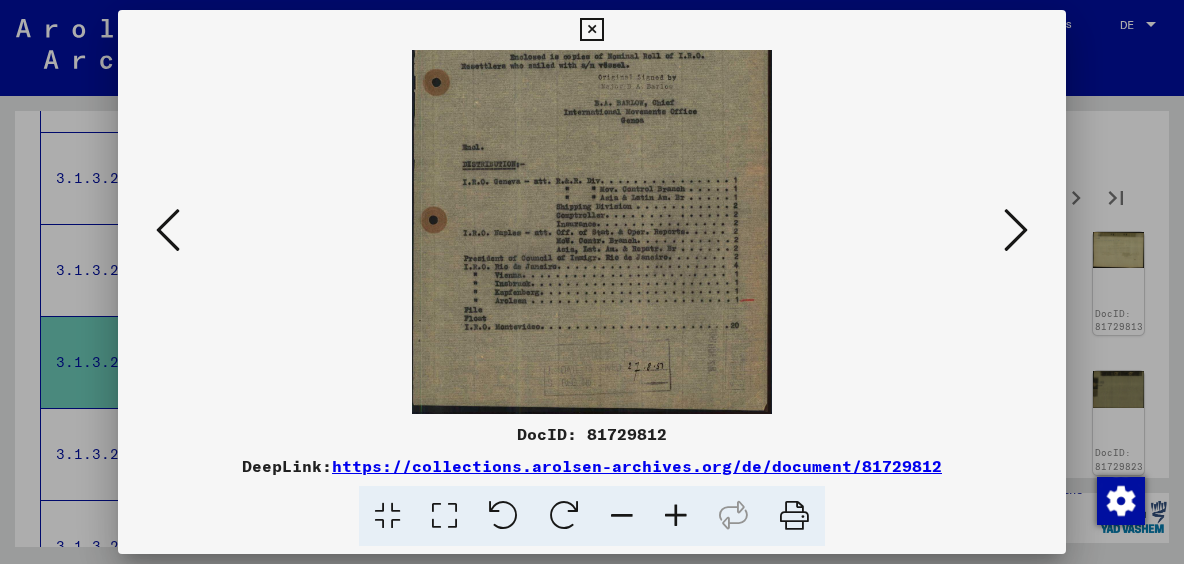 drag, startPoint x: 677, startPoint y: 245, endPoint x: 685, endPoint y: 146, distance: 99.32271 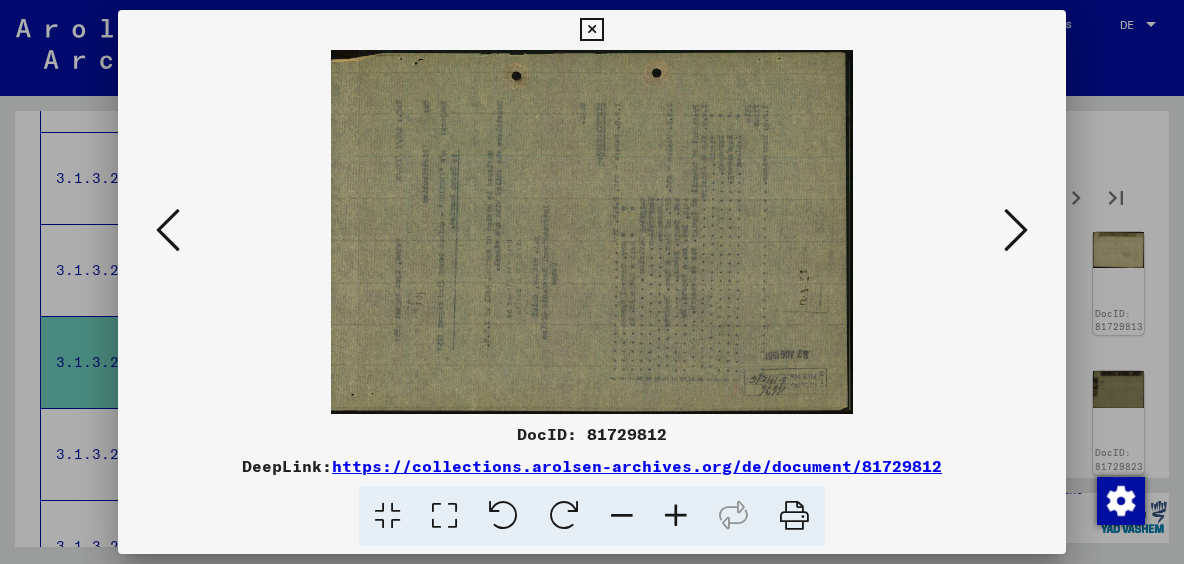 click at bounding box center (1016, 230) 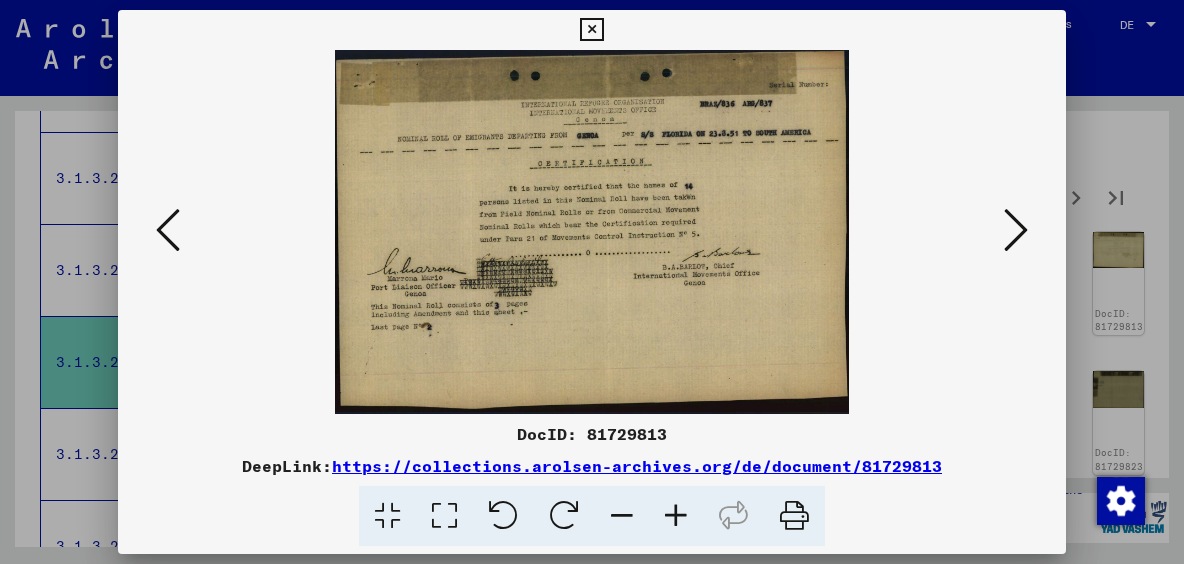 click at bounding box center (1016, 230) 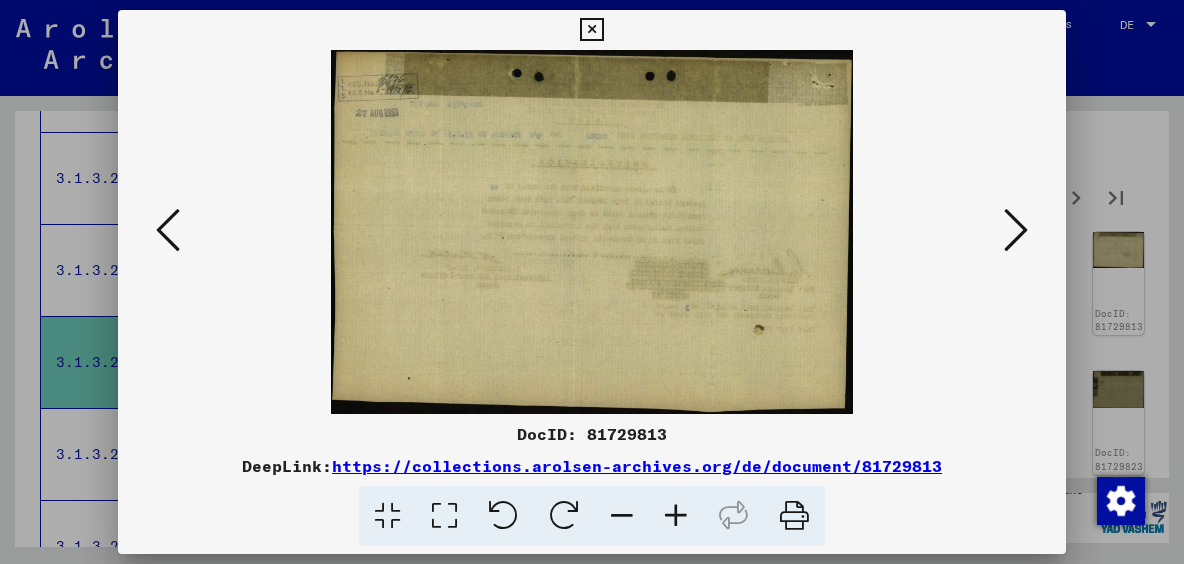 click at bounding box center (1016, 230) 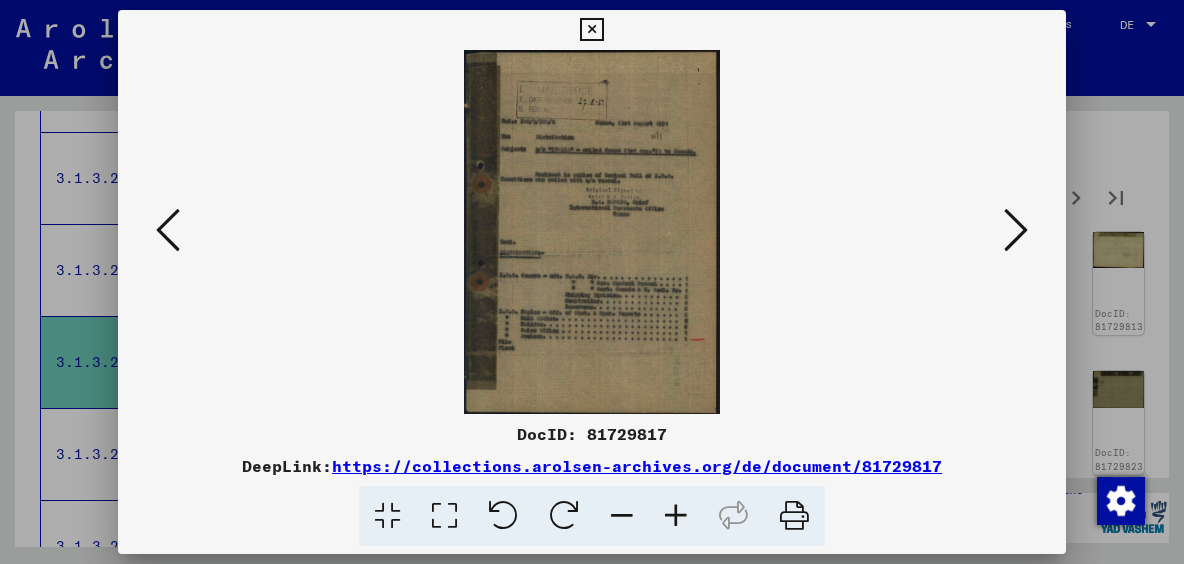 click at bounding box center (1016, 230) 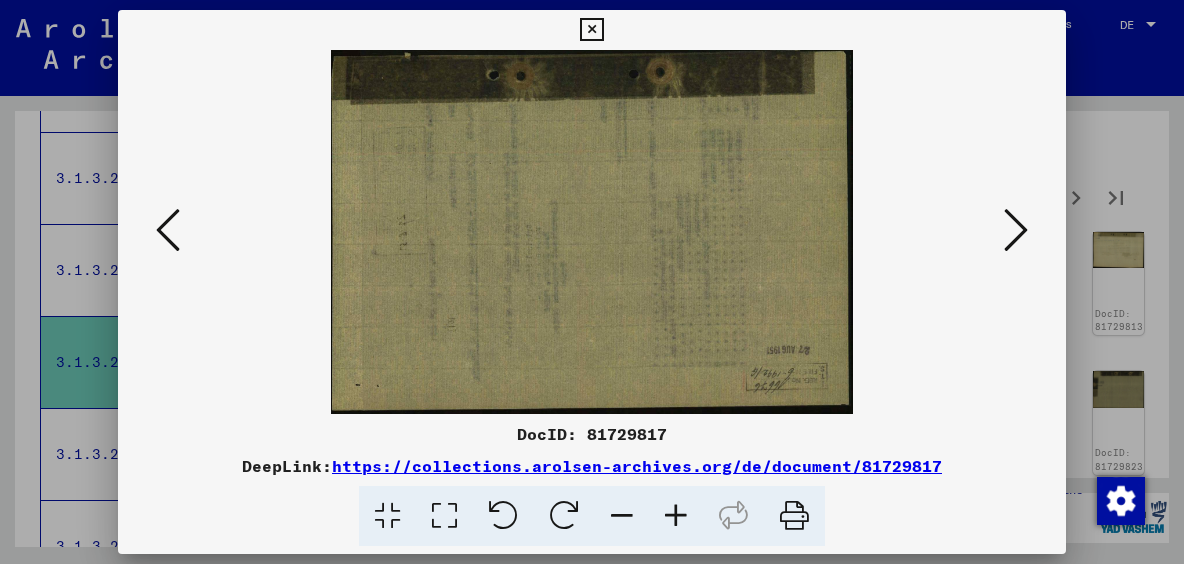 click at bounding box center [1016, 230] 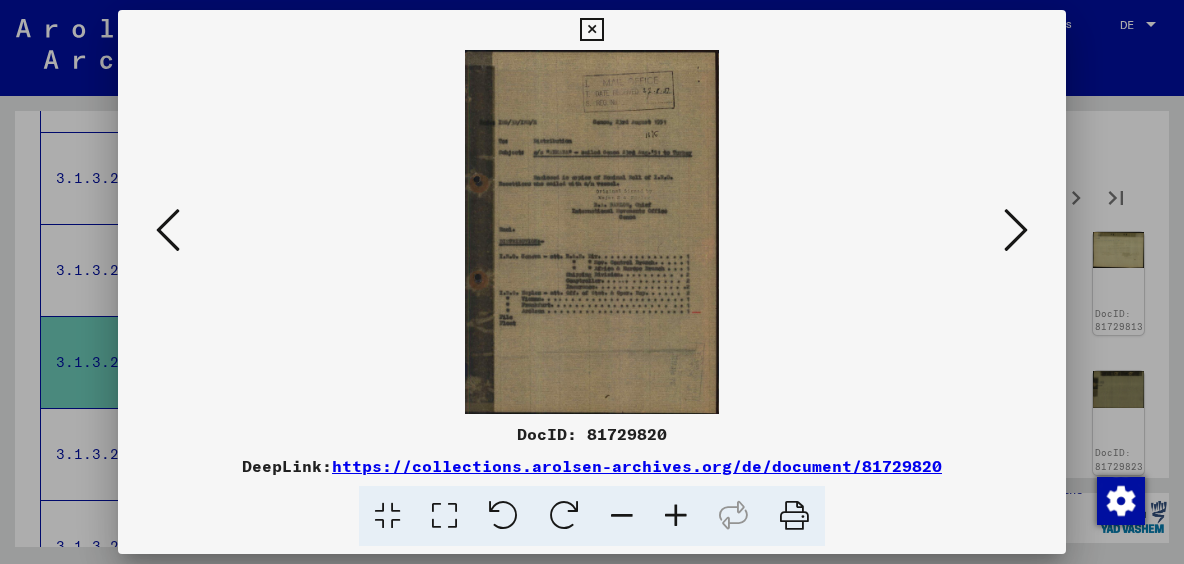 click at bounding box center (1016, 230) 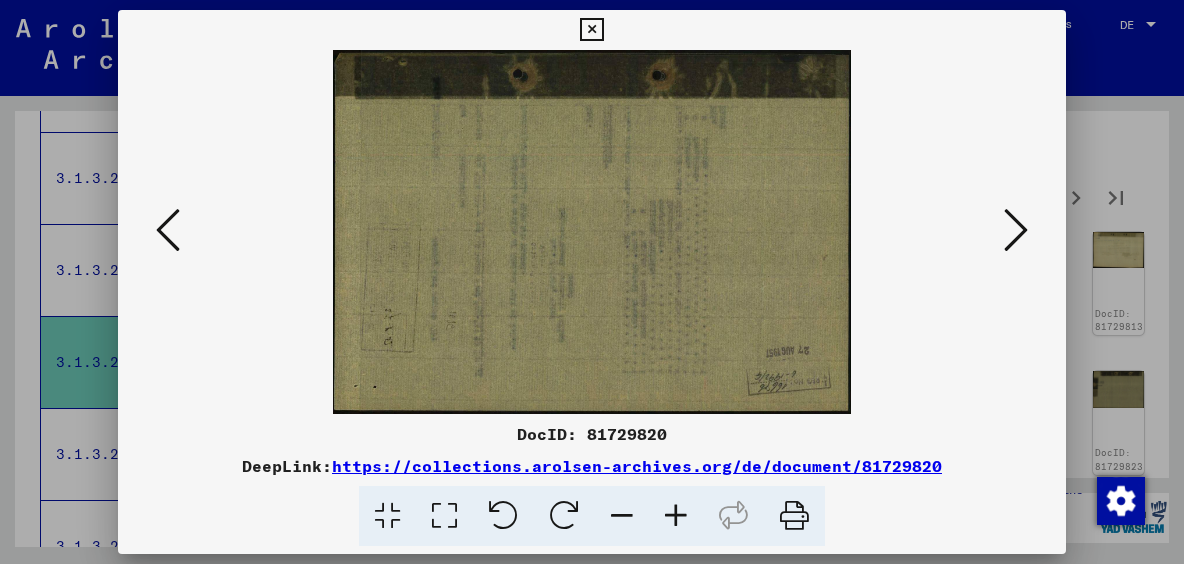 click at bounding box center (1016, 230) 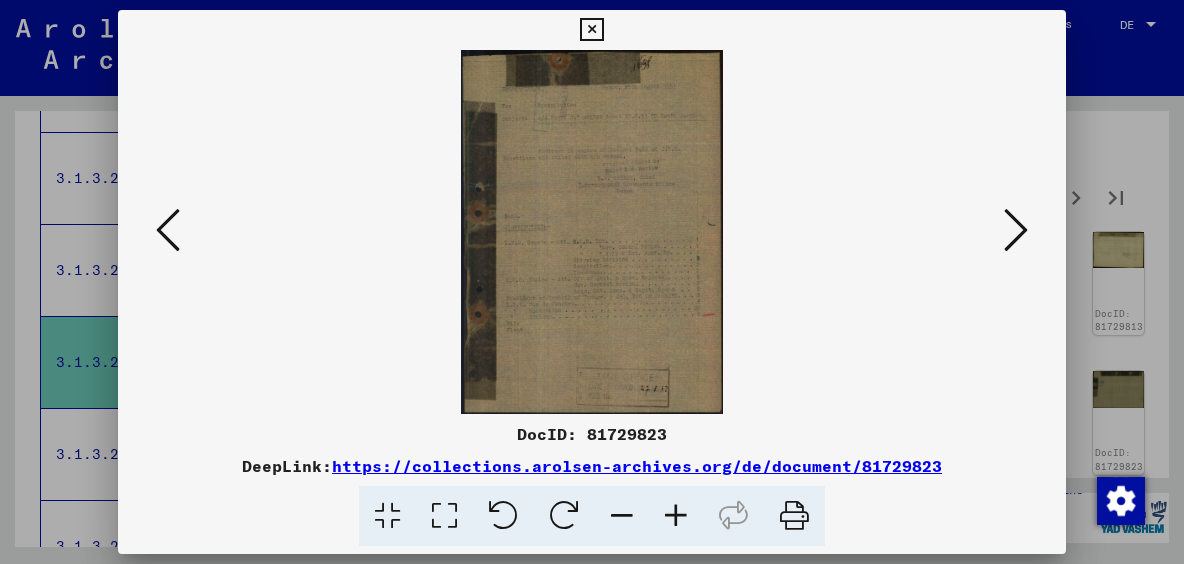 click at bounding box center [1016, 230] 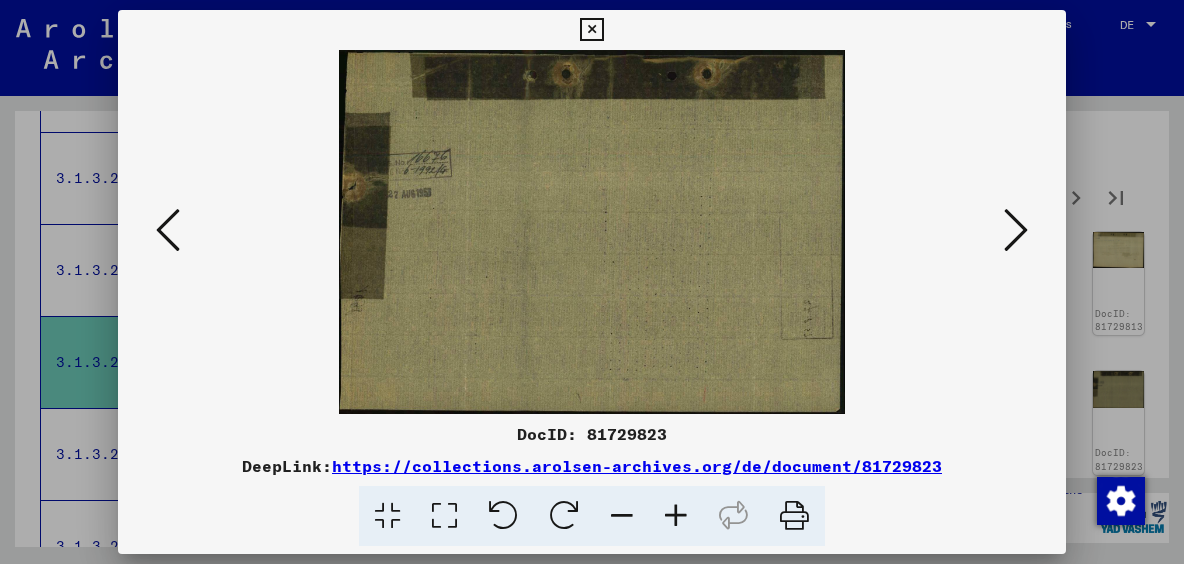 click at bounding box center [1016, 230] 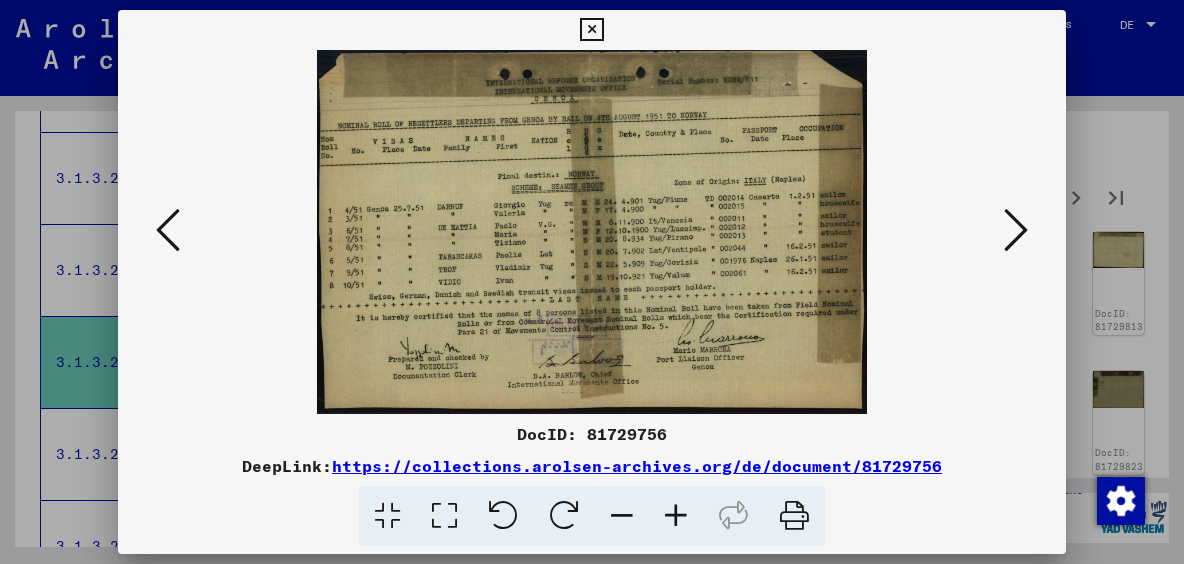 drag, startPoint x: 1019, startPoint y: 236, endPoint x: 1021, endPoint y: 220, distance: 16.124516 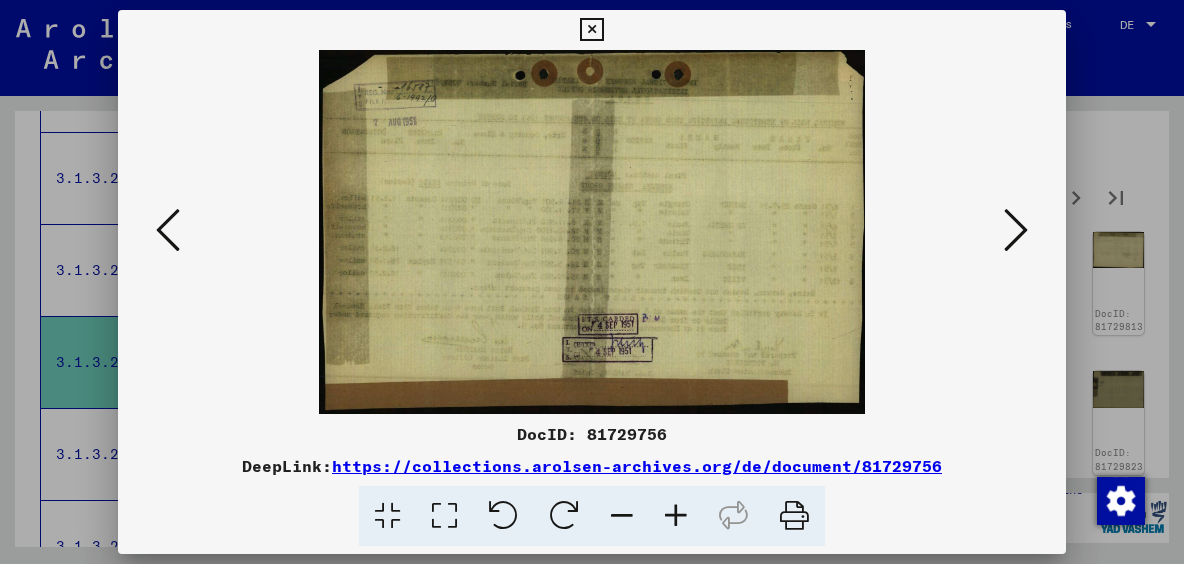 click at bounding box center [1016, 230] 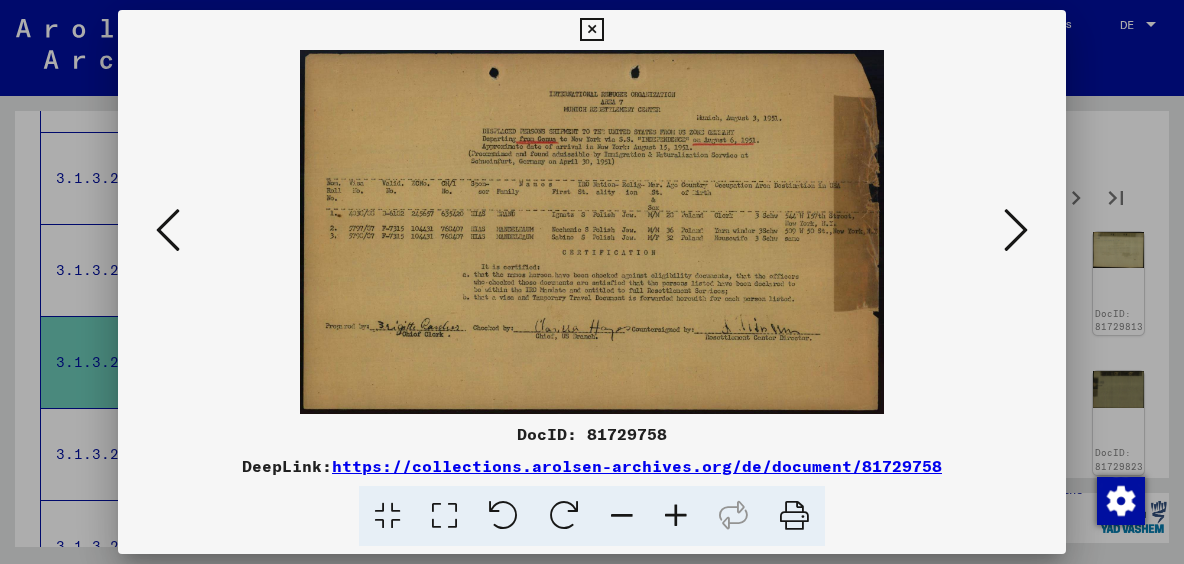 click at bounding box center (1016, 230) 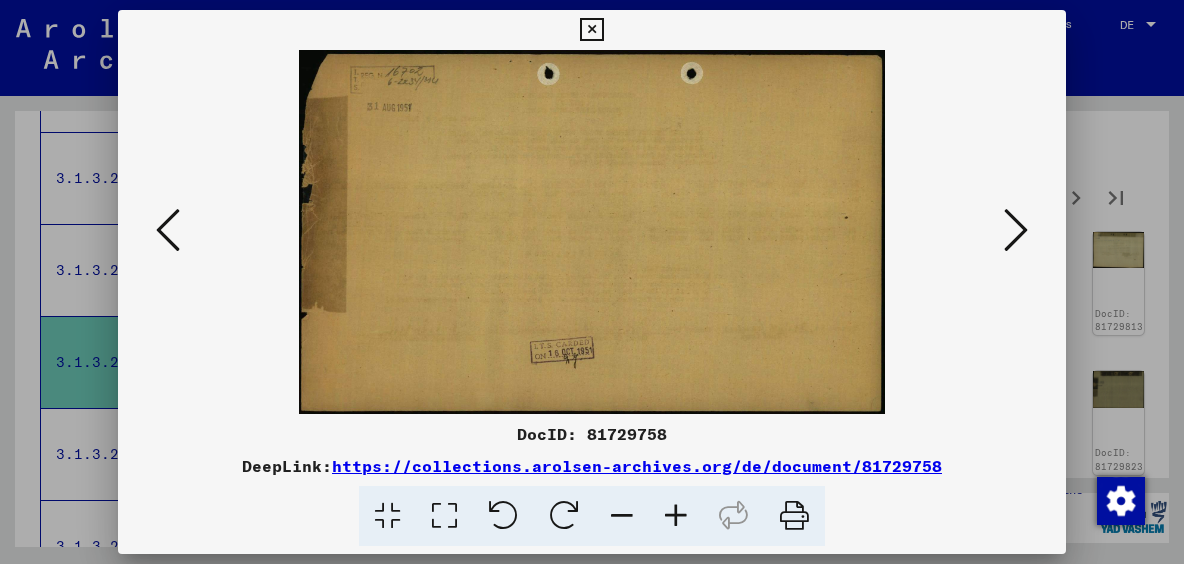 click at bounding box center [1016, 230] 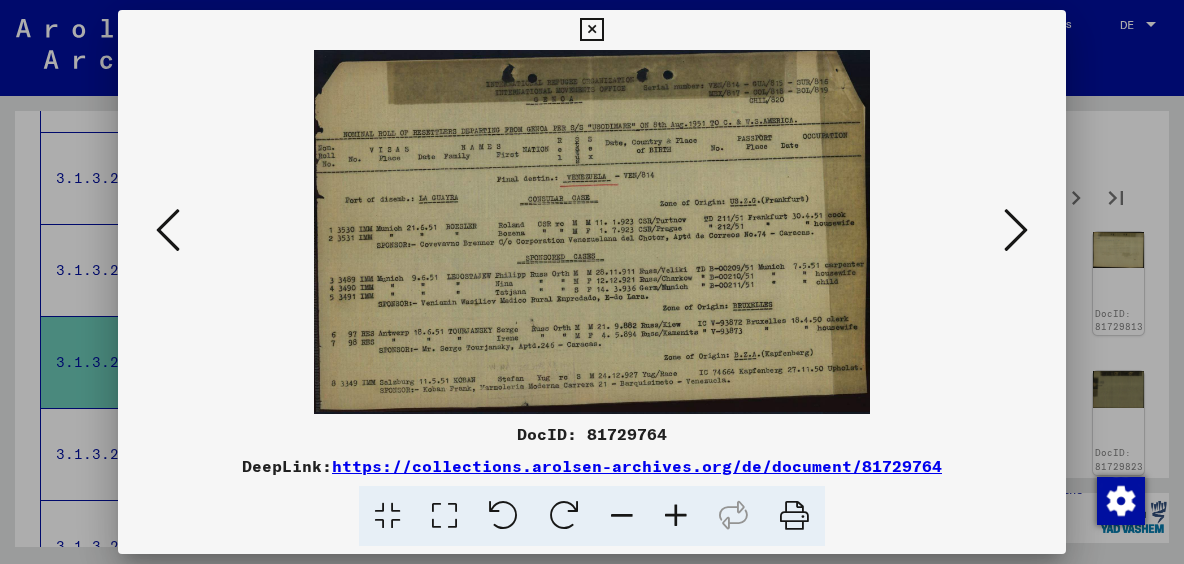 click at bounding box center [1016, 230] 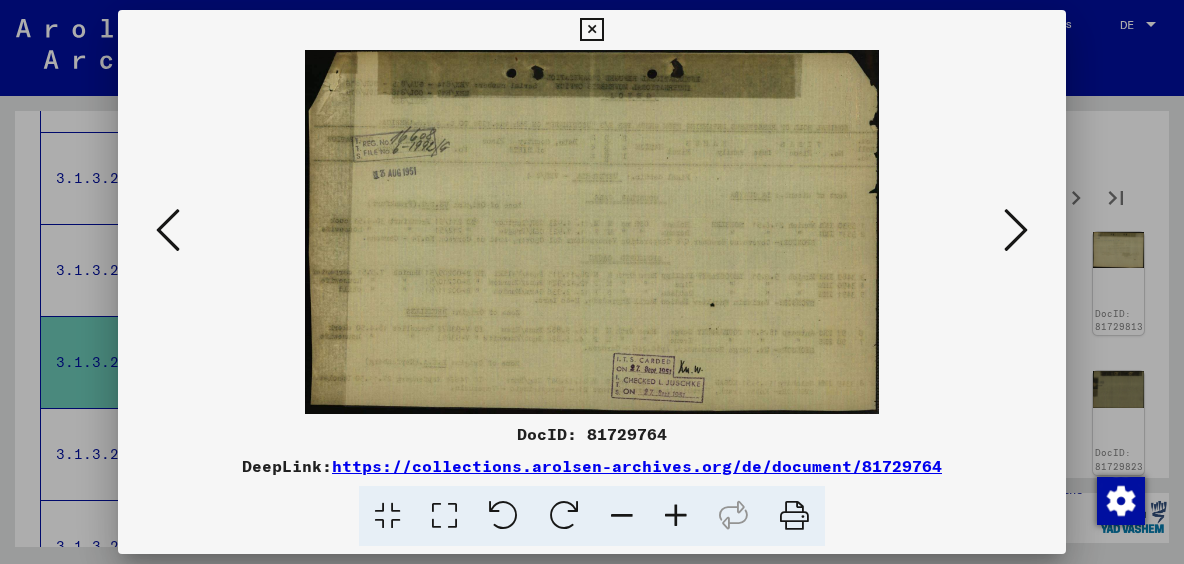 click at bounding box center [1016, 230] 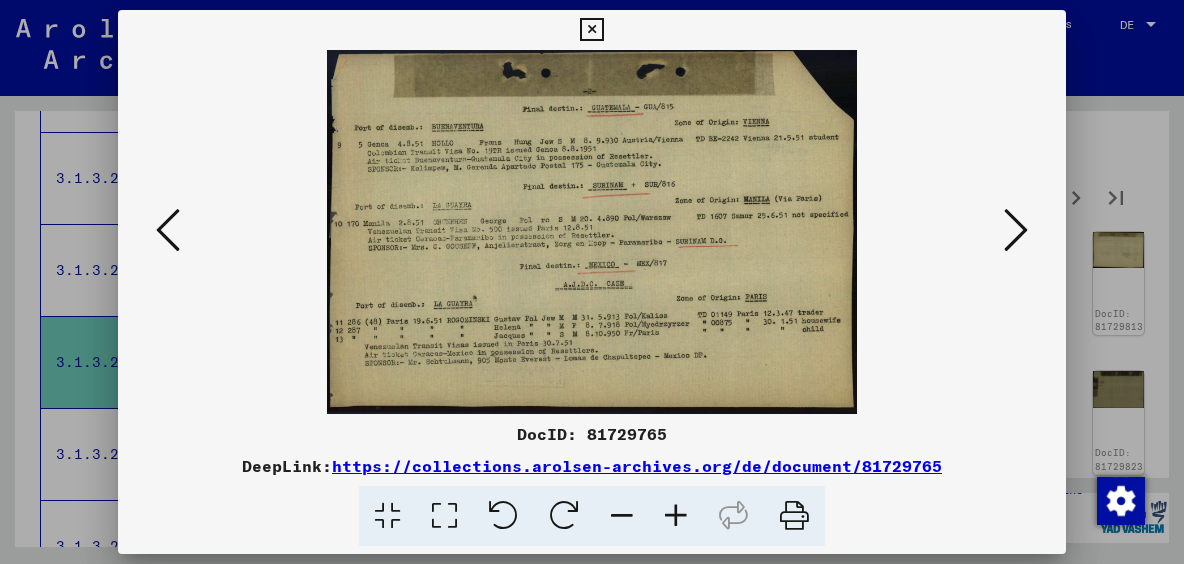 click at bounding box center (794, 516) 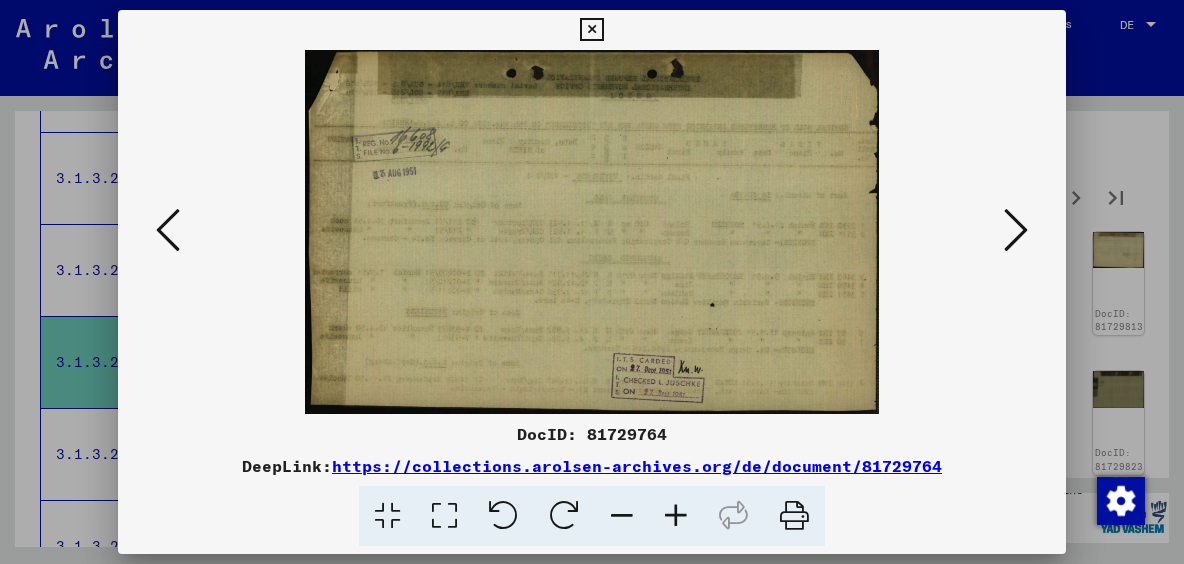 click at bounding box center [168, 230] 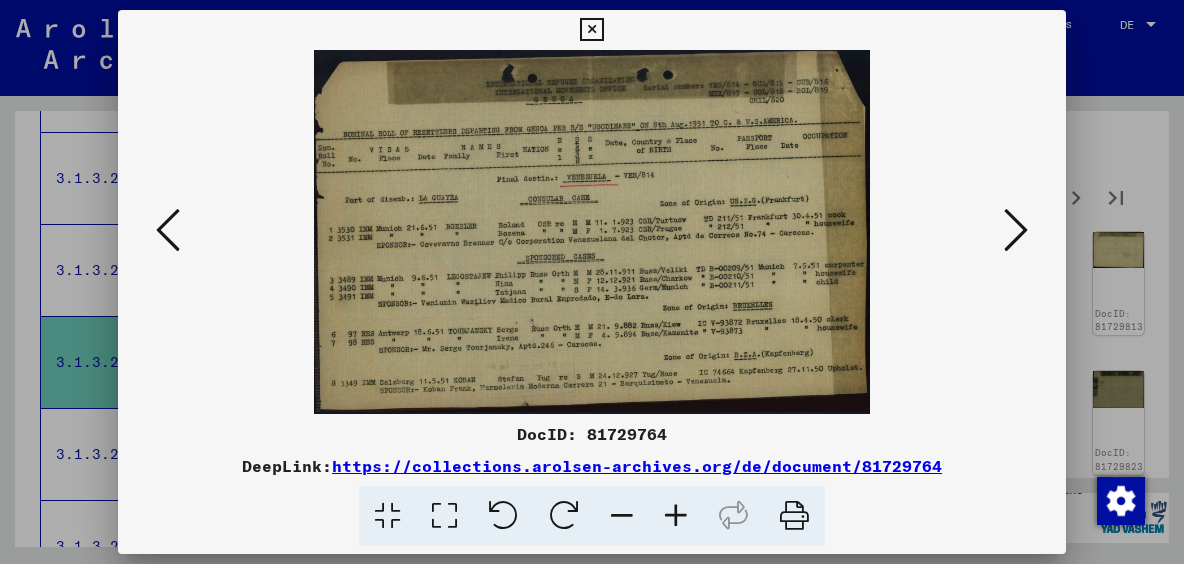 click at bounding box center [794, 516] 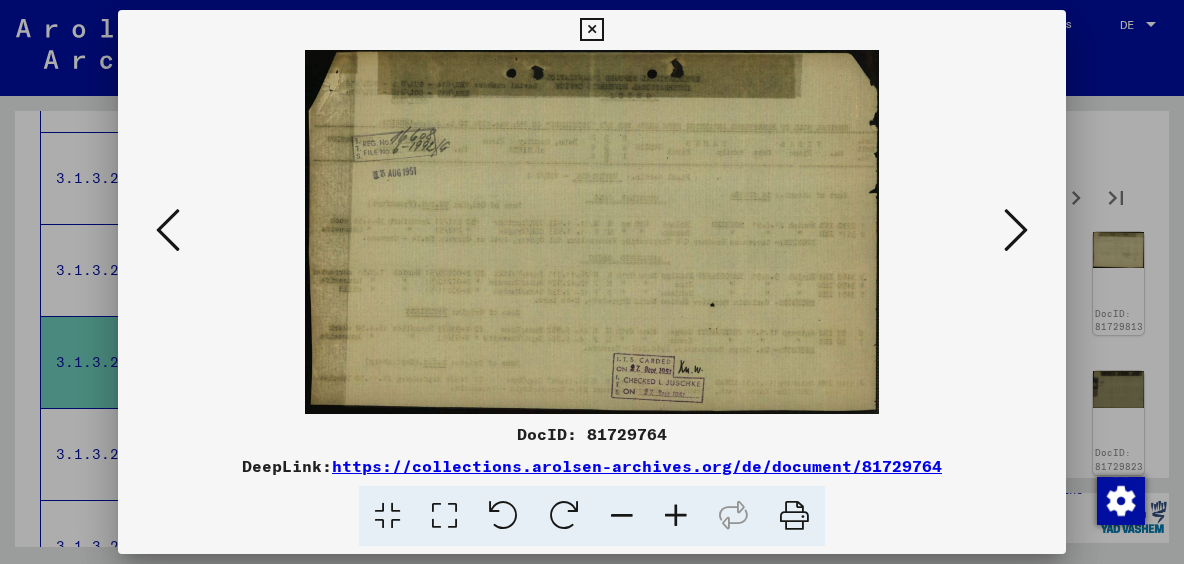 click at bounding box center (1016, 230) 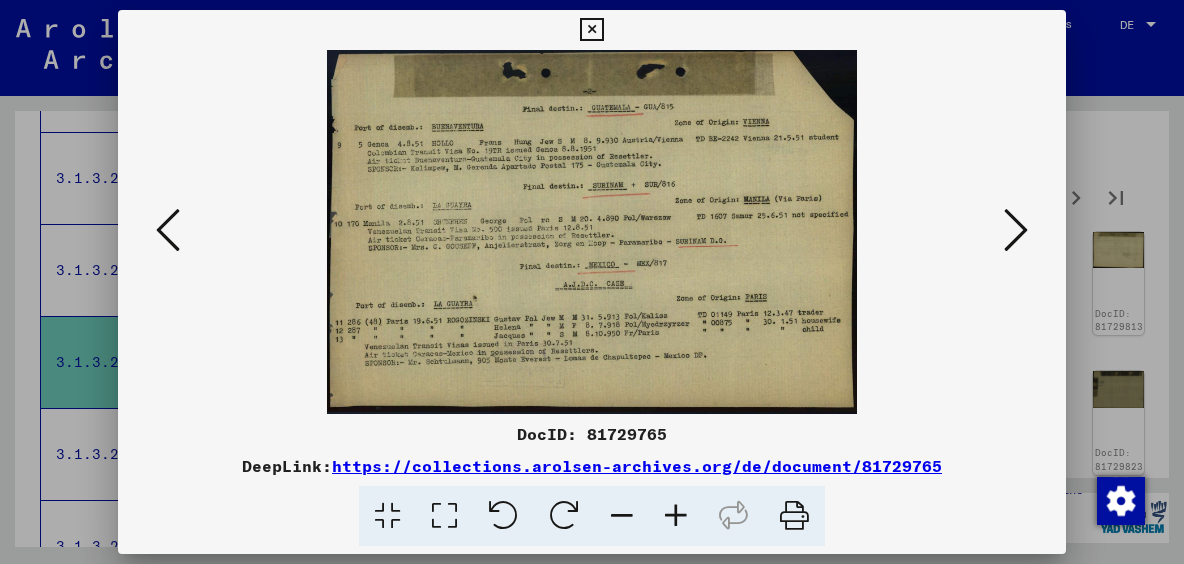 click at bounding box center (1016, 230) 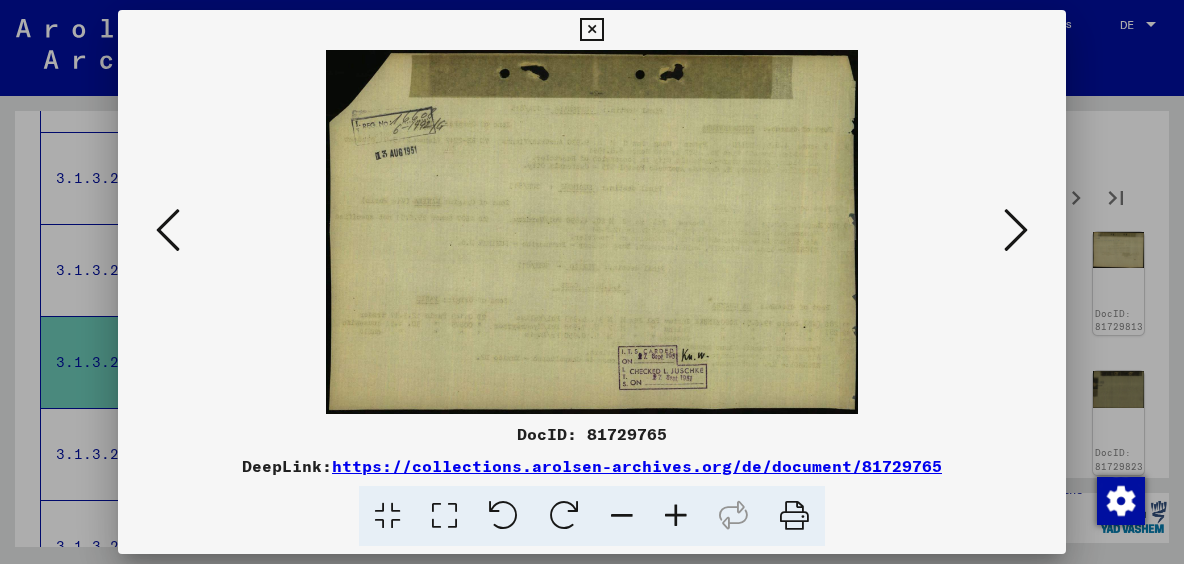 click at bounding box center [1016, 230] 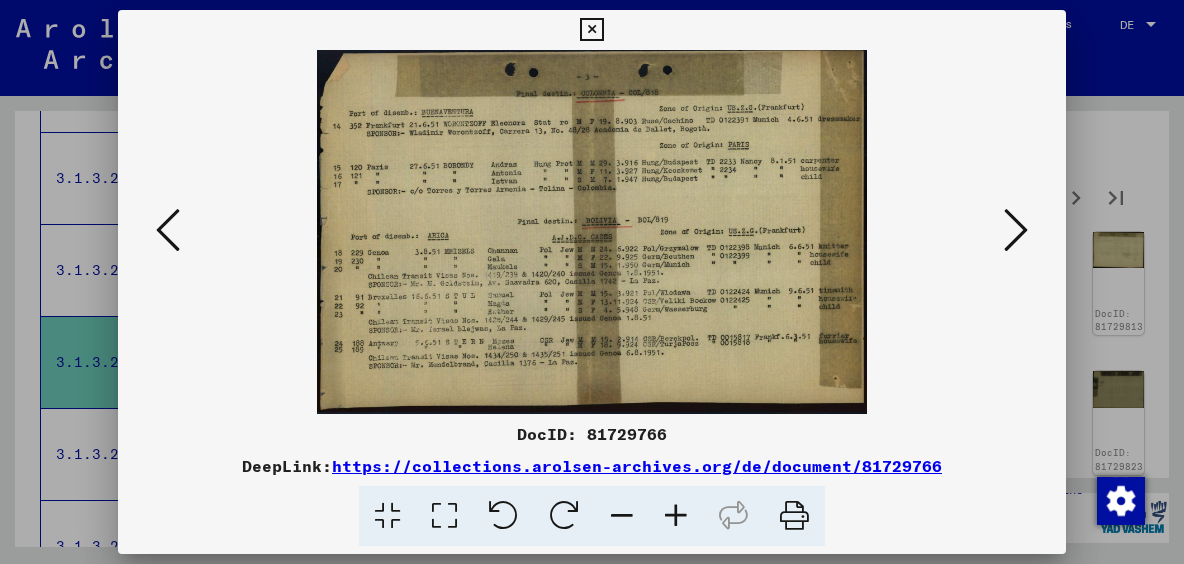 click at bounding box center [1016, 230] 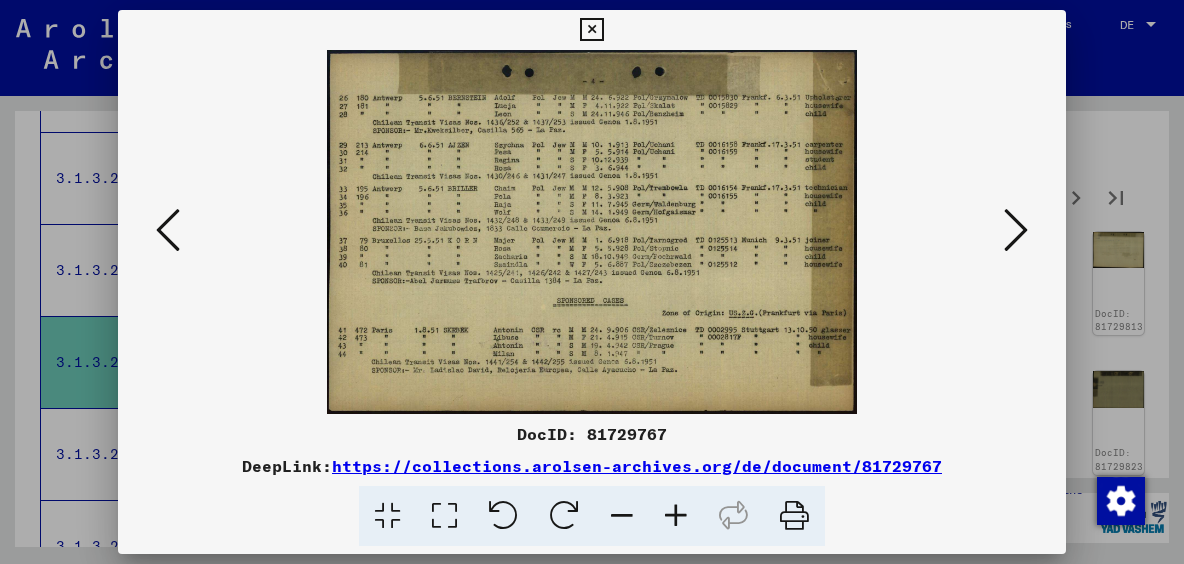 click at bounding box center (1016, 230) 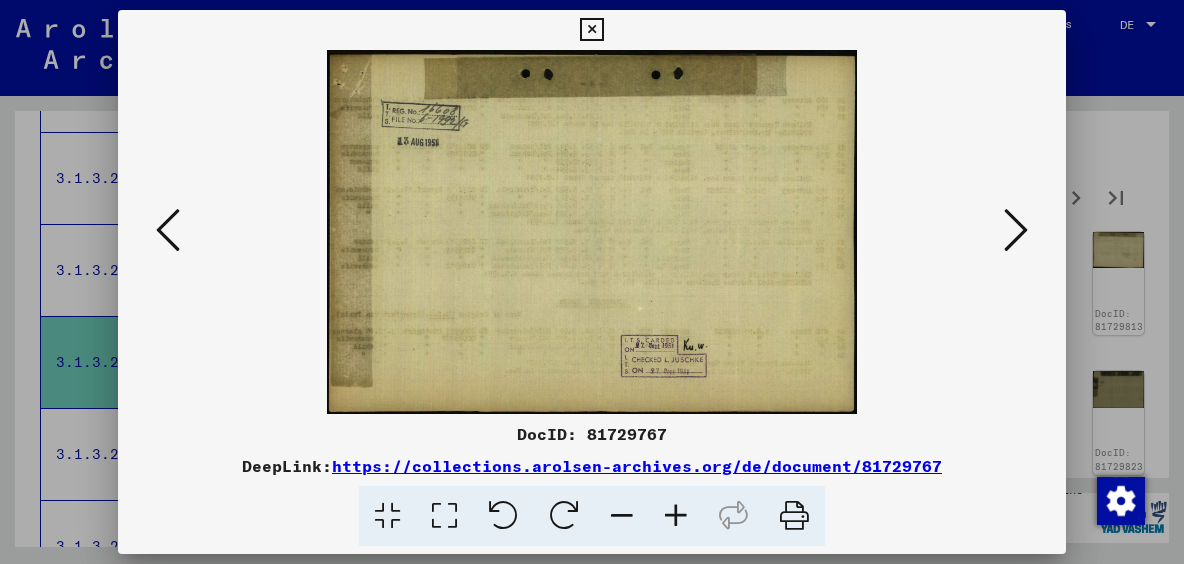 click at bounding box center [1016, 230] 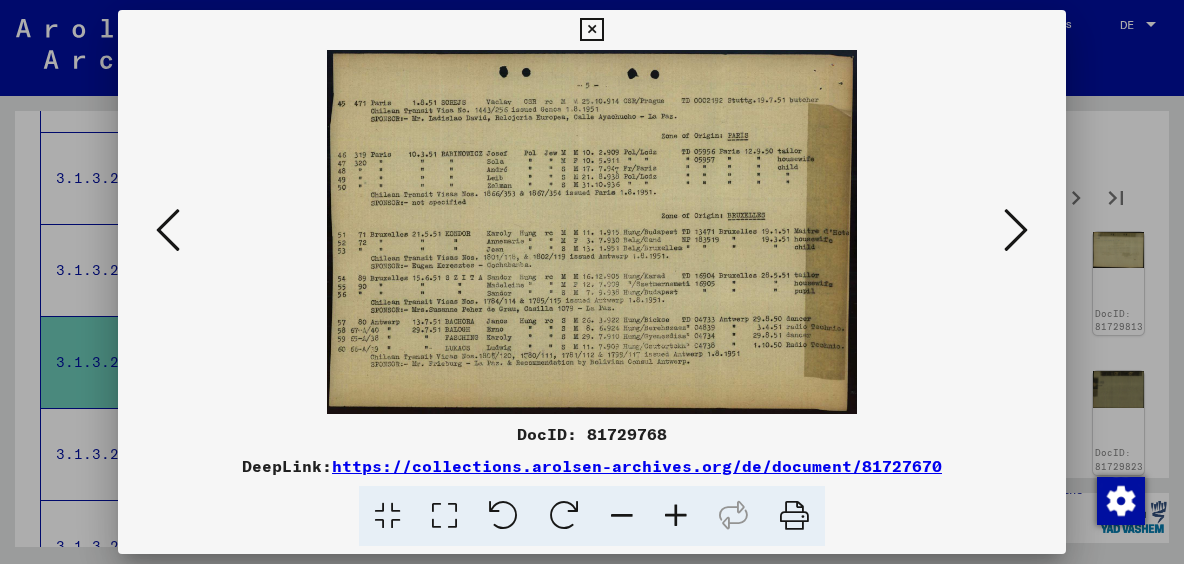 click at bounding box center (1016, 230) 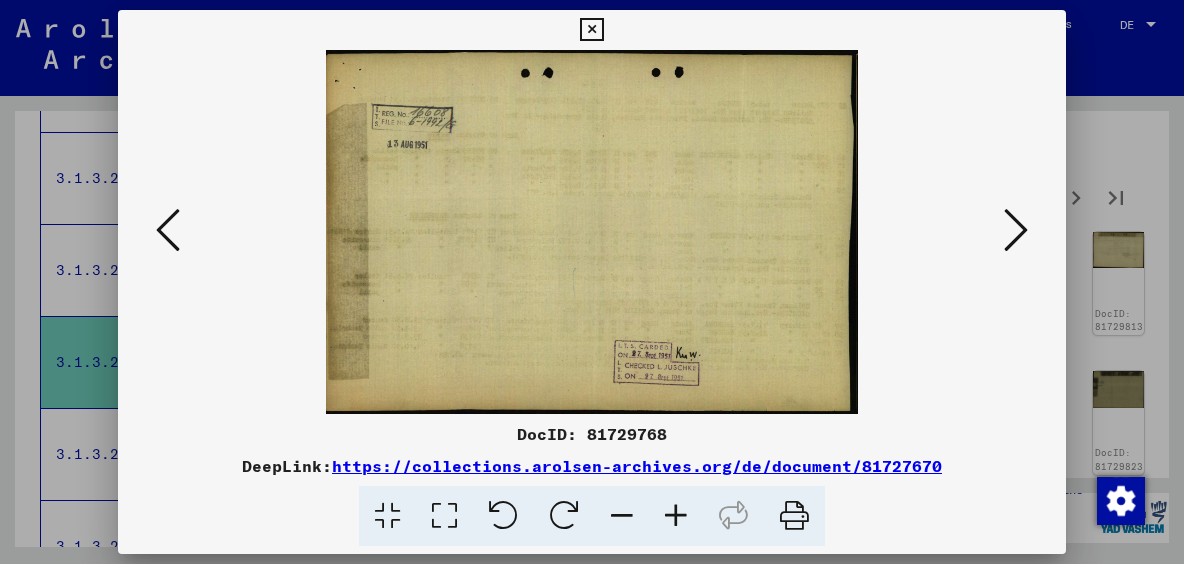 click at bounding box center [1016, 230] 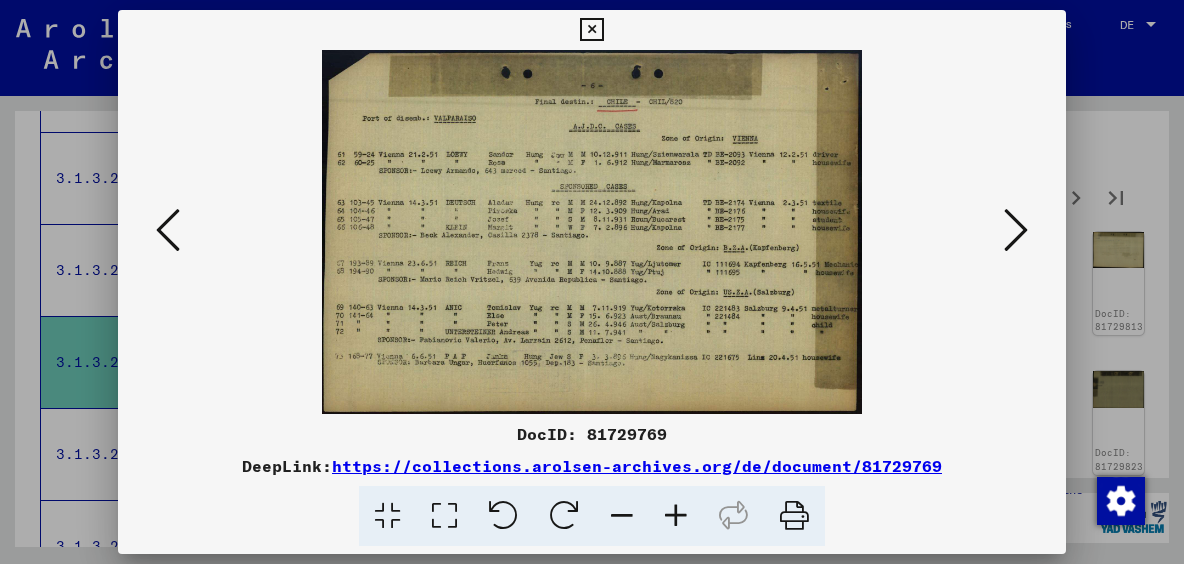 click at bounding box center [1016, 230] 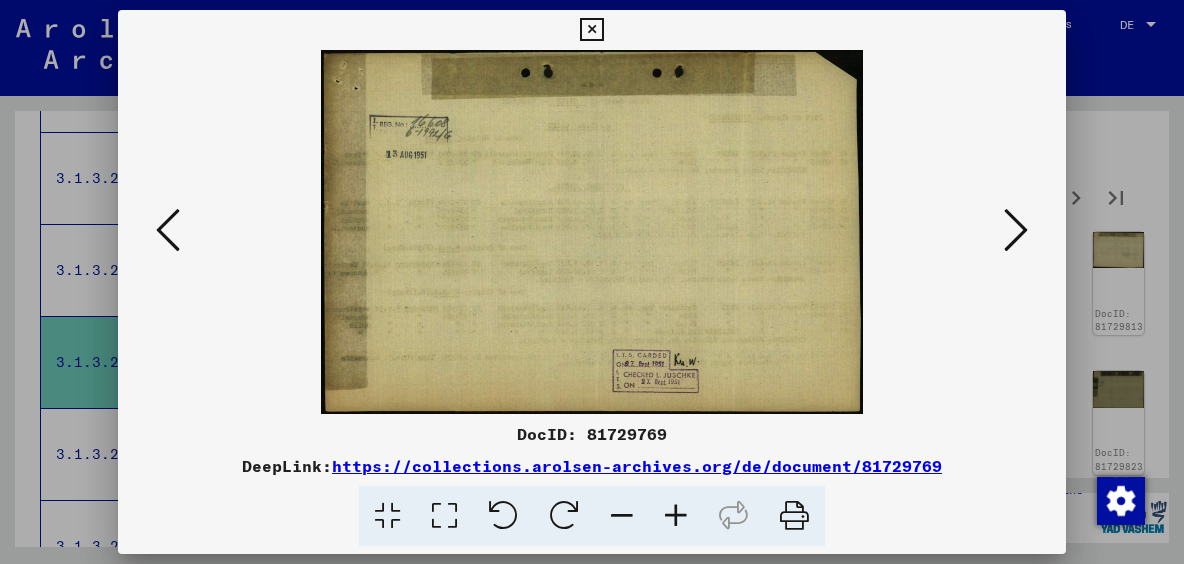 click at bounding box center [1016, 230] 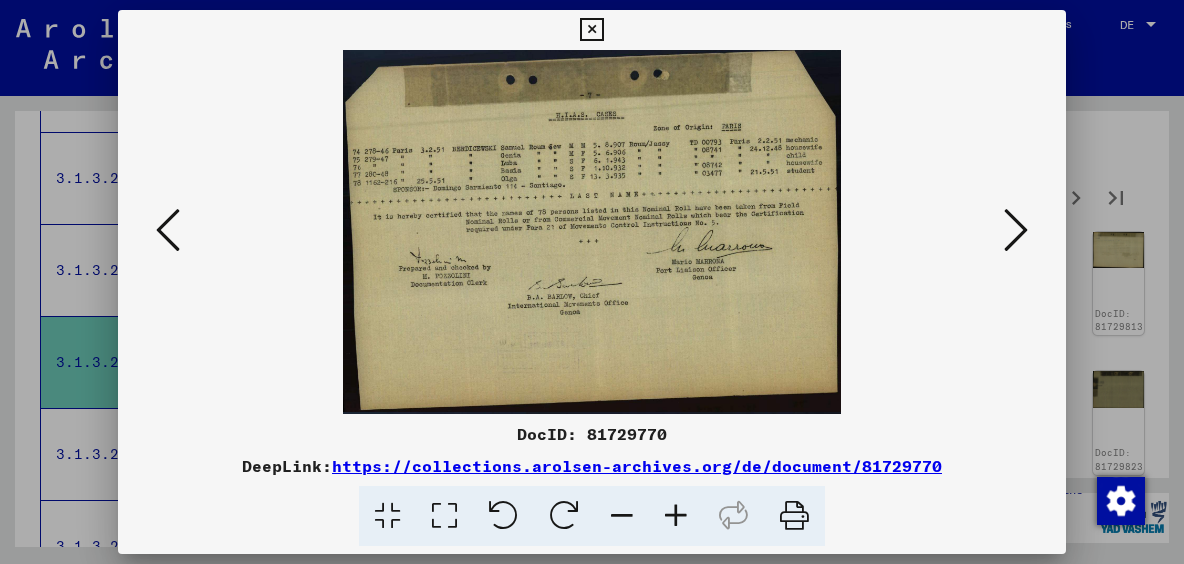 click at bounding box center (1016, 230) 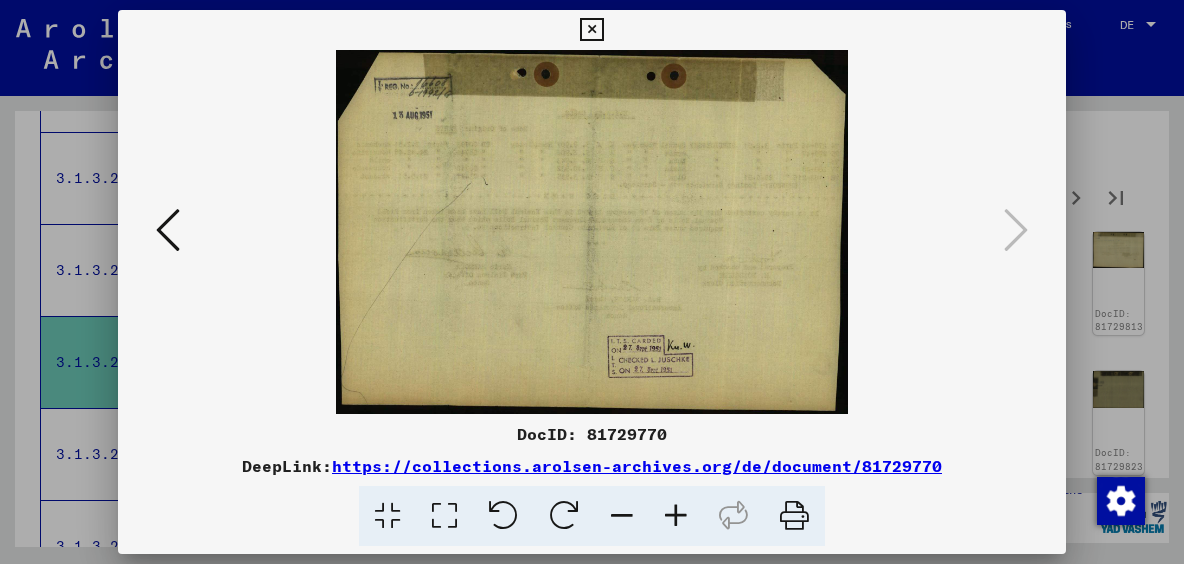 click at bounding box center [592, 282] 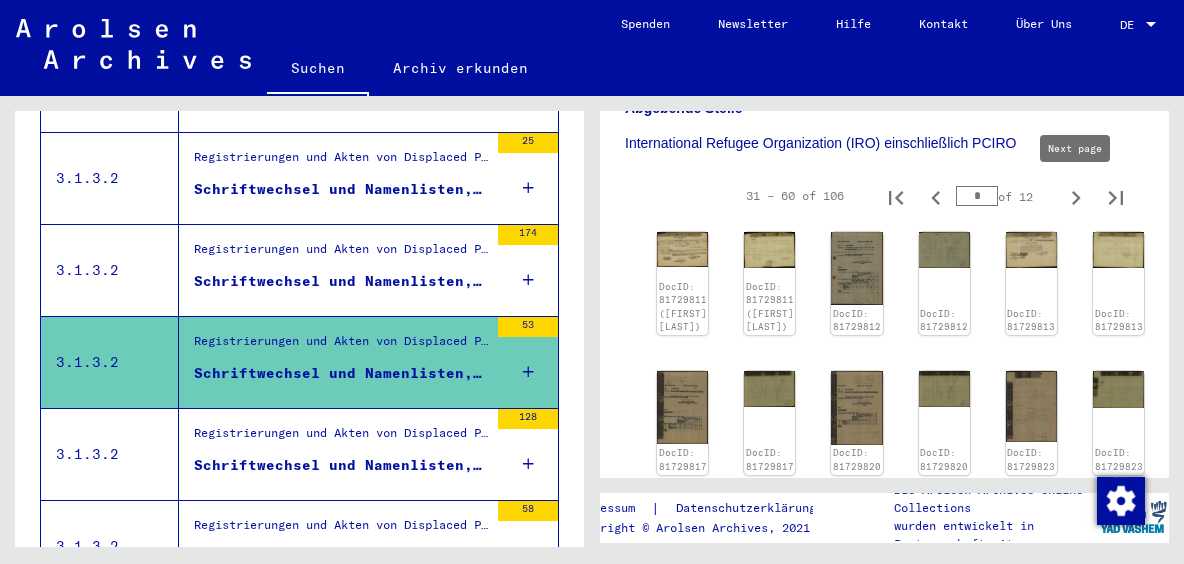 click 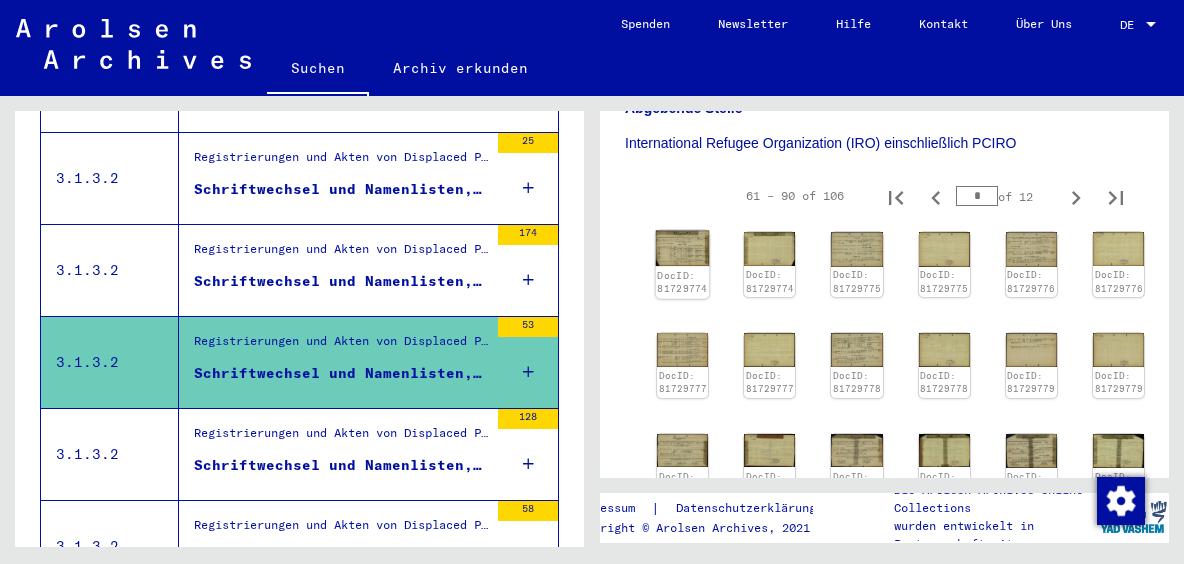 click 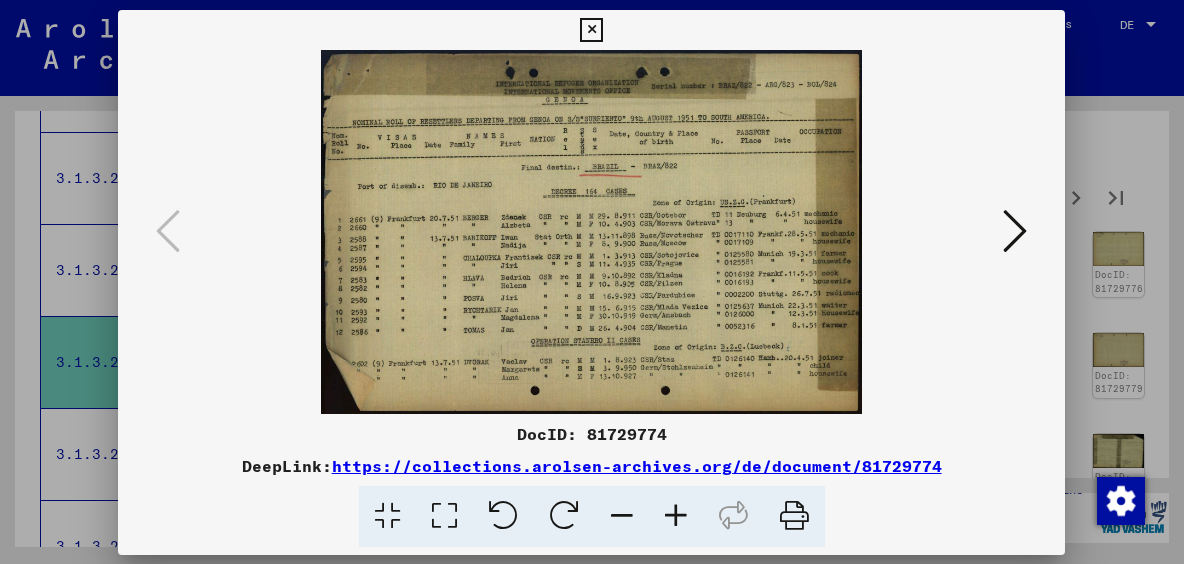 click at bounding box center (591, 232) 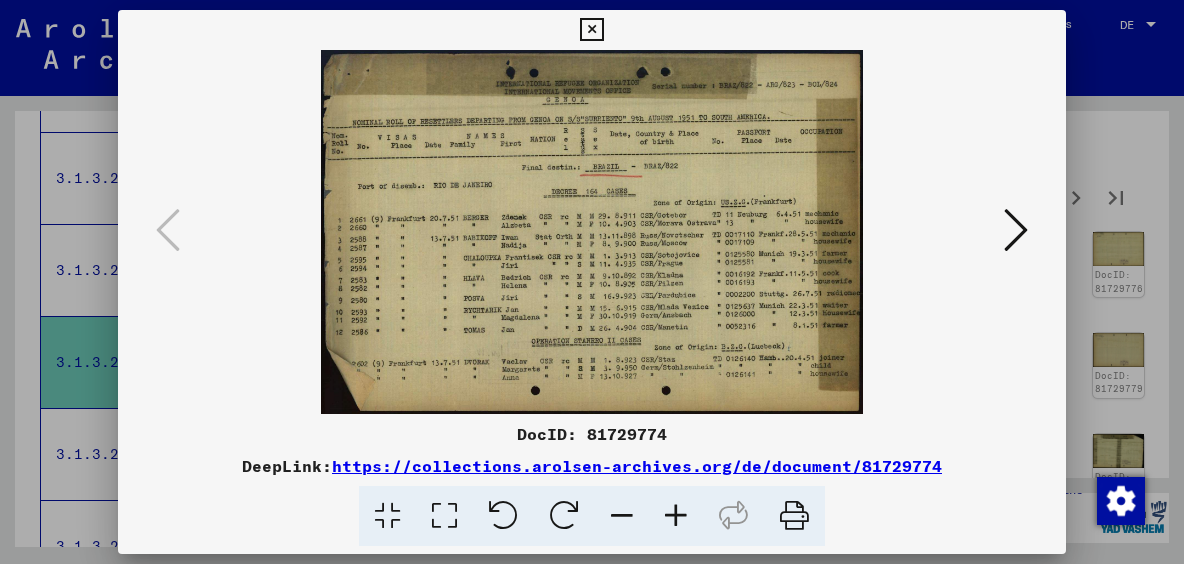 click at bounding box center (1016, 230) 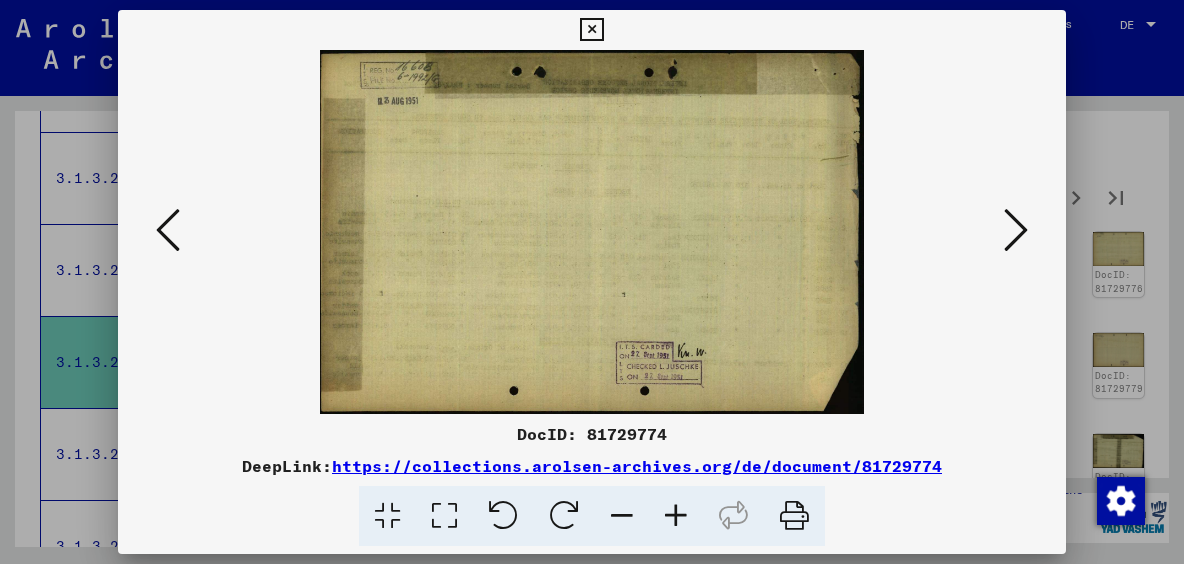 click at bounding box center (1016, 230) 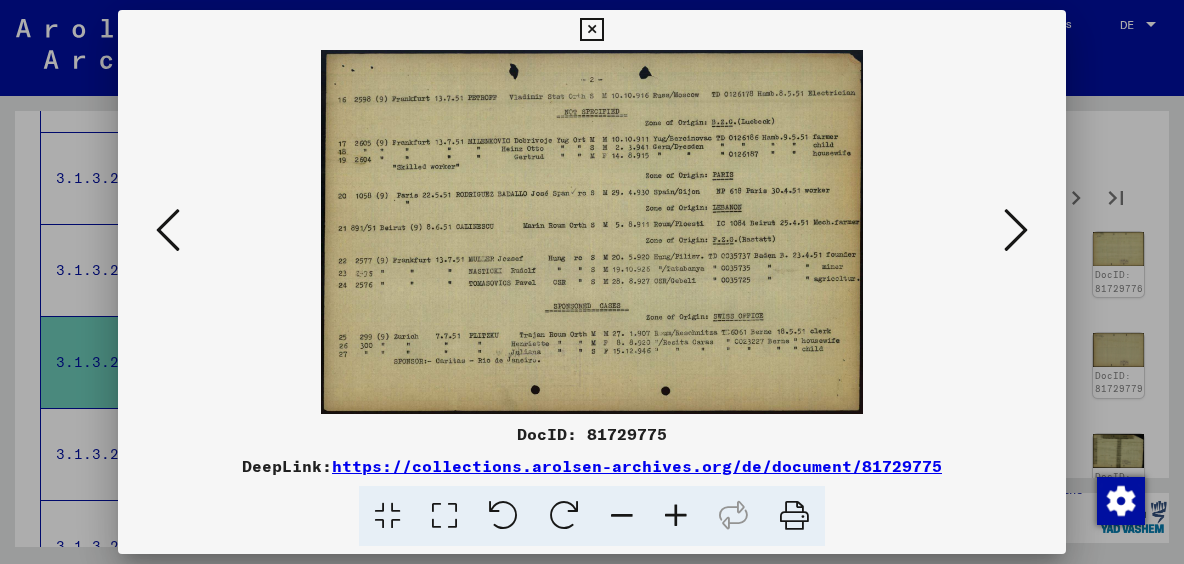 click at bounding box center [1016, 230] 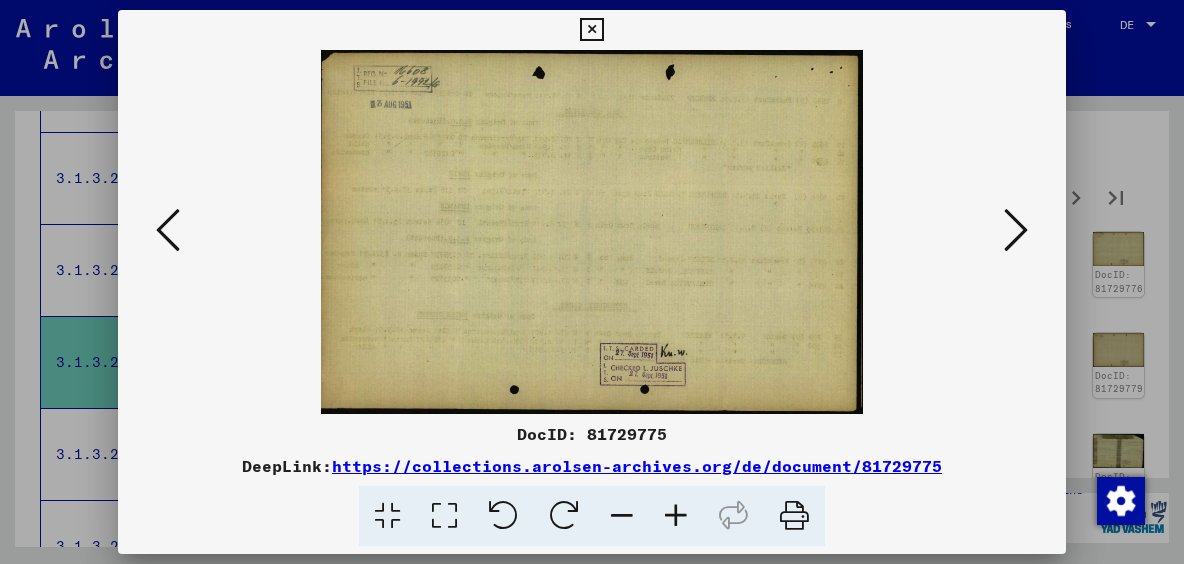 click at bounding box center (1016, 230) 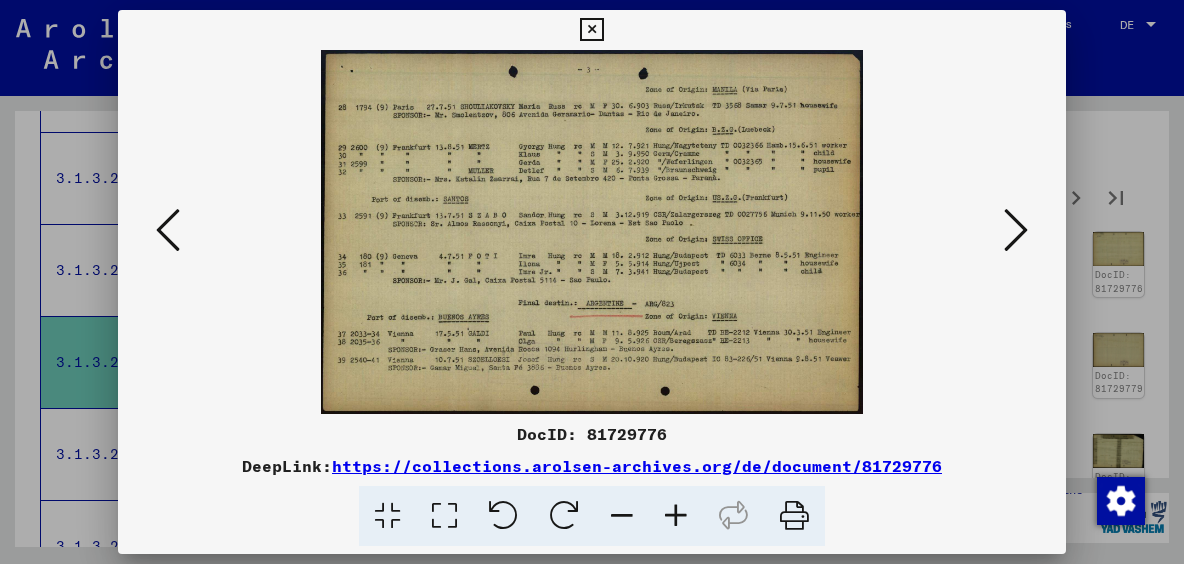click at bounding box center (1016, 230) 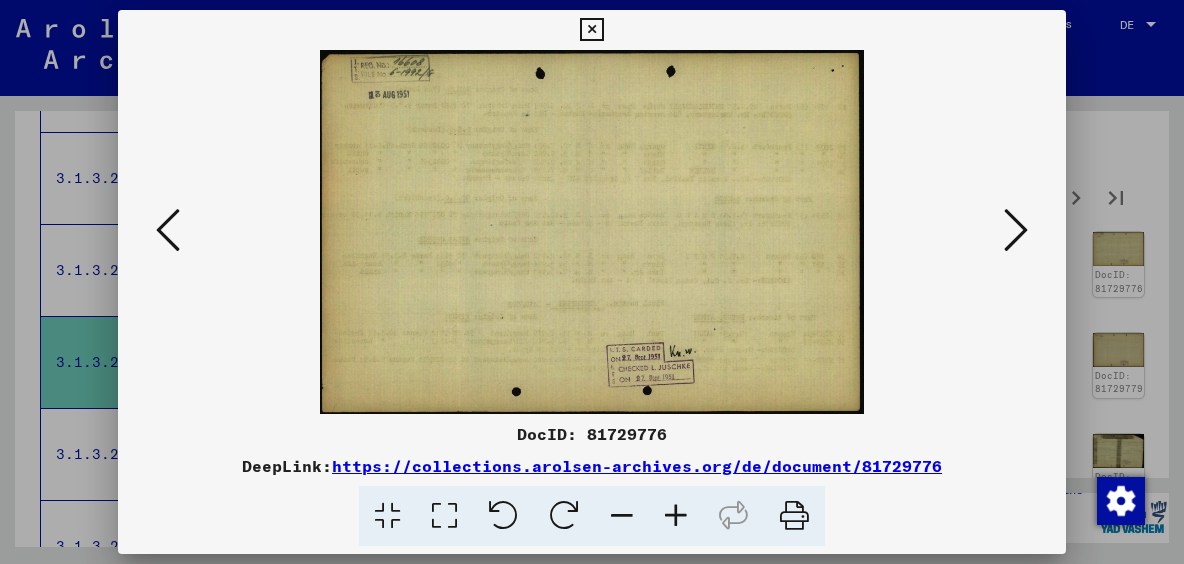 click at bounding box center [1016, 230] 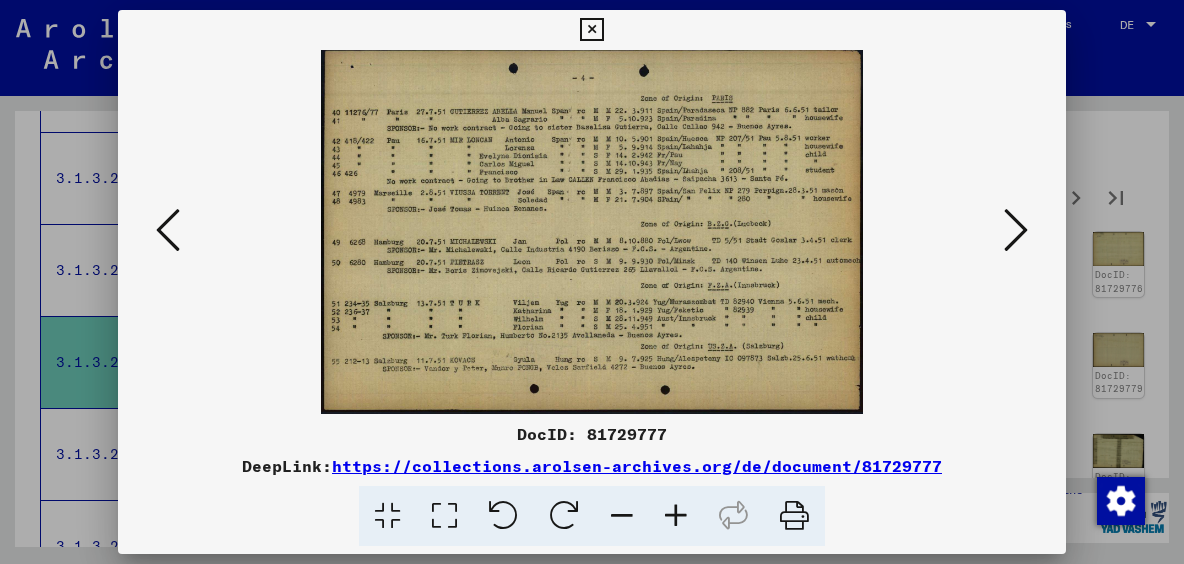 click at bounding box center (168, 230) 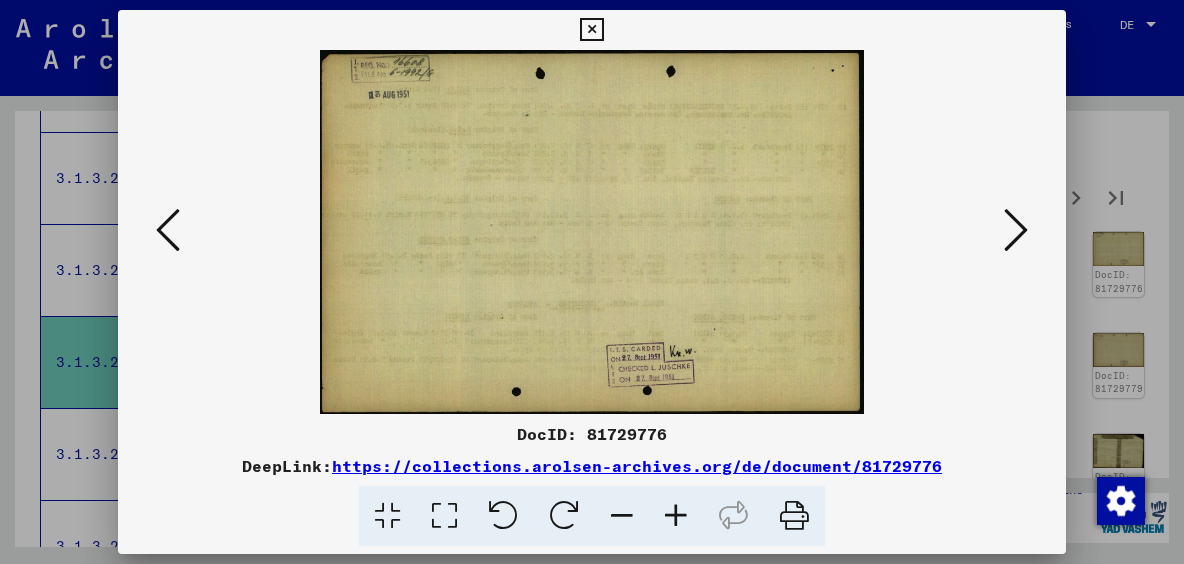 click at bounding box center [168, 230] 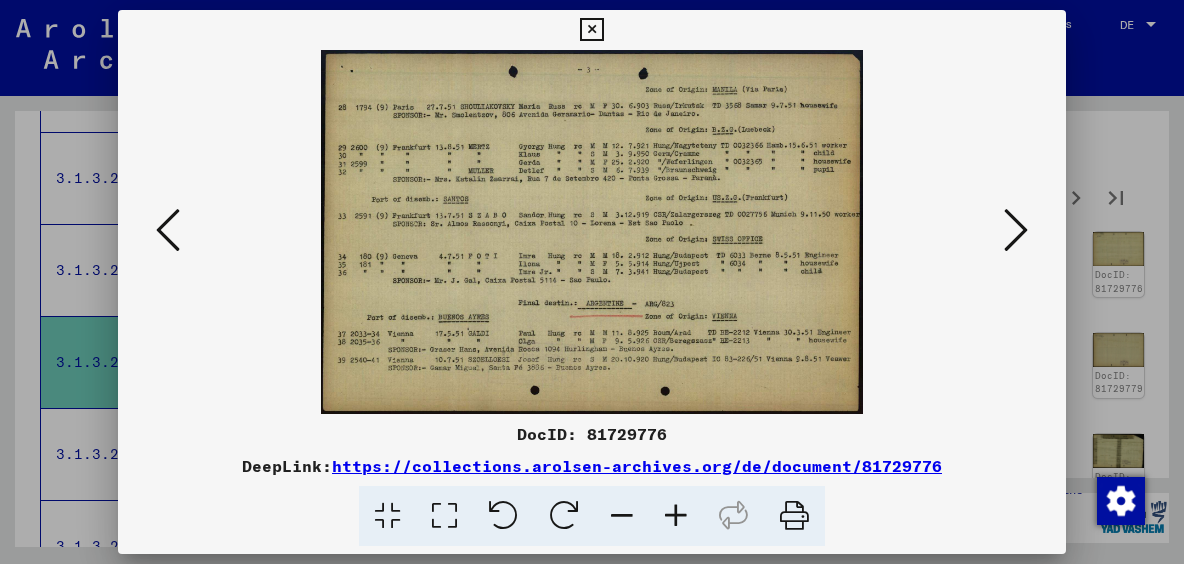 click at bounding box center [168, 230] 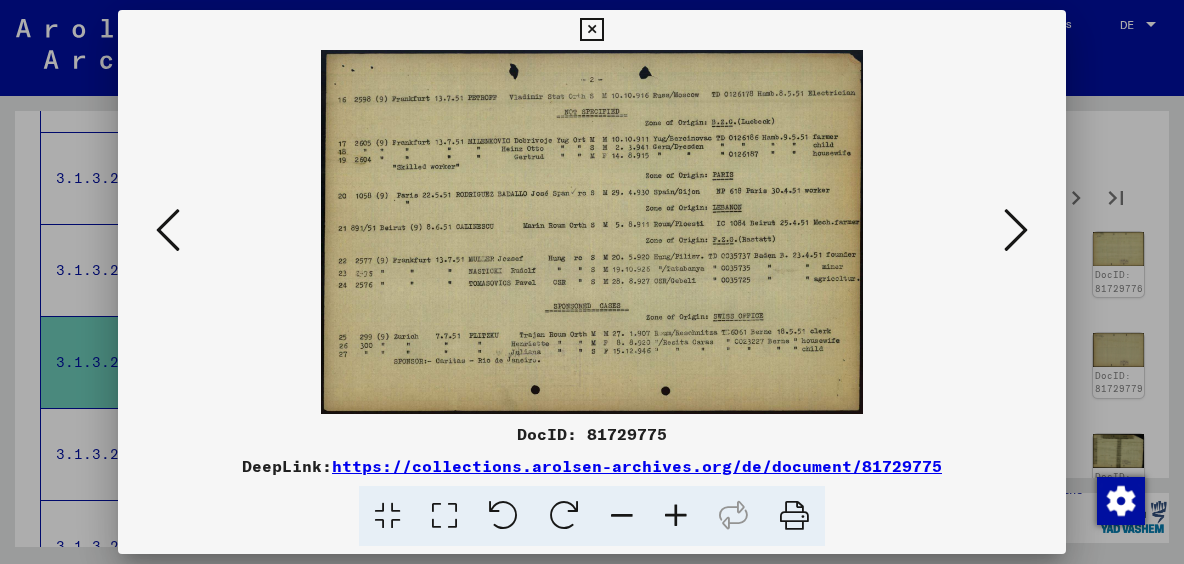 click at bounding box center (1016, 230) 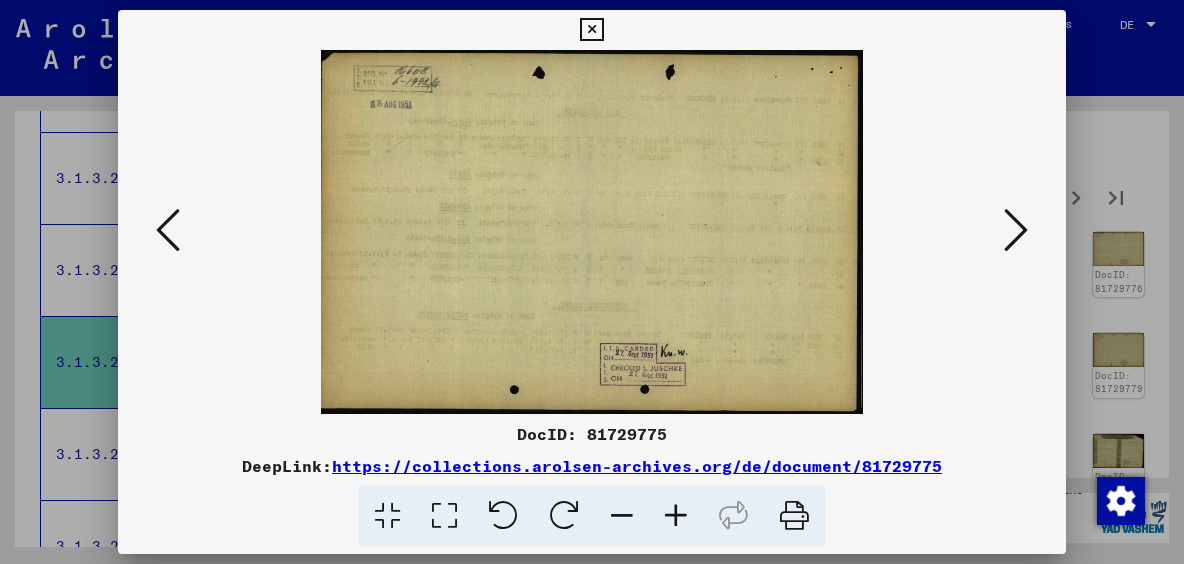 click at bounding box center [1016, 230] 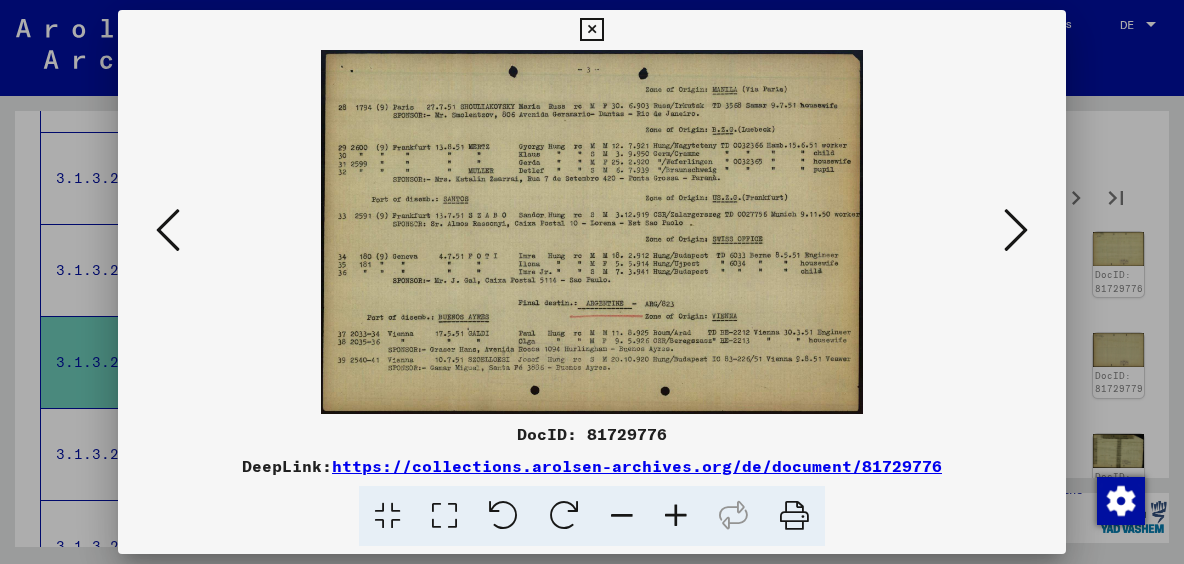 click at bounding box center [1016, 230] 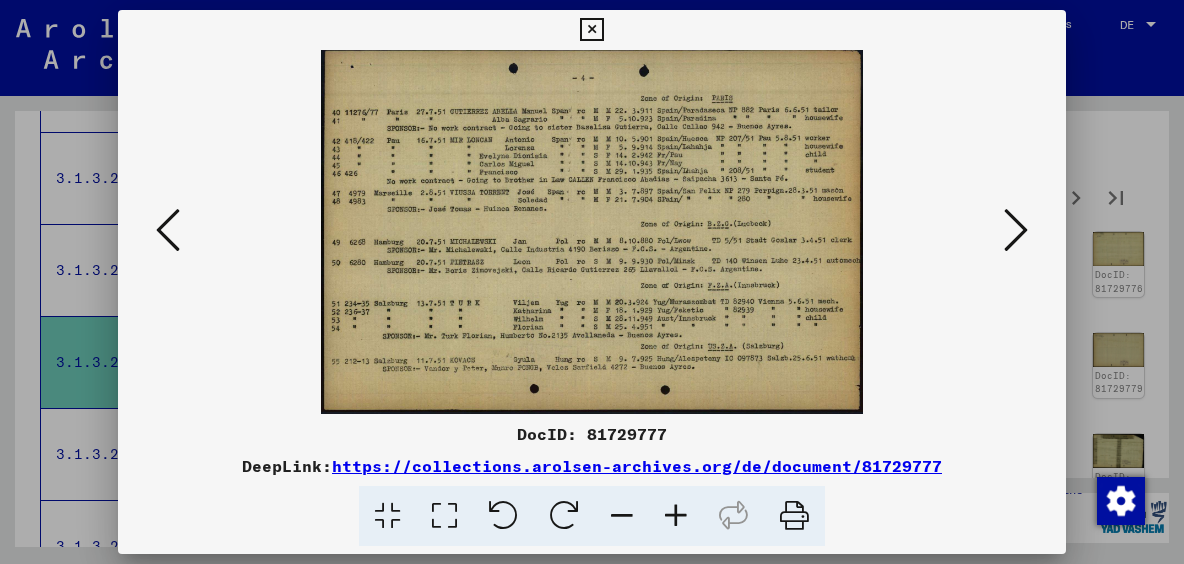 click at bounding box center (1016, 230) 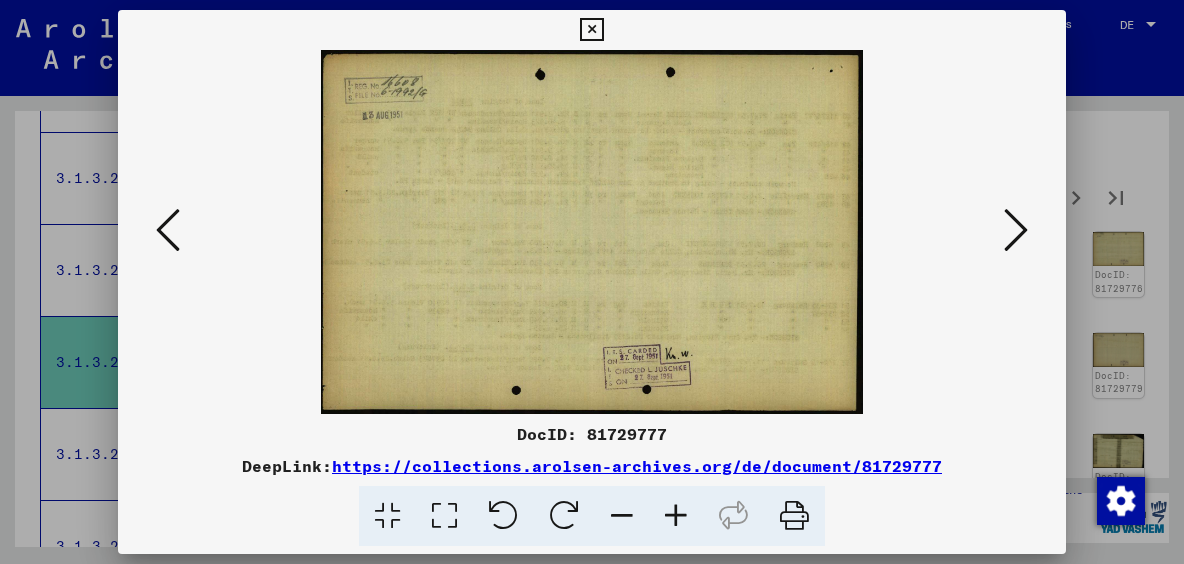 click at bounding box center (1016, 230) 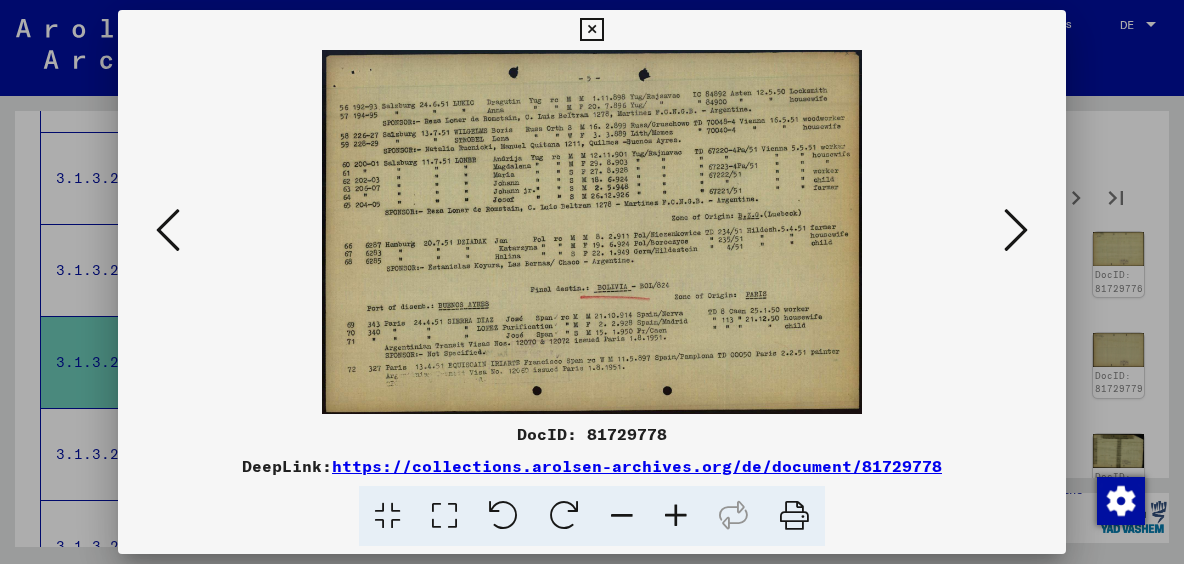 click at bounding box center [1016, 230] 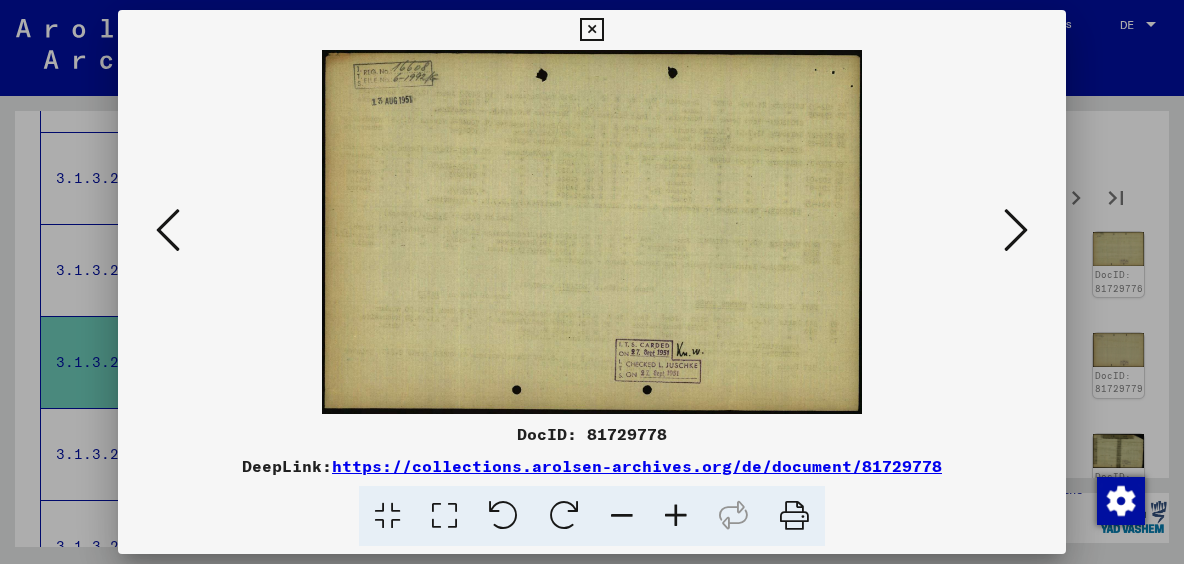 click at bounding box center (1016, 230) 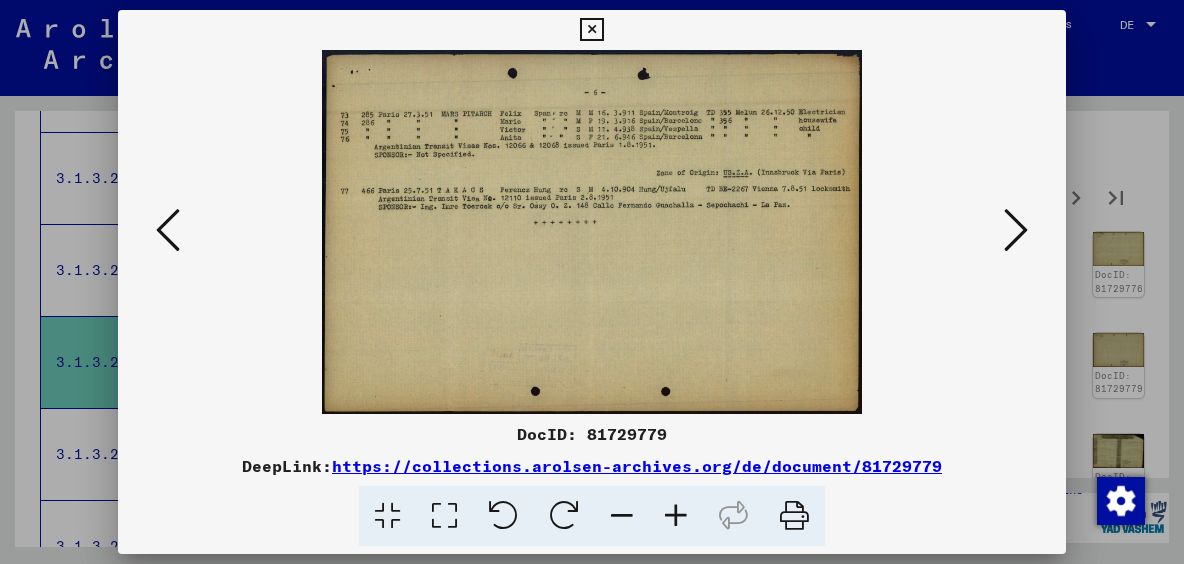 click at bounding box center [1016, 230] 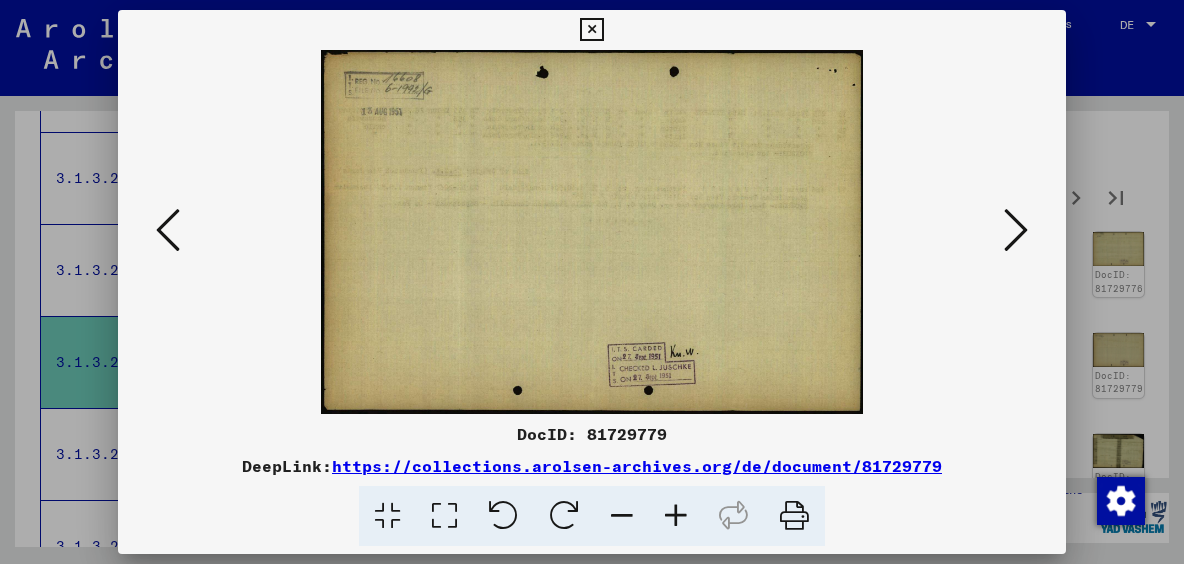 click at bounding box center (1016, 230) 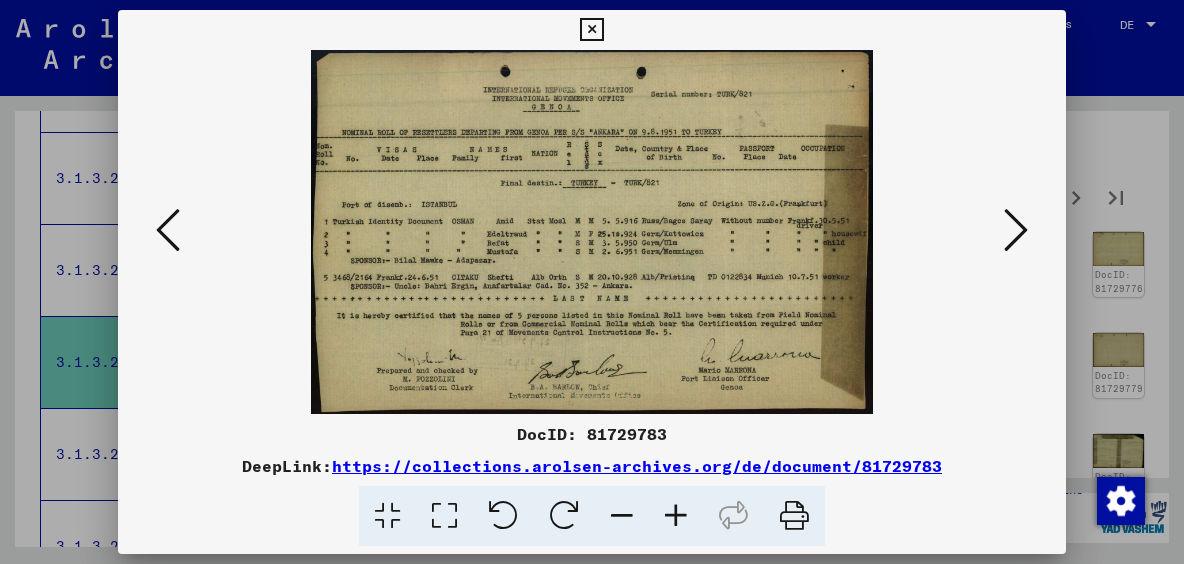 click at bounding box center (1016, 230) 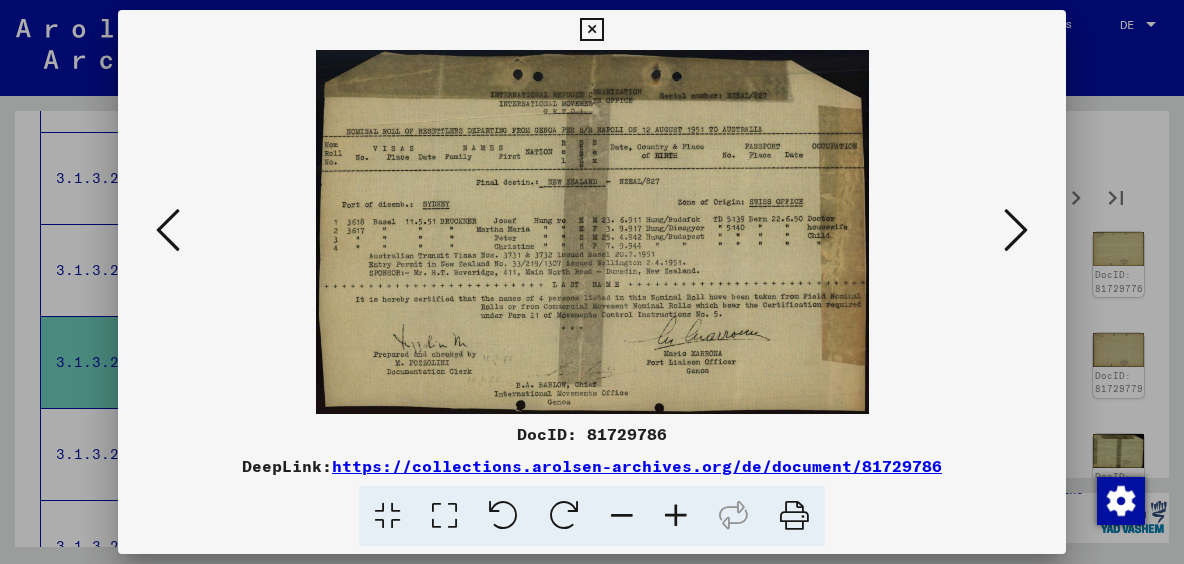 click at bounding box center (1016, 230) 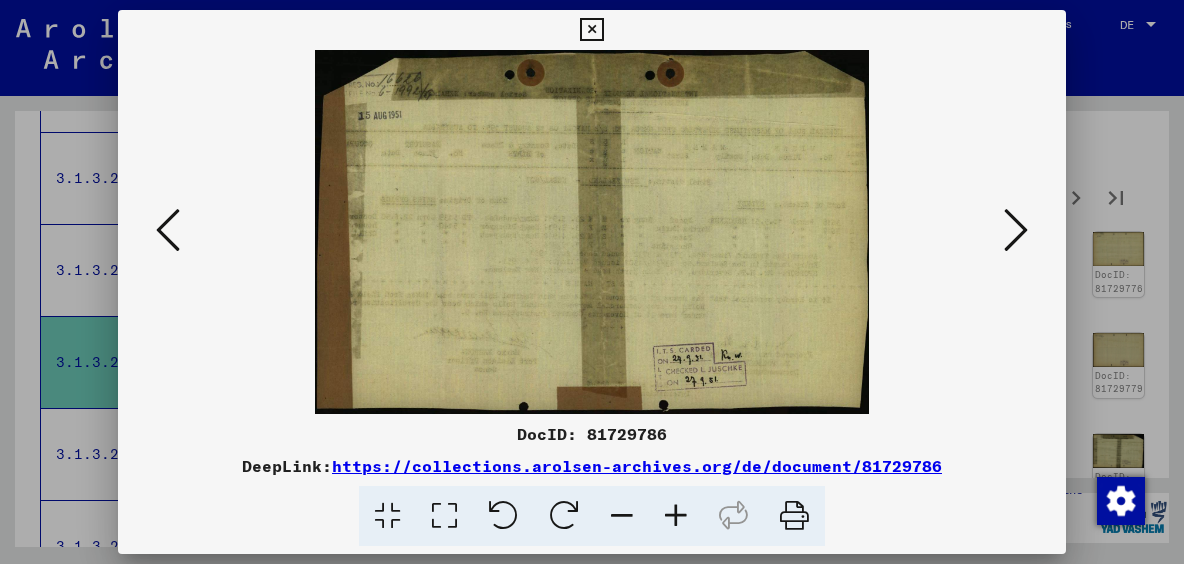 click at bounding box center [1016, 230] 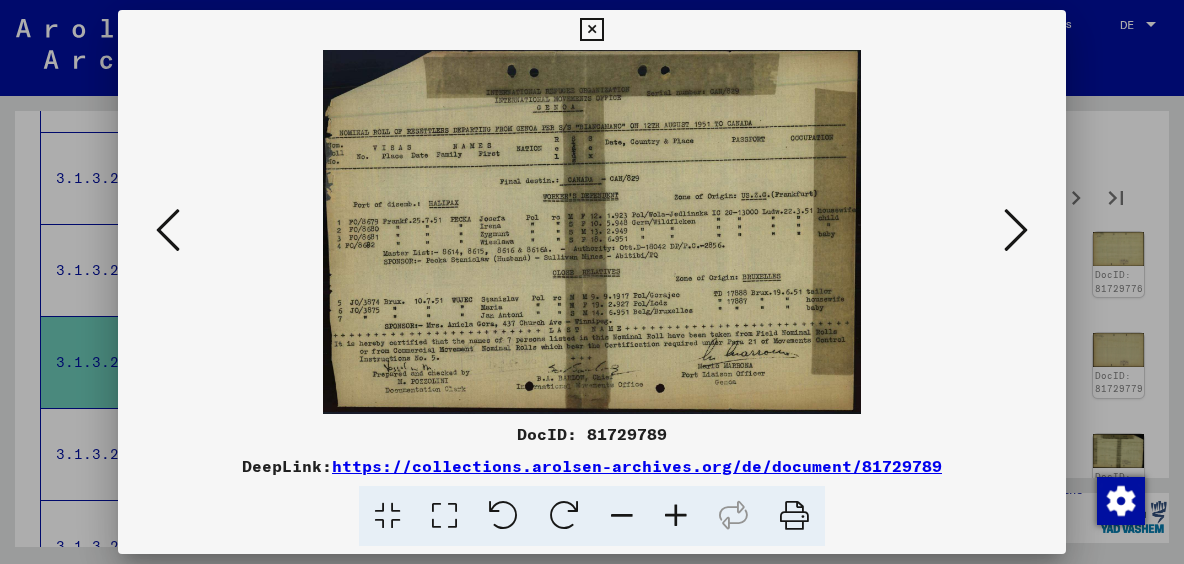 click at bounding box center [1016, 230] 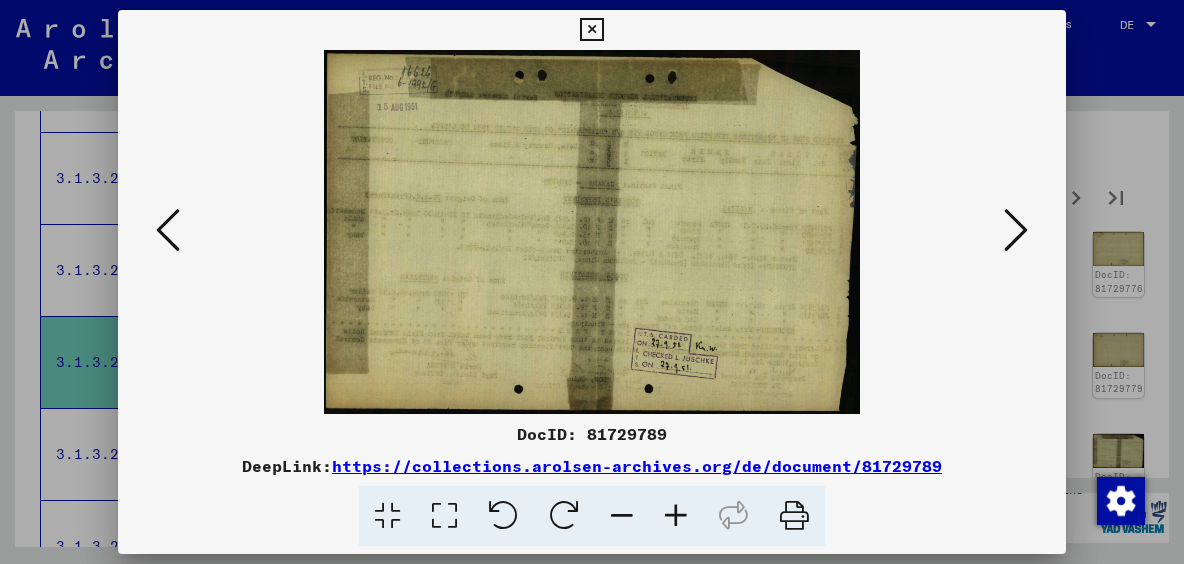 click at bounding box center (1016, 230) 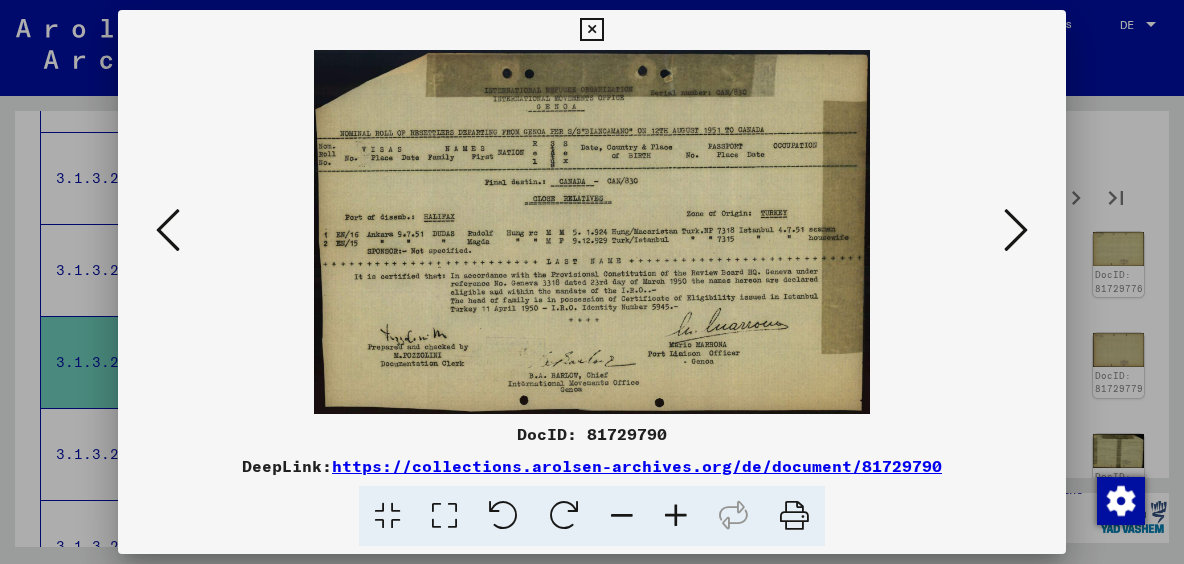 click at bounding box center [1016, 230] 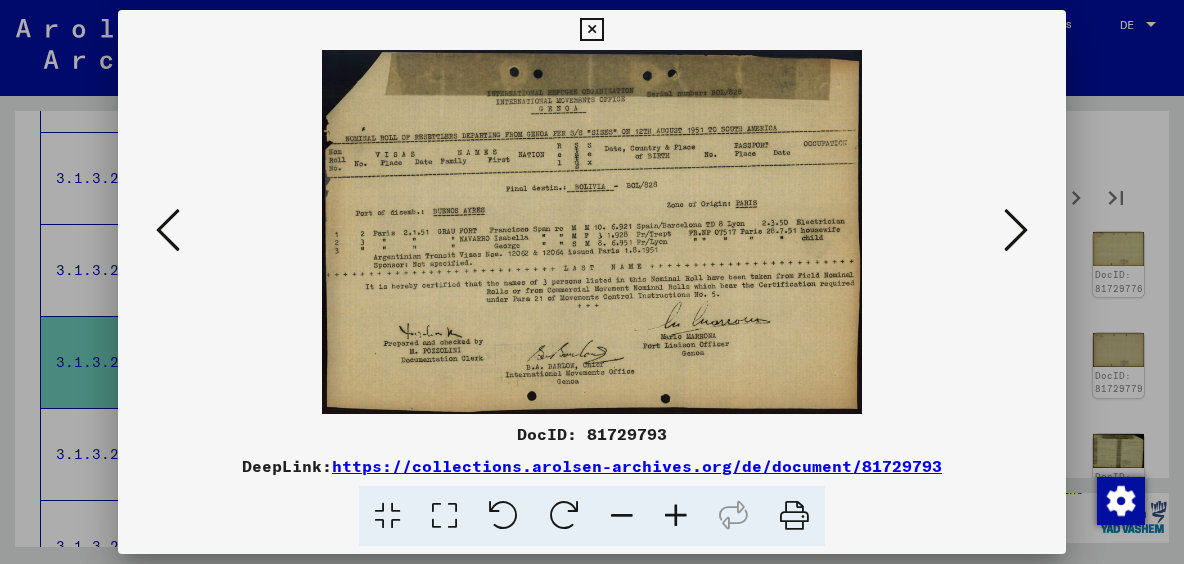click at bounding box center [1016, 230] 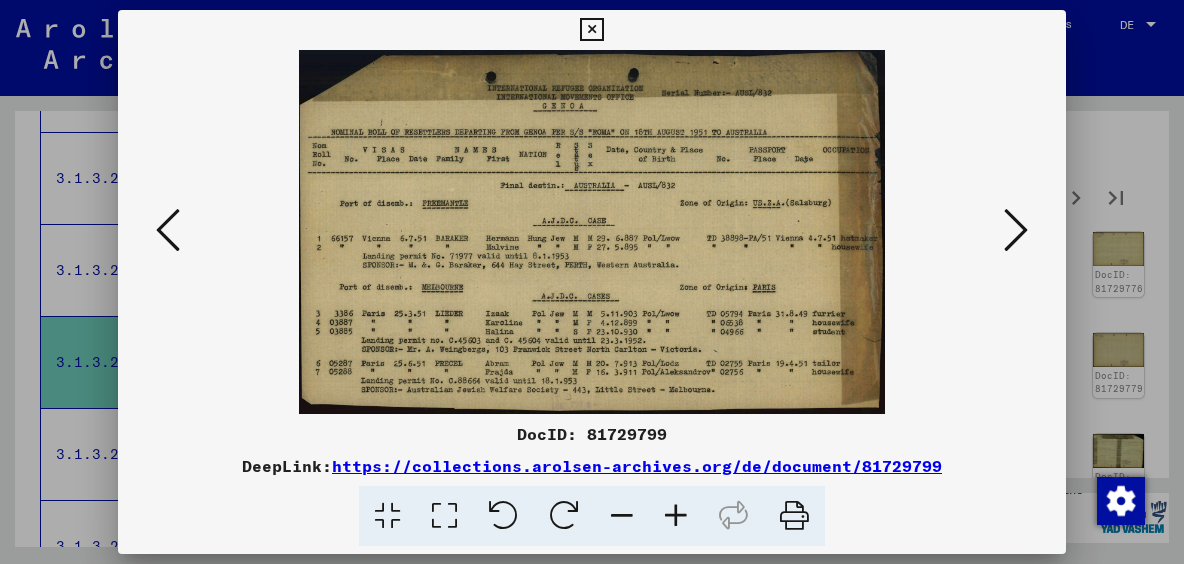 click at bounding box center [1016, 230] 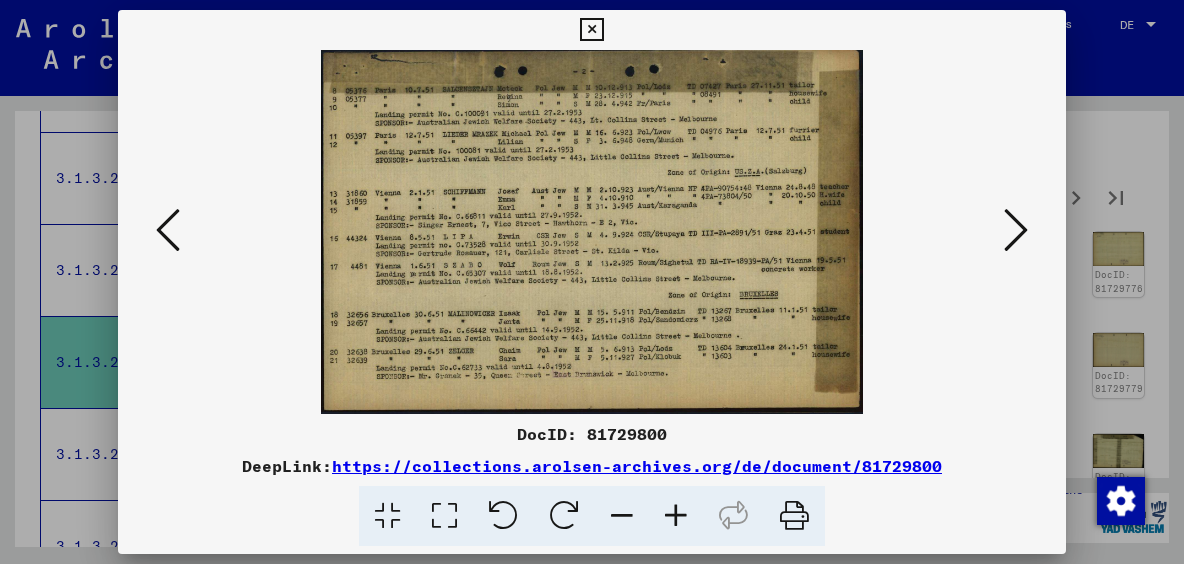 click at bounding box center [1016, 230] 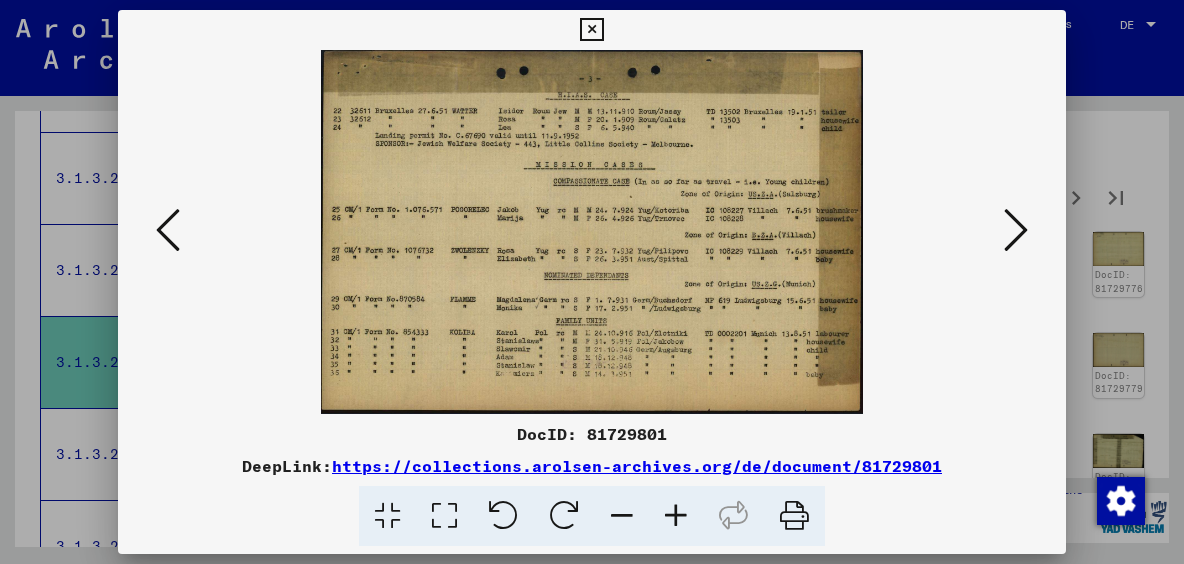 click at bounding box center (1016, 230) 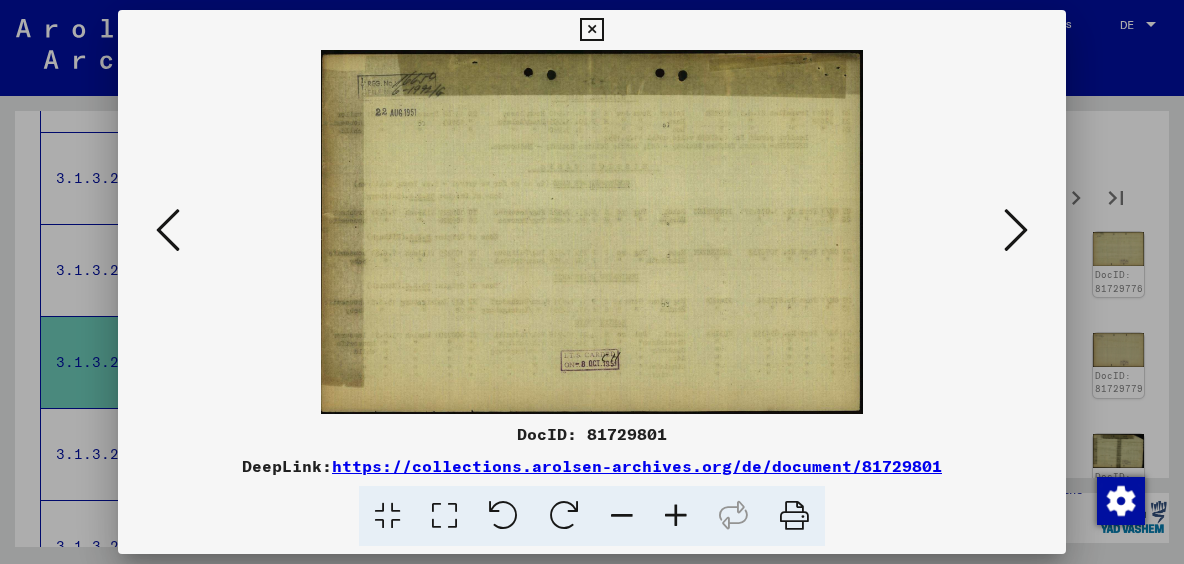 click at bounding box center (1016, 230) 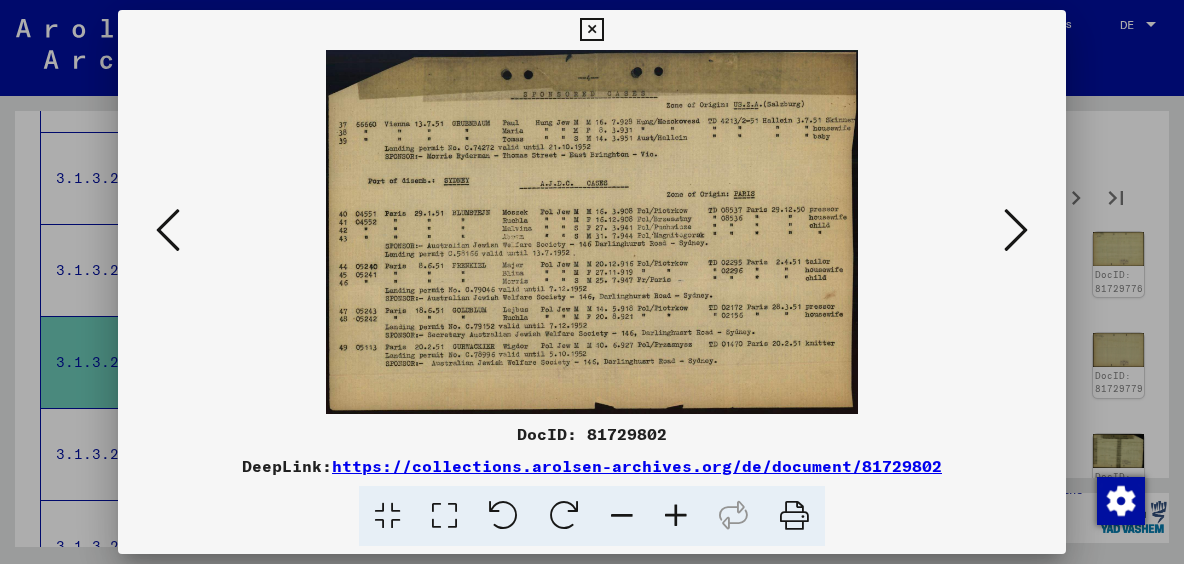 click at bounding box center (1016, 230) 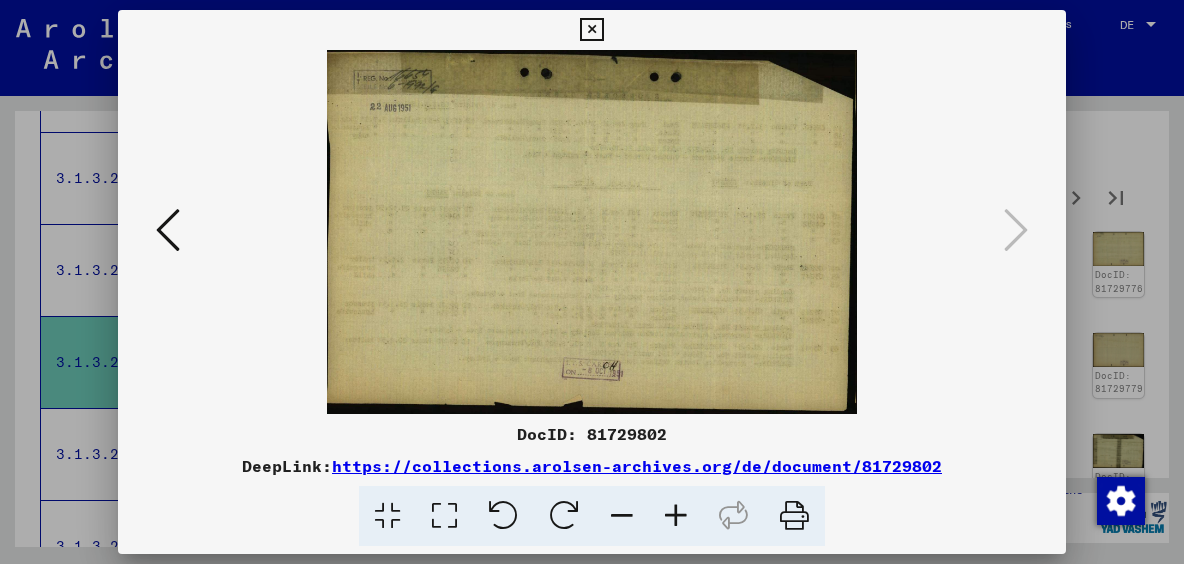 click at bounding box center (592, 282) 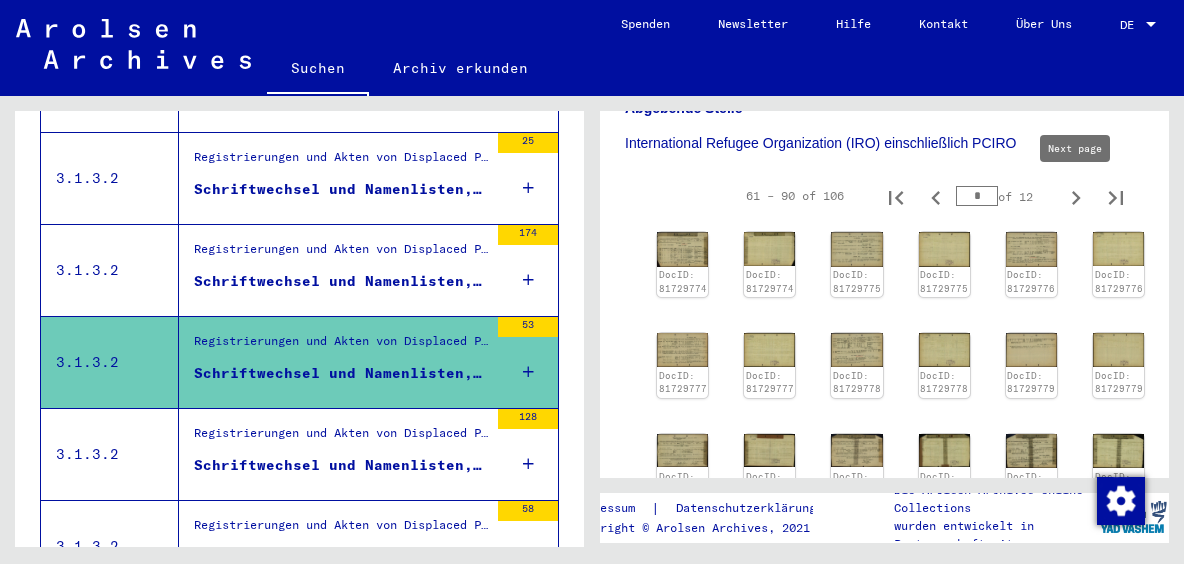 click 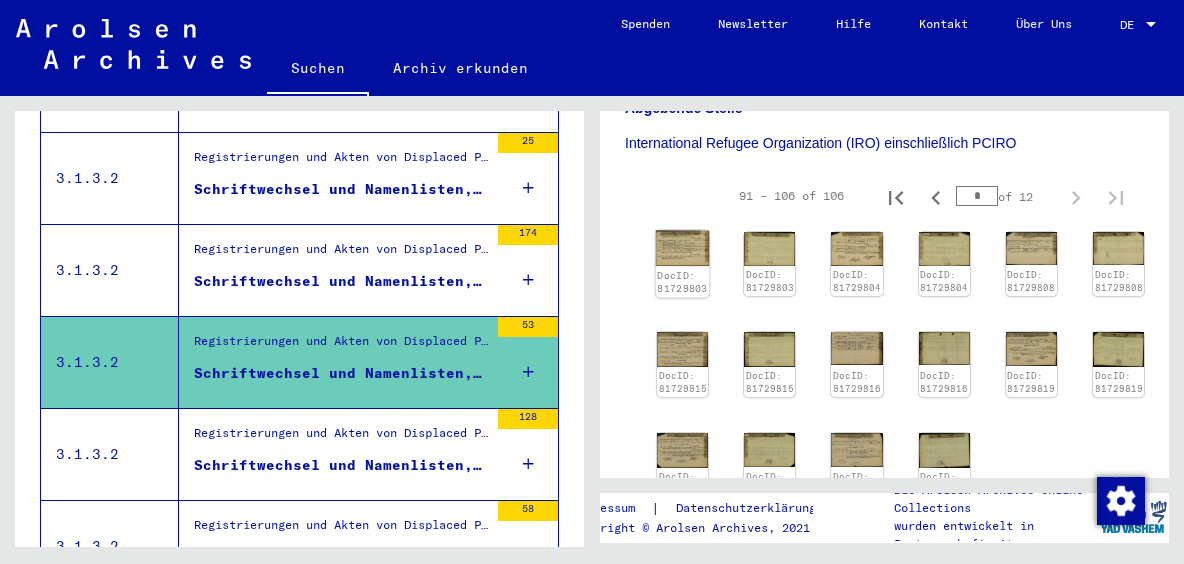 click 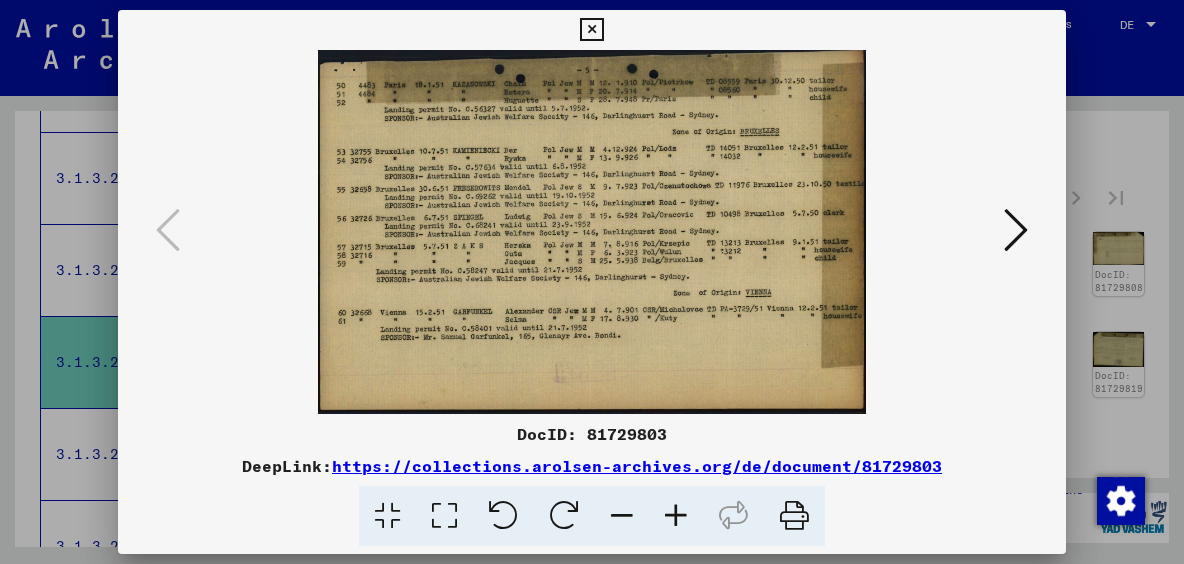 click at bounding box center (1016, 230) 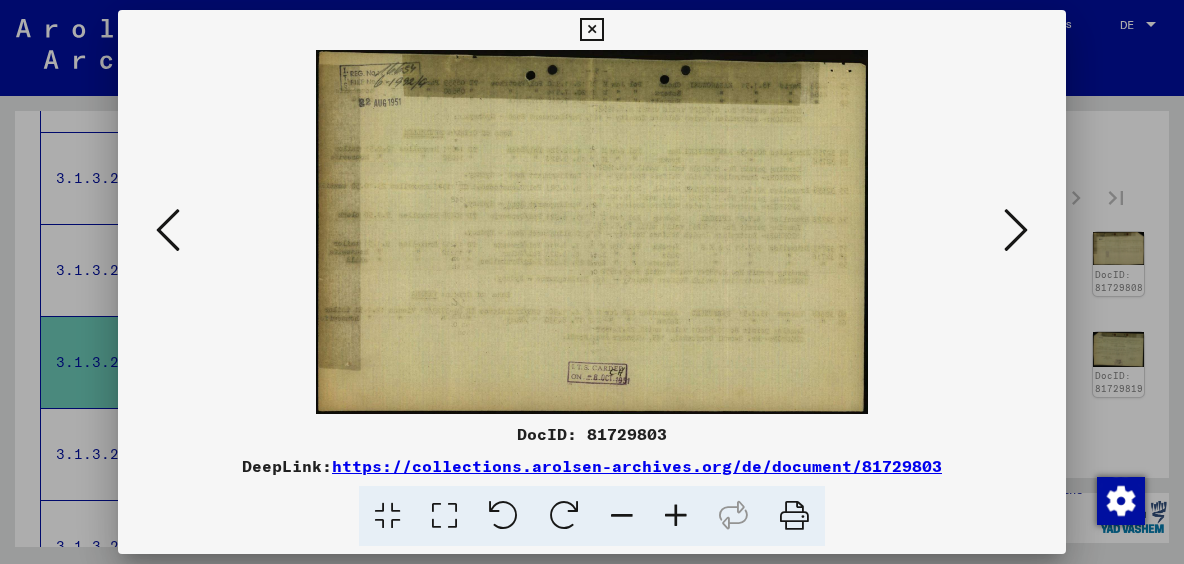 click at bounding box center (1016, 230) 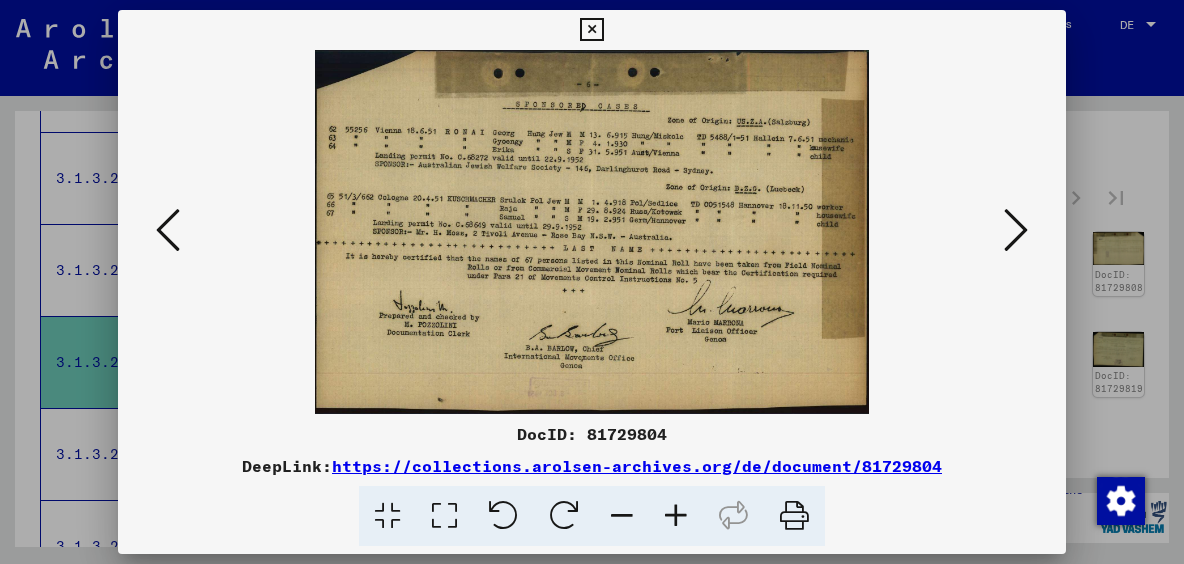 click at bounding box center [1016, 230] 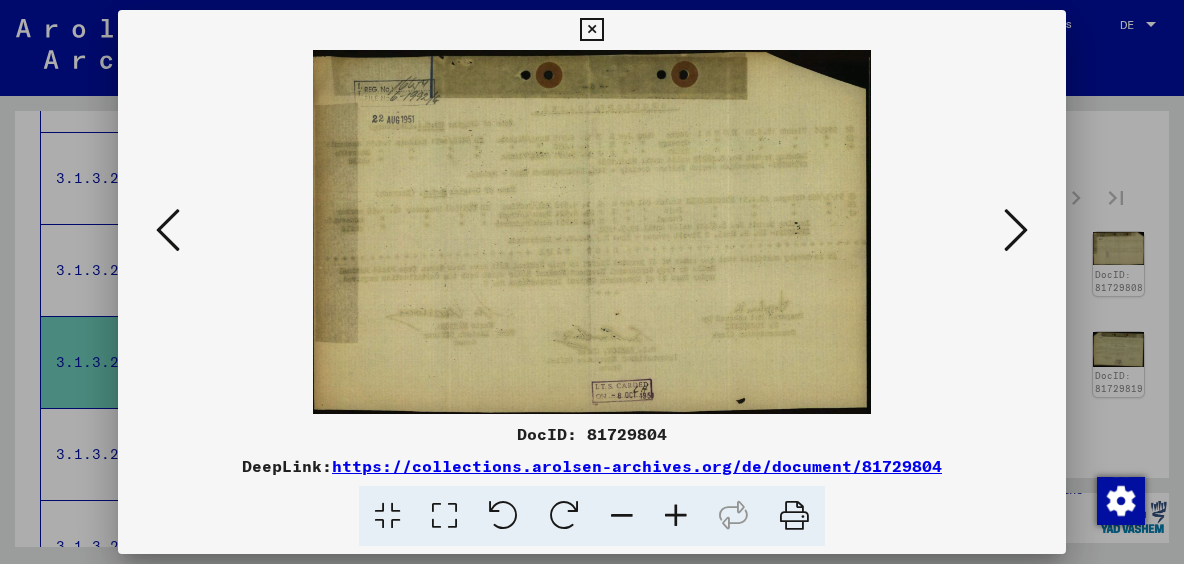 click at bounding box center (1016, 230) 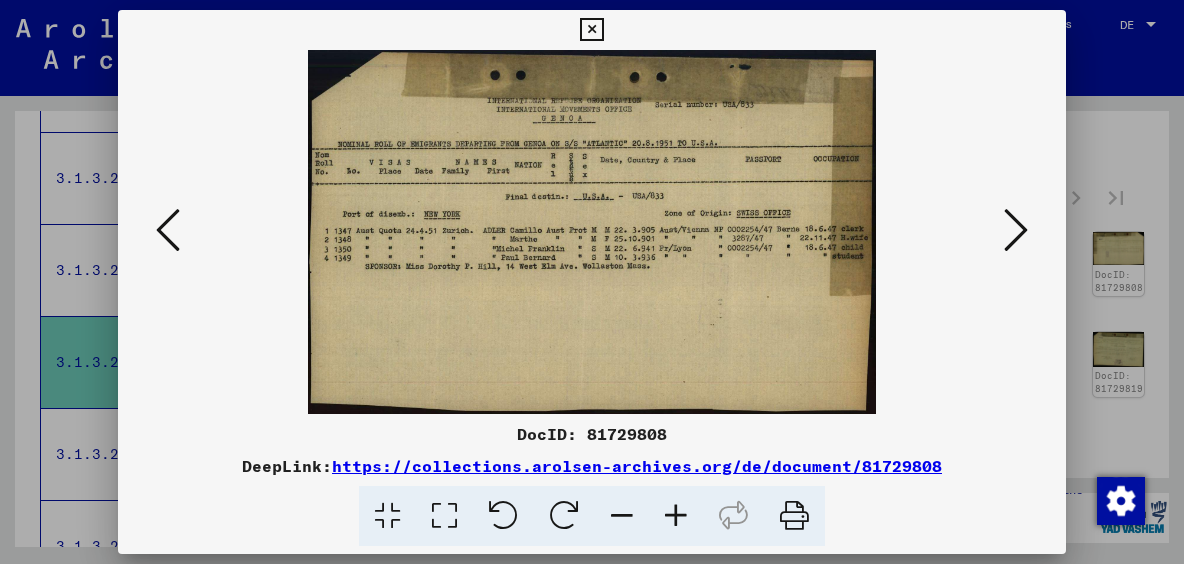 click at bounding box center (1016, 230) 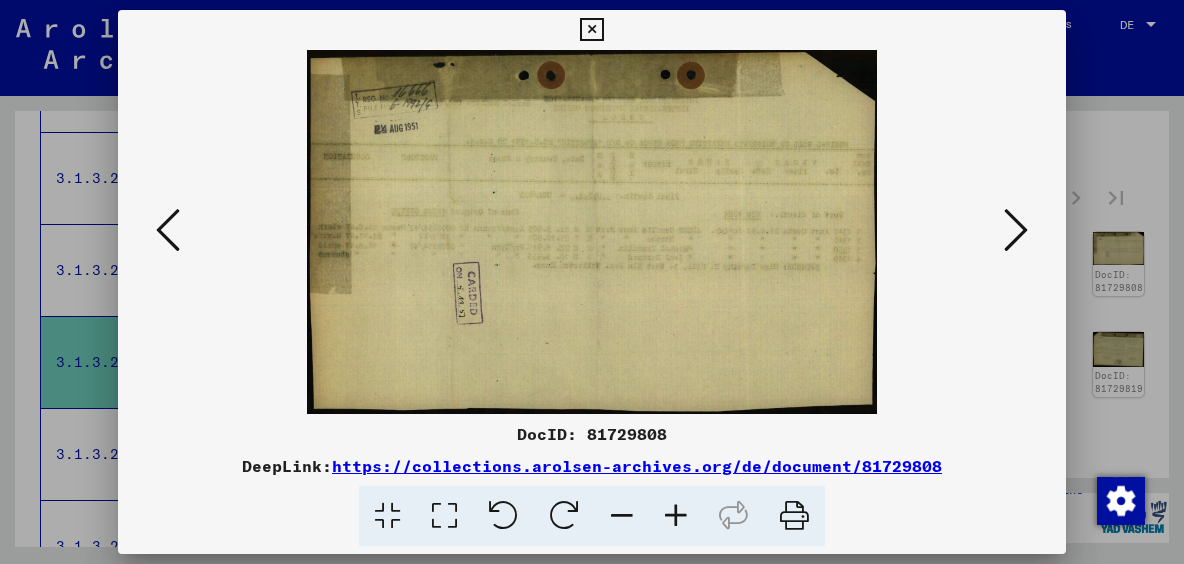 click at bounding box center (1016, 230) 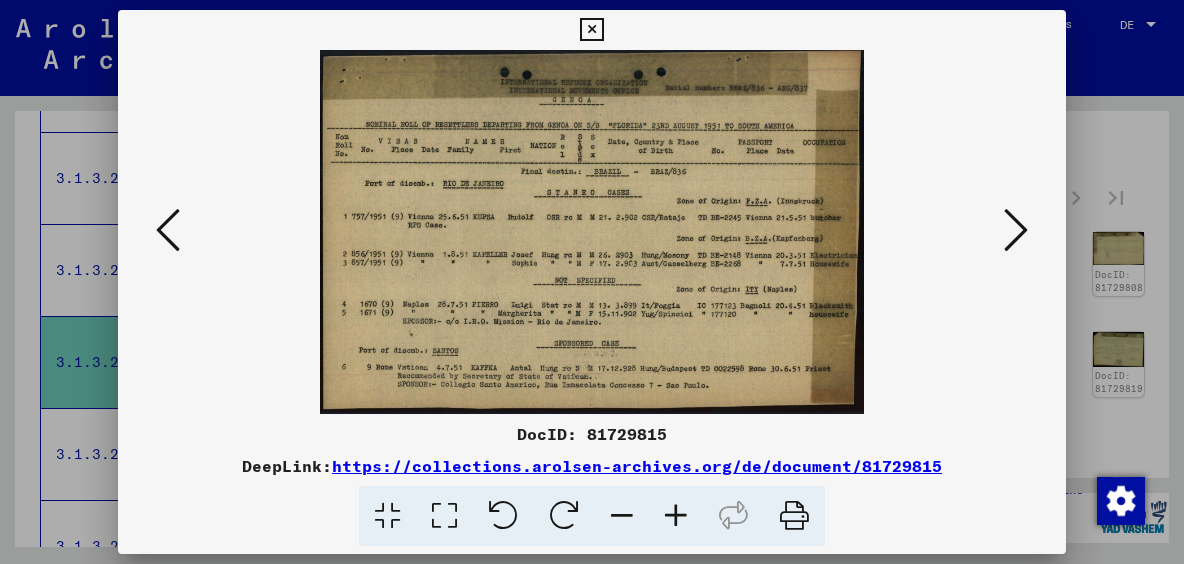 click at bounding box center (1016, 230) 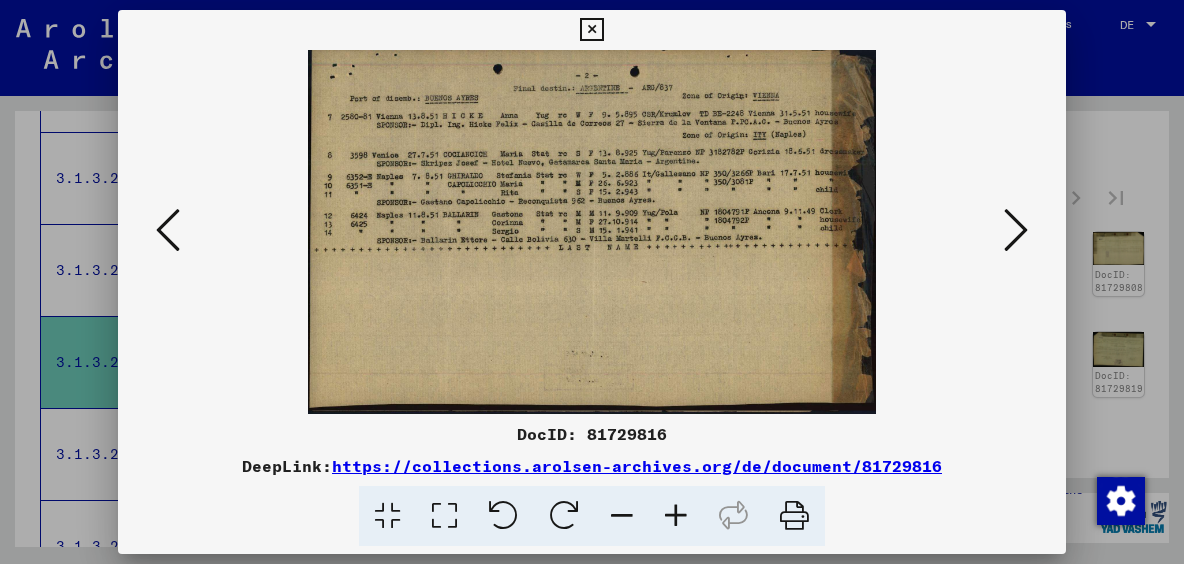 click at bounding box center [1016, 230] 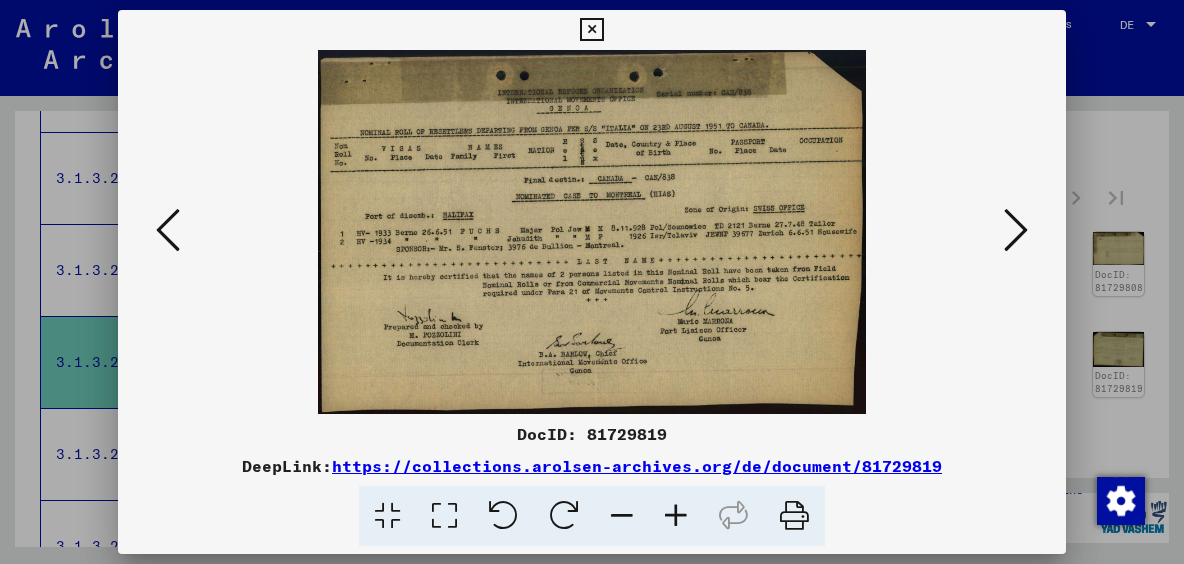 click at bounding box center (1016, 230) 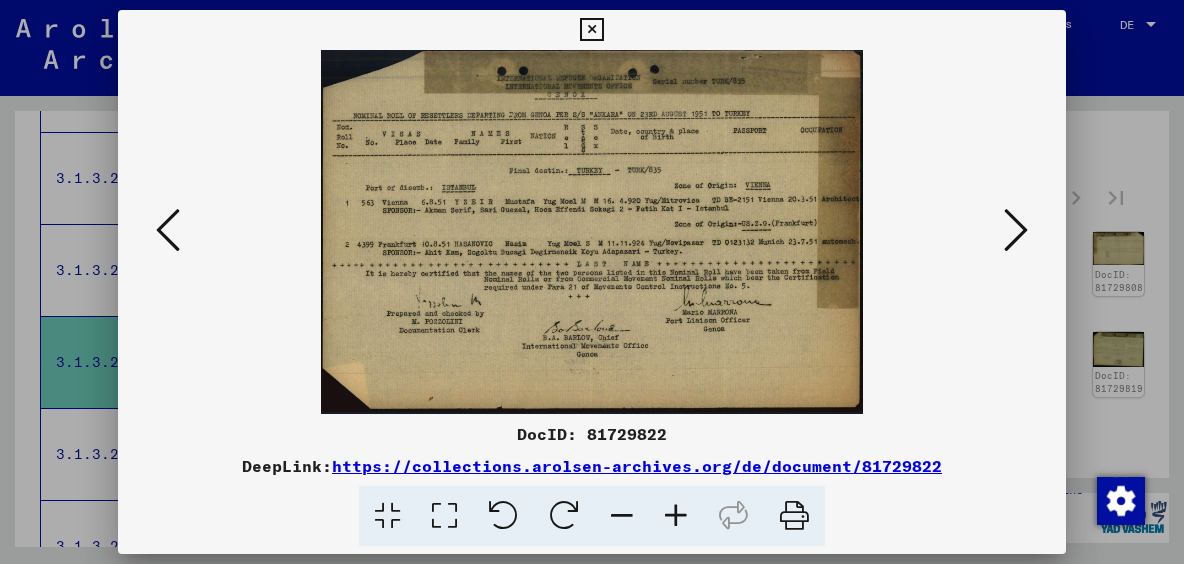 click at bounding box center (1016, 230) 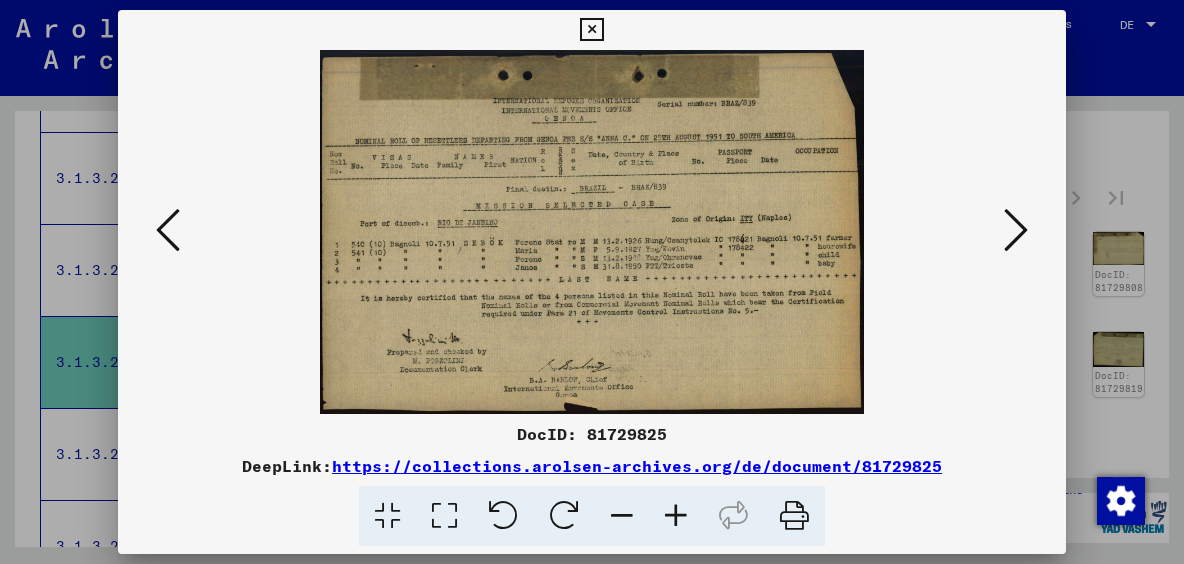 click at bounding box center (1016, 230) 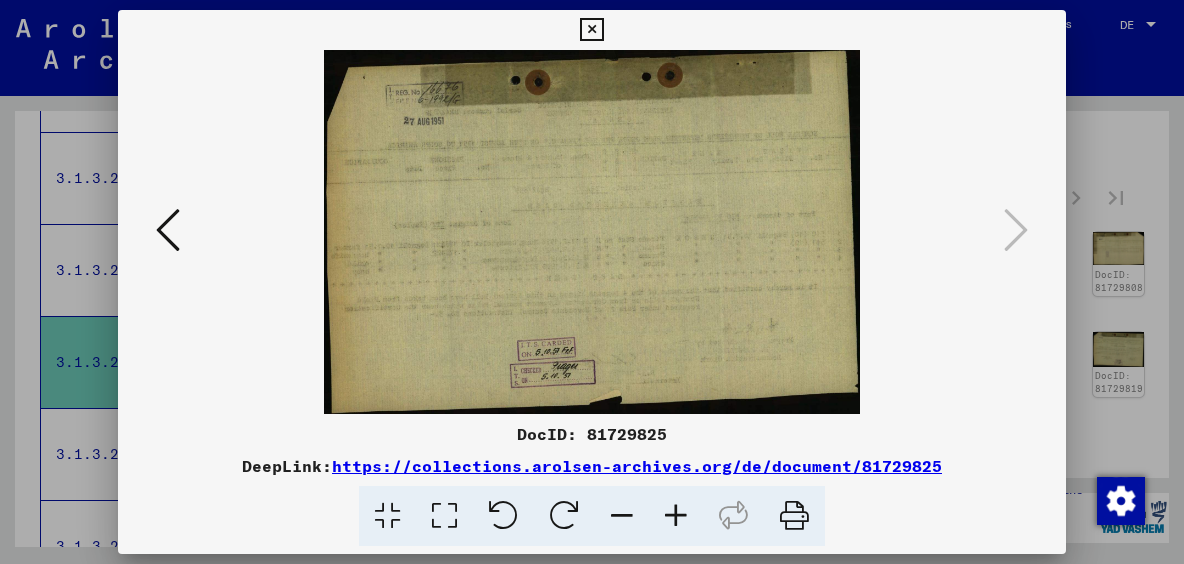 click at bounding box center [591, 232] 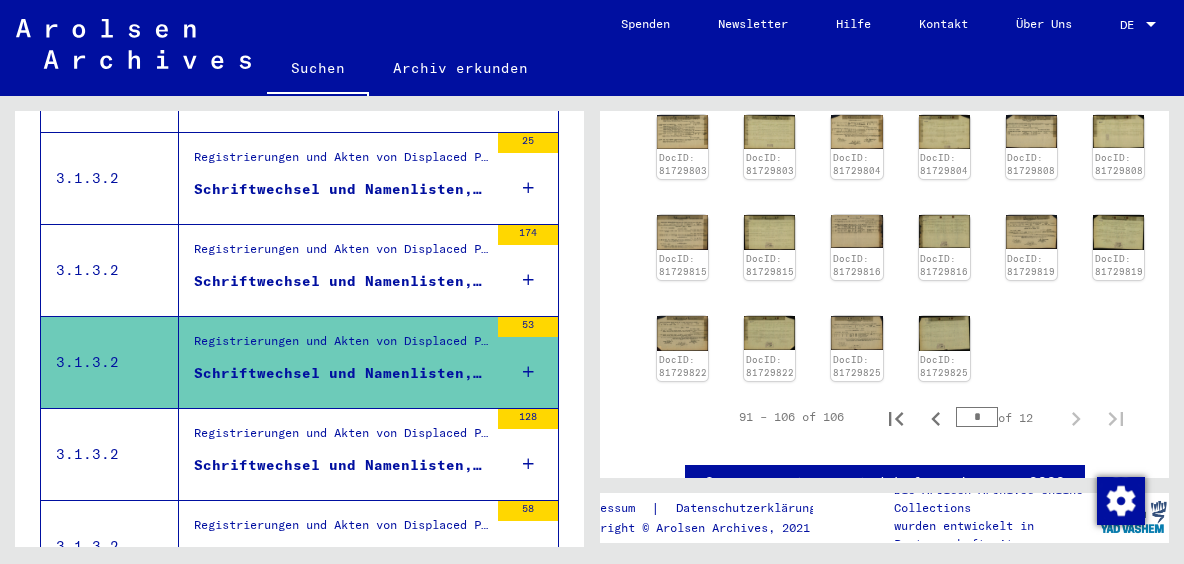 scroll, scrollTop: 858, scrollLeft: 0, axis: vertical 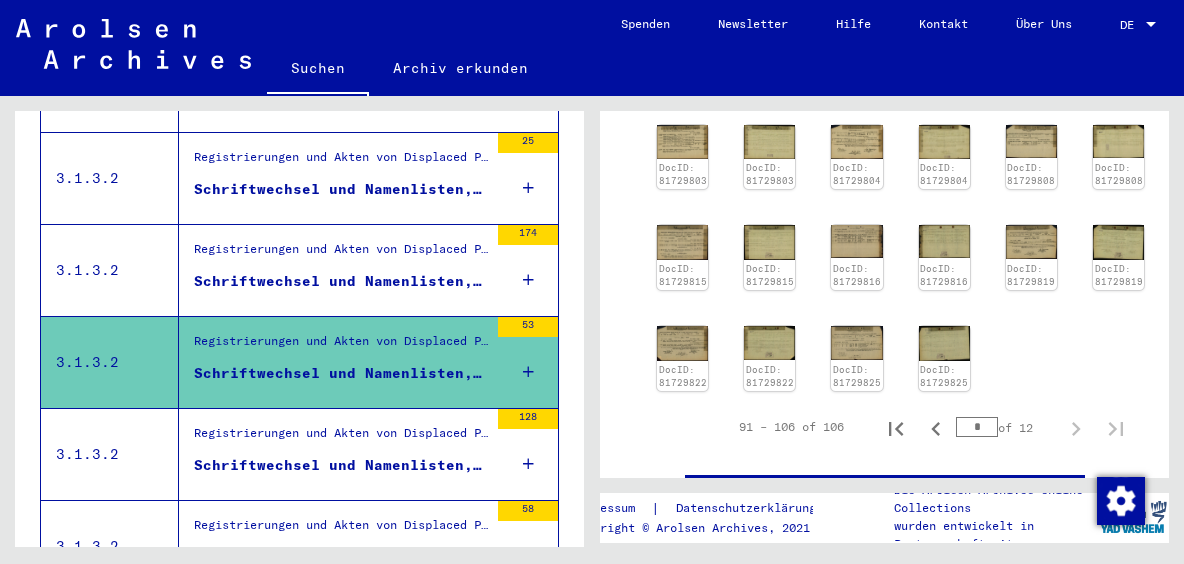 click on "Registrierungen und Akten von Displaced Persons, Kindern und Vermissten > Aufenthalts- und Emigrationsnachweise > Emigrationen > Passagierlisten und sonstige Zusammenstellungen über emigrierte Personen > Registrierungen und Emigration überwiegend aus anderen europäischen Ländern > Zeitraum 1946 - 1952 (hauptsächlich IRO-Unterstützung)" at bounding box center [341, 439] 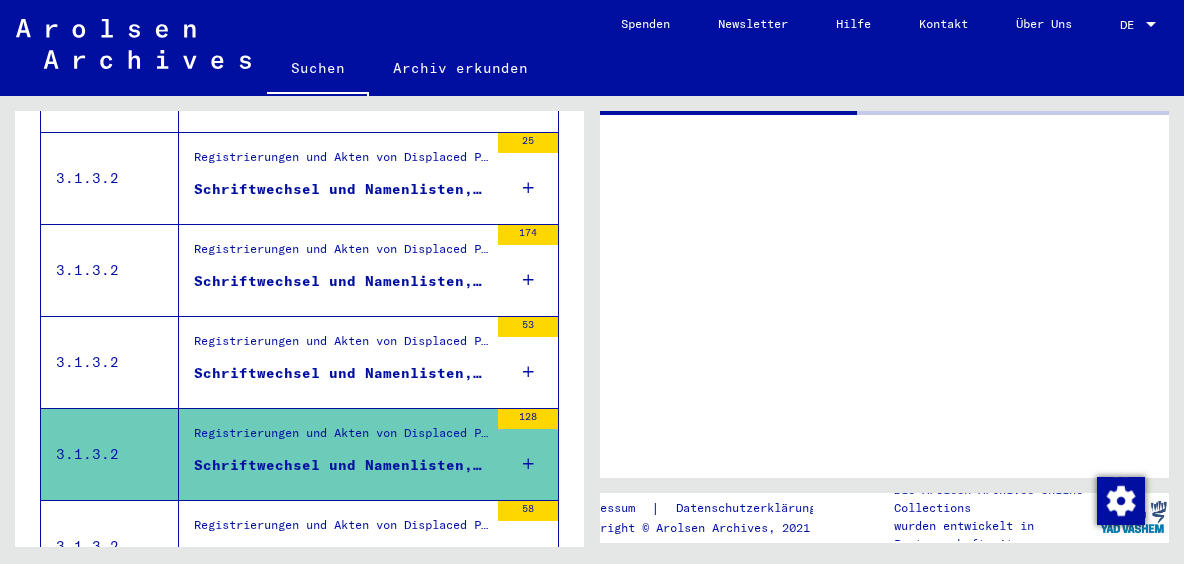 scroll, scrollTop: 0, scrollLeft: 0, axis: both 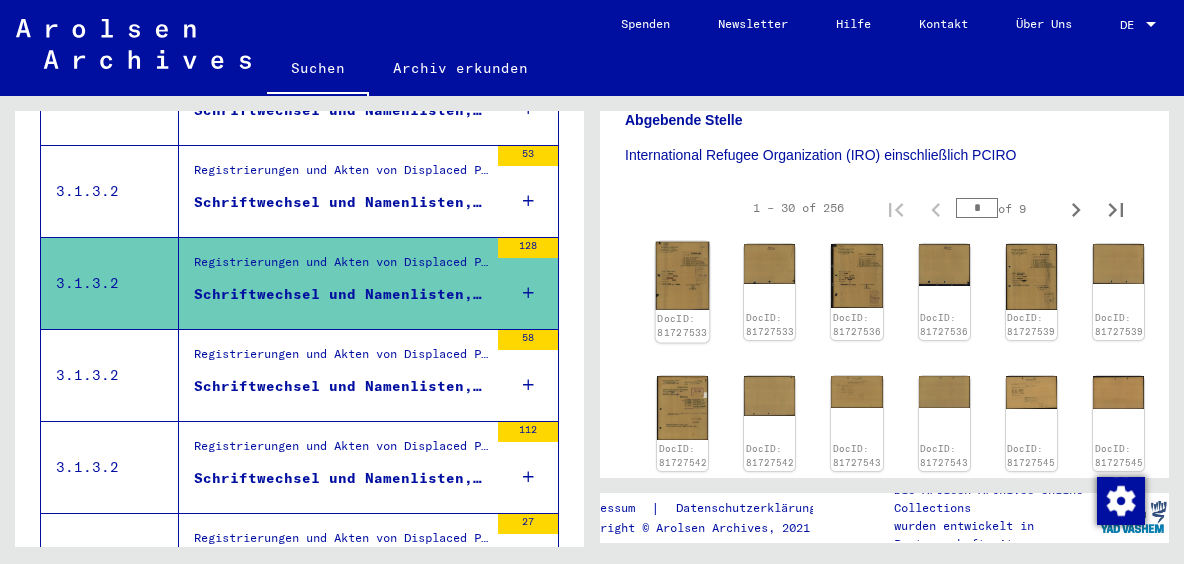 click 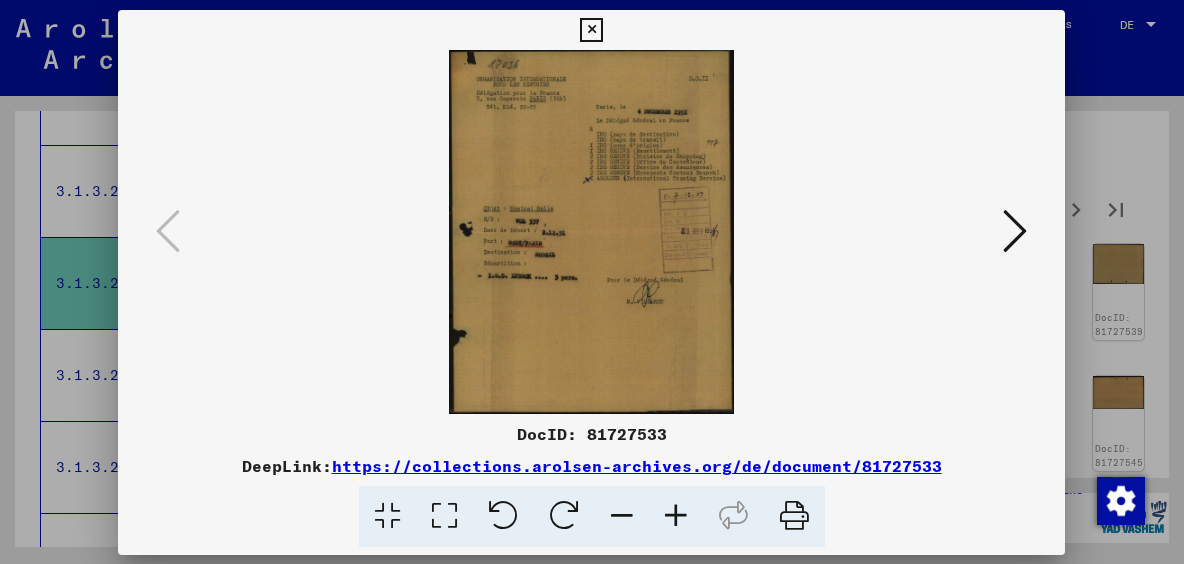 click at bounding box center (591, 232) 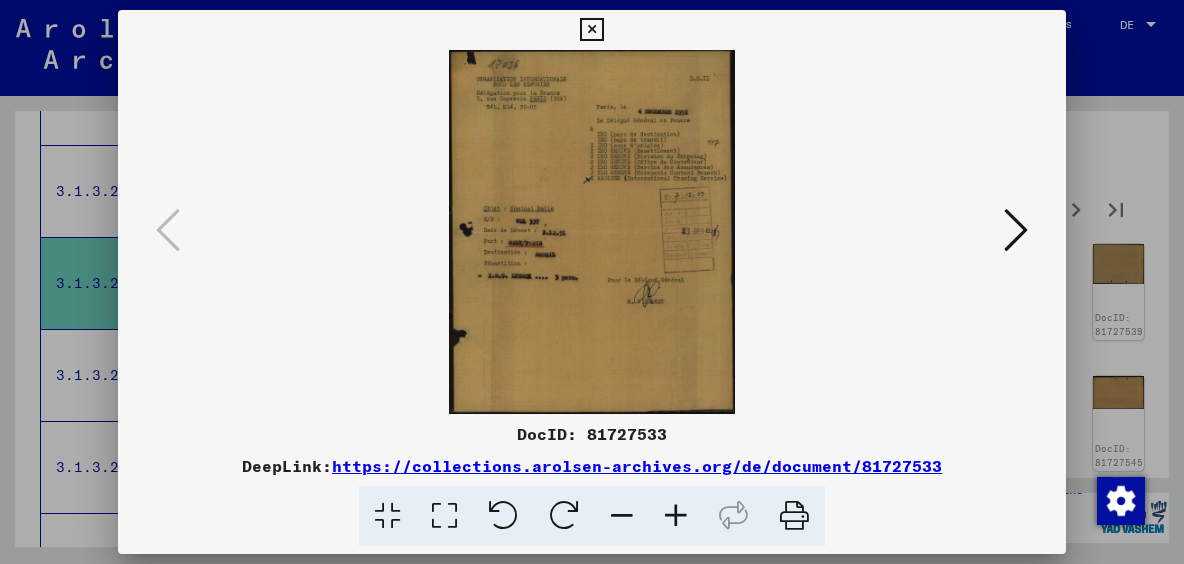 click at bounding box center [1016, 230] 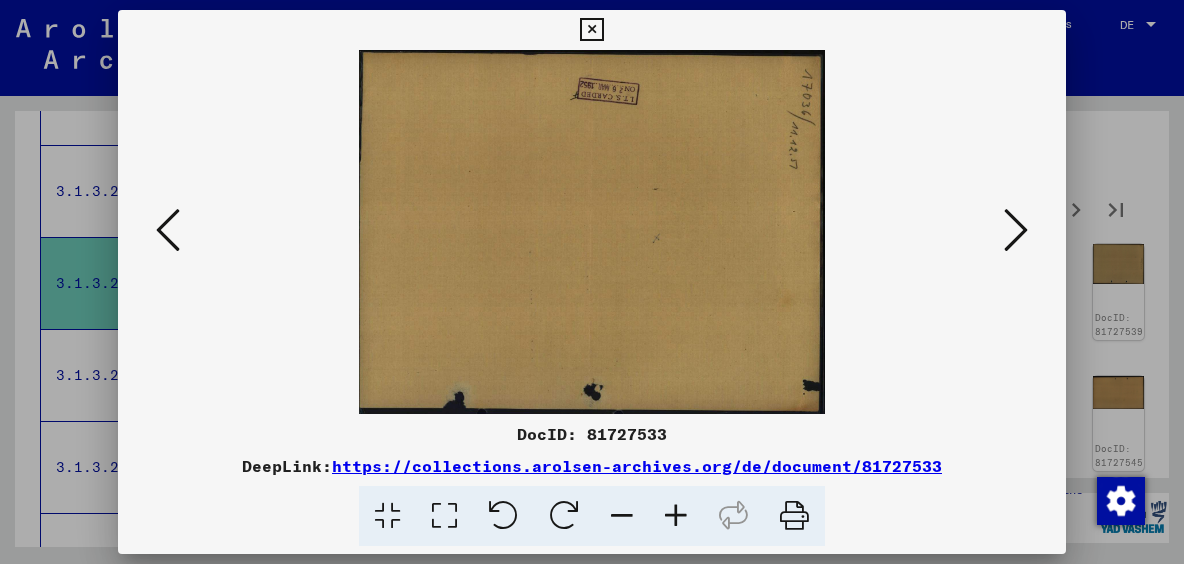 click at bounding box center (1016, 230) 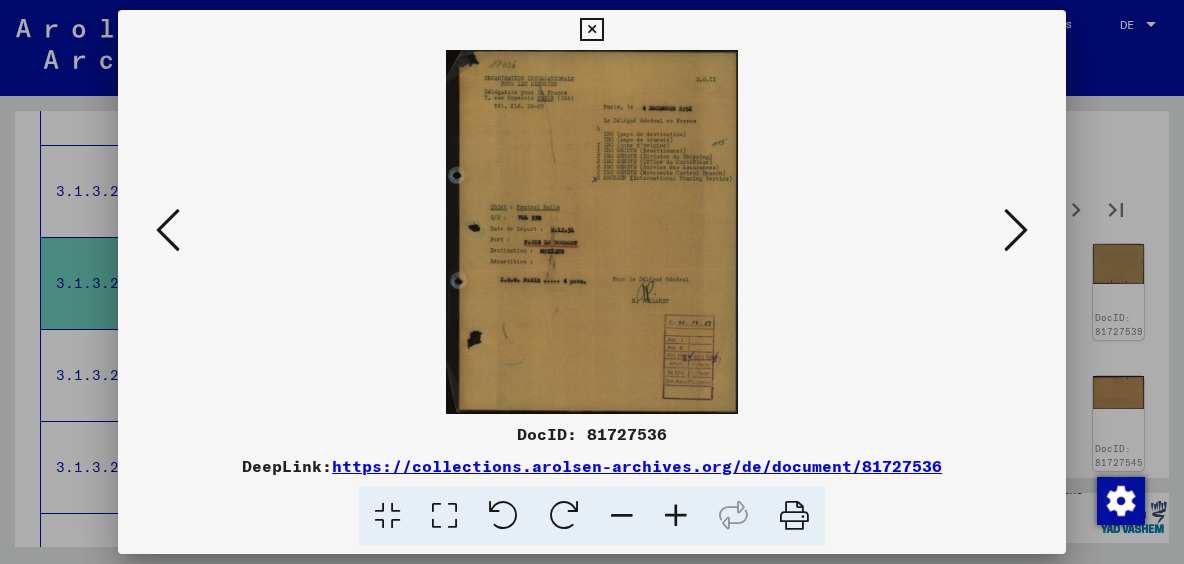 click at bounding box center (1016, 230) 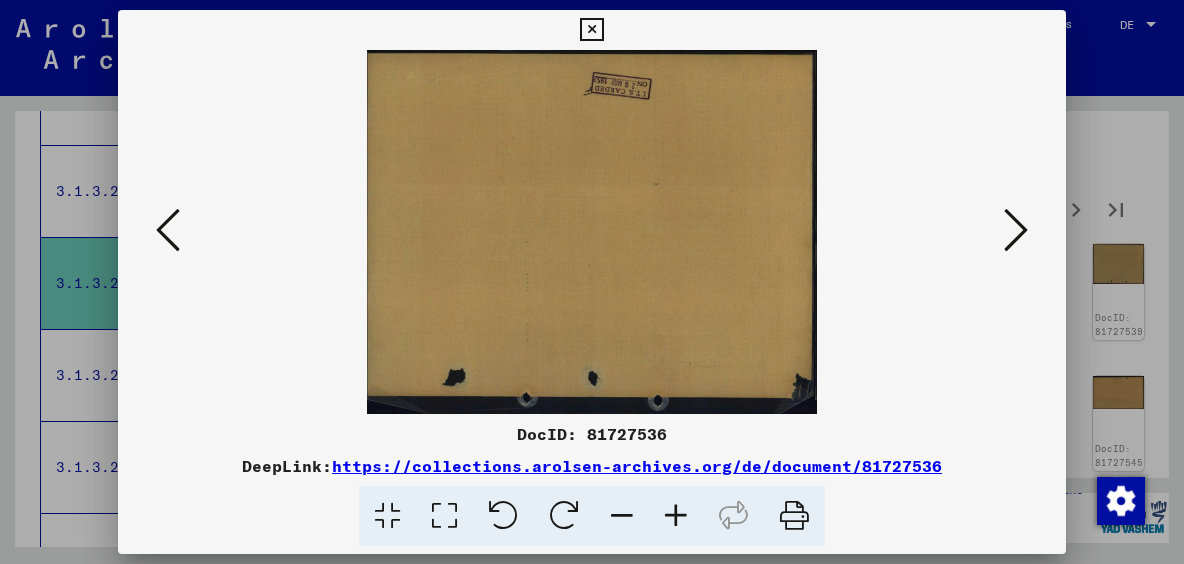 click at bounding box center [1016, 230] 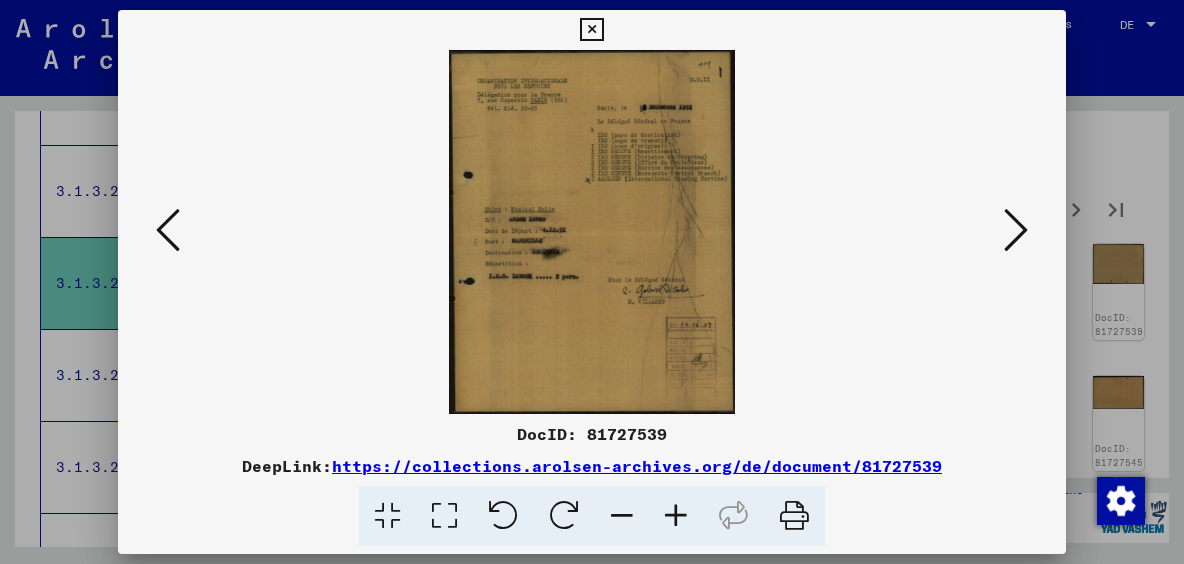 click at bounding box center [1016, 230] 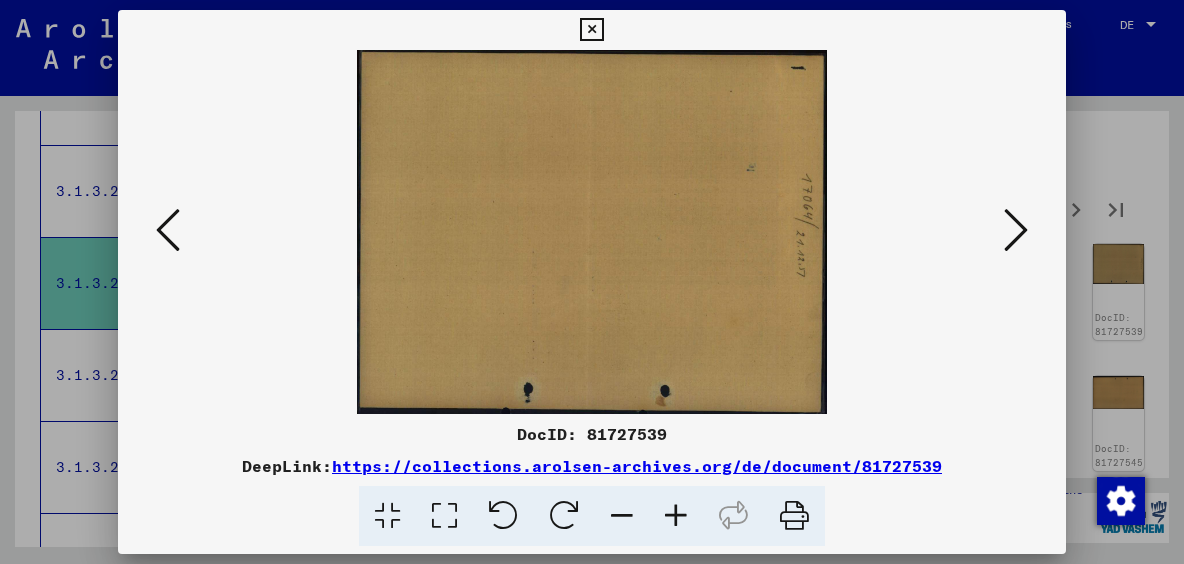 click at bounding box center [1016, 230] 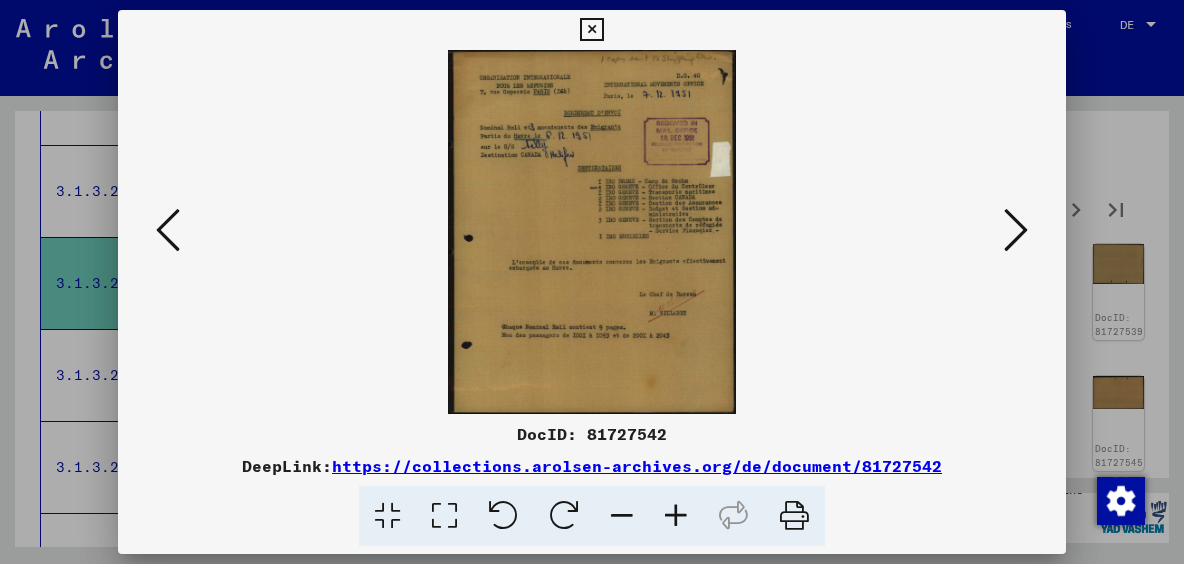 click at bounding box center [1016, 230] 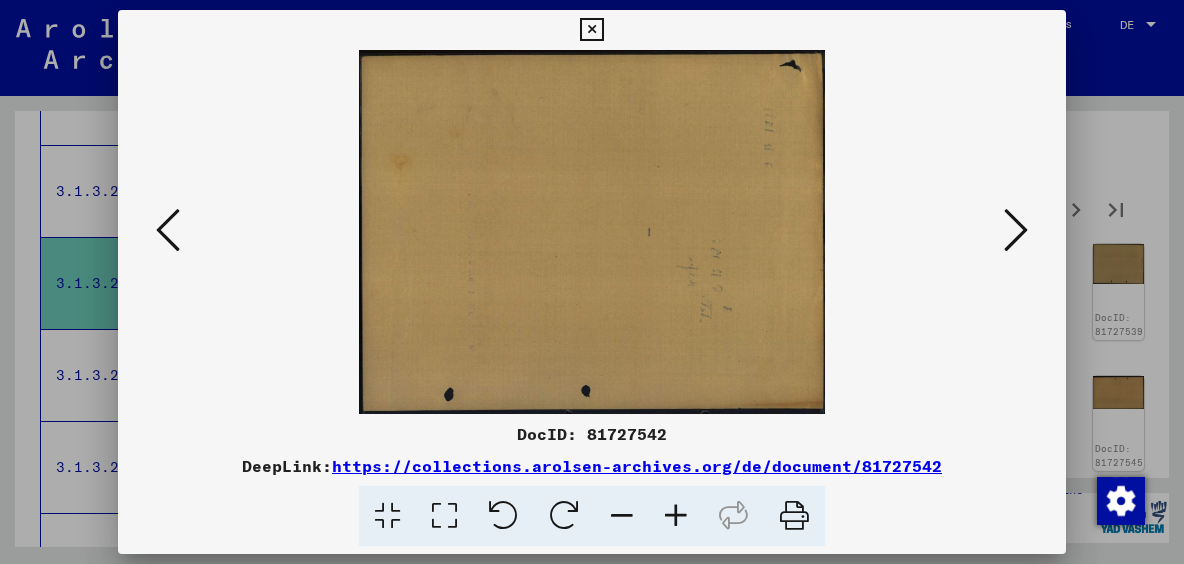 click at bounding box center [1016, 230] 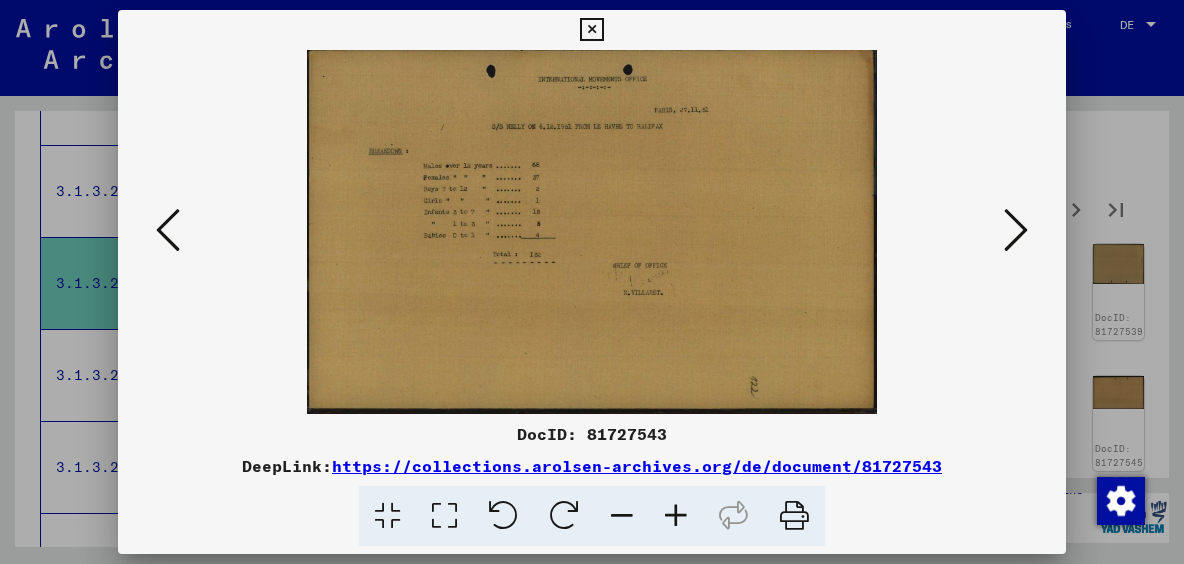 click at bounding box center [1016, 230] 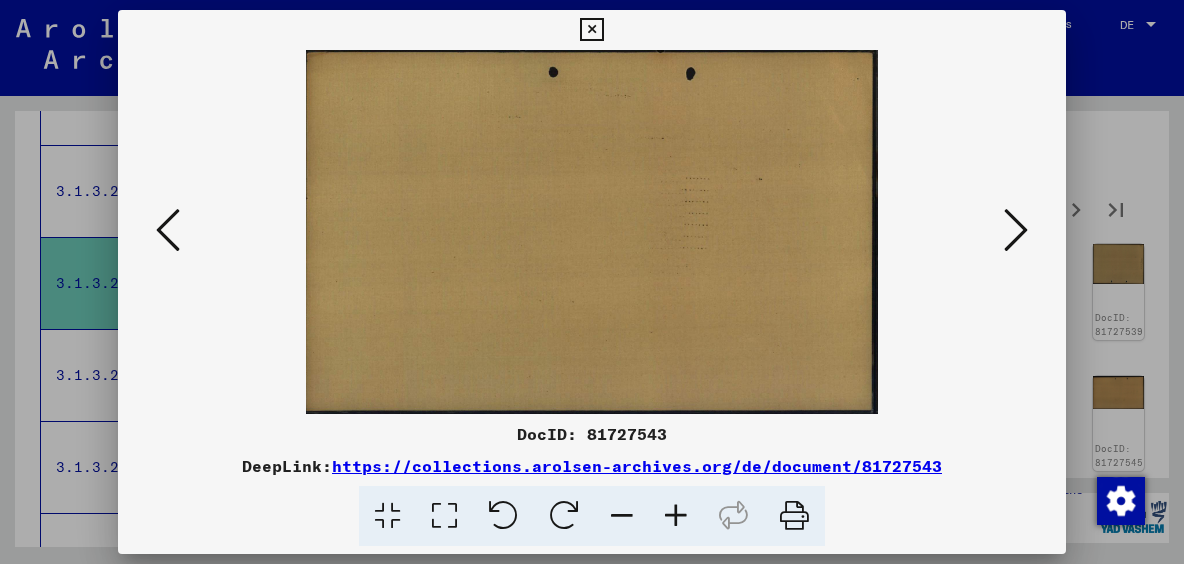 click at bounding box center [1016, 230] 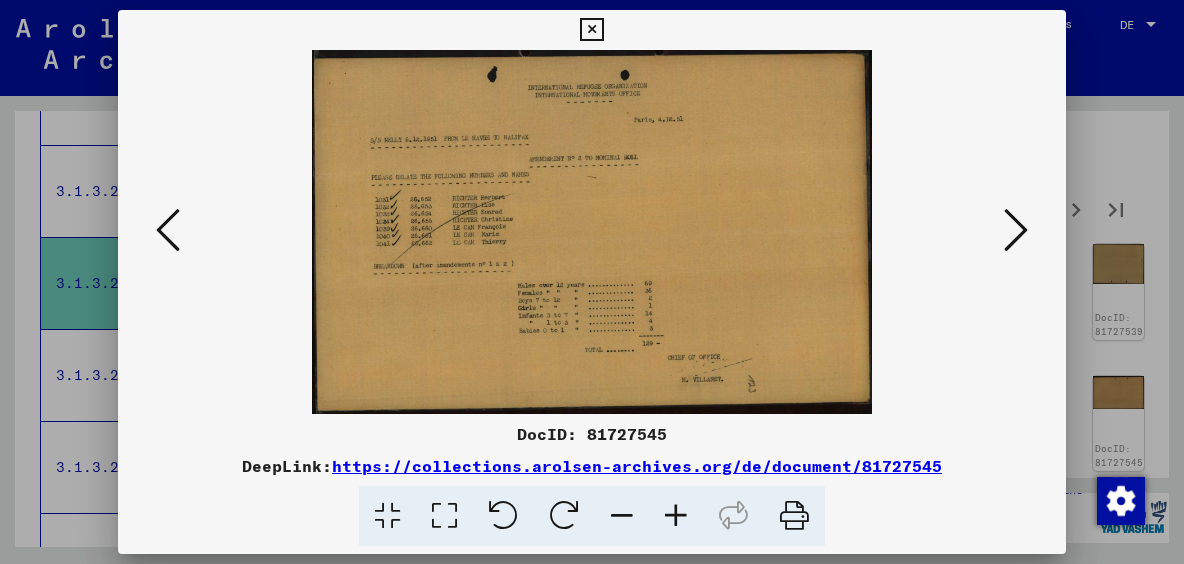 click at bounding box center (1016, 230) 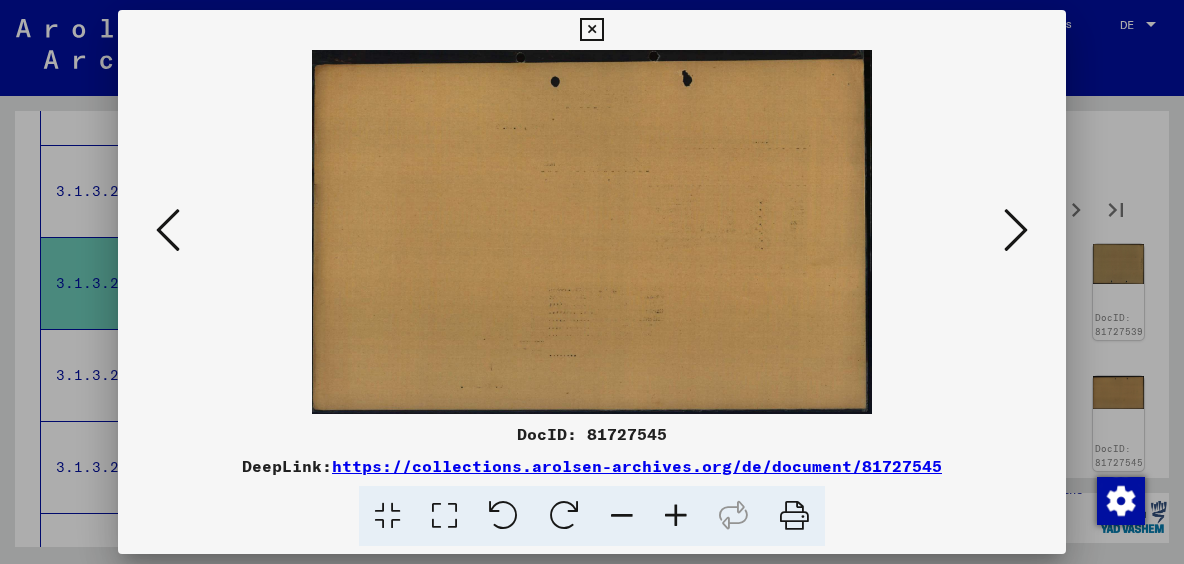 click at bounding box center (1016, 230) 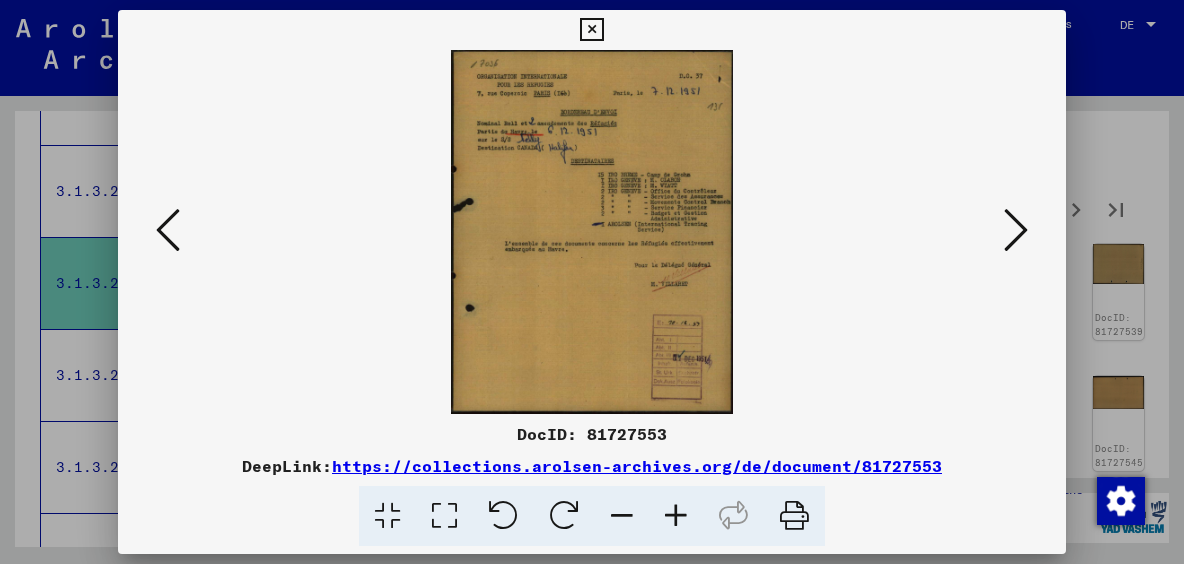 click at bounding box center [1016, 230] 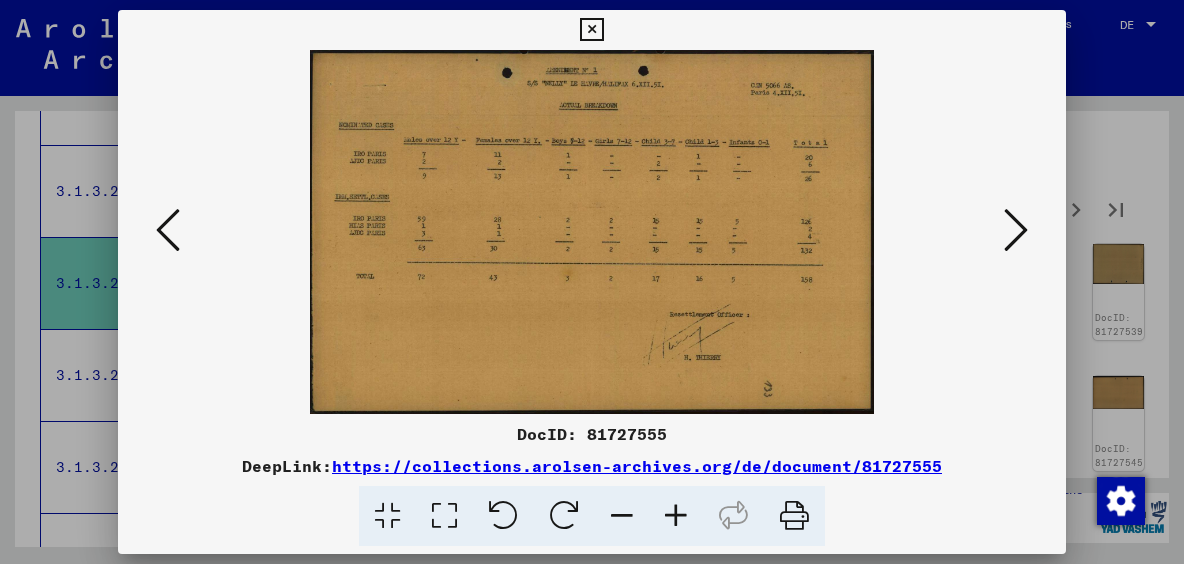 click at bounding box center (1016, 230) 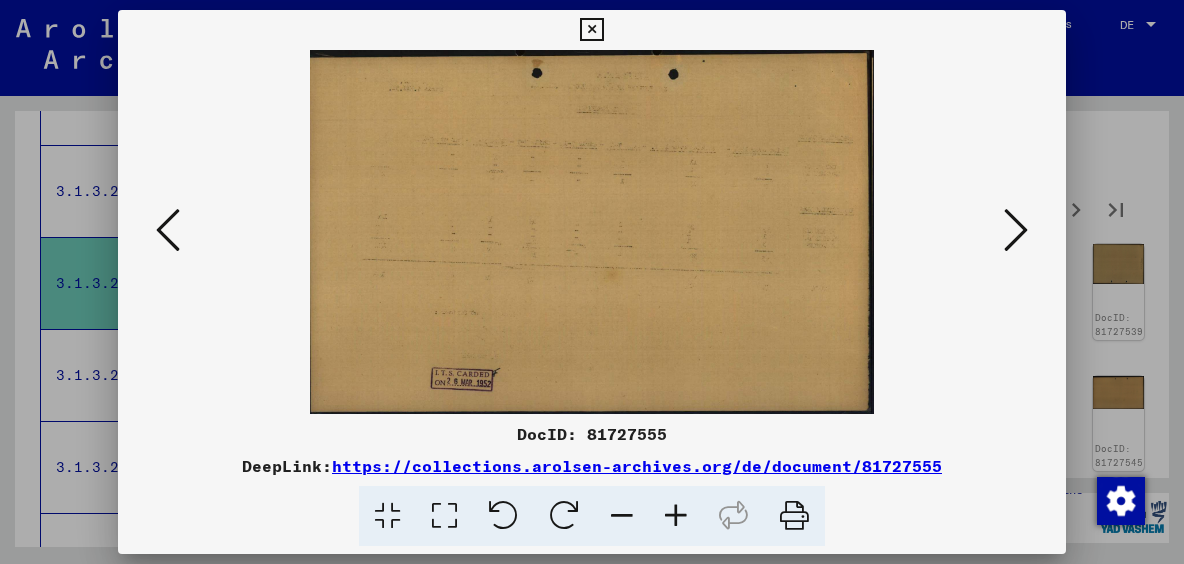 click at bounding box center [1016, 230] 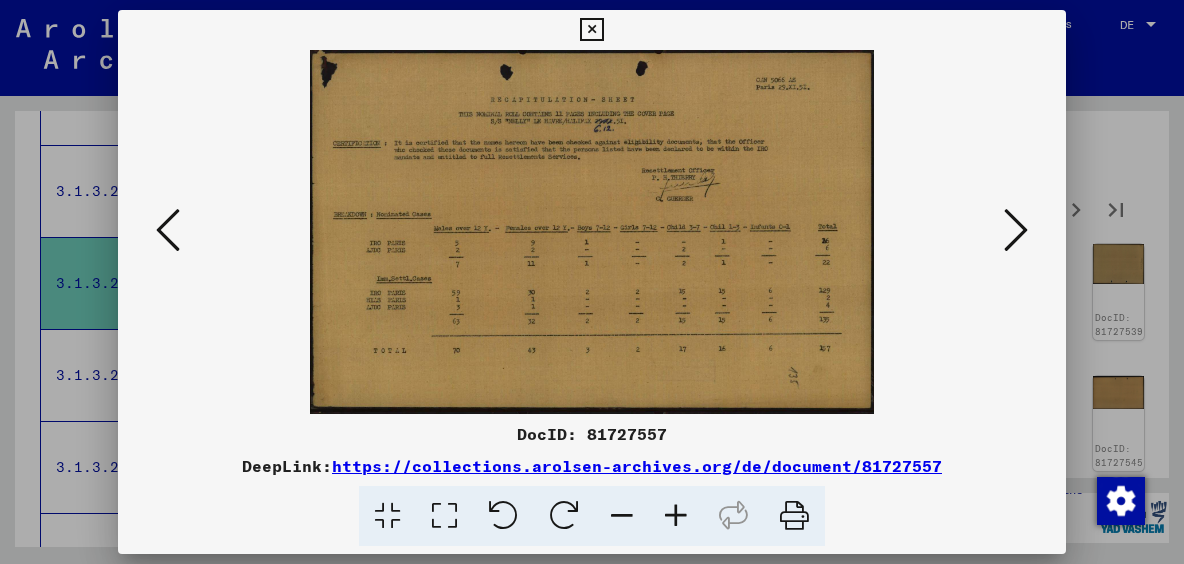 click at bounding box center [1016, 230] 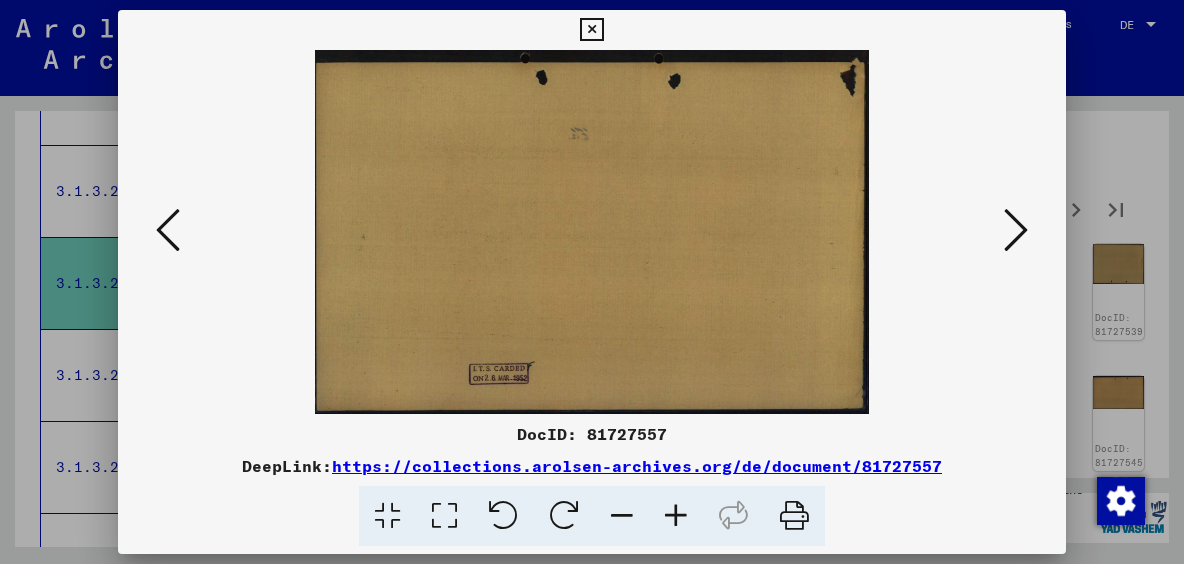 click at bounding box center (1016, 230) 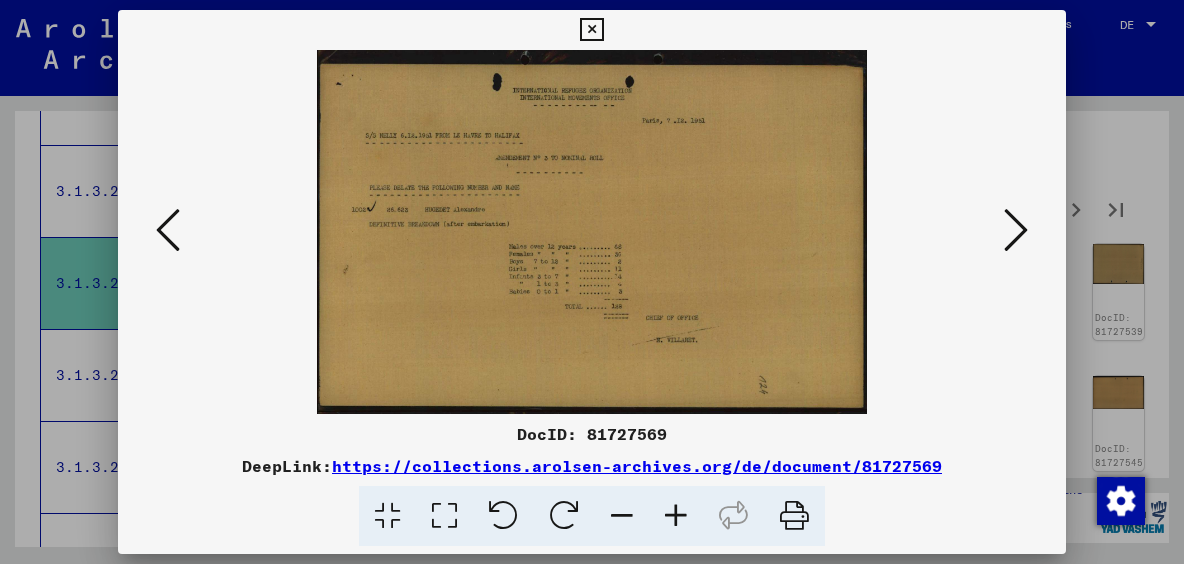 click at bounding box center [1016, 230] 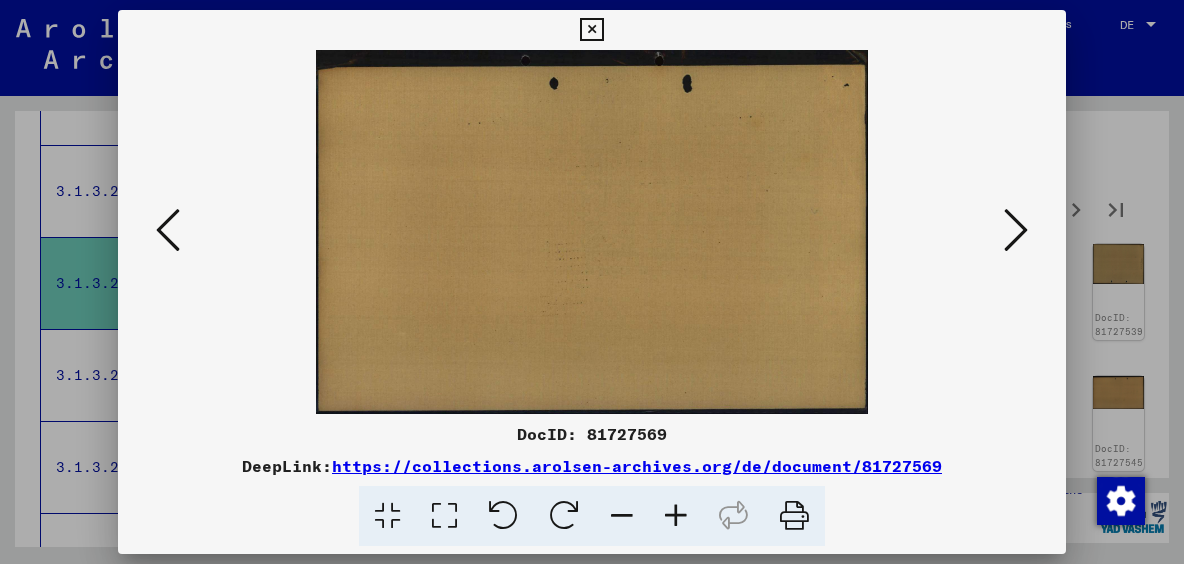 click at bounding box center [1016, 230] 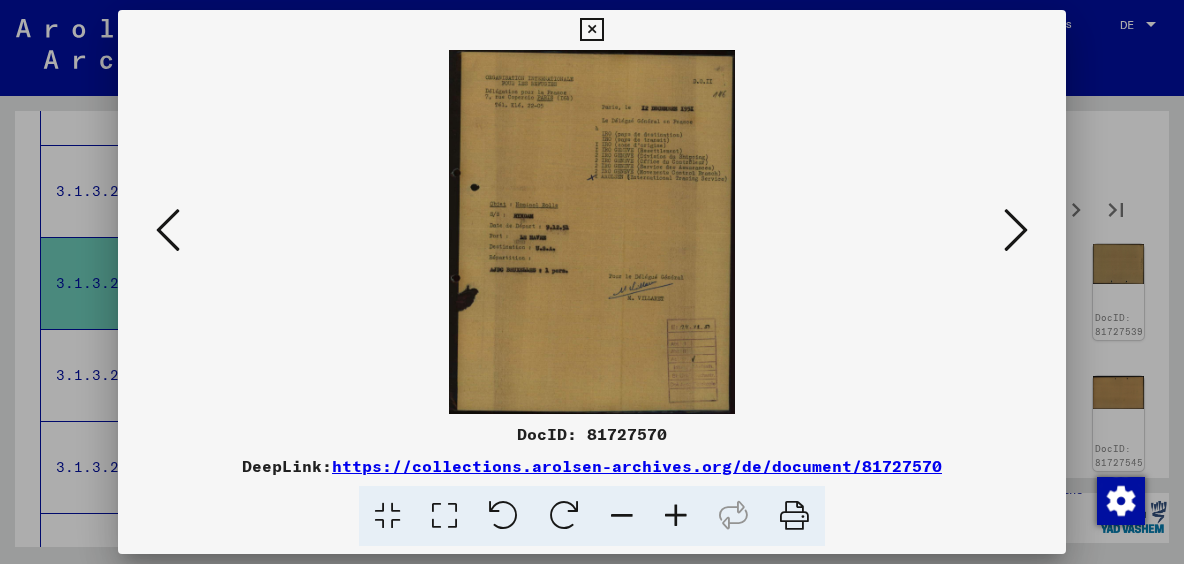 click at bounding box center (1016, 230) 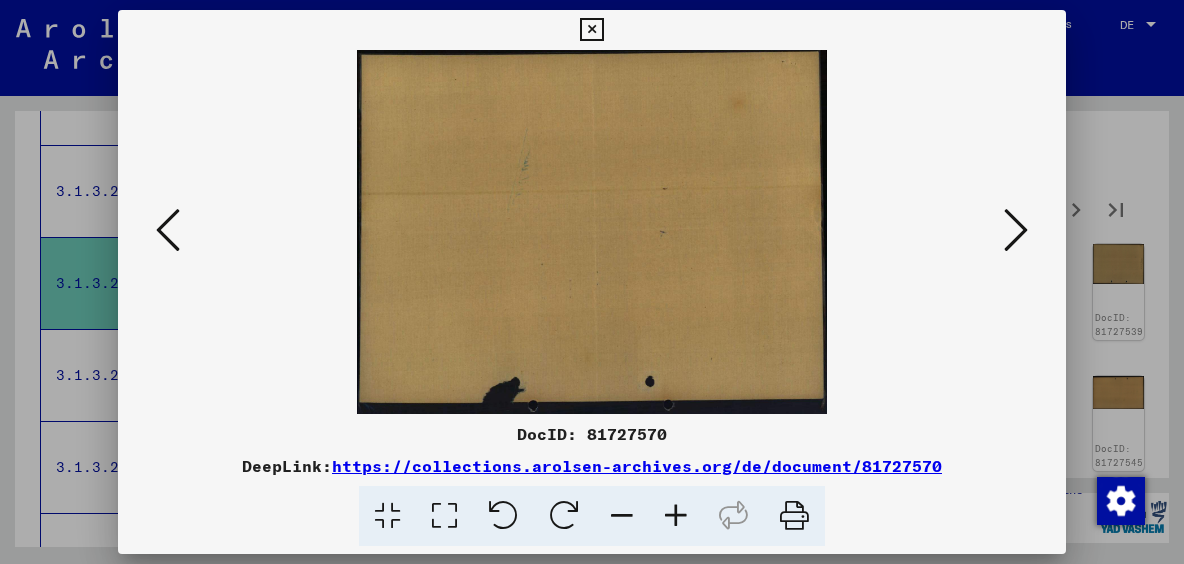 click at bounding box center [1016, 230] 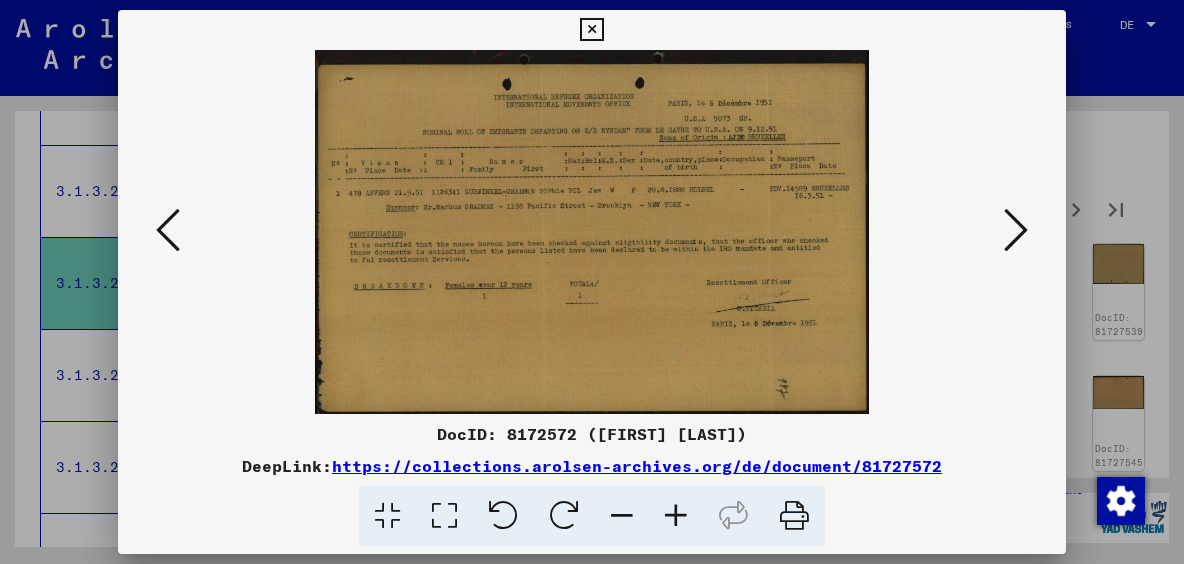 click at bounding box center [1016, 230] 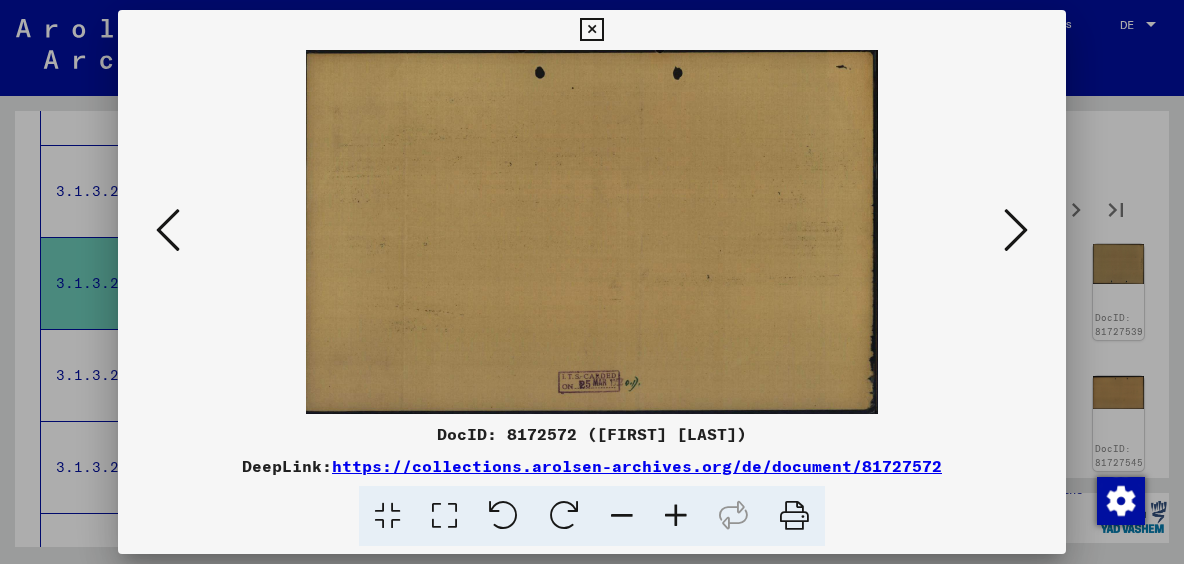 click at bounding box center (1016, 230) 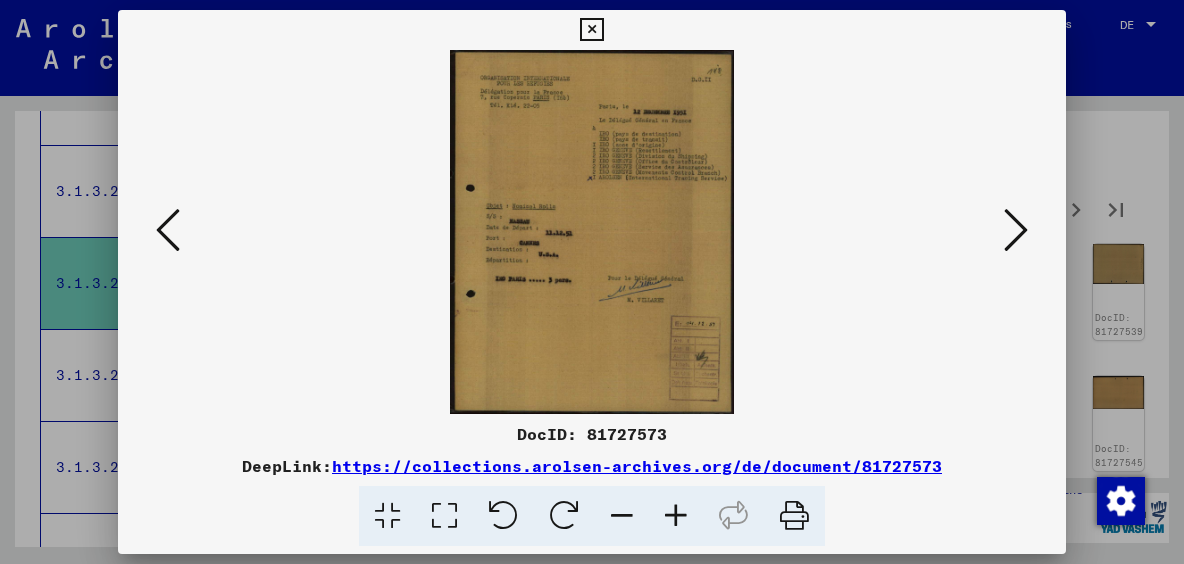 click at bounding box center [1016, 230] 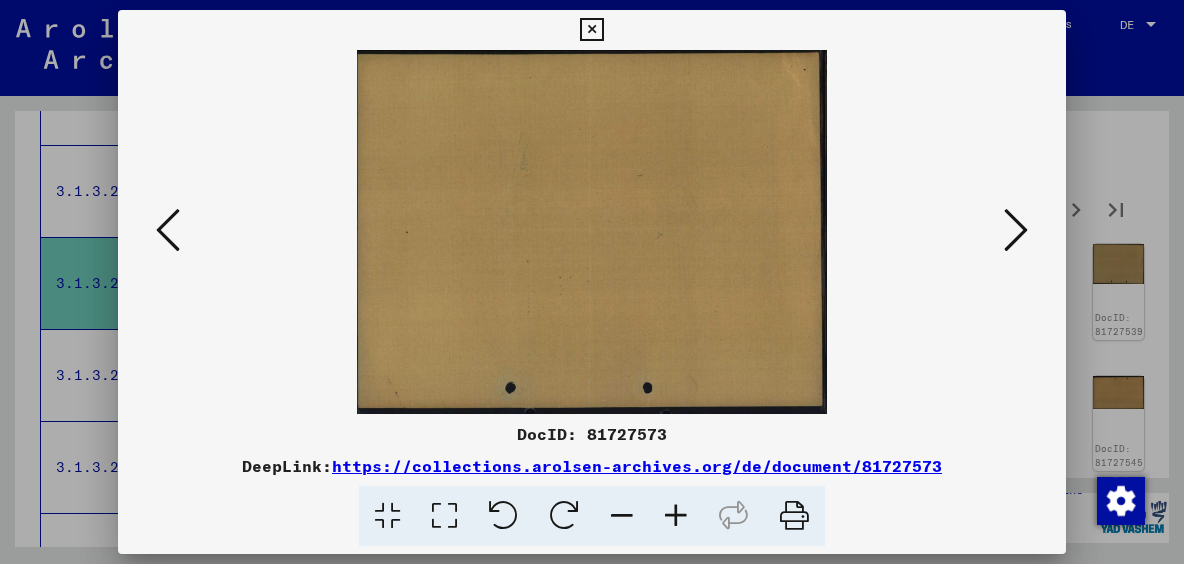 click at bounding box center [1016, 230] 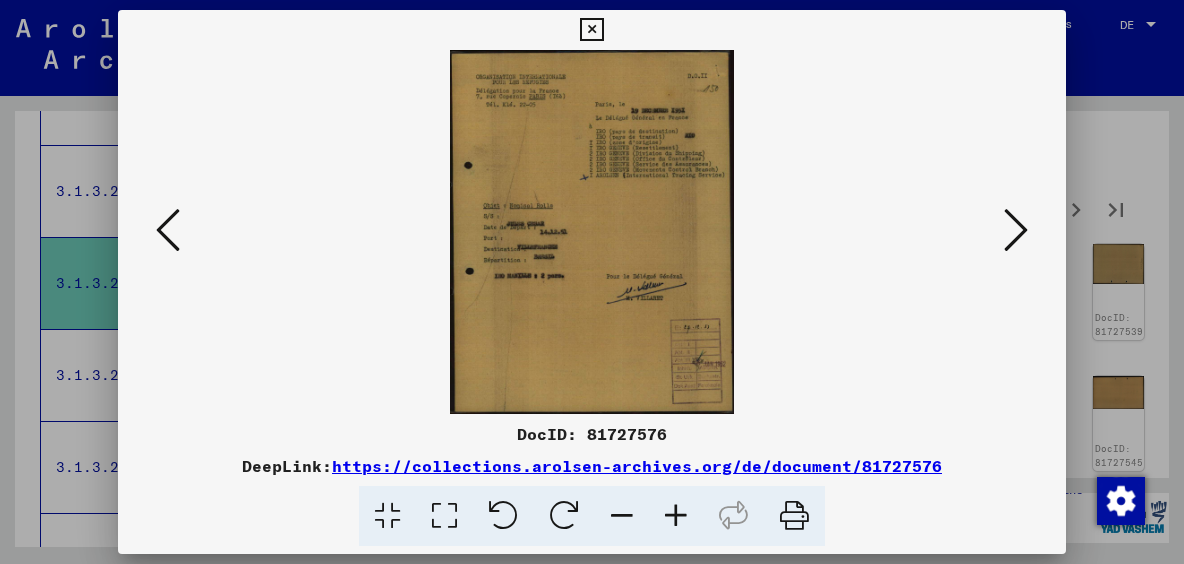 click at bounding box center [1016, 230] 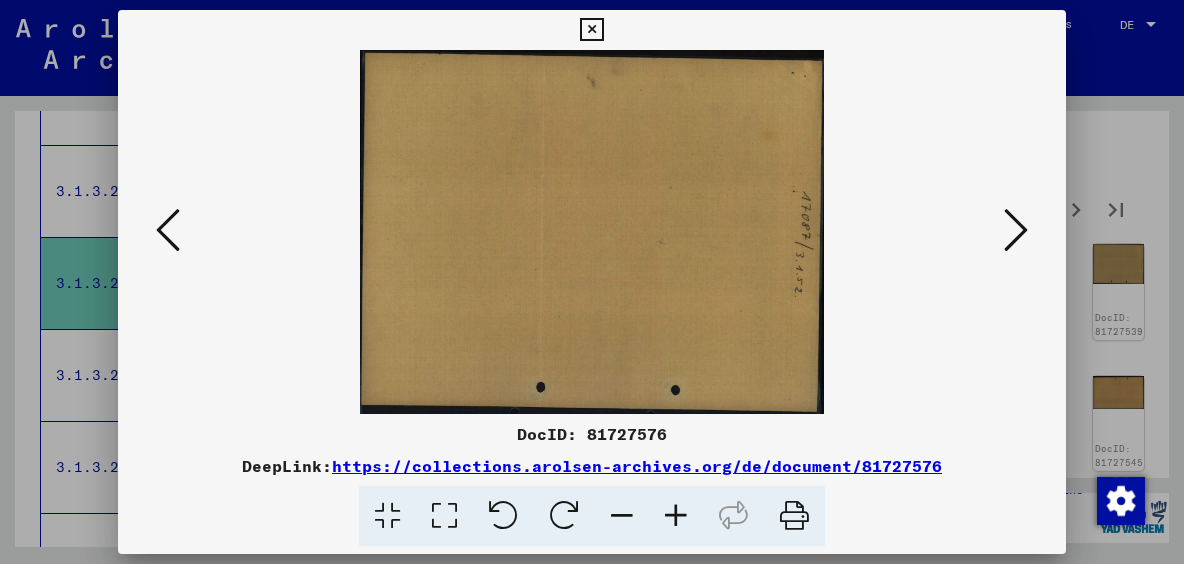 click at bounding box center [1016, 230] 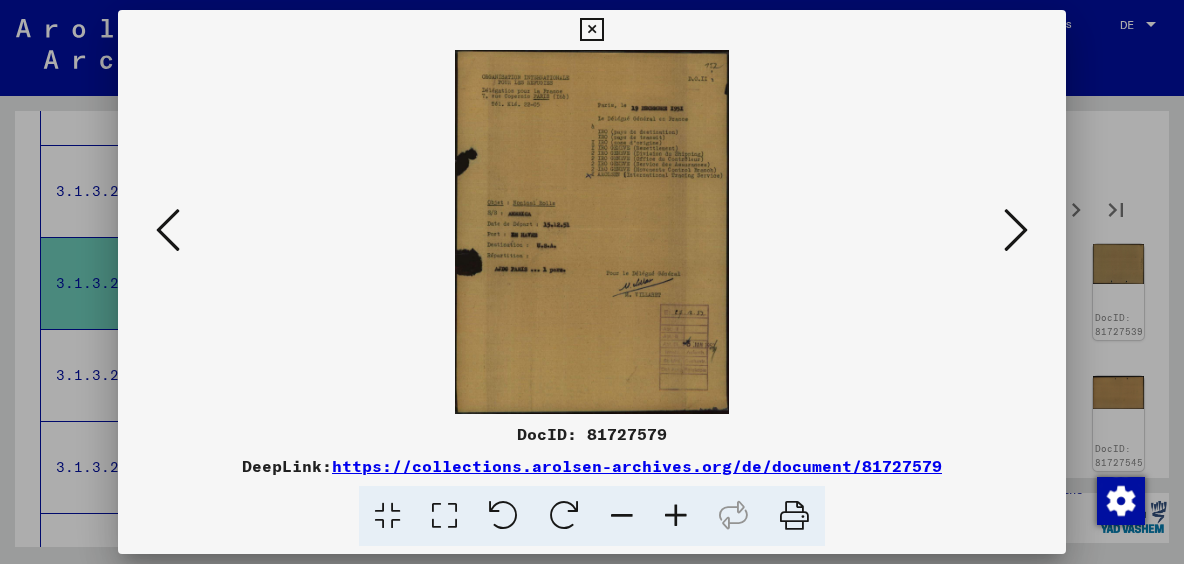 click at bounding box center [1016, 230] 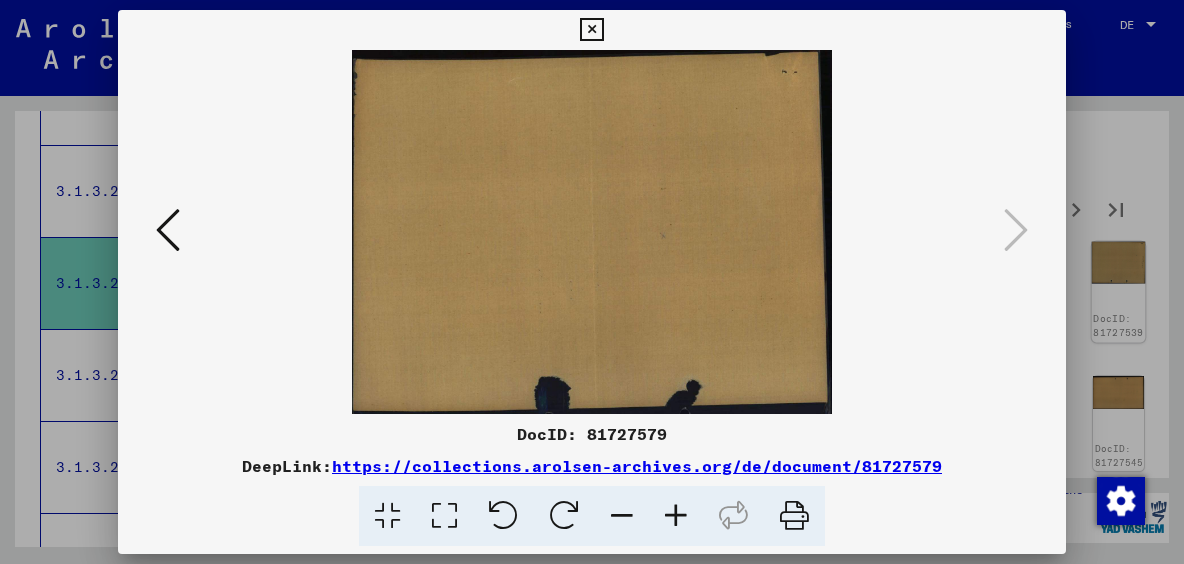 click at bounding box center [592, 282] 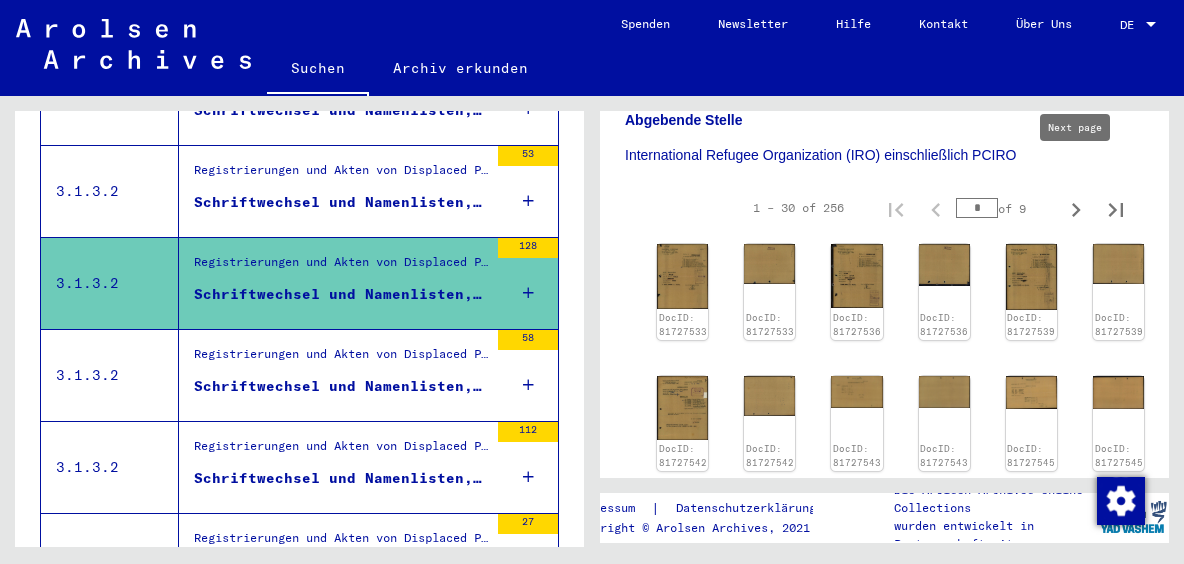 click 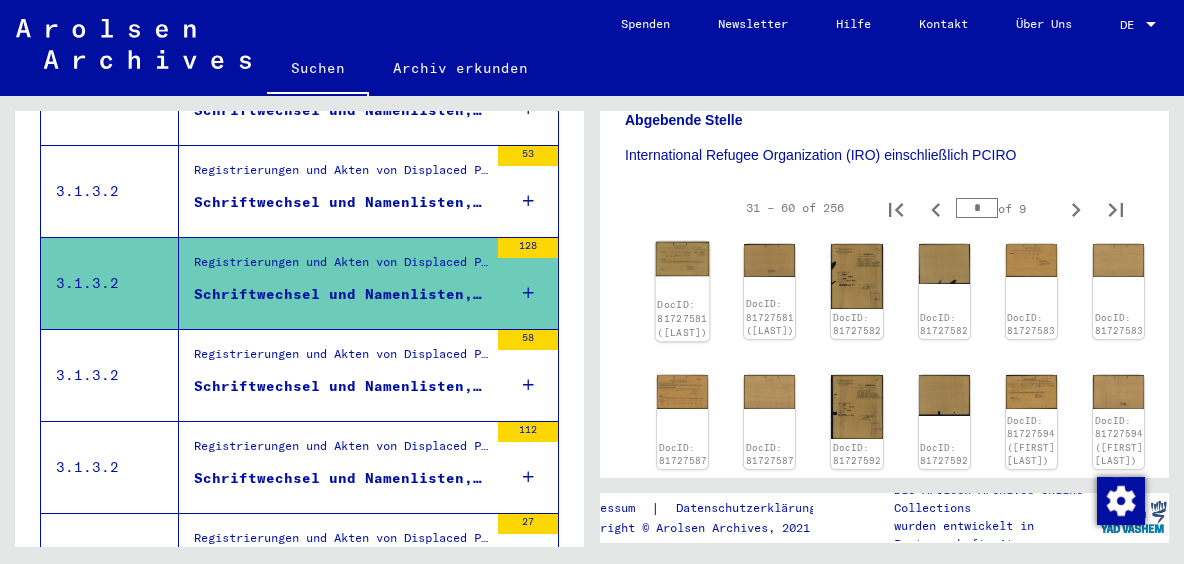 click 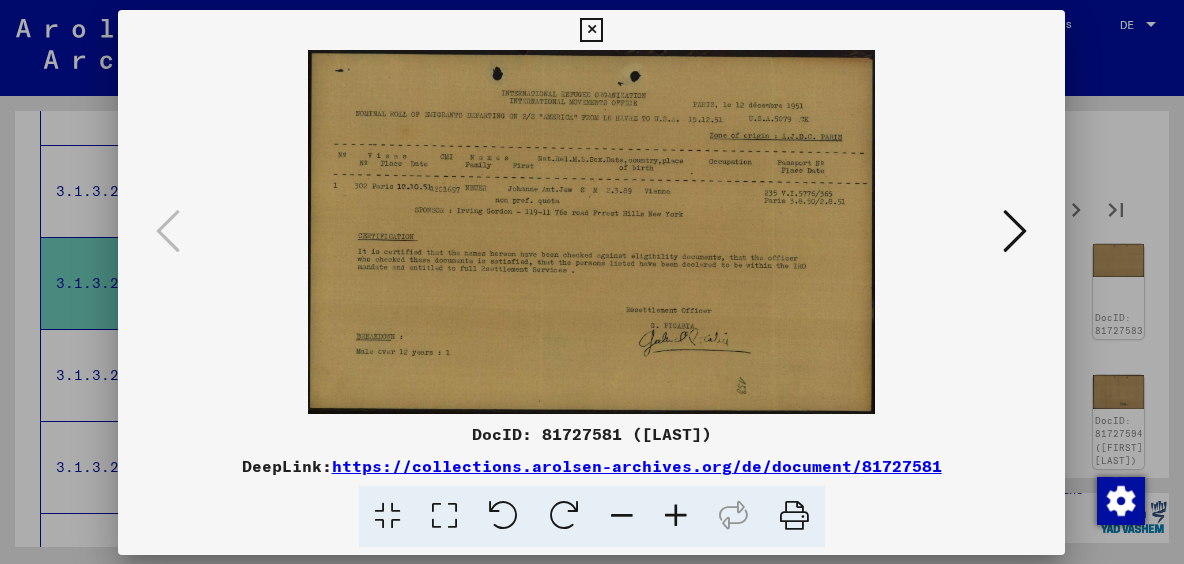 click at bounding box center [591, 232] 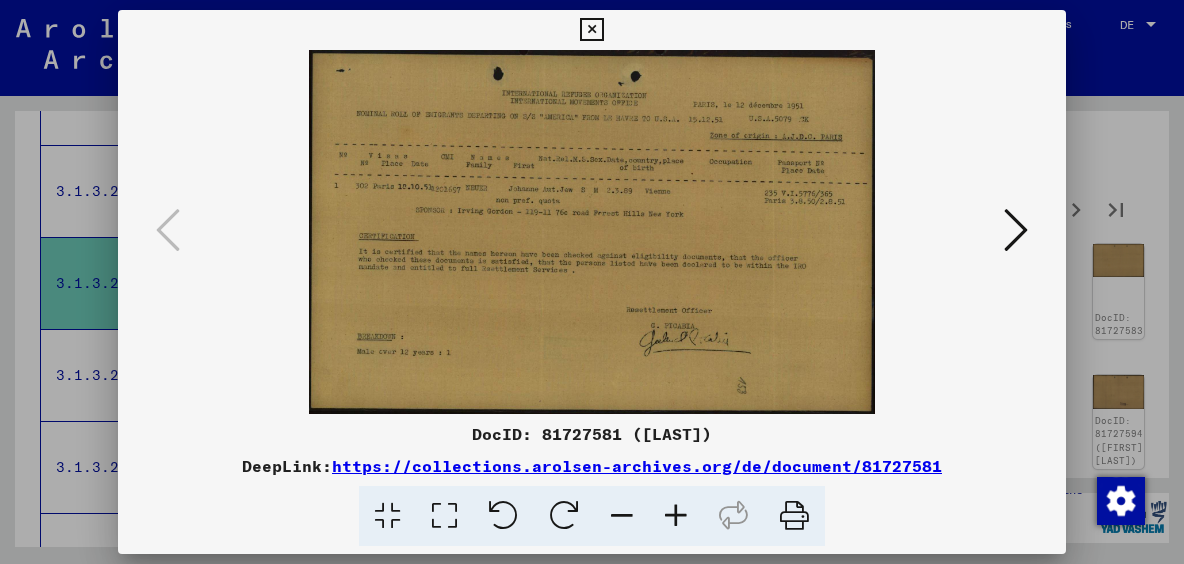 click at bounding box center [591, 232] 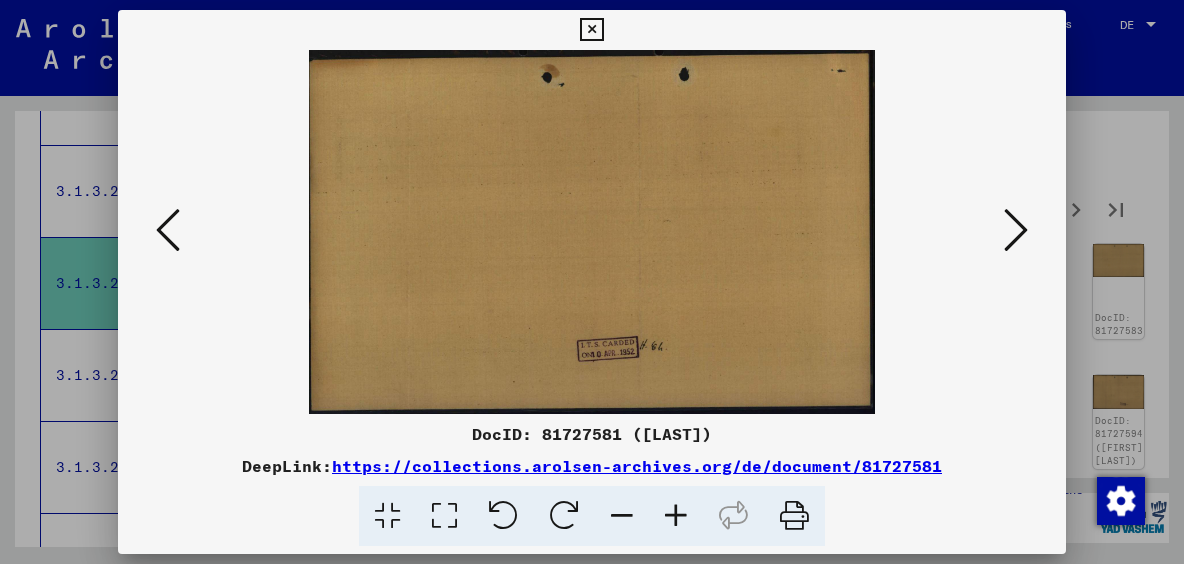 click at bounding box center [1016, 230] 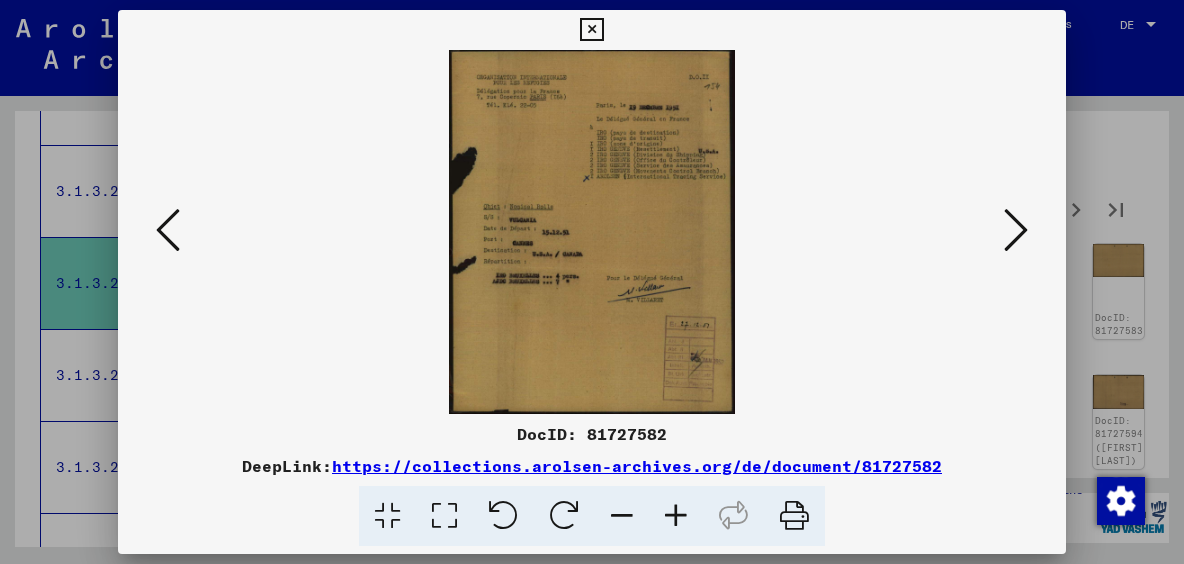 click at bounding box center [1016, 230] 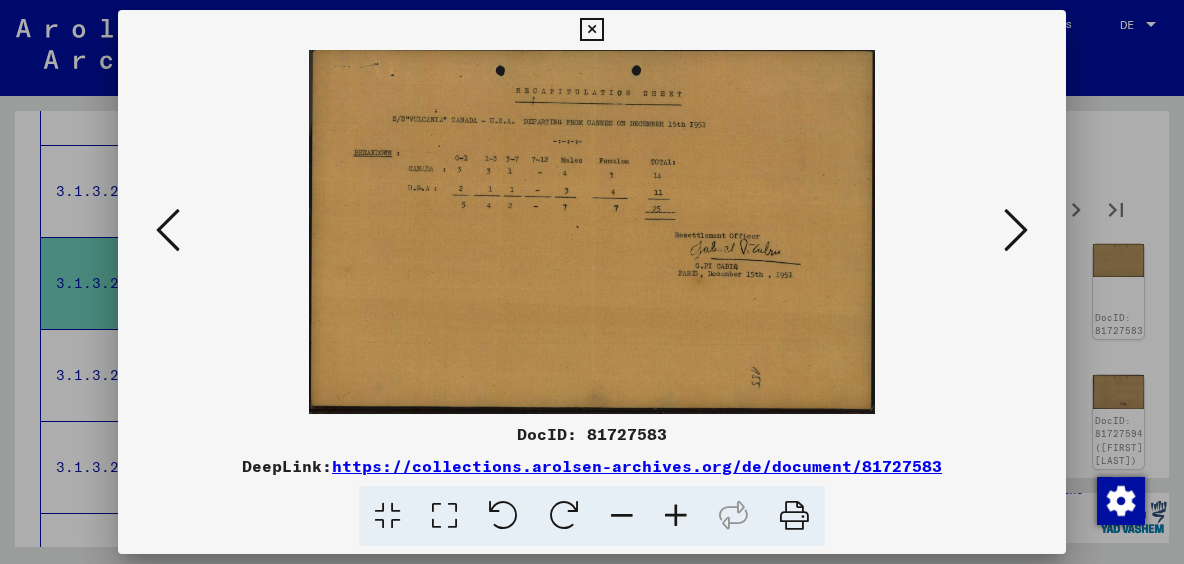 click at bounding box center (1016, 230) 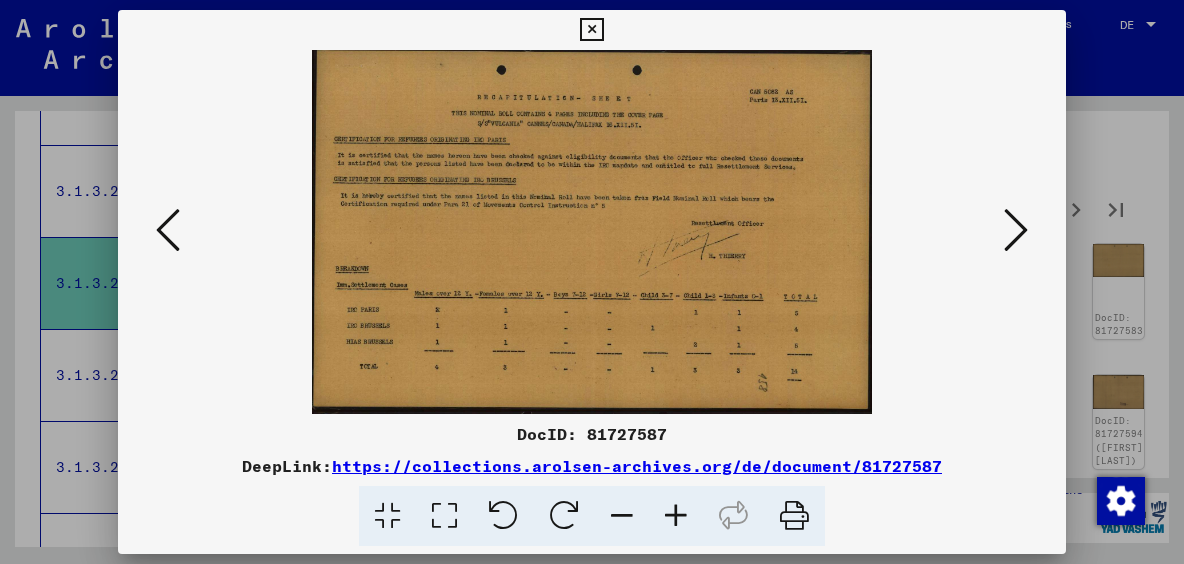 click at bounding box center [1016, 230] 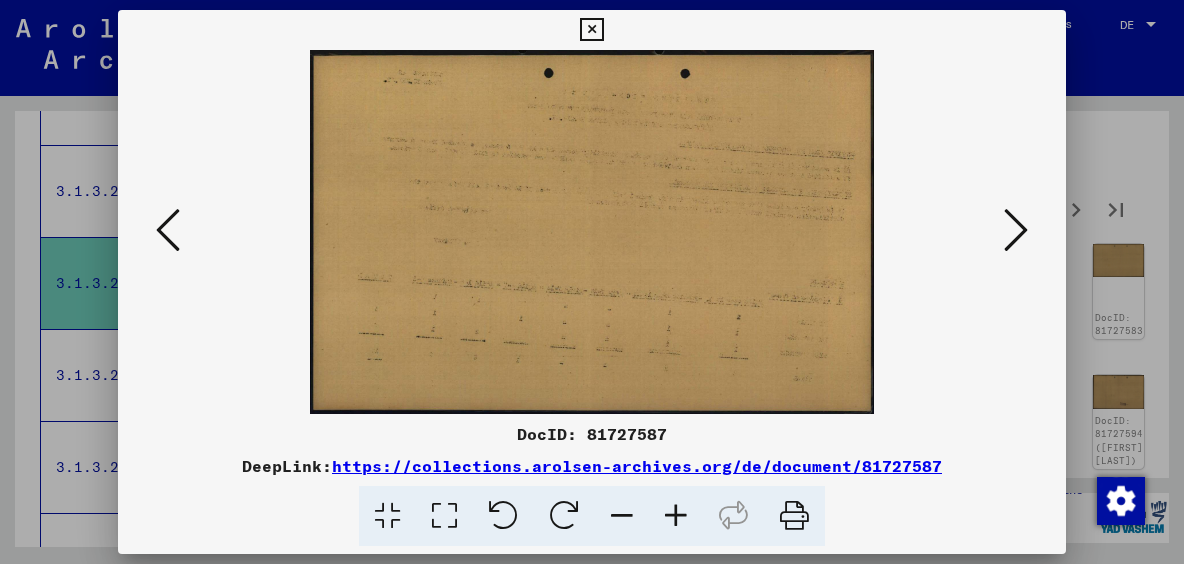 click at bounding box center [1016, 230] 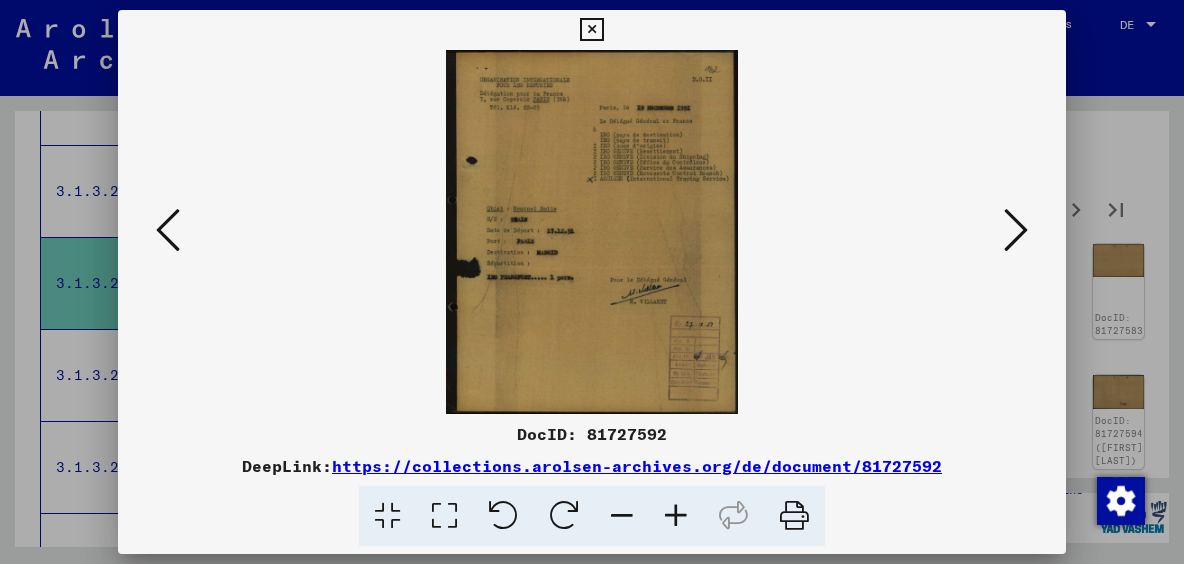 click at bounding box center (1016, 230) 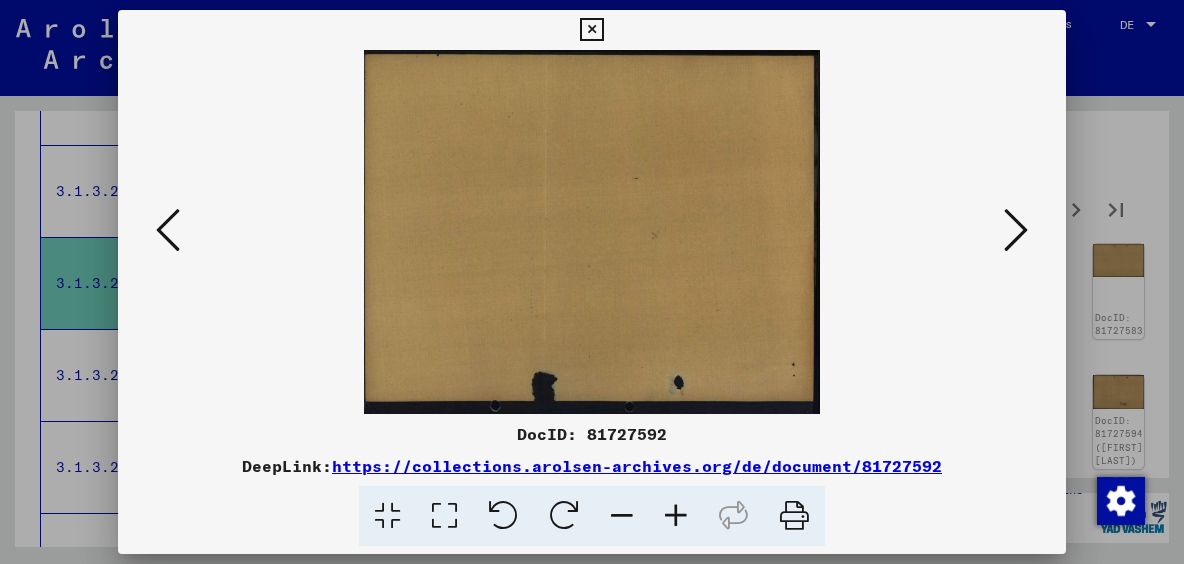 click at bounding box center (1016, 230) 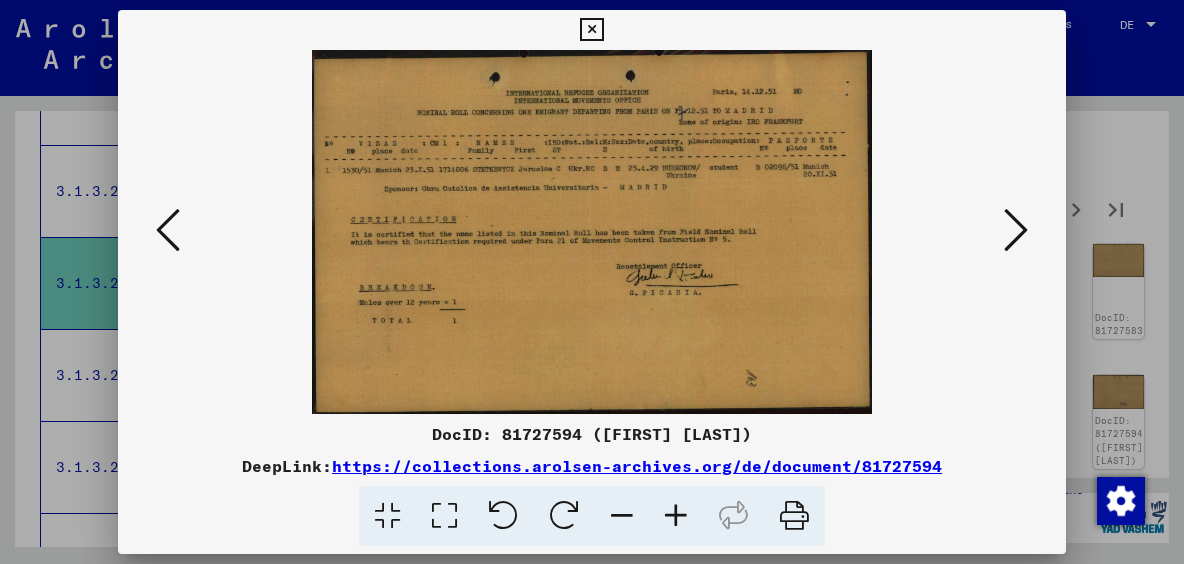 type 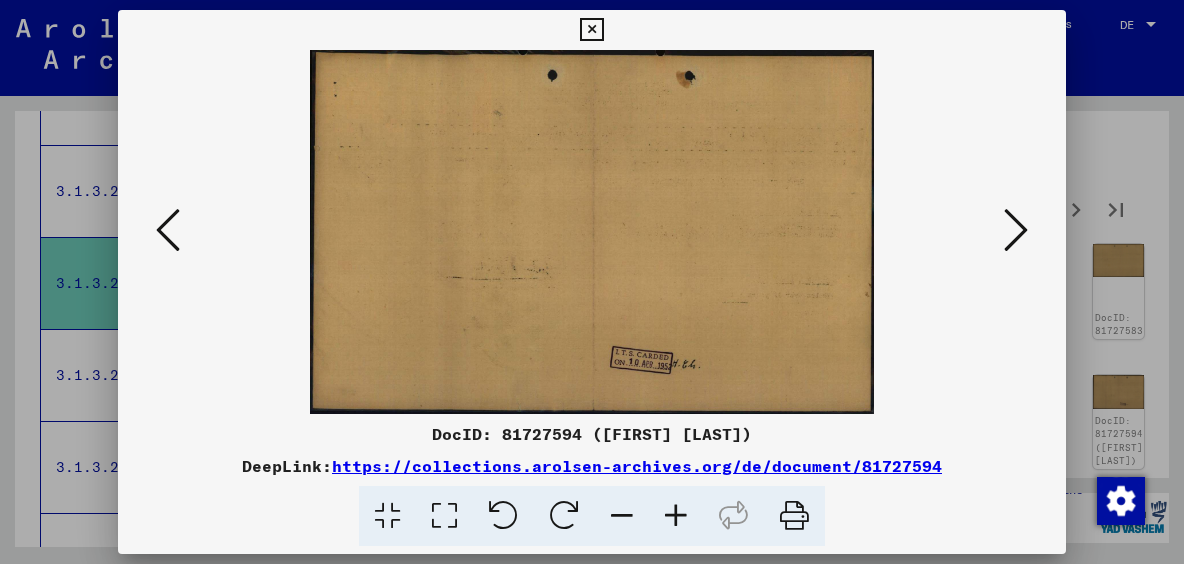click at bounding box center [1016, 230] 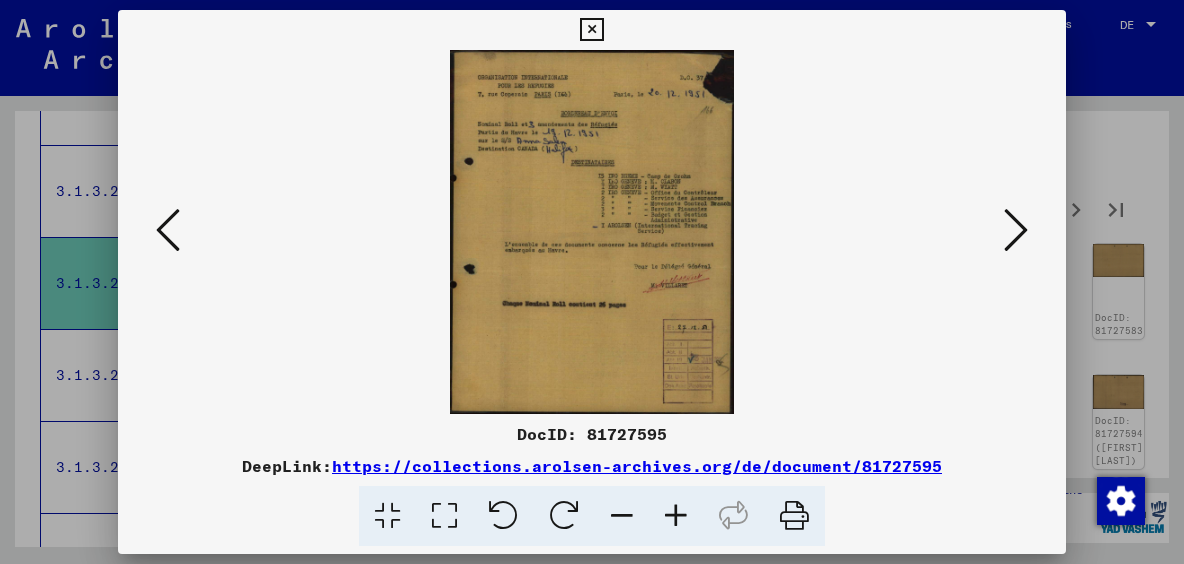 click at bounding box center (1016, 230) 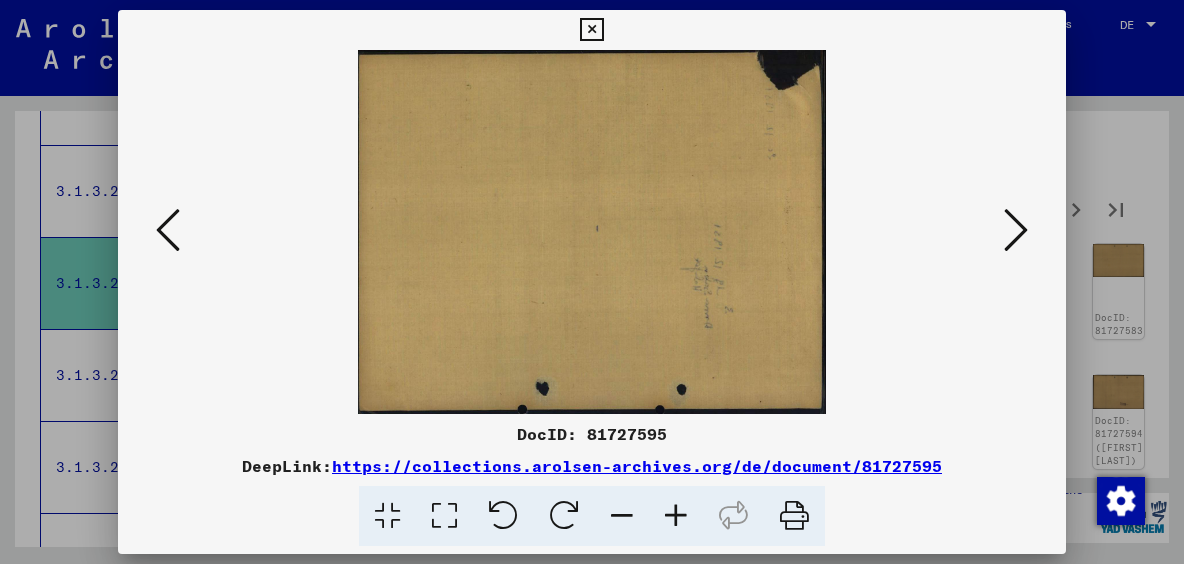 click at bounding box center [1016, 230] 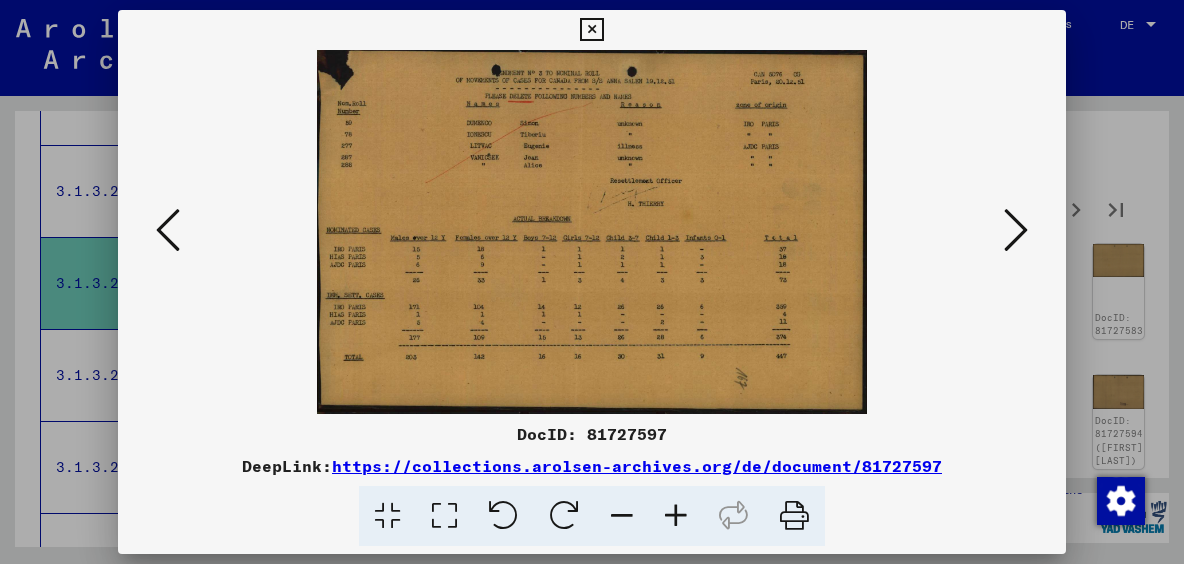 click at bounding box center [1016, 230] 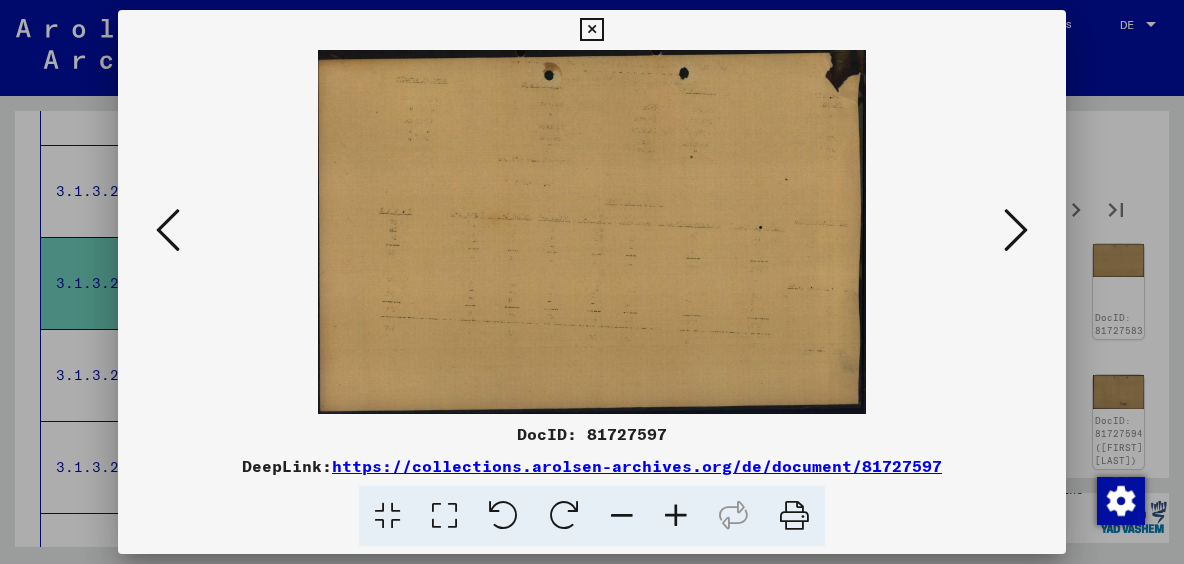 click at bounding box center [1016, 230] 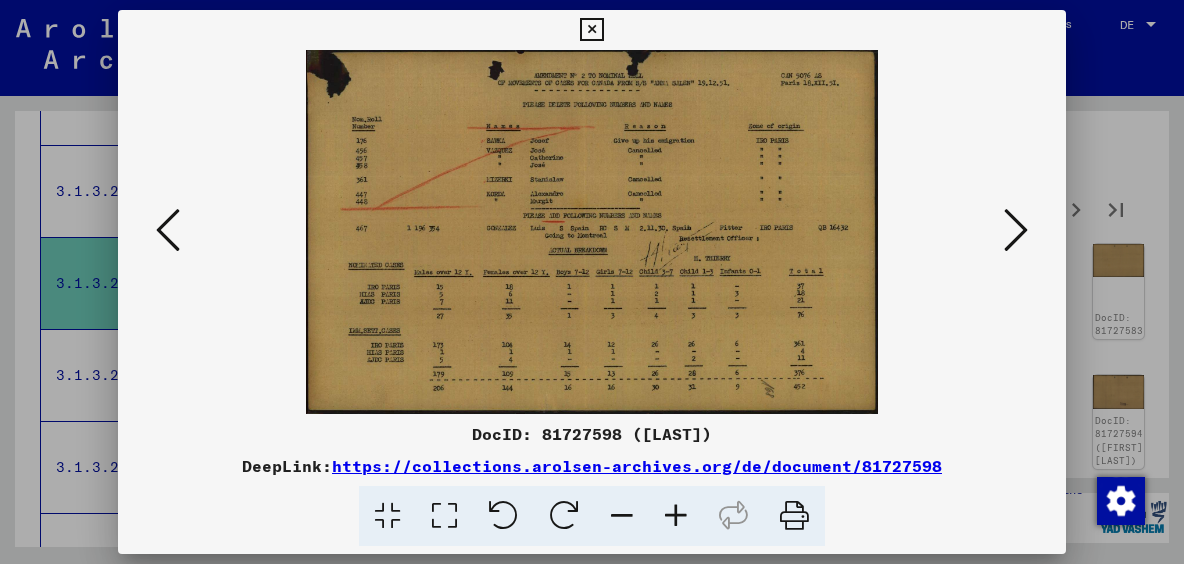 click at bounding box center (1016, 230) 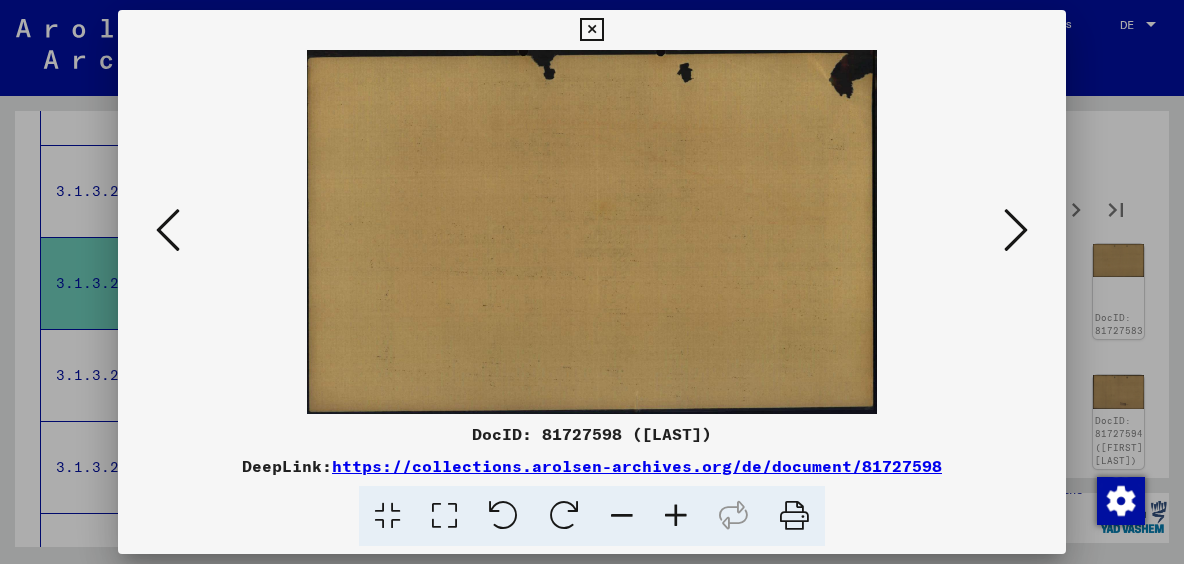 click at bounding box center (1016, 230) 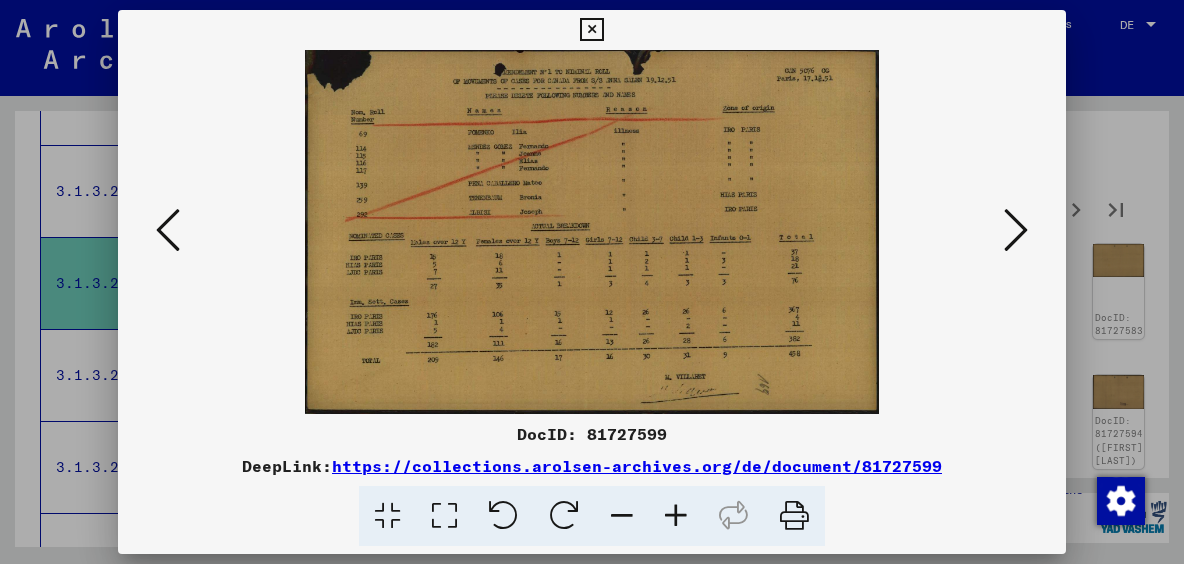 click at bounding box center [591, 232] 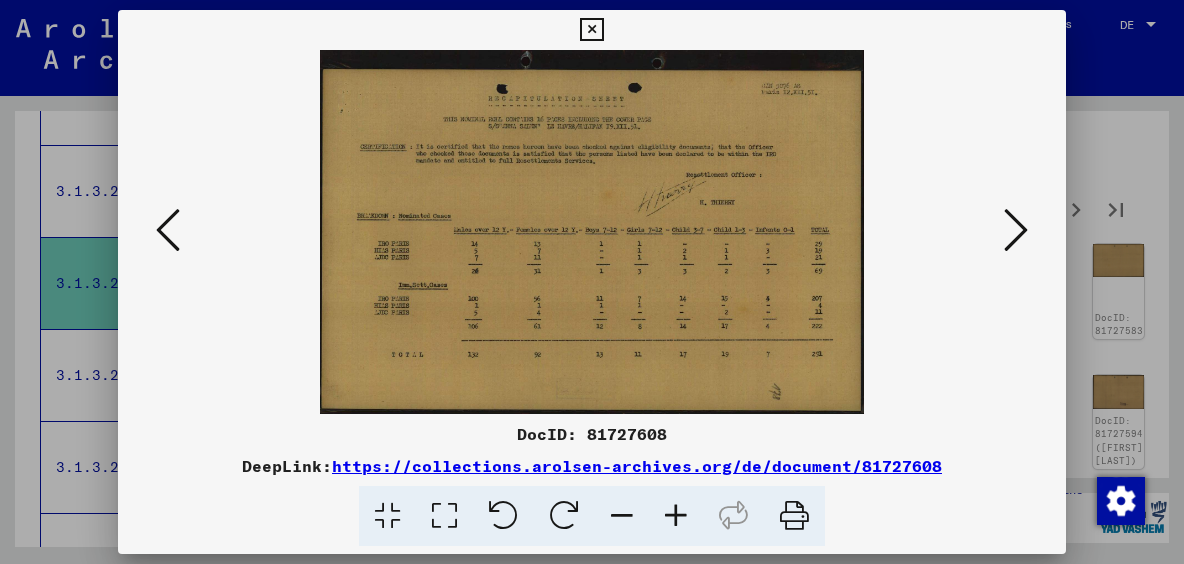 click at bounding box center (1016, 230) 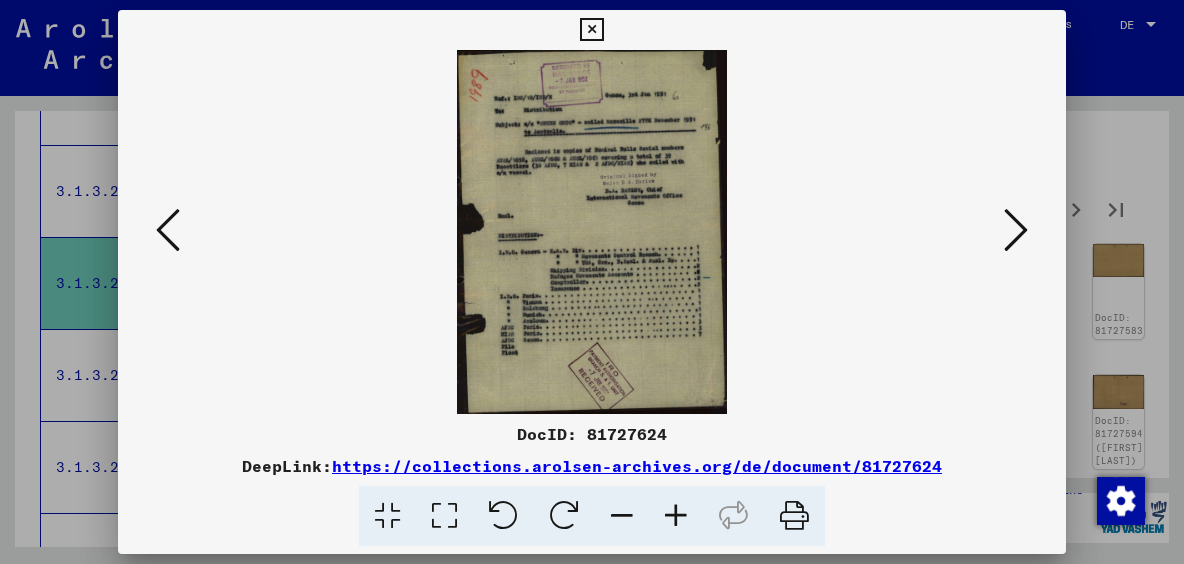 click at bounding box center (1016, 230) 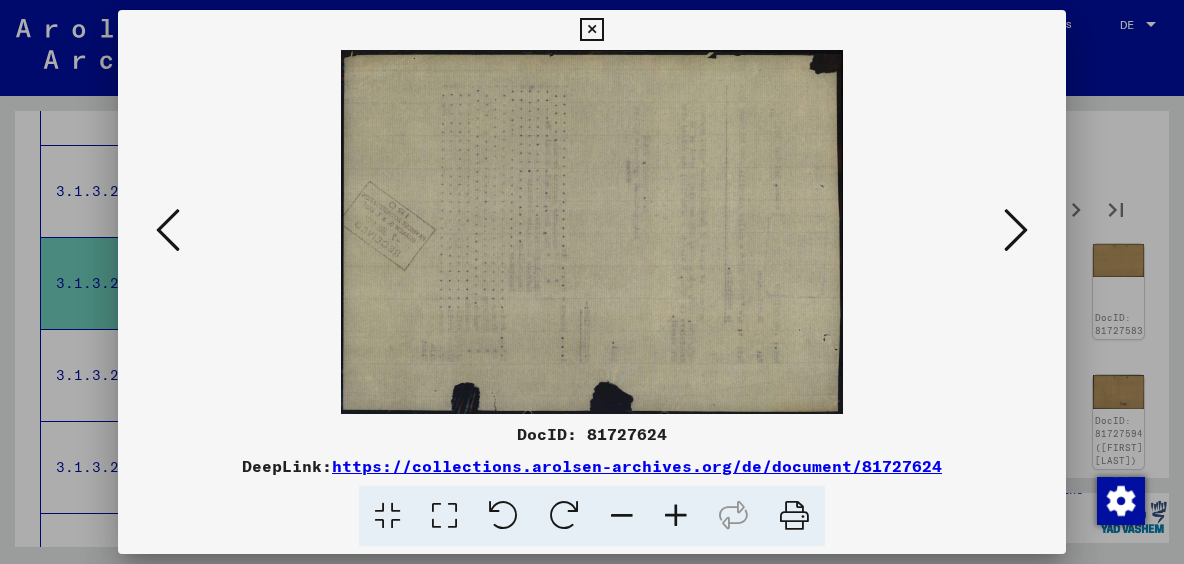 click at bounding box center (1016, 230) 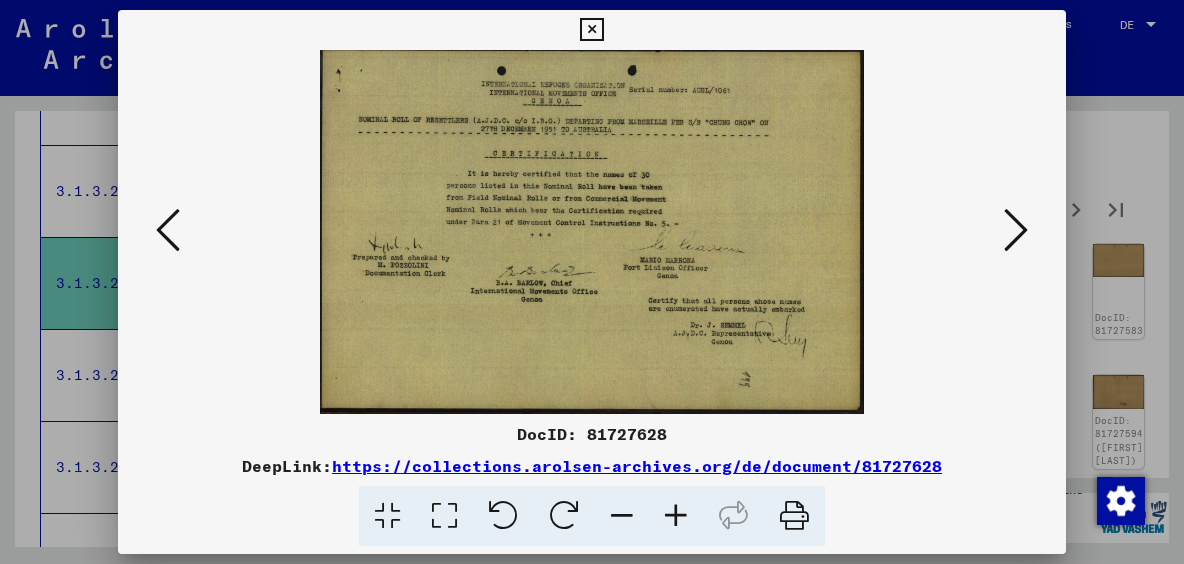 click at bounding box center [1016, 230] 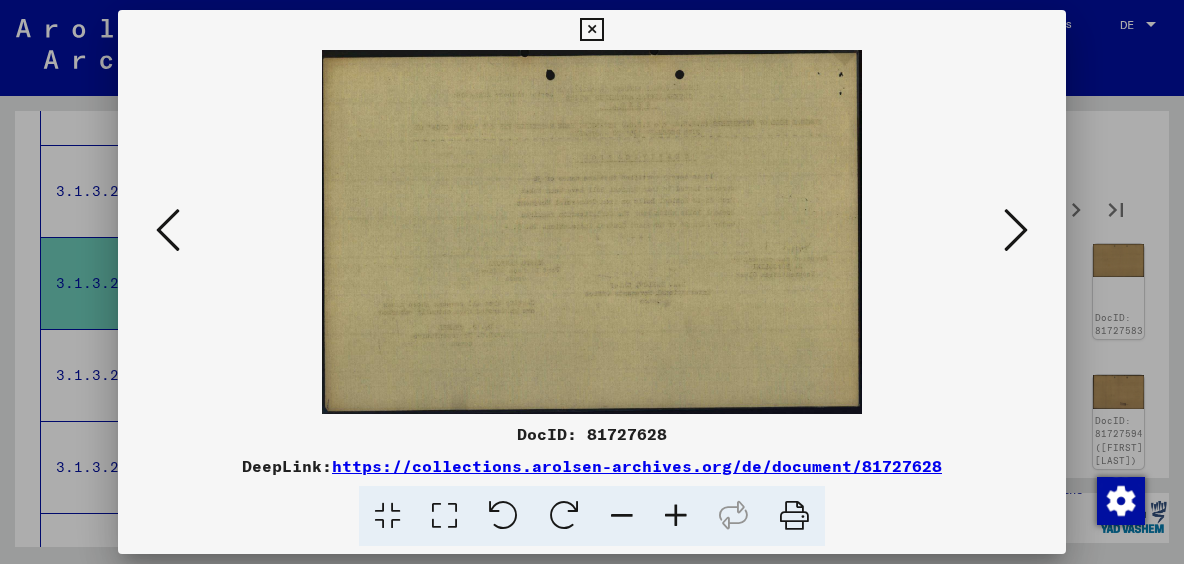 click at bounding box center (1016, 230) 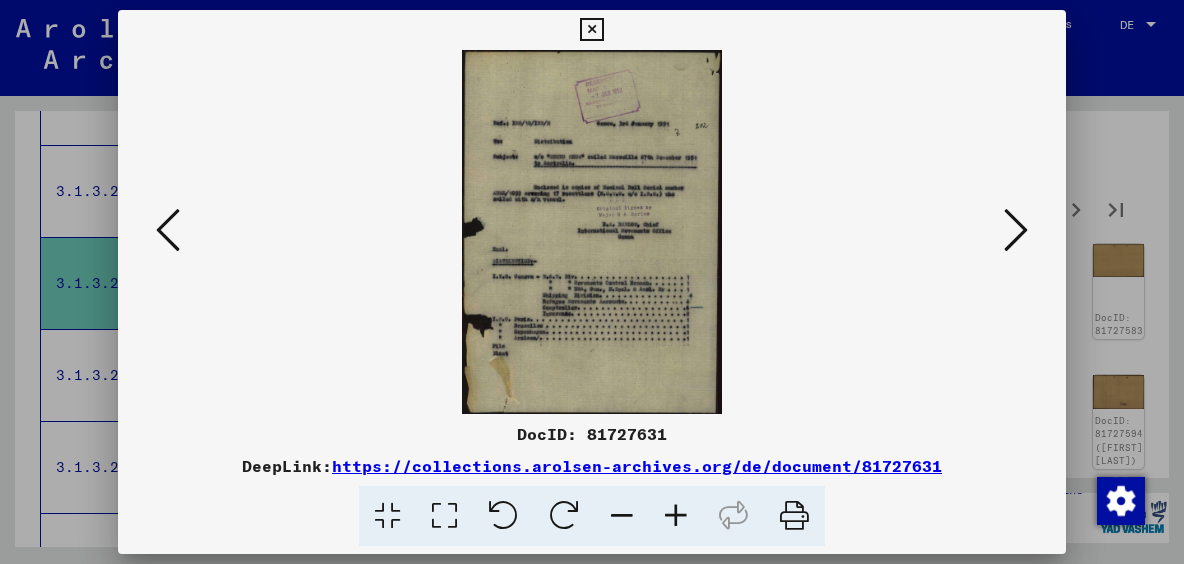 click at bounding box center [1016, 230] 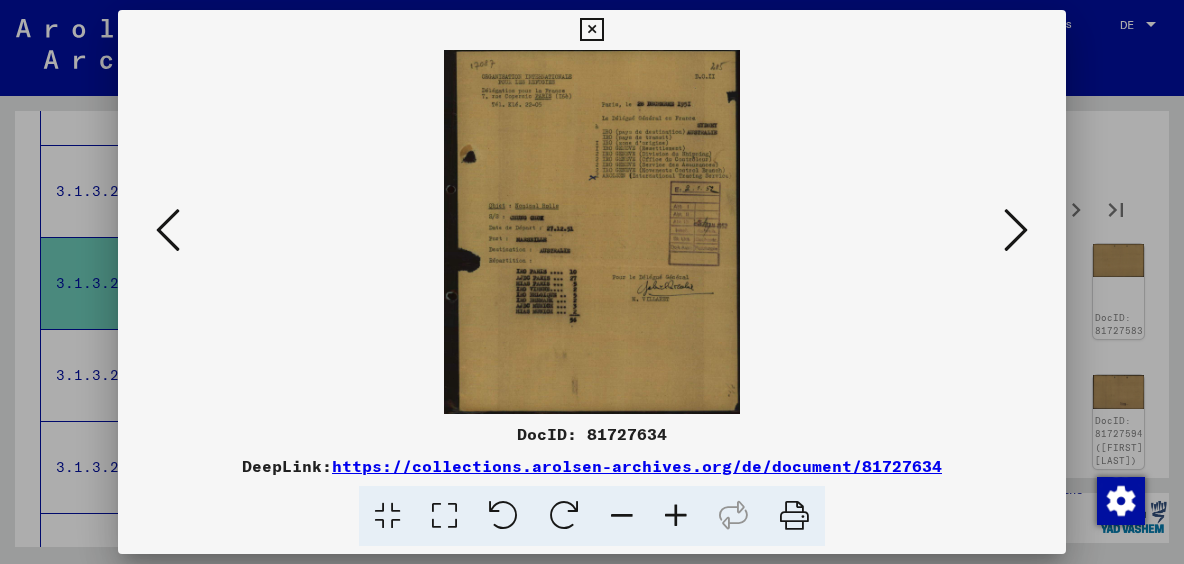 click at bounding box center [1016, 230] 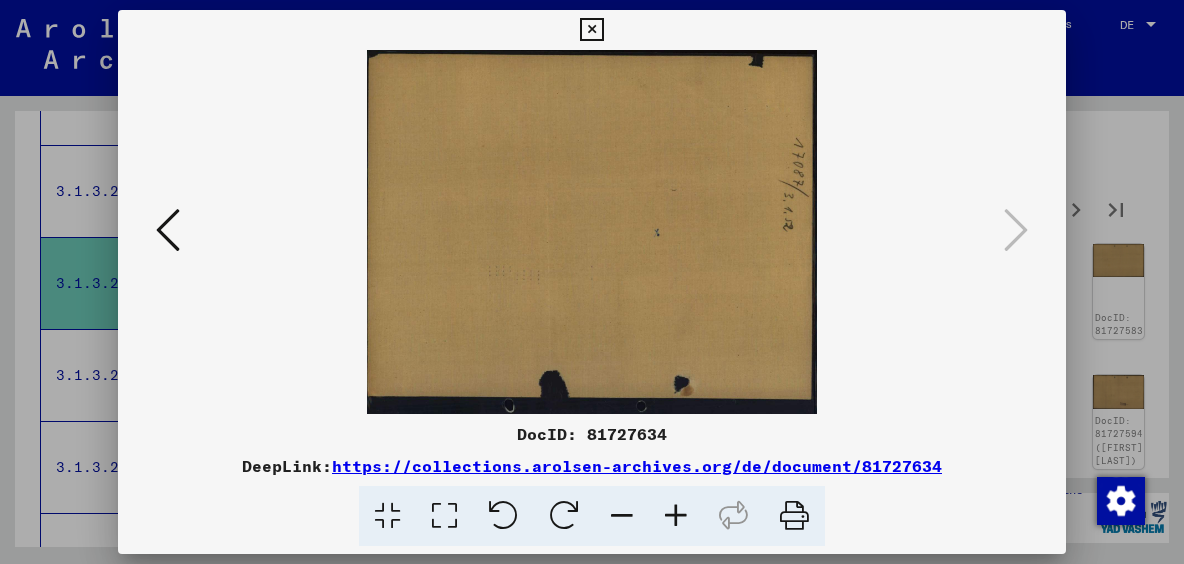 click at bounding box center [592, 282] 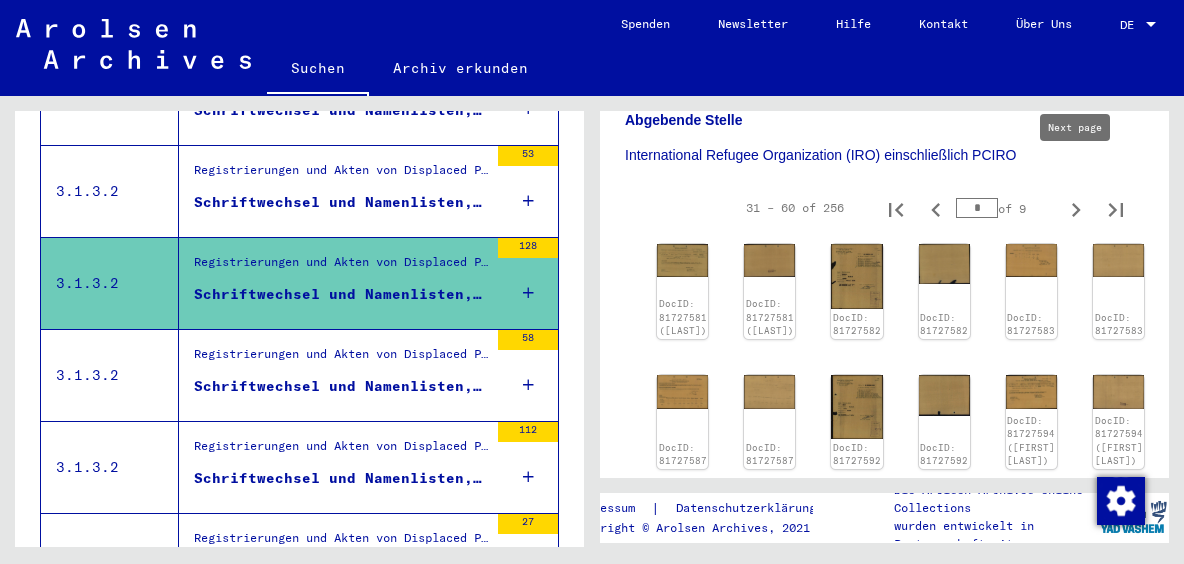 click 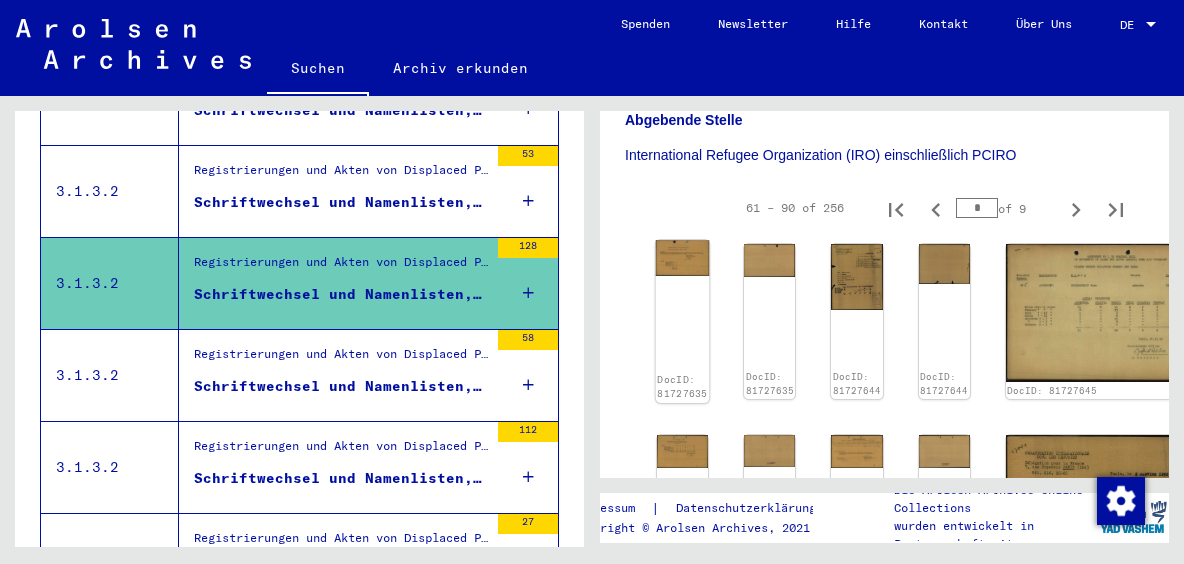 click 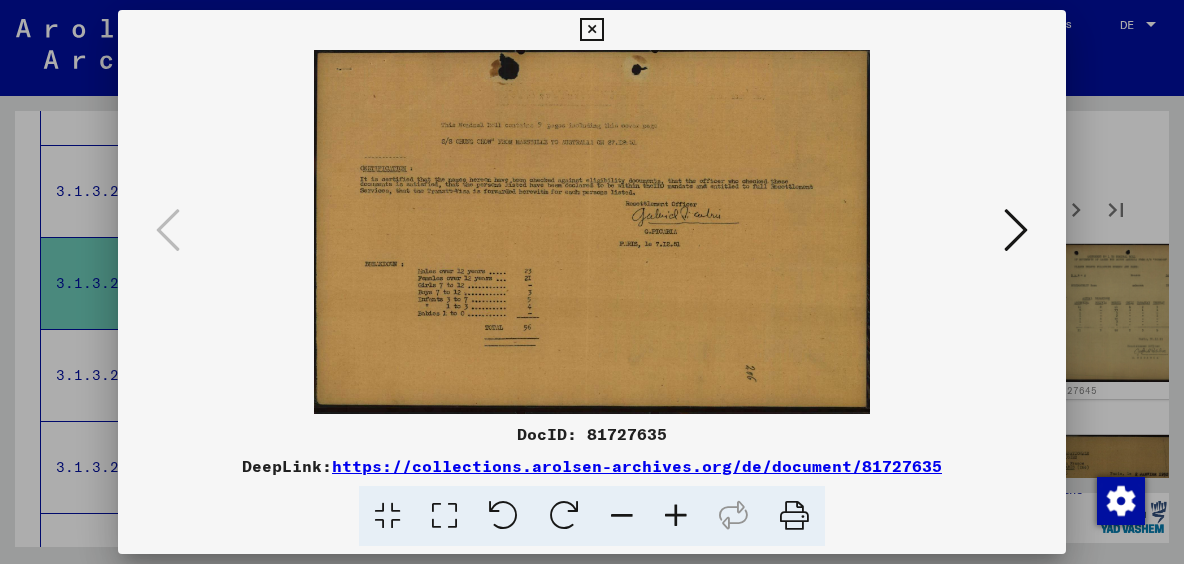 click at bounding box center [1016, 230] 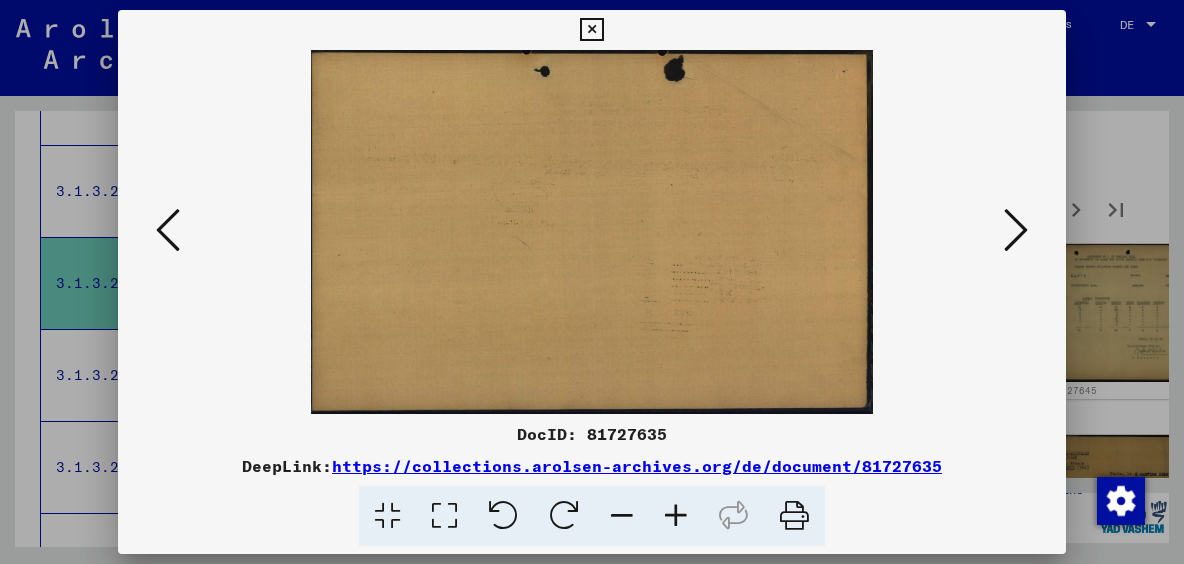 click at bounding box center (1016, 230) 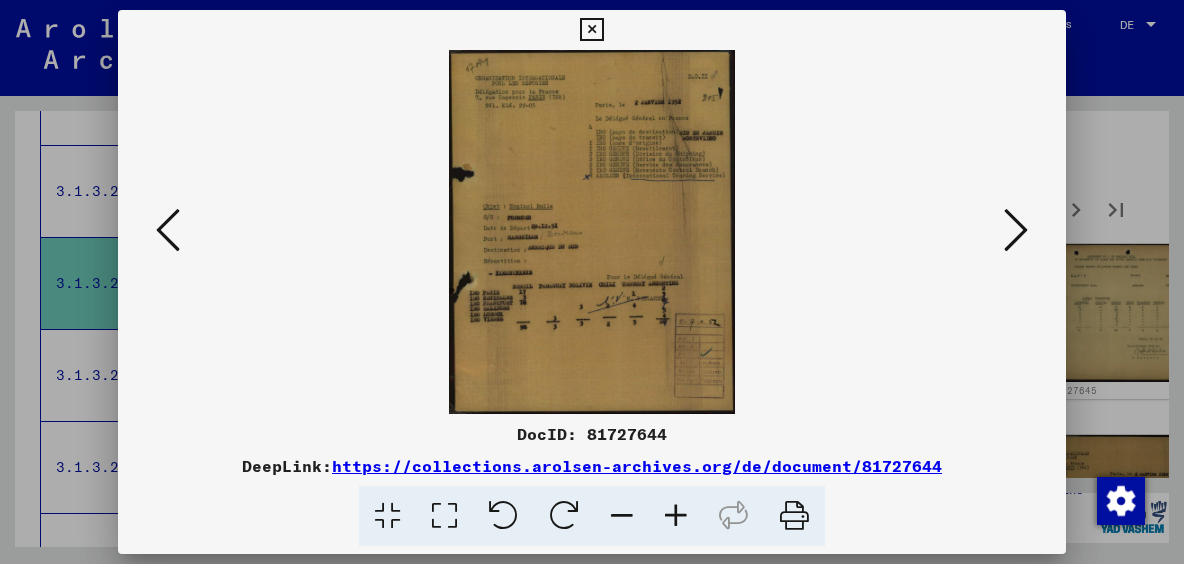 click at bounding box center (1016, 230) 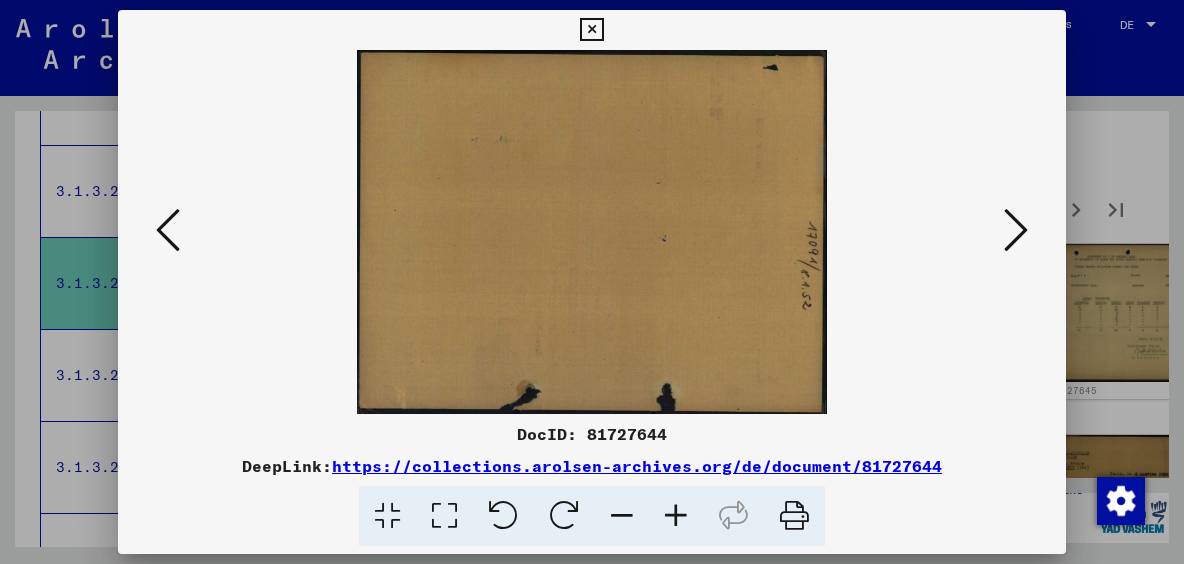 click at bounding box center [1016, 230] 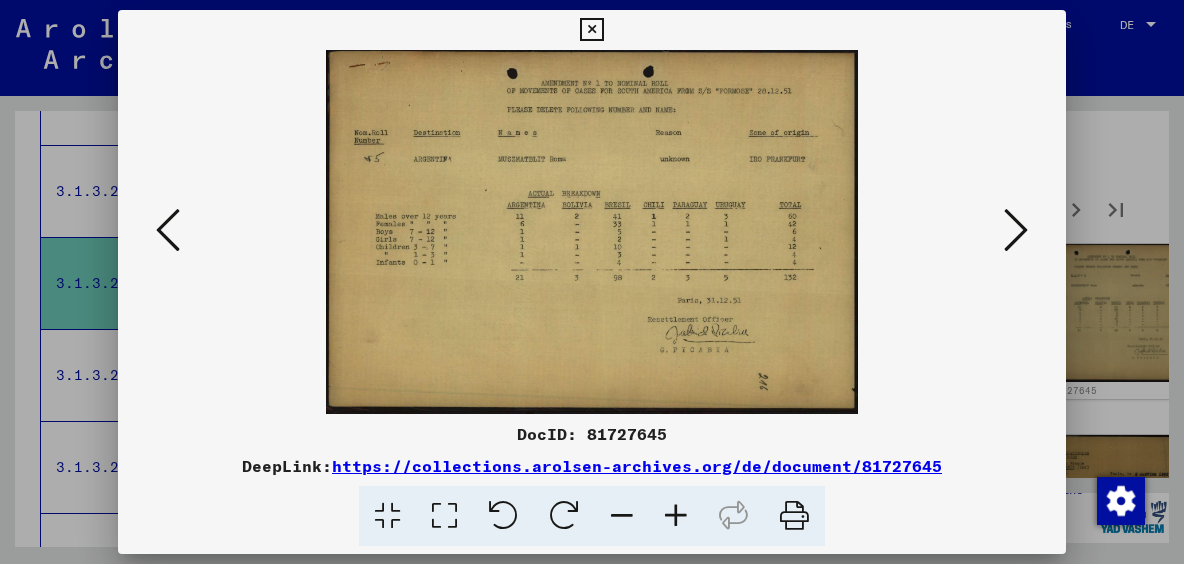 click at bounding box center [1016, 230] 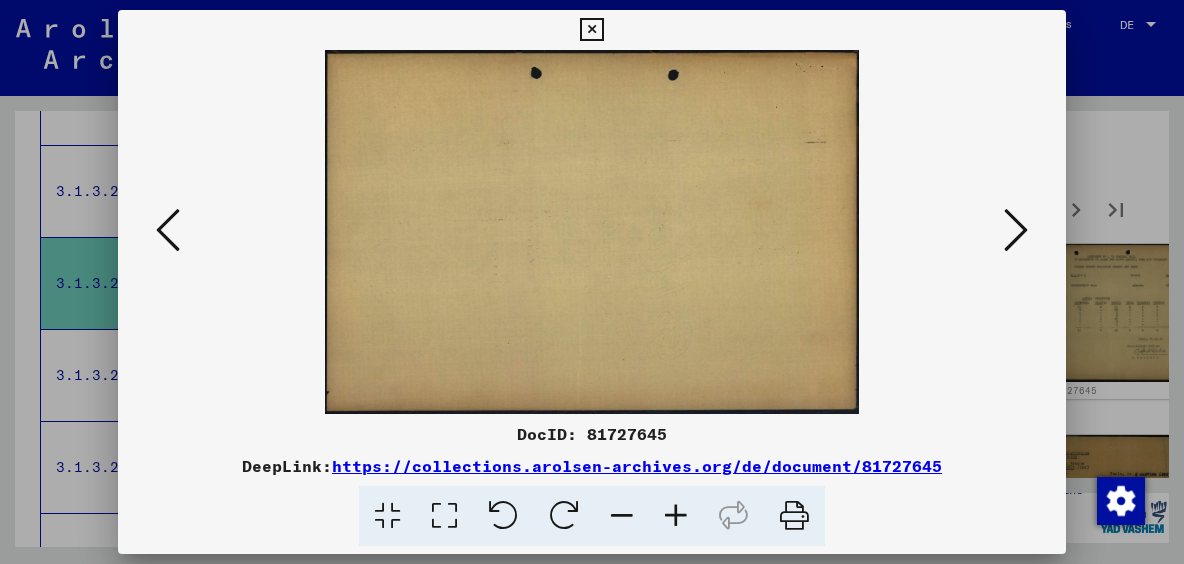 click at bounding box center [1016, 230] 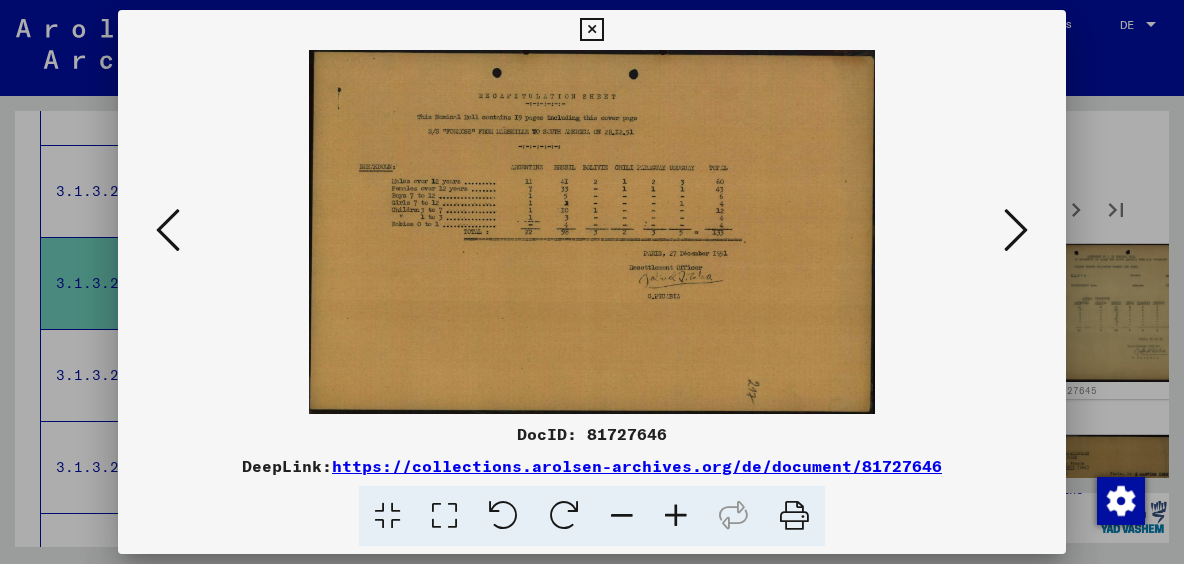 click at bounding box center [1016, 230] 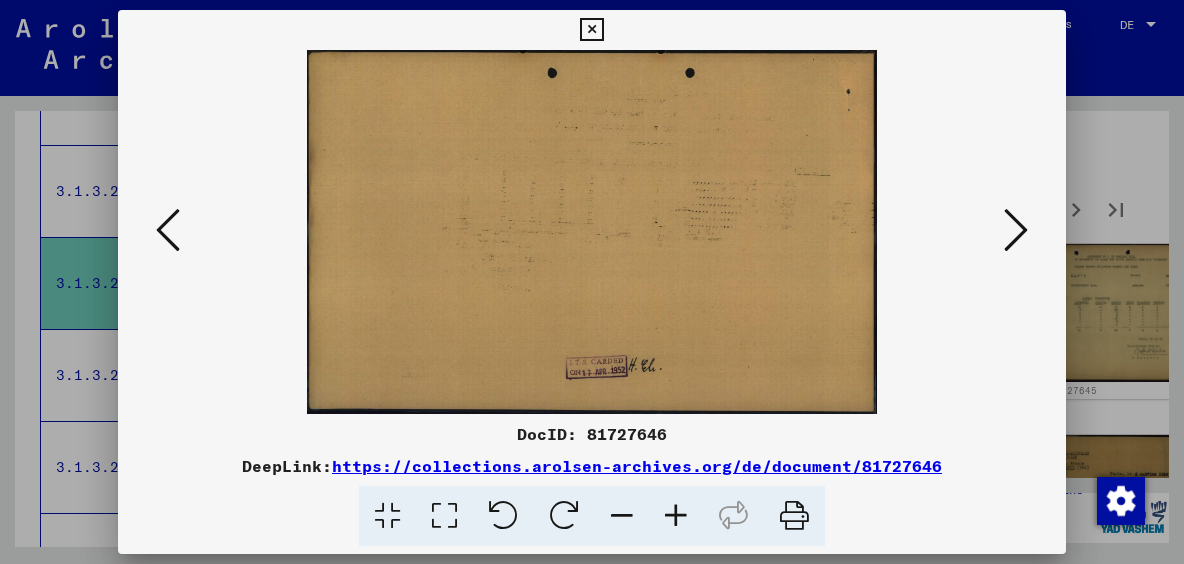 click at bounding box center (1016, 230) 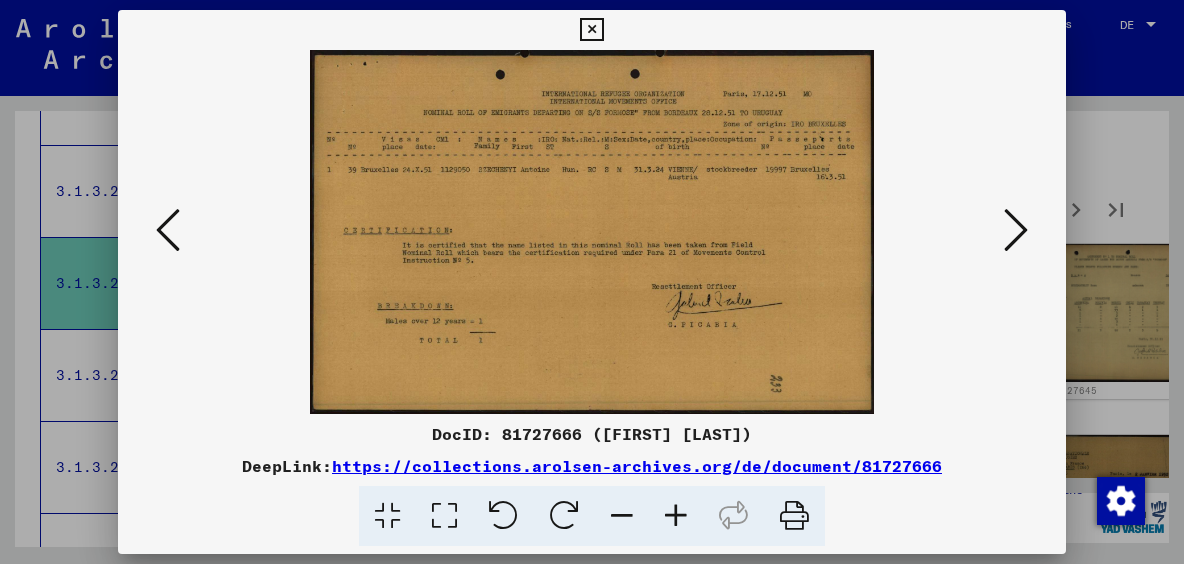 click at bounding box center (1016, 230) 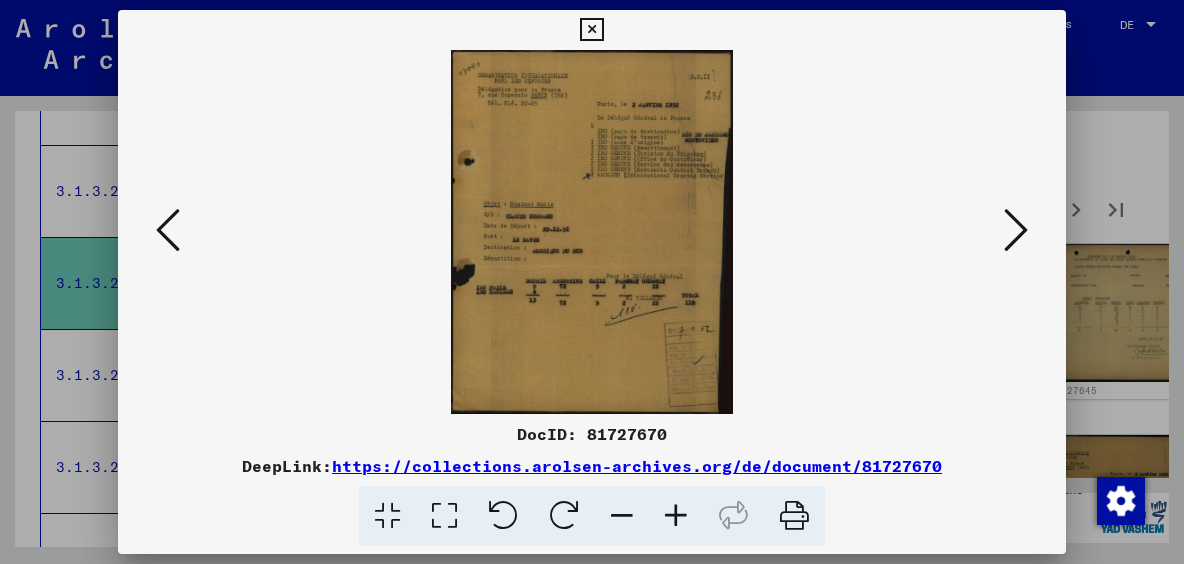 click at bounding box center [1016, 230] 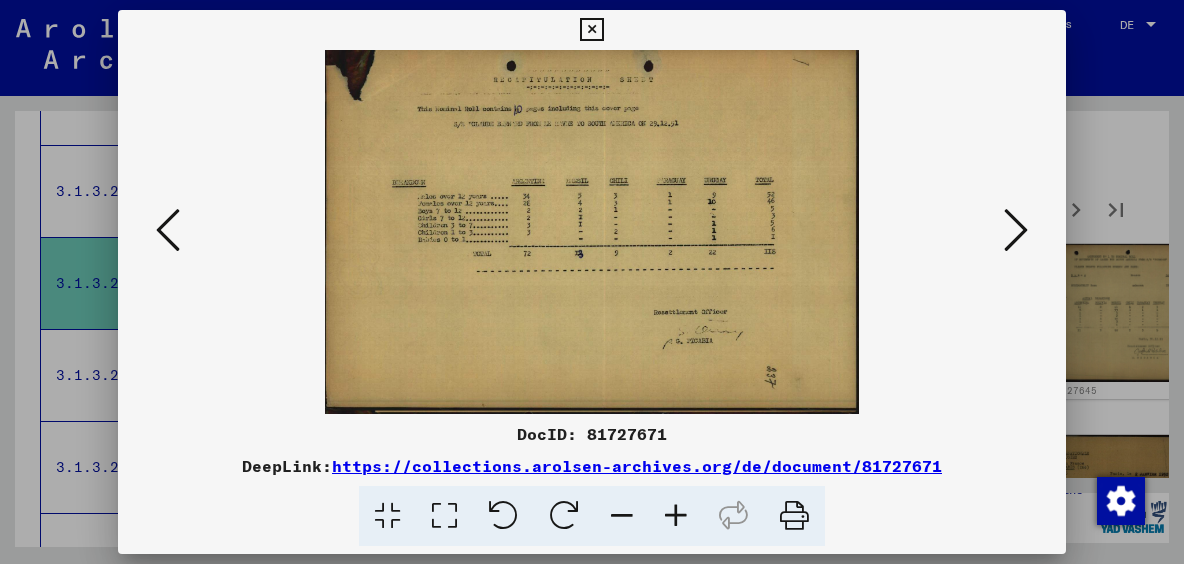 click at bounding box center (1016, 230) 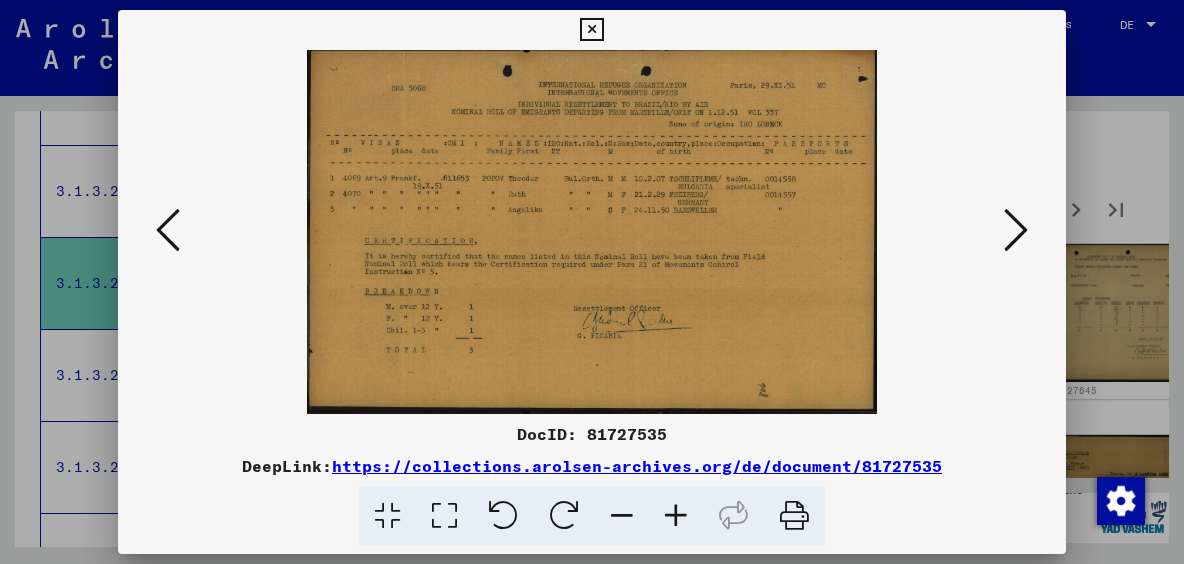 click at bounding box center (1016, 230) 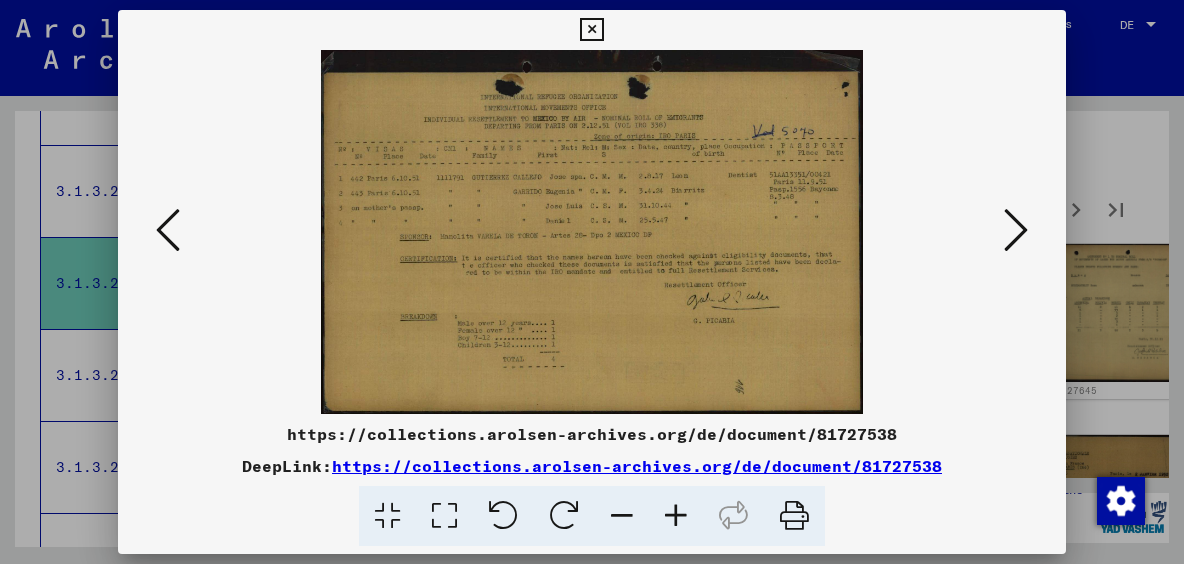 click at bounding box center (1016, 230) 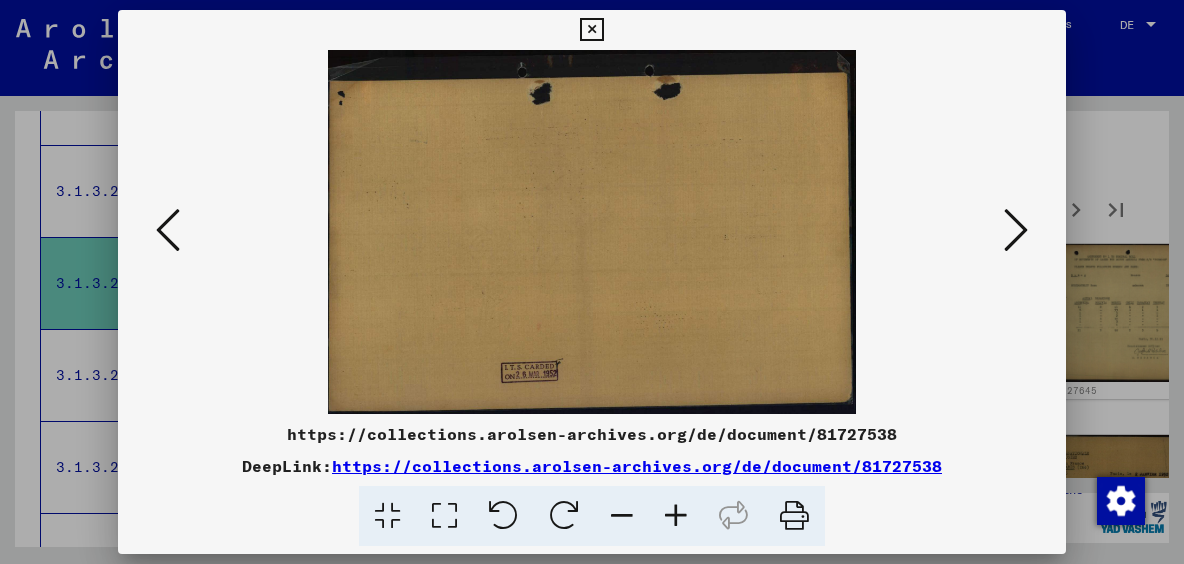 click at bounding box center (1016, 230) 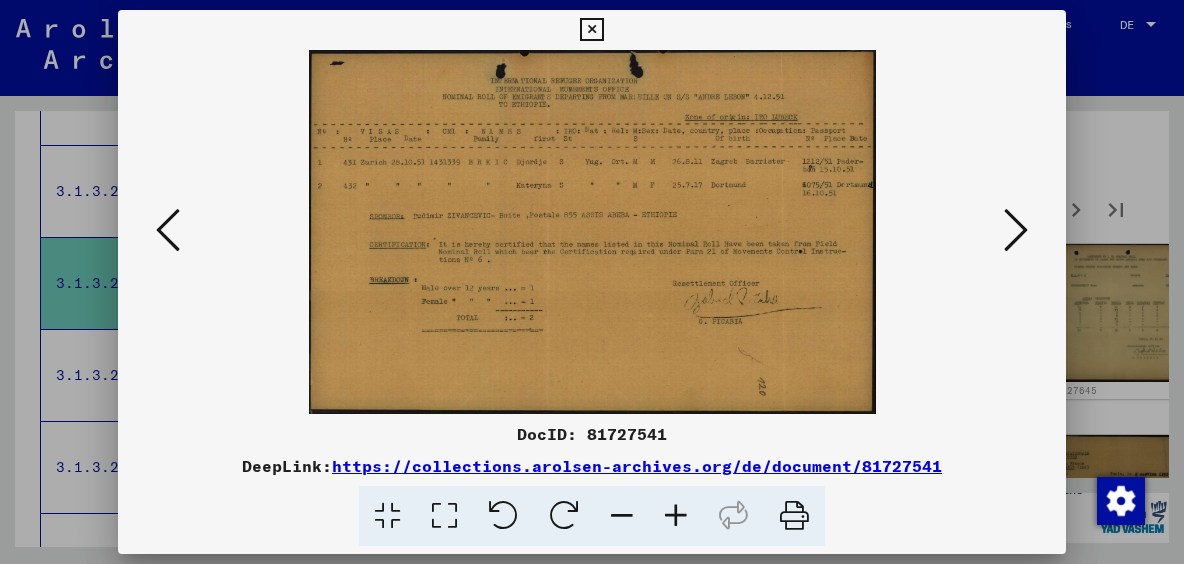 click at bounding box center (1016, 230) 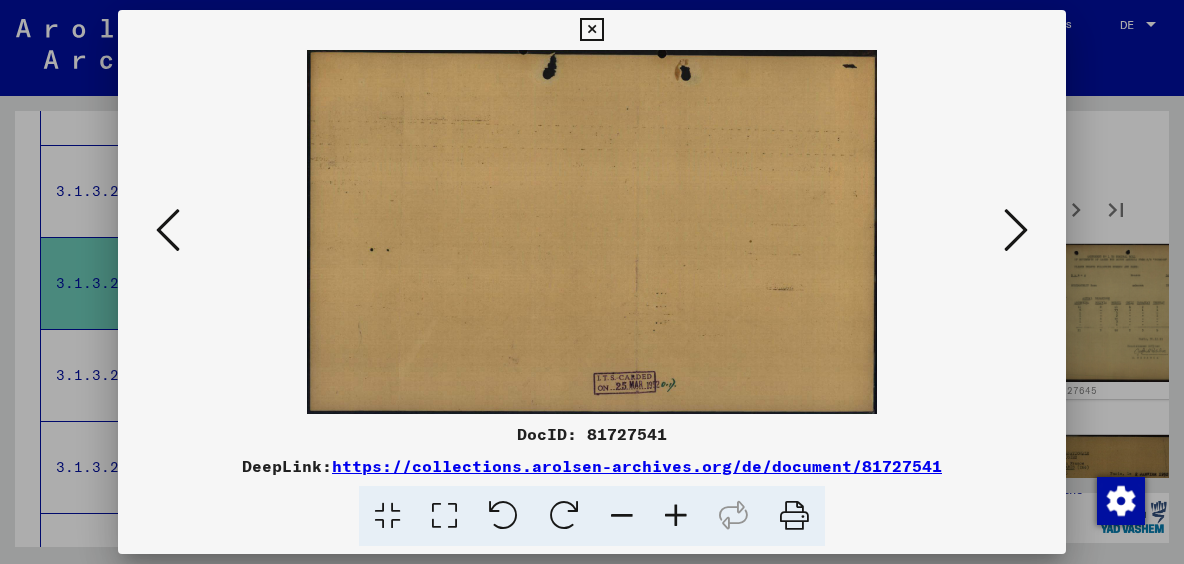 click at bounding box center (1016, 230) 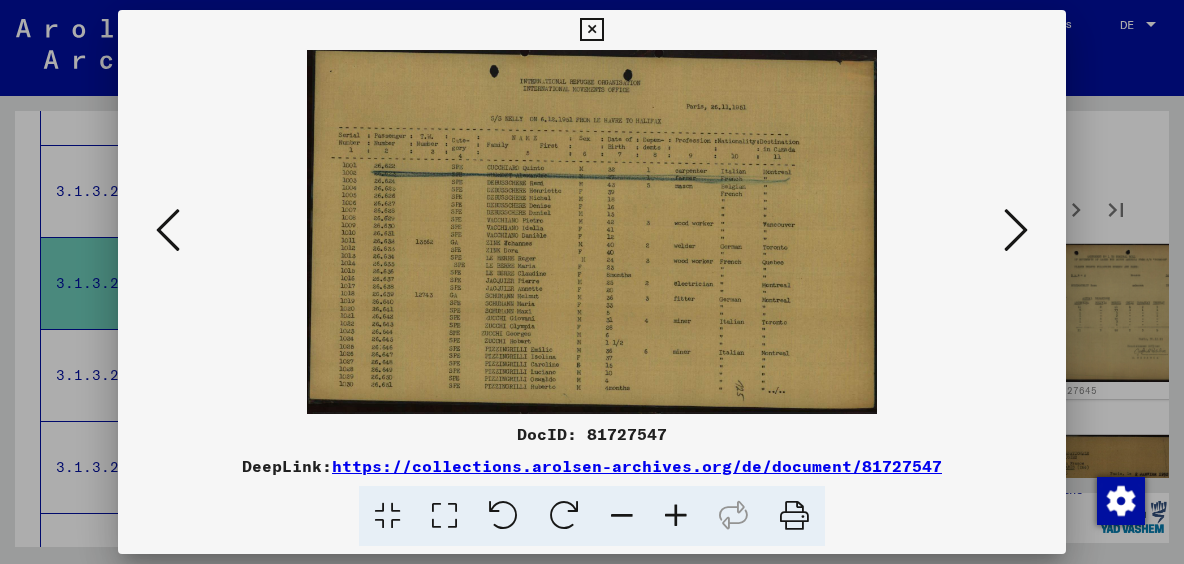 click at bounding box center [1016, 230] 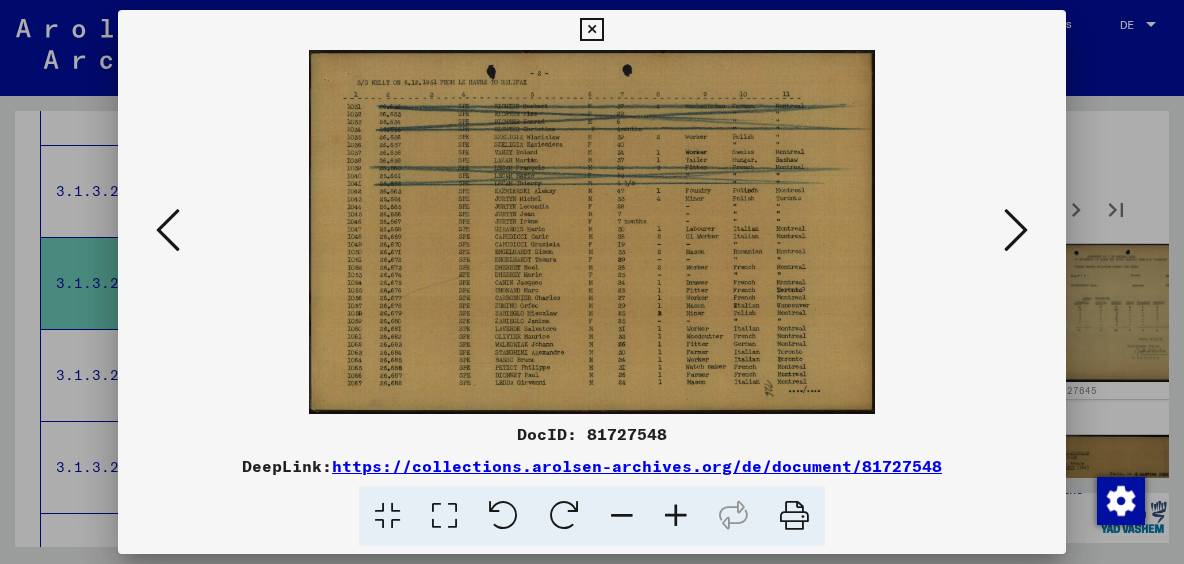 click at bounding box center [1016, 230] 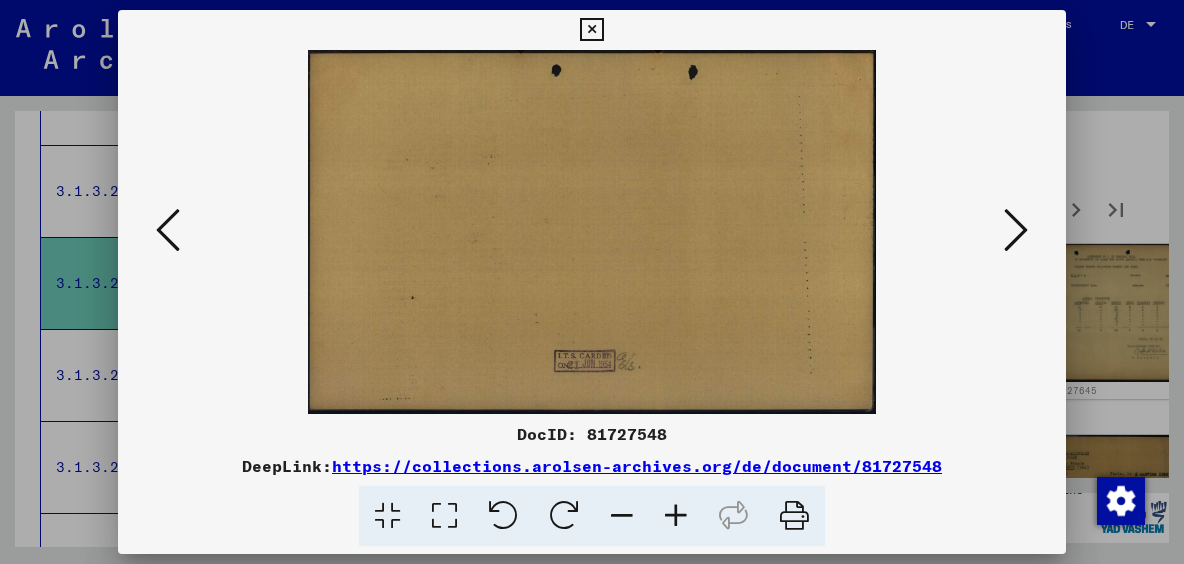 click at bounding box center (1016, 230) 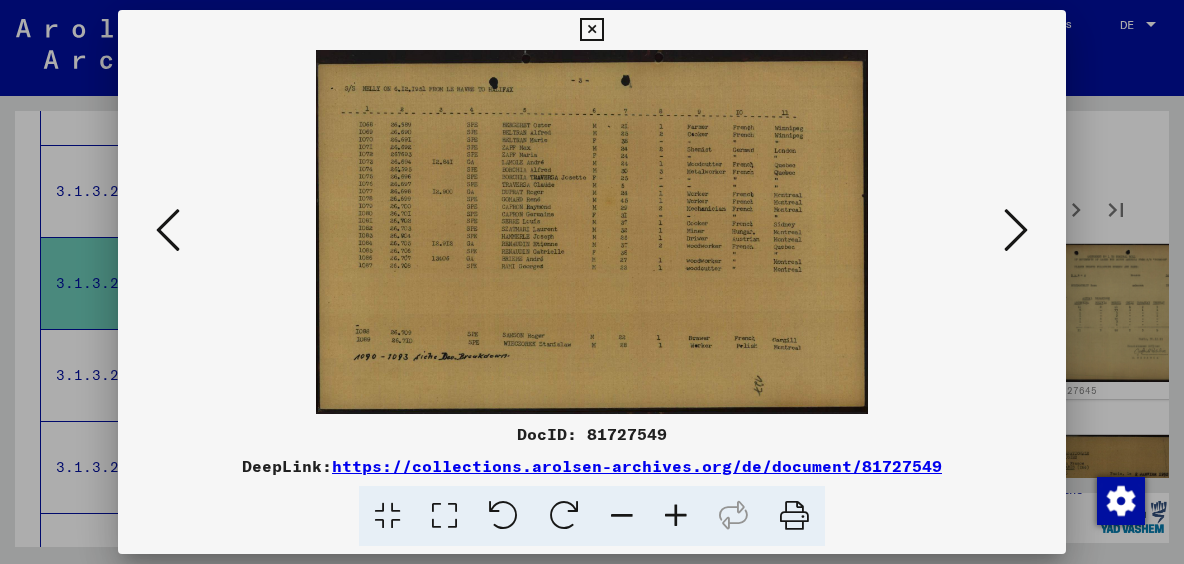 click at bounding box center [1016, 230] 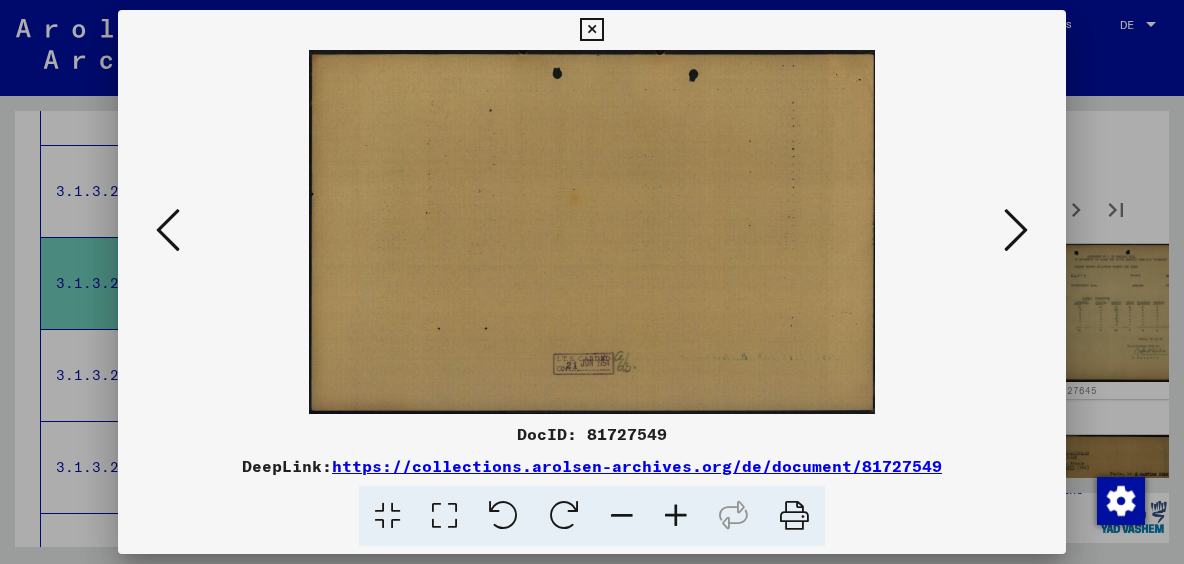 click at bounding box center [1016, 230] 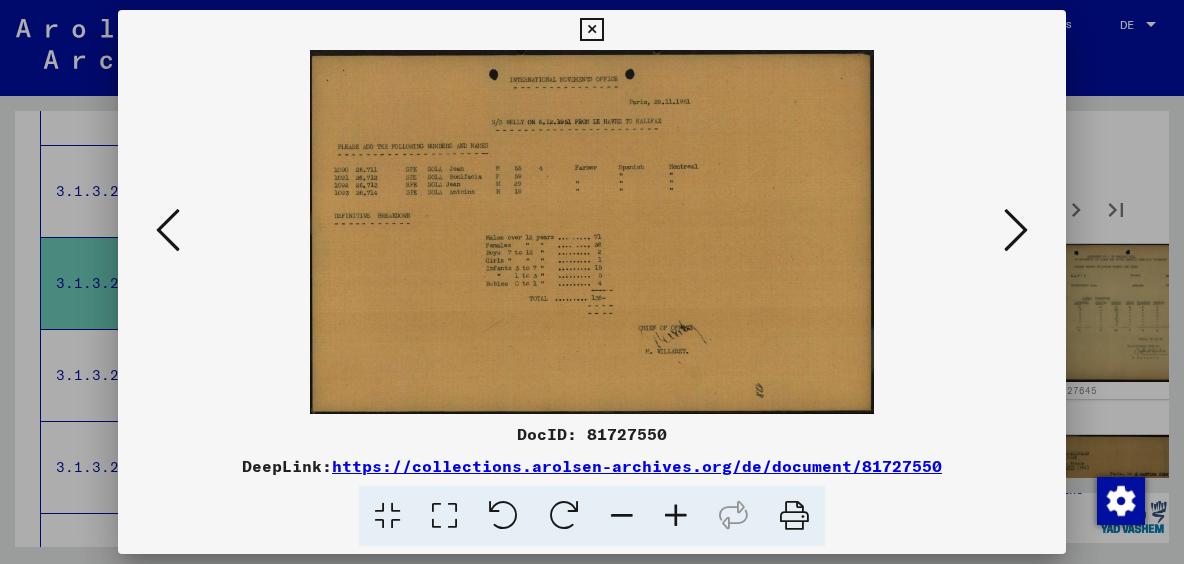 click at bounding box center [1016, 230] 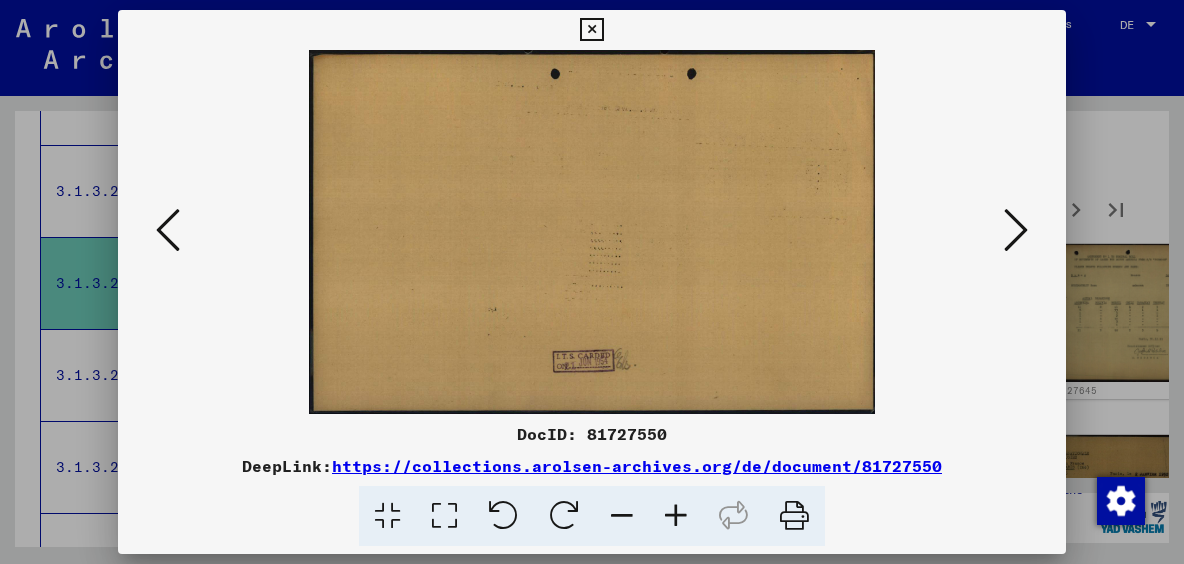 click at bounding box center [1016, 230] 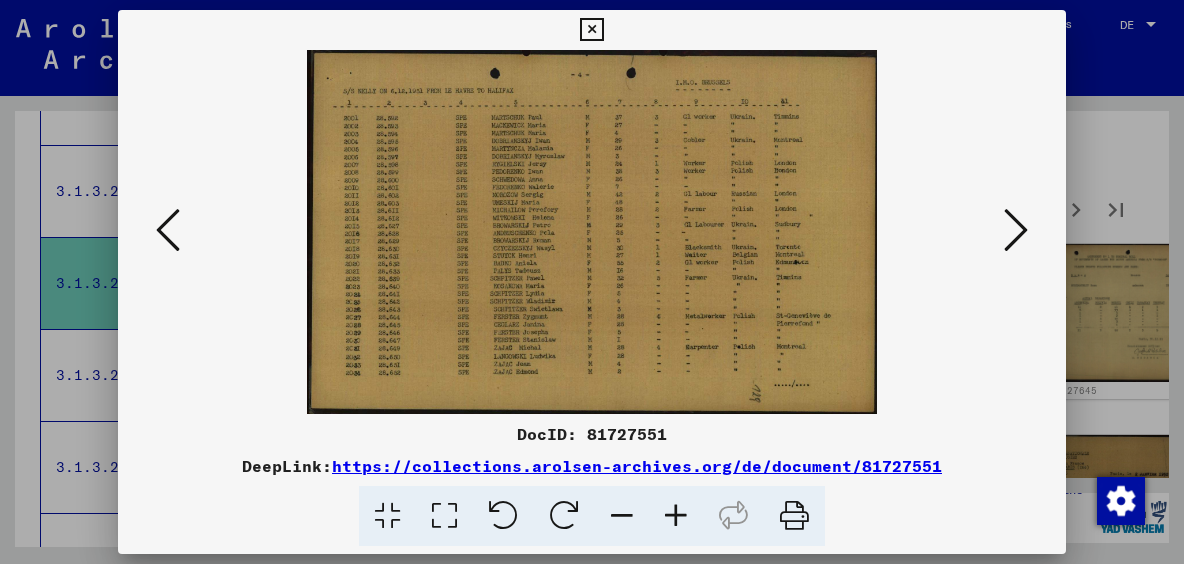 click at bounding box center [1016, 230] 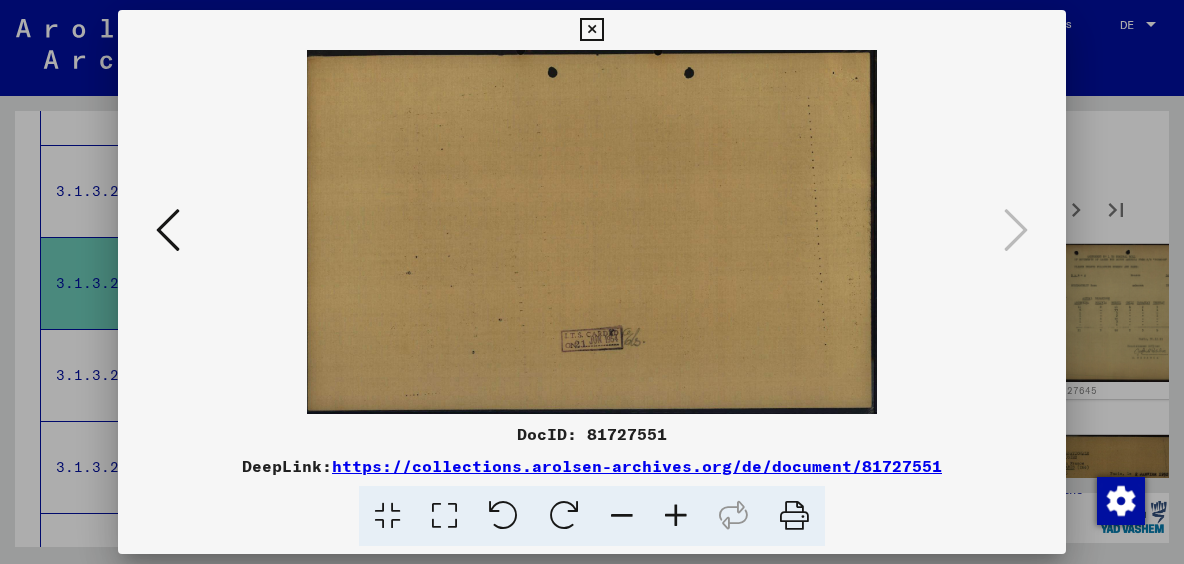 click at bounding box center (592, 282) 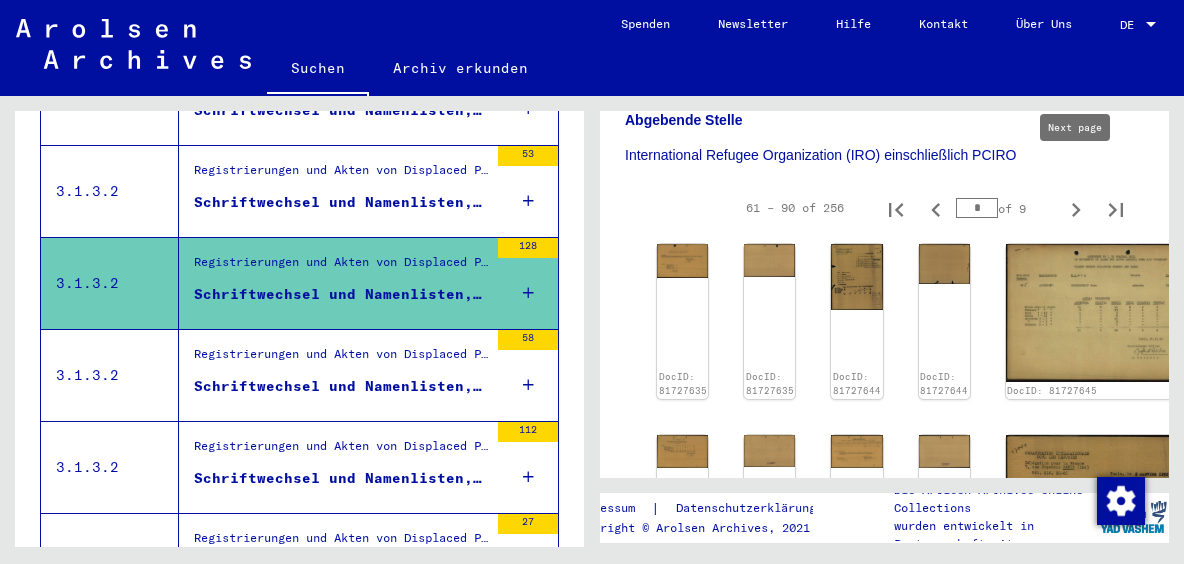 click 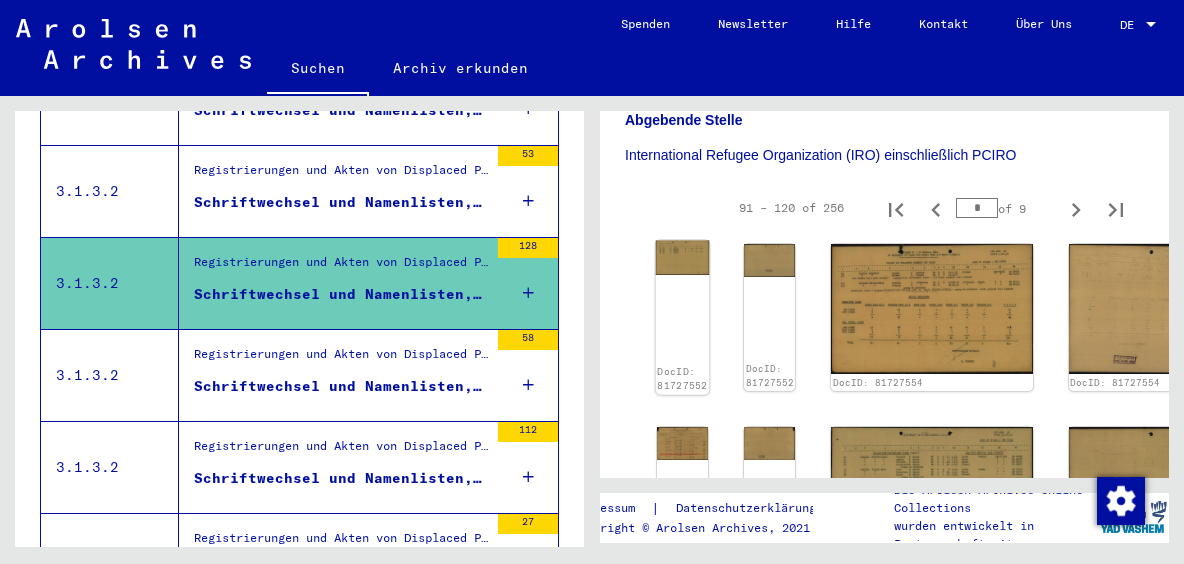 click 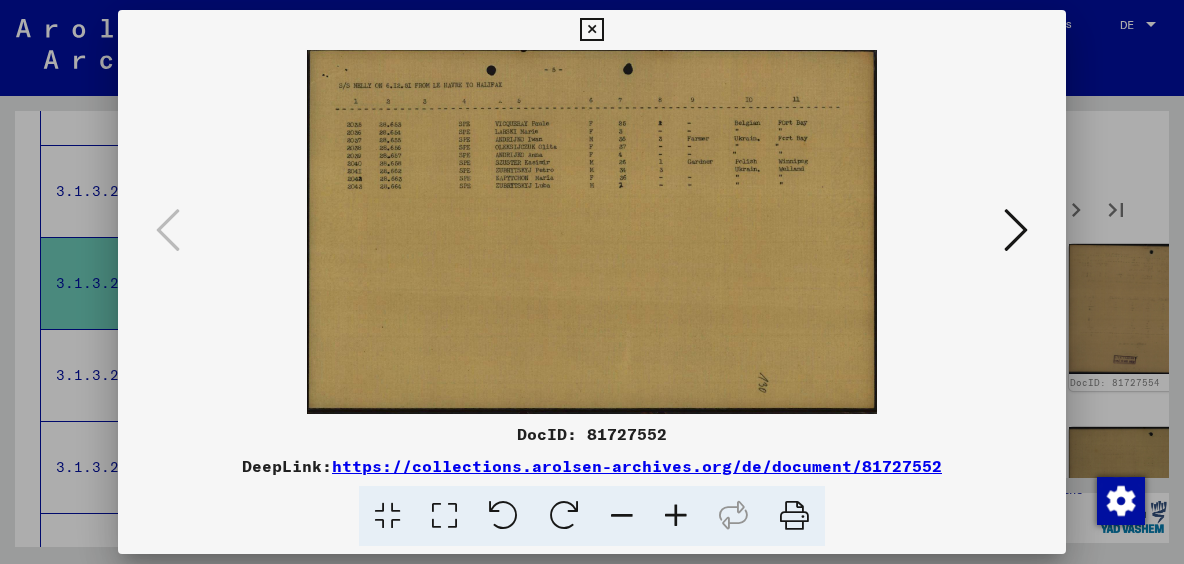click at bounding box center [1016, 230] 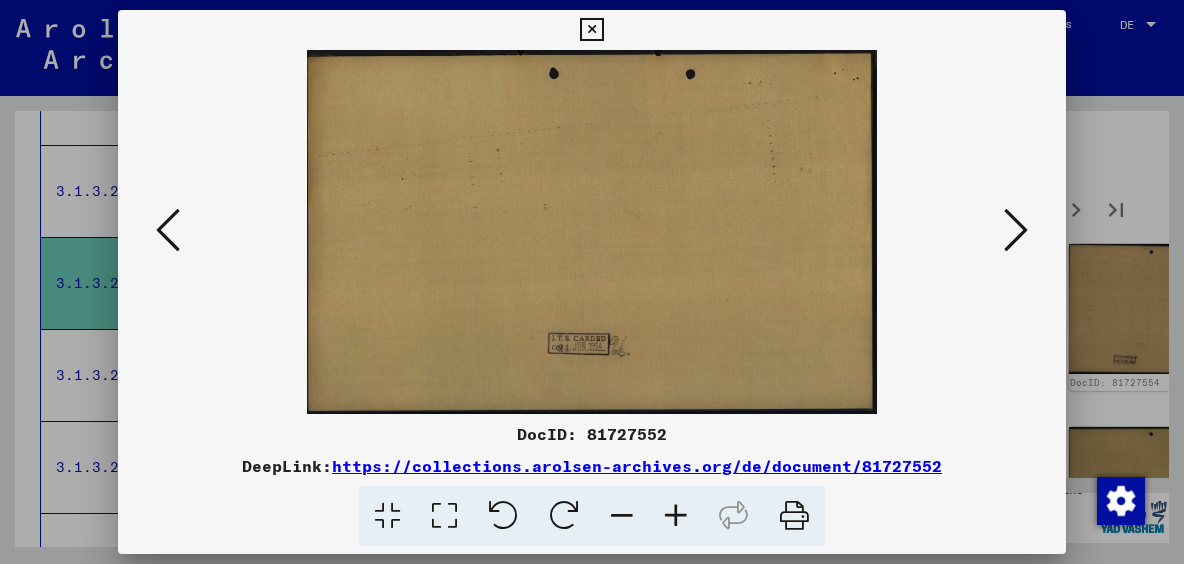 click at bounding box center [1016, 230] 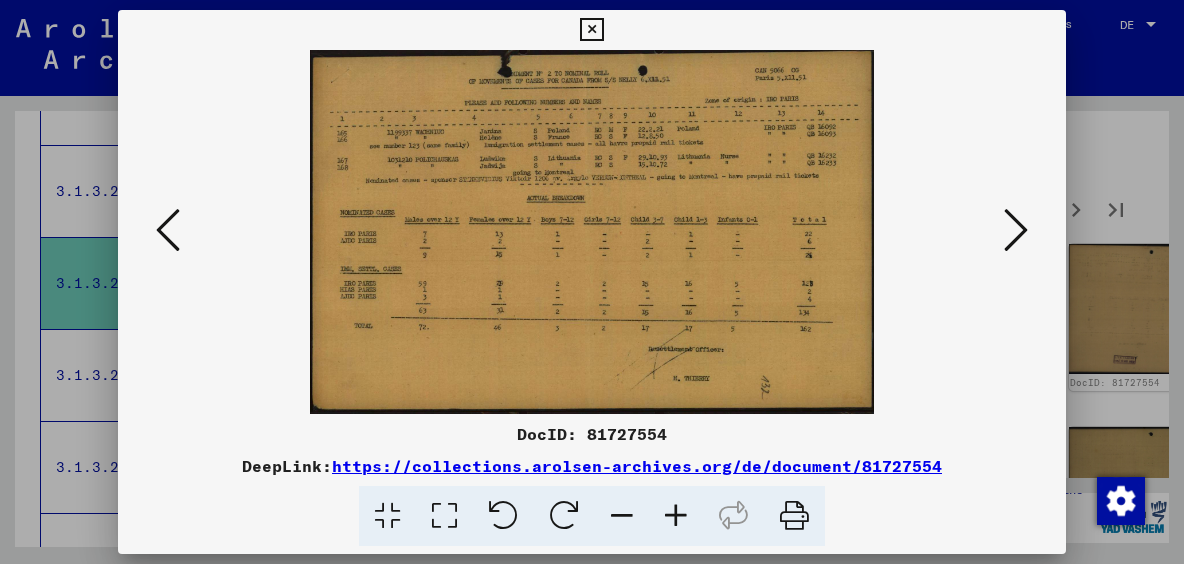 click at bounding box center [1016, 230] 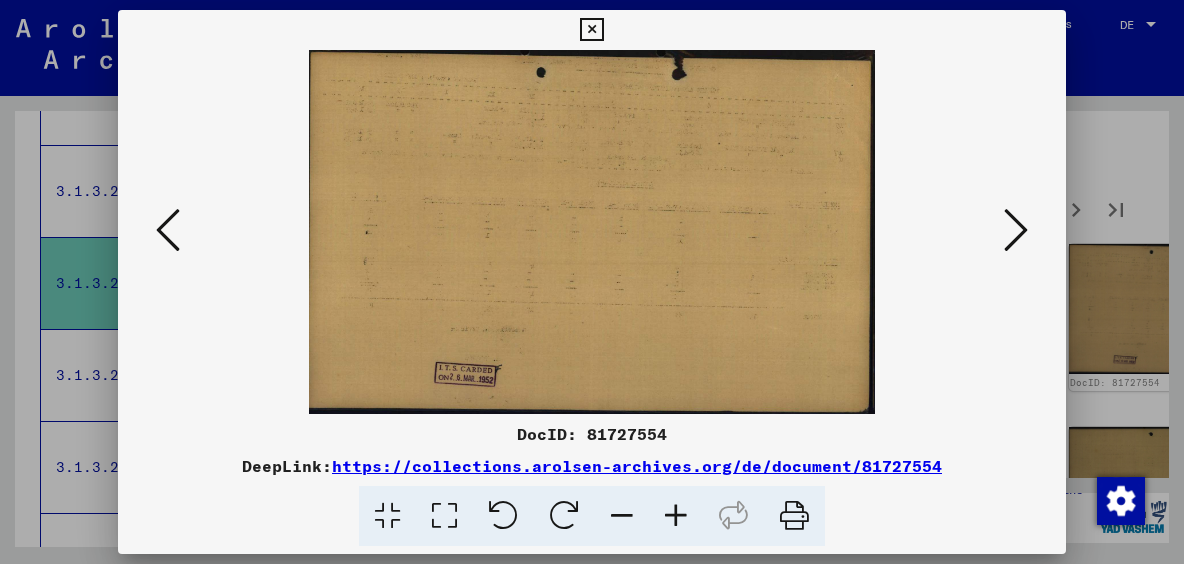 click at bounding box center (1016, 230) 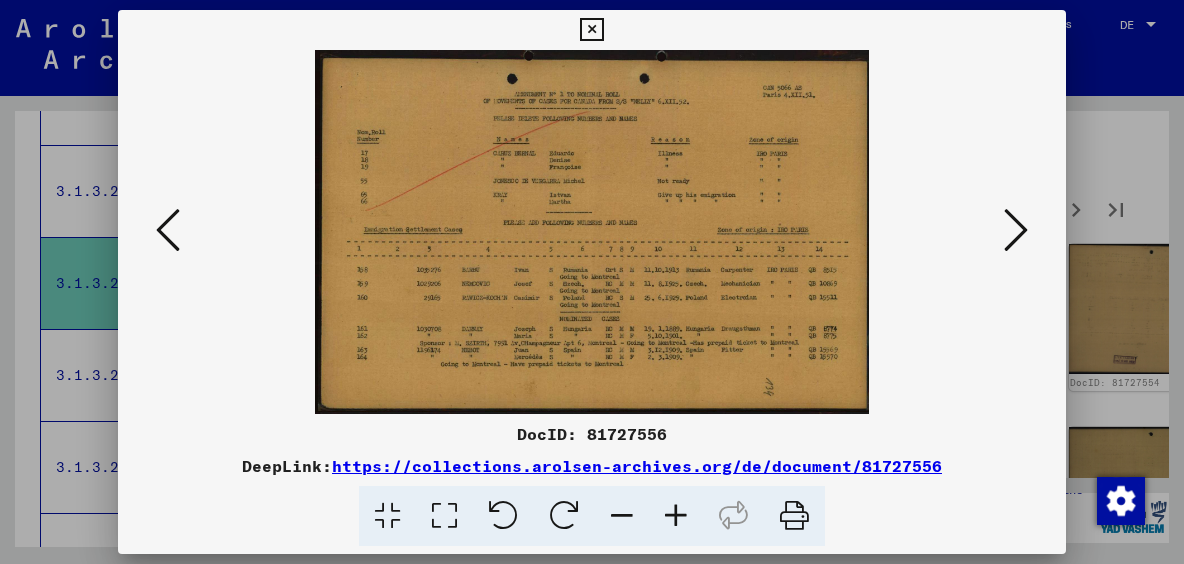 click at bounding box center [1016, 230] 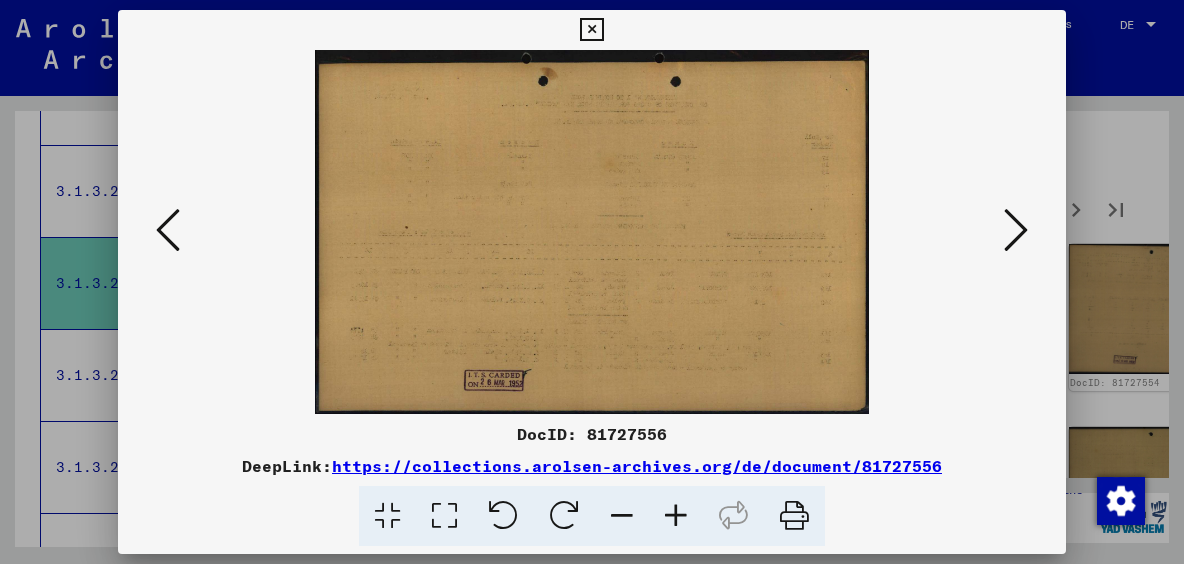 click at bounding box center [1016, 230] 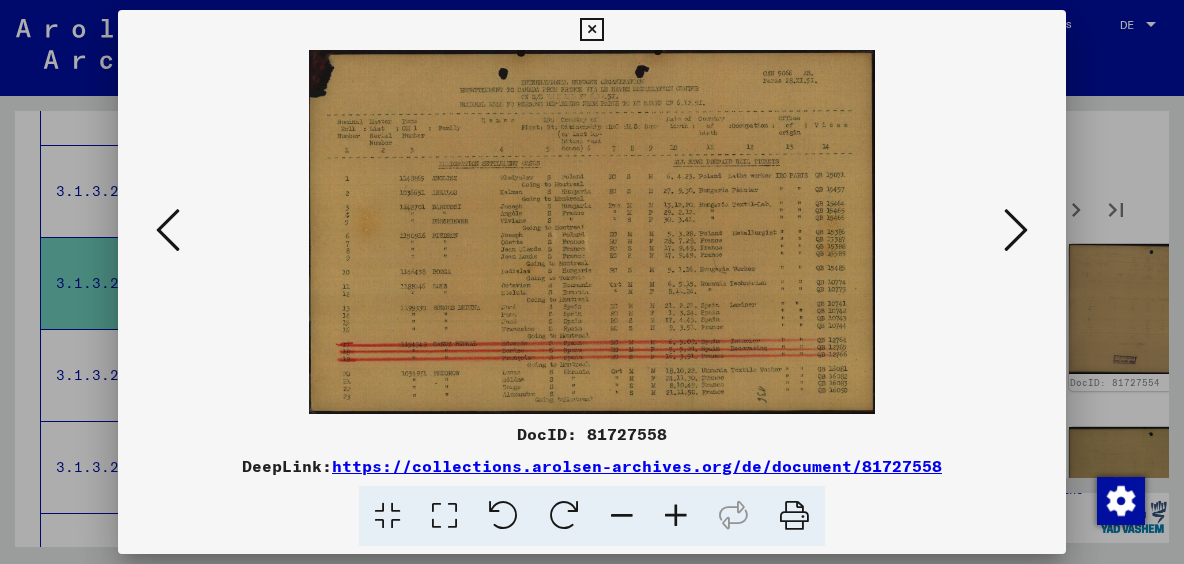 click at bounding box center (1016, 230) 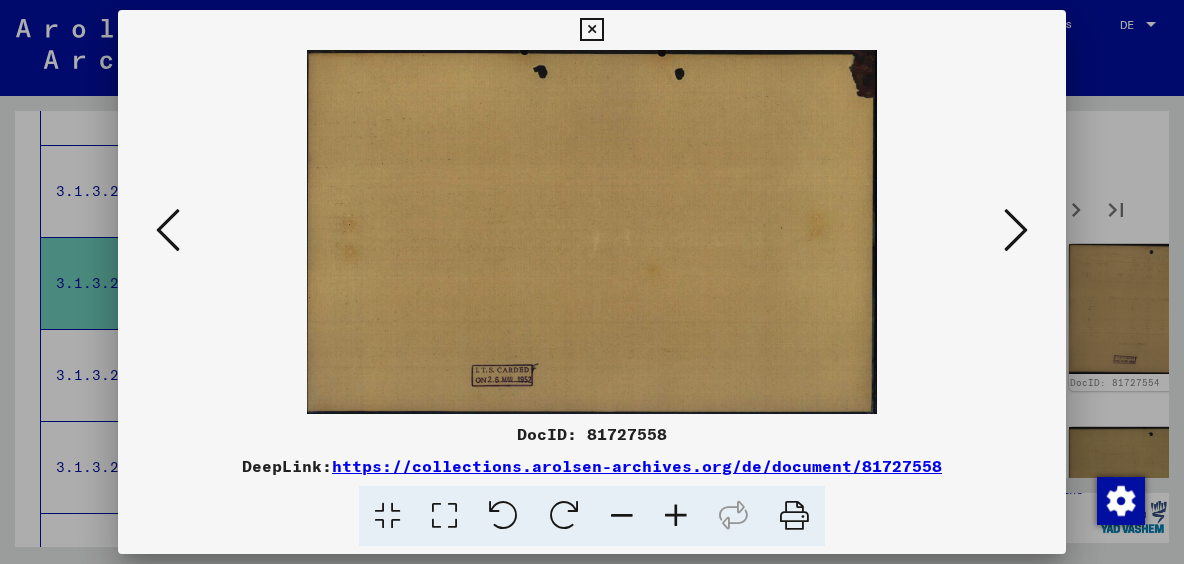 click at bounding box center [1016, 230] 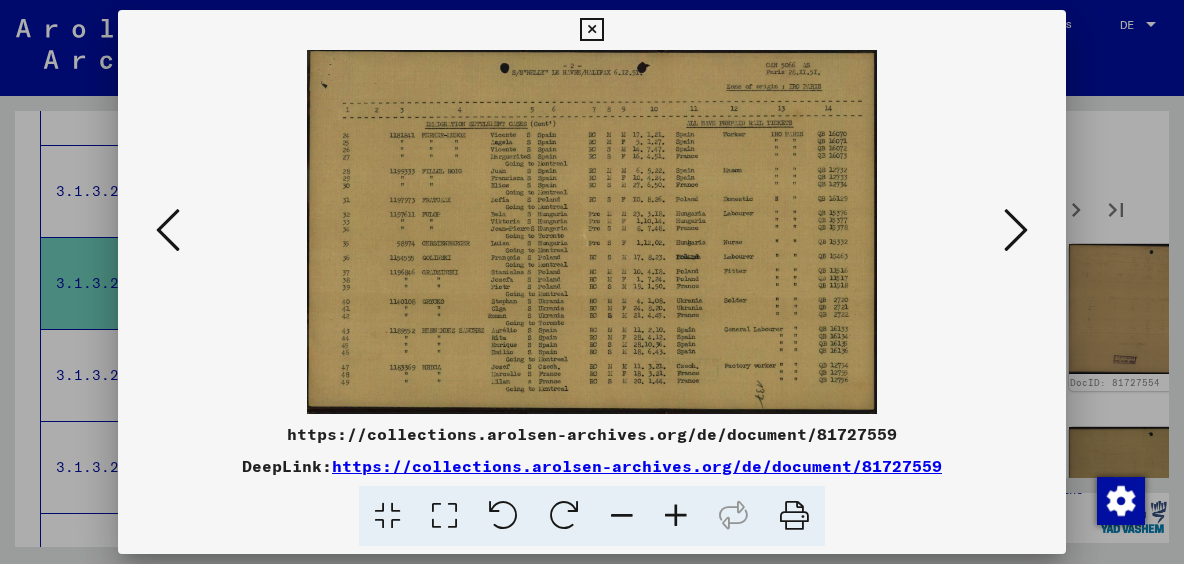 click at bounding box center [591, 232] 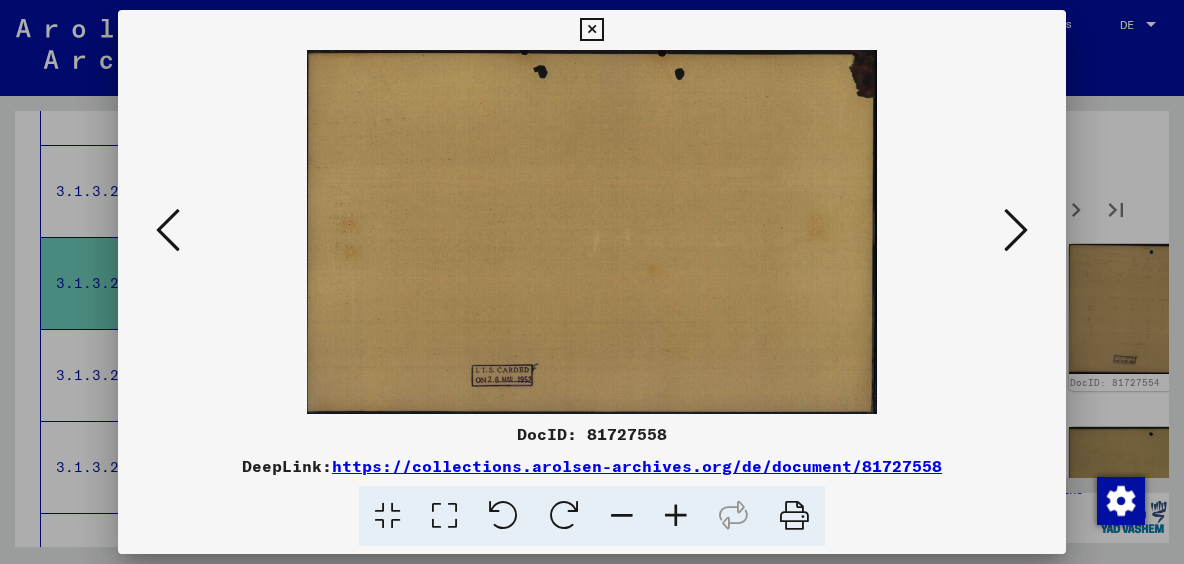 click at bounding box center (168, 230) 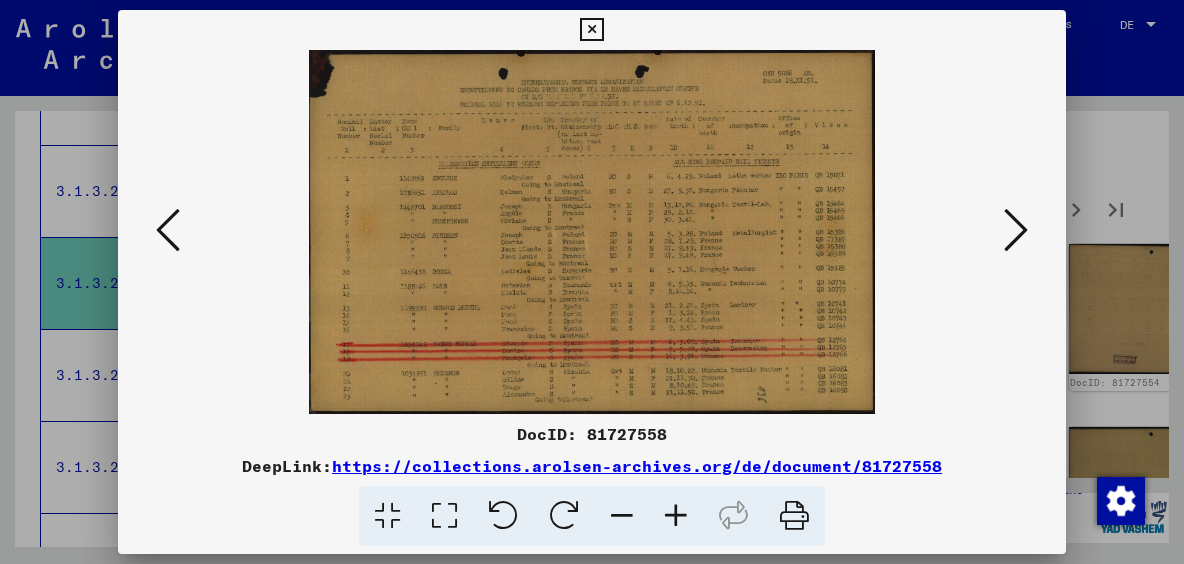 click at bounding box center [1016, 230] 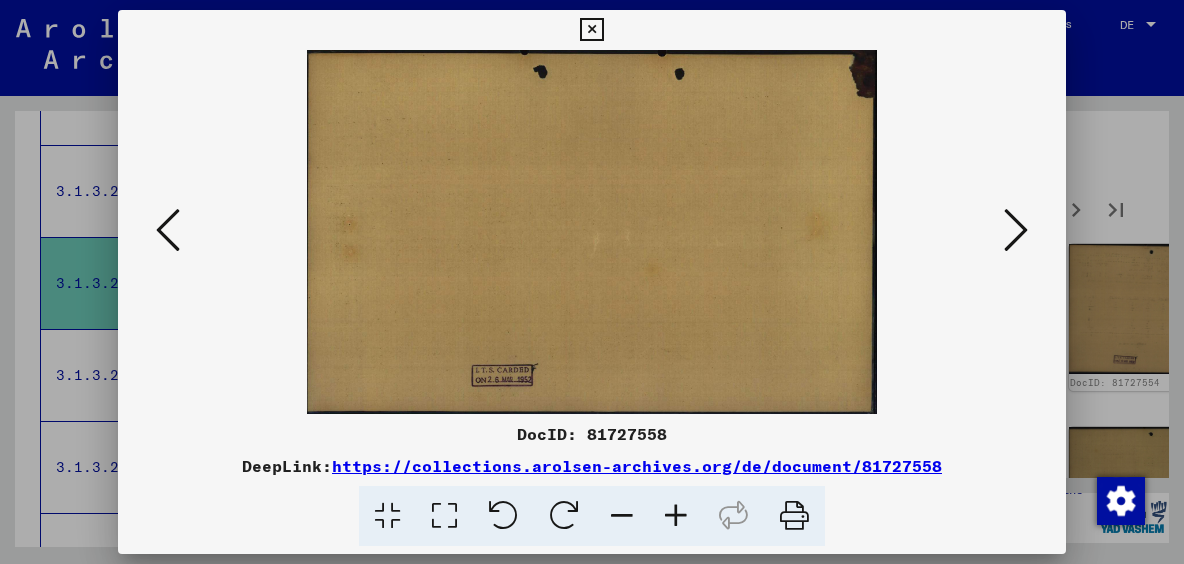click at bounding box center [1016, 230] 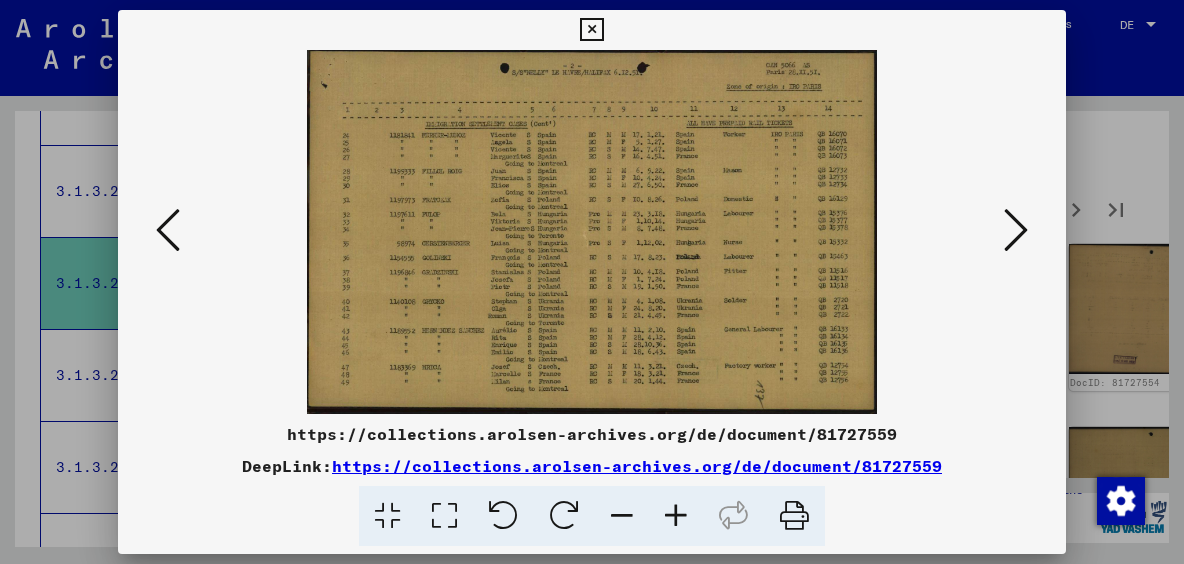 click at bounding box center [1016, 230] 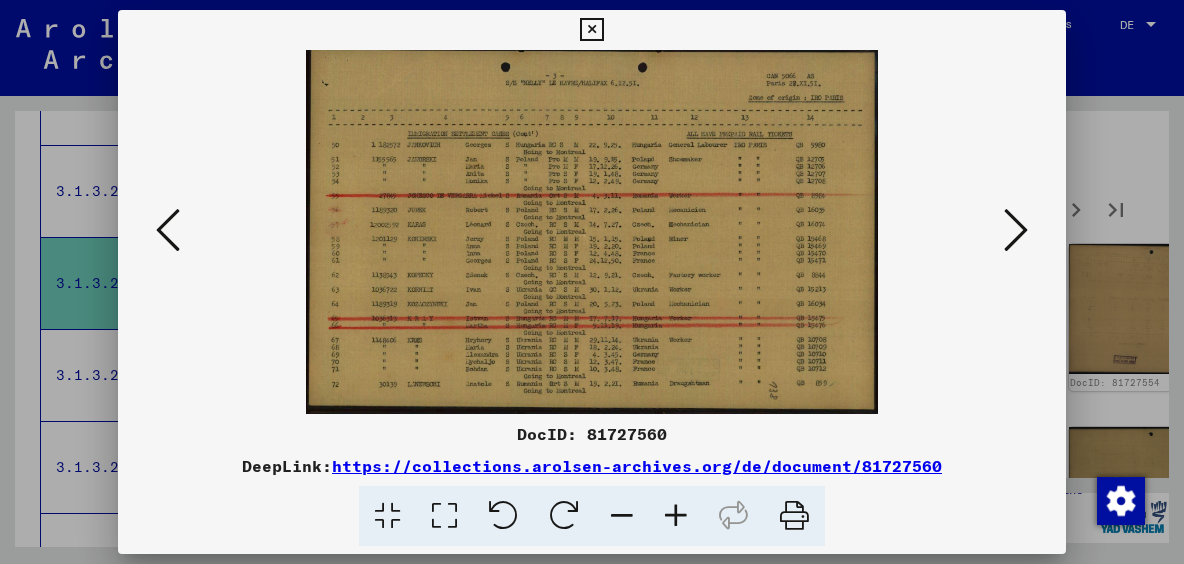 click at bounding box center [1016, 230] 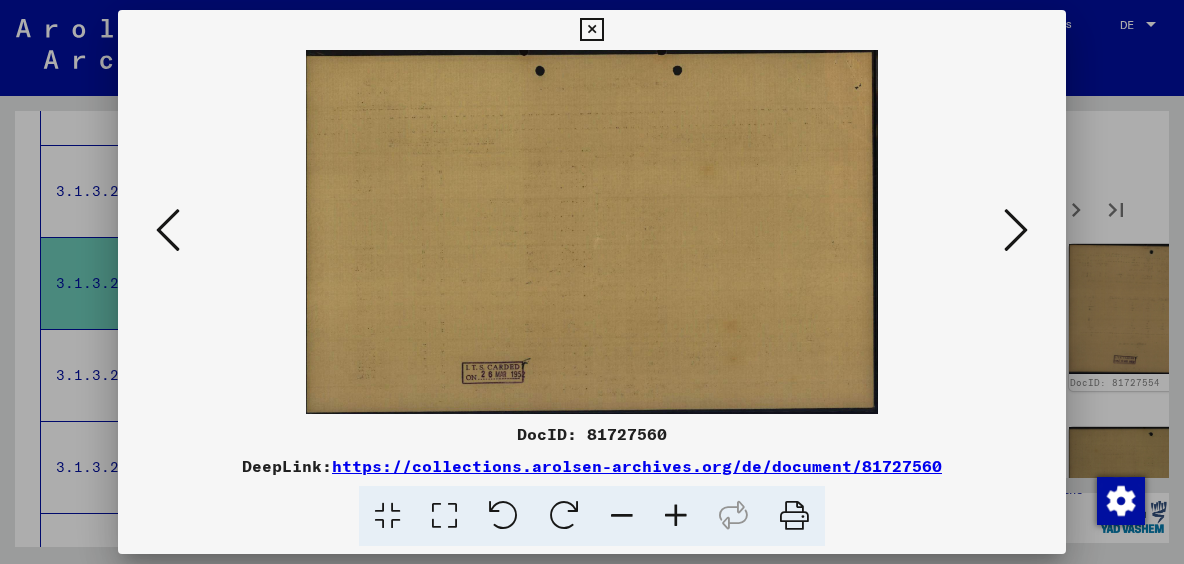 click at bounding box center [1016, 230] 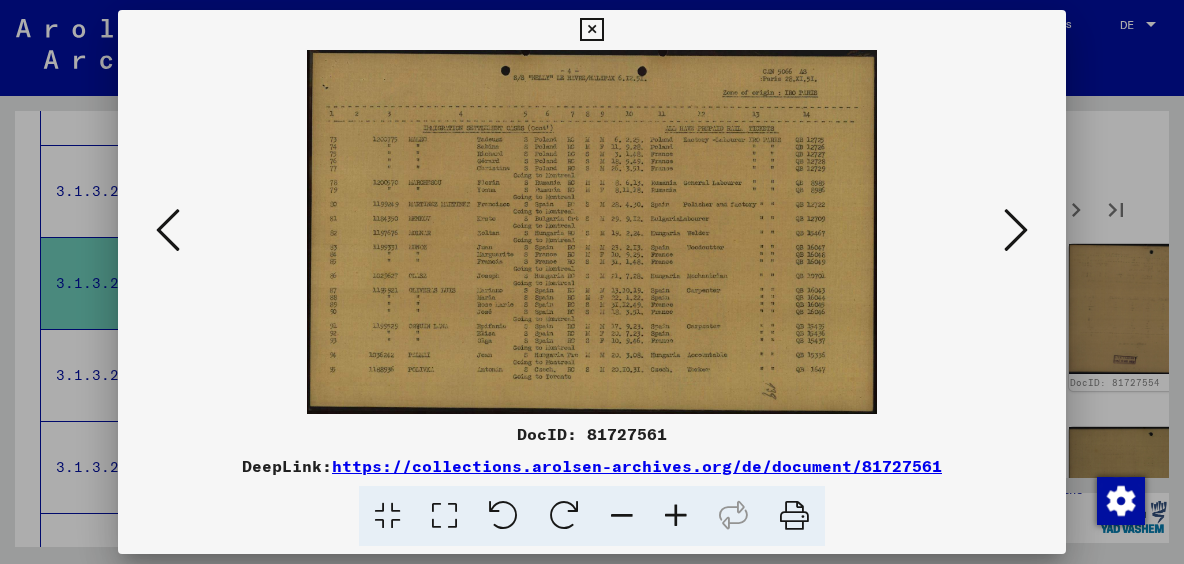 click at bounding box center (1016, 230) 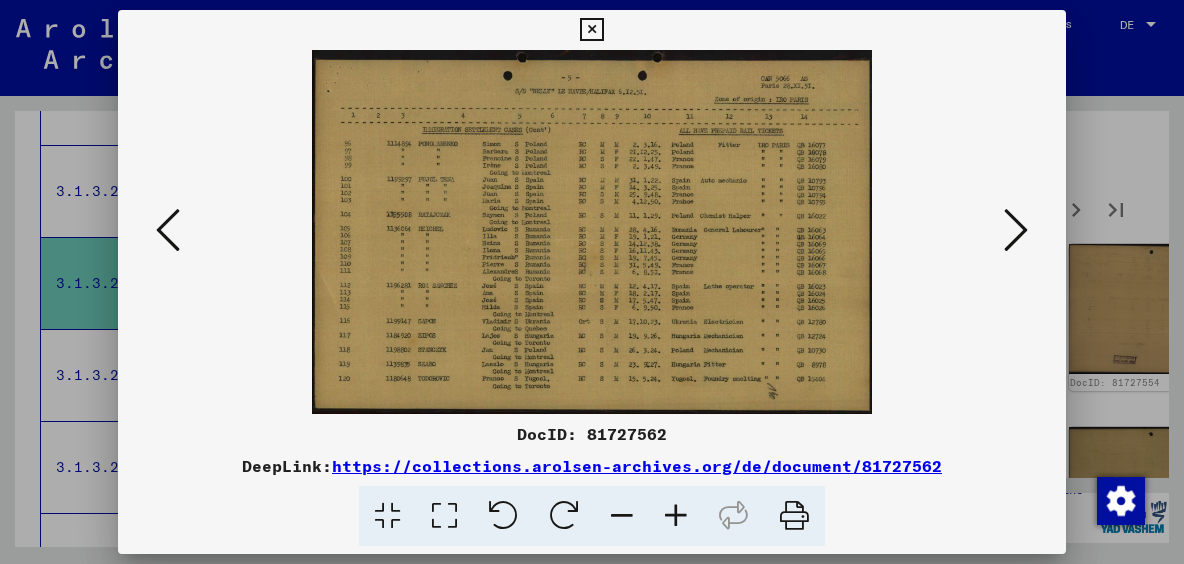 click at bounding box center [1016, 230] 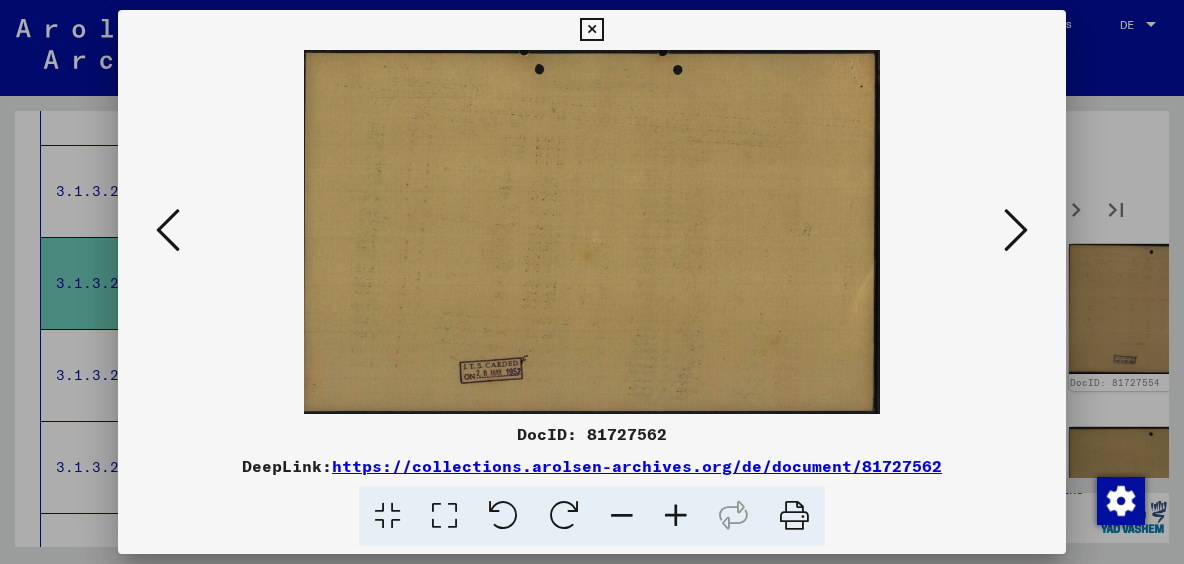 click at bounding box center (1016, 230) 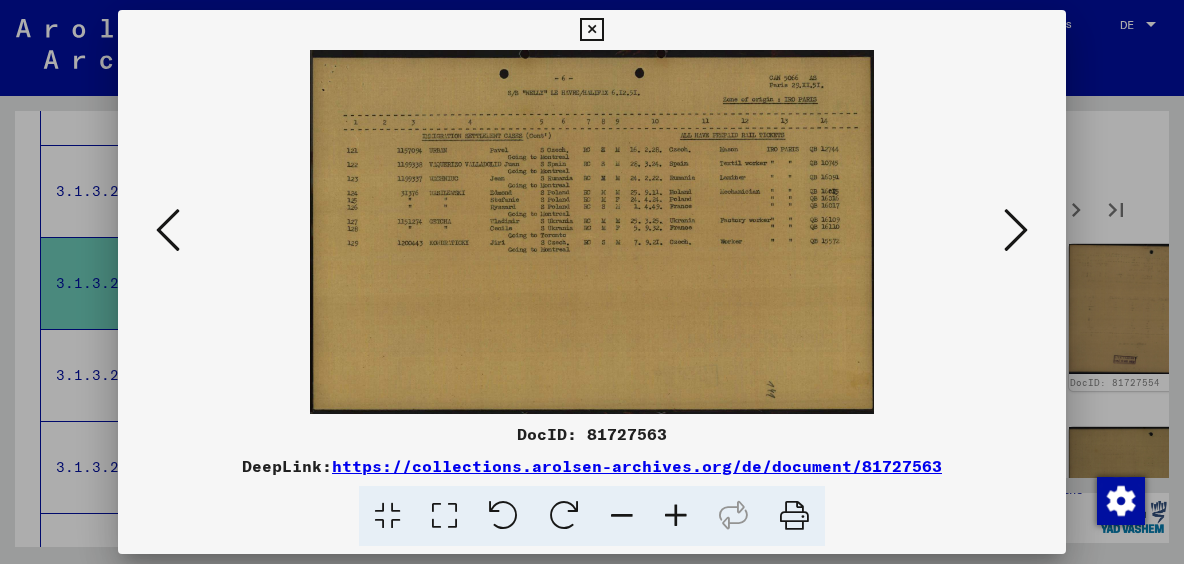 click at bounding box center [1016, 230] 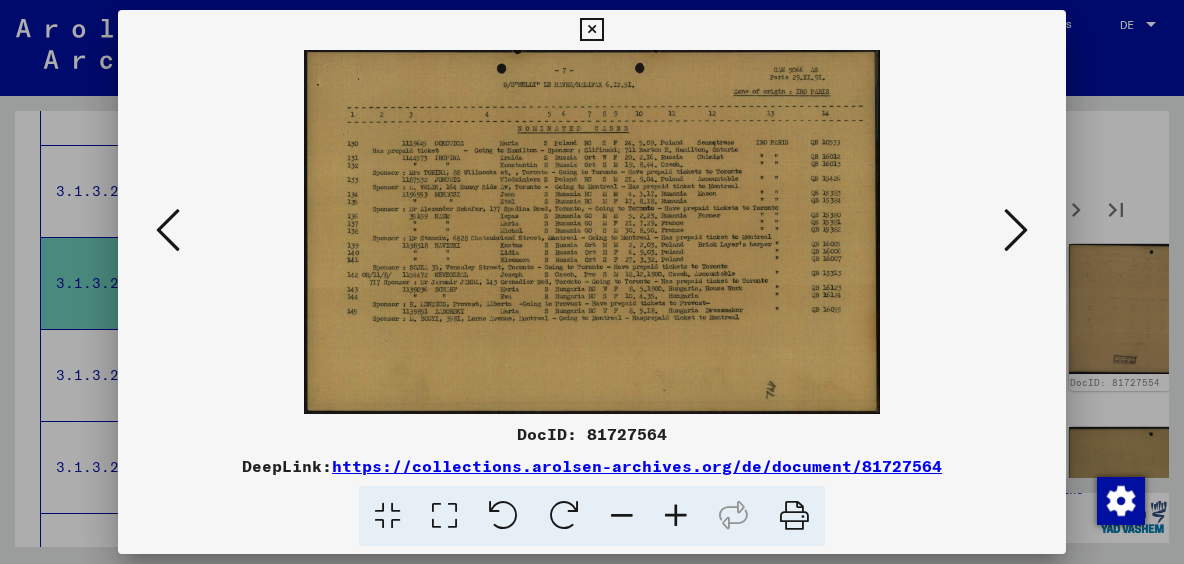 click at bounding box center (1016, 230) 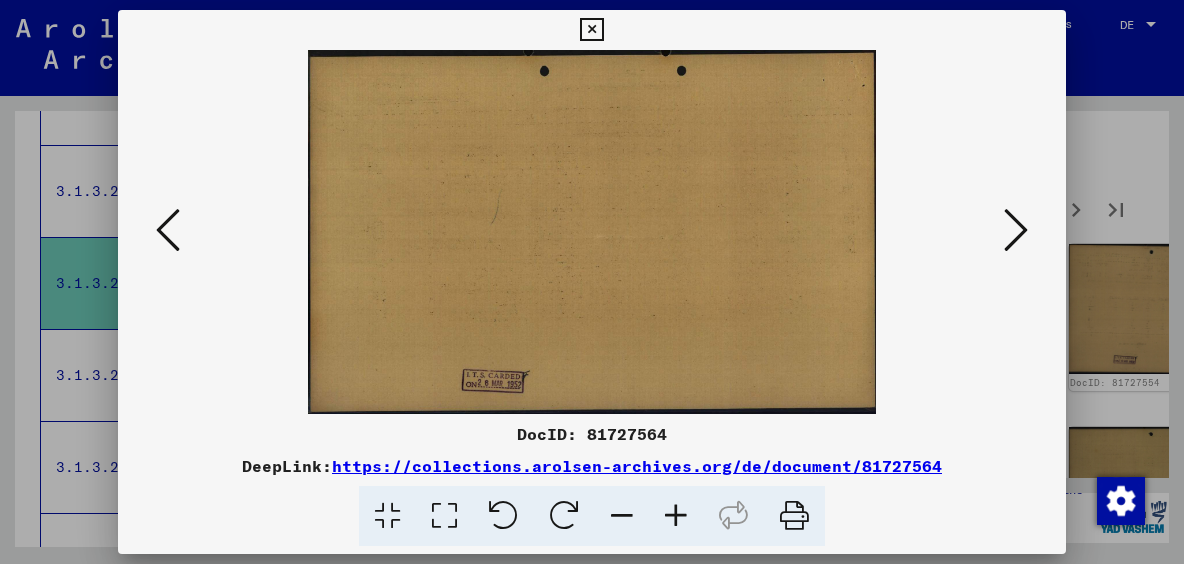 click at bounding box center (1016, 230) 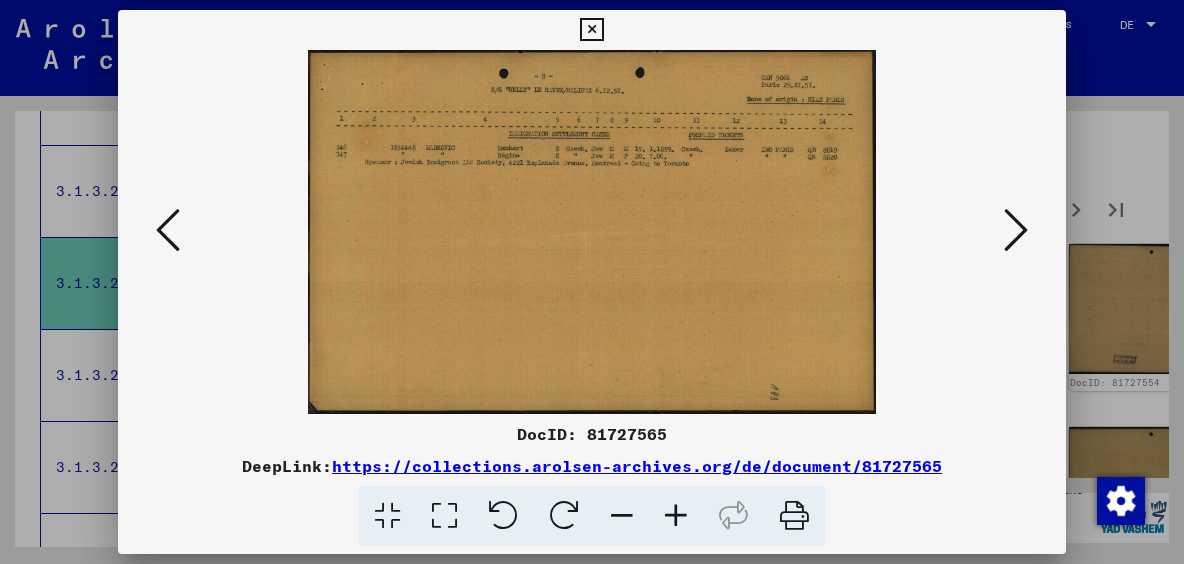 click at bounding box center [1016, 230] 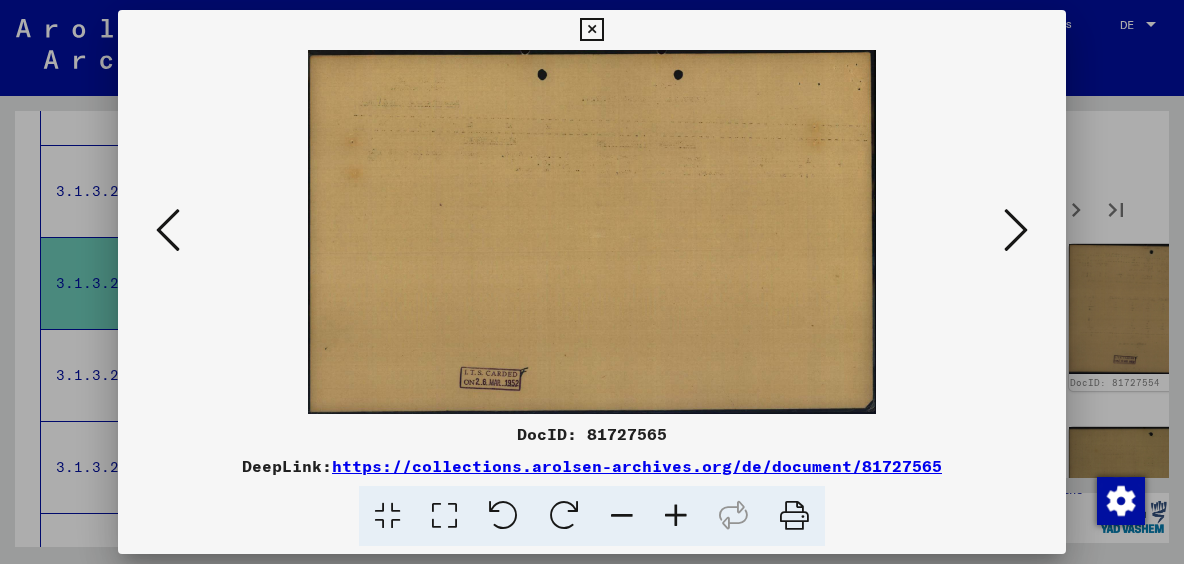 click at bounding box center (1016, 230) 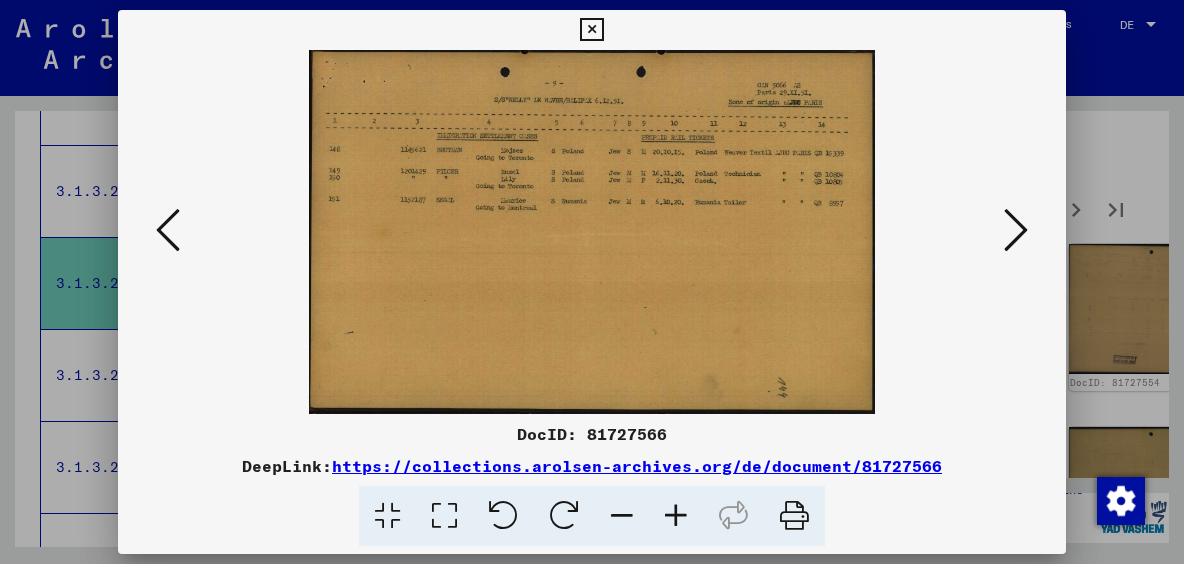 click at bounding box center [1016, 230] 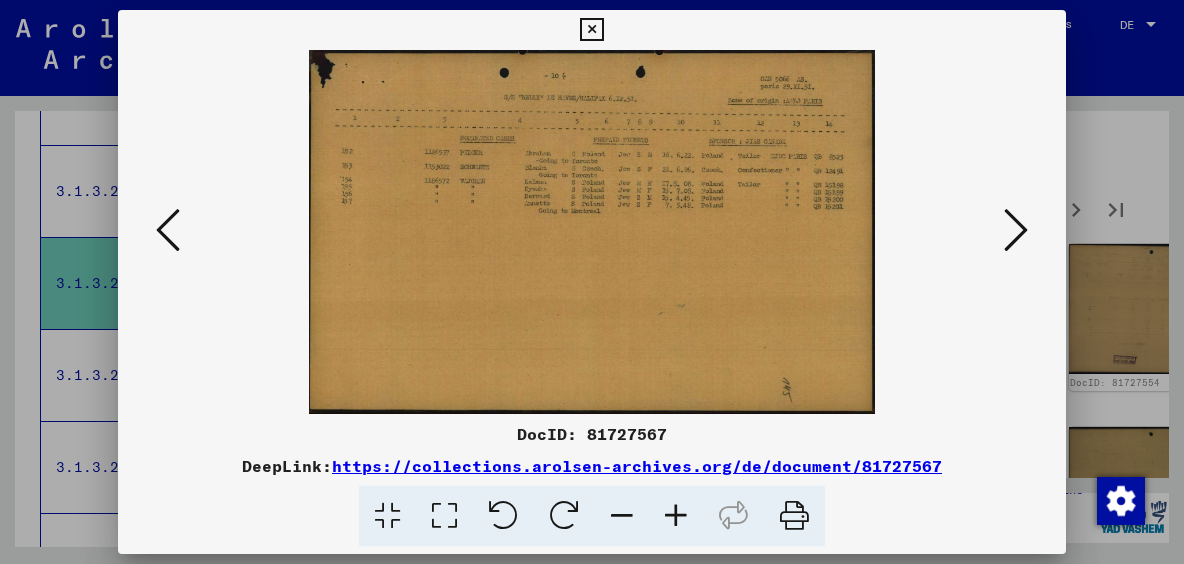 click at bounding box center [1016, 230] 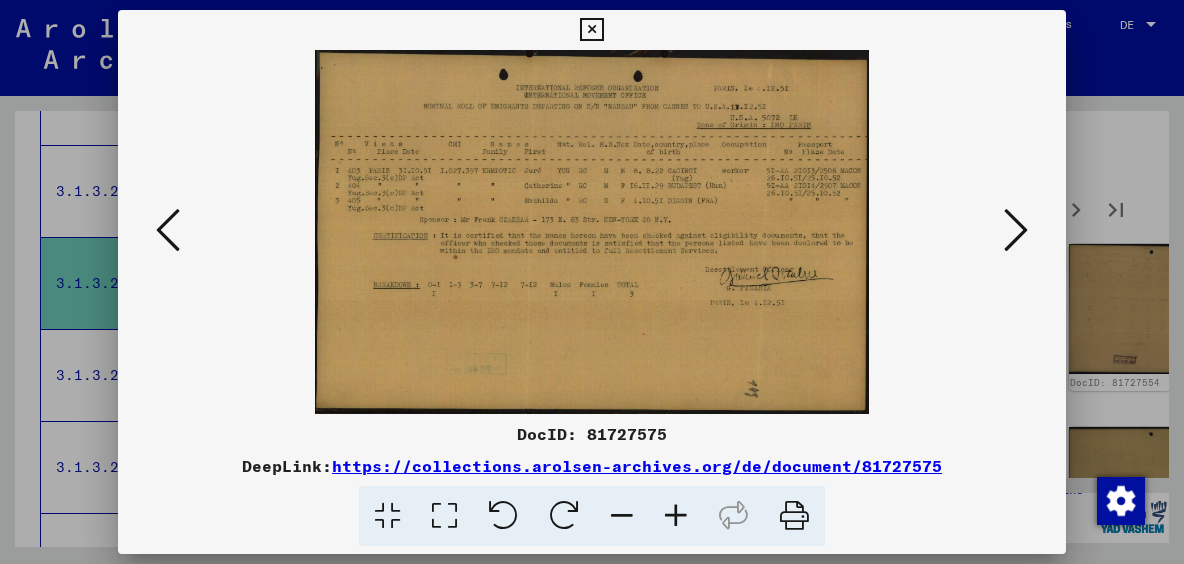 click at bounding box center [1016, 230] 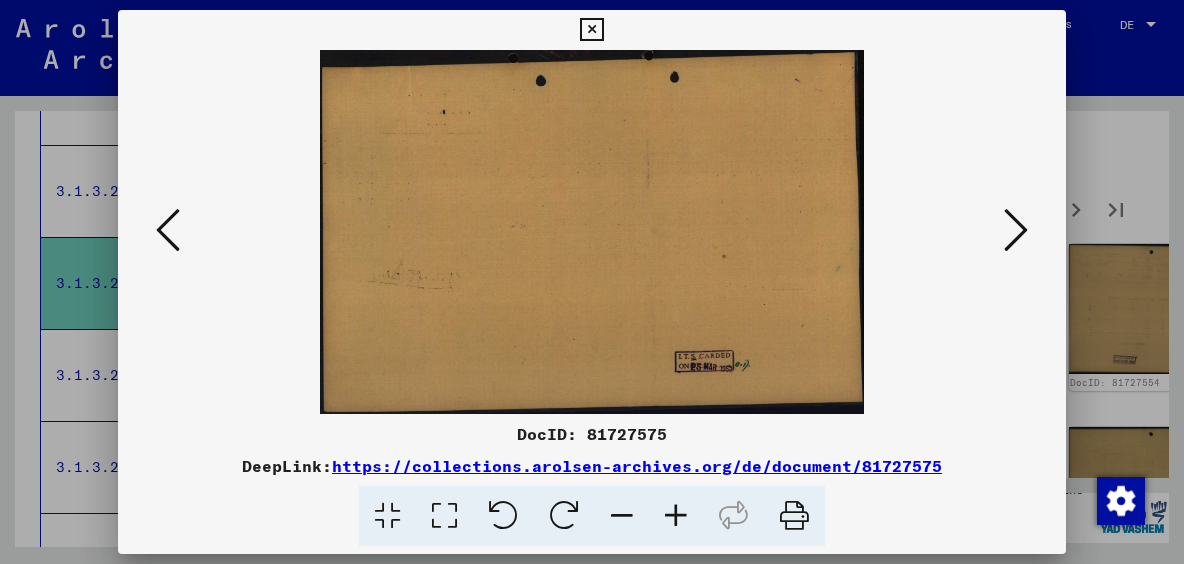 click at bounding box center (168, 231) 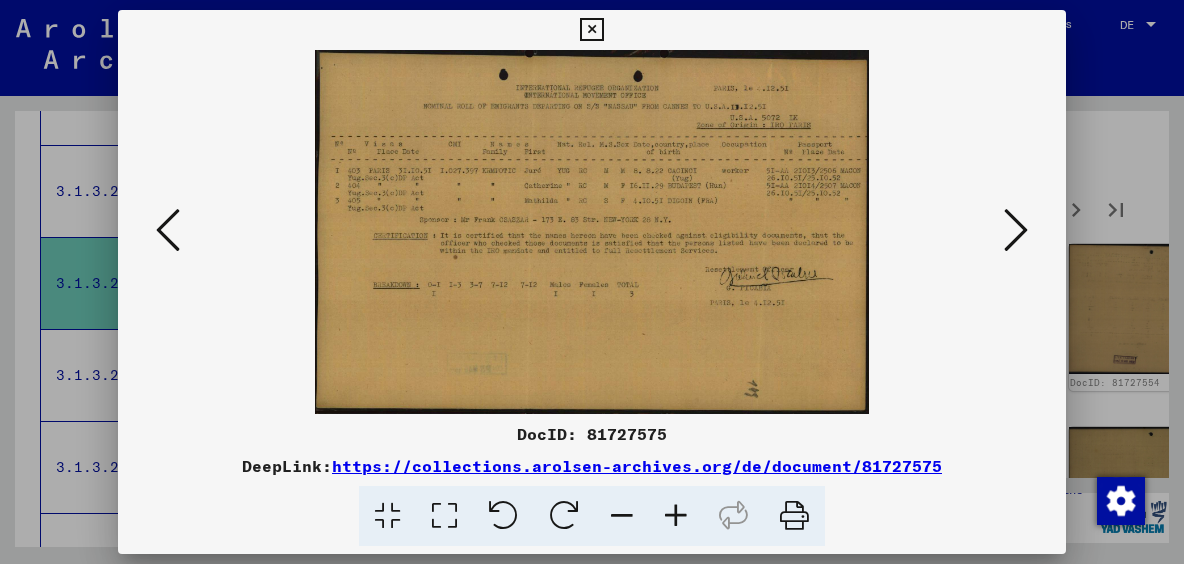 click at bounding box center [1016, 230] 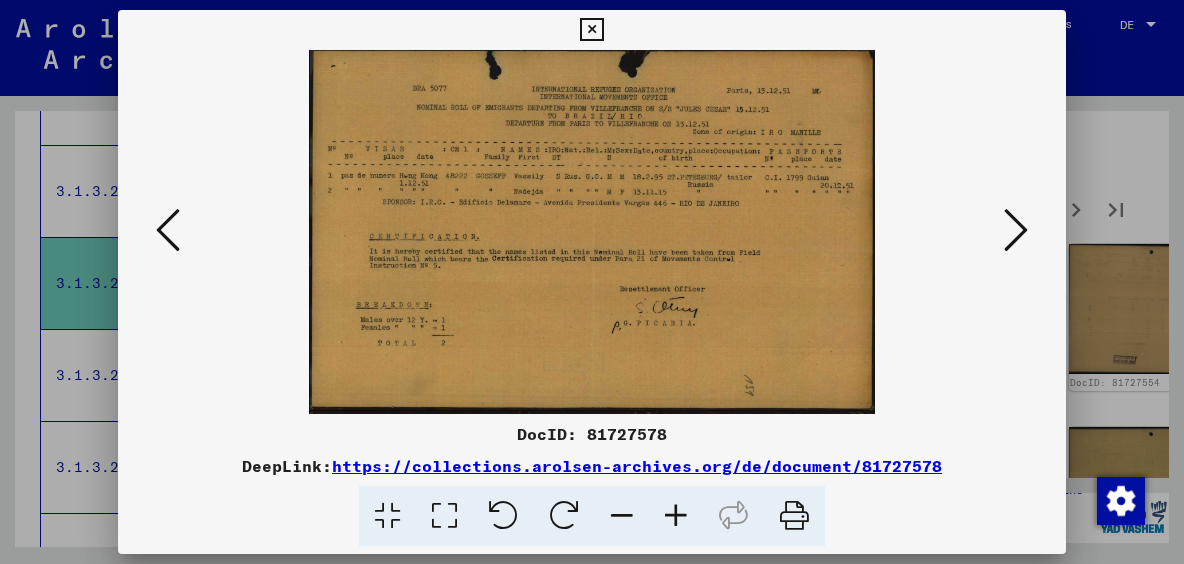 click at bounding box center [1016, 230] 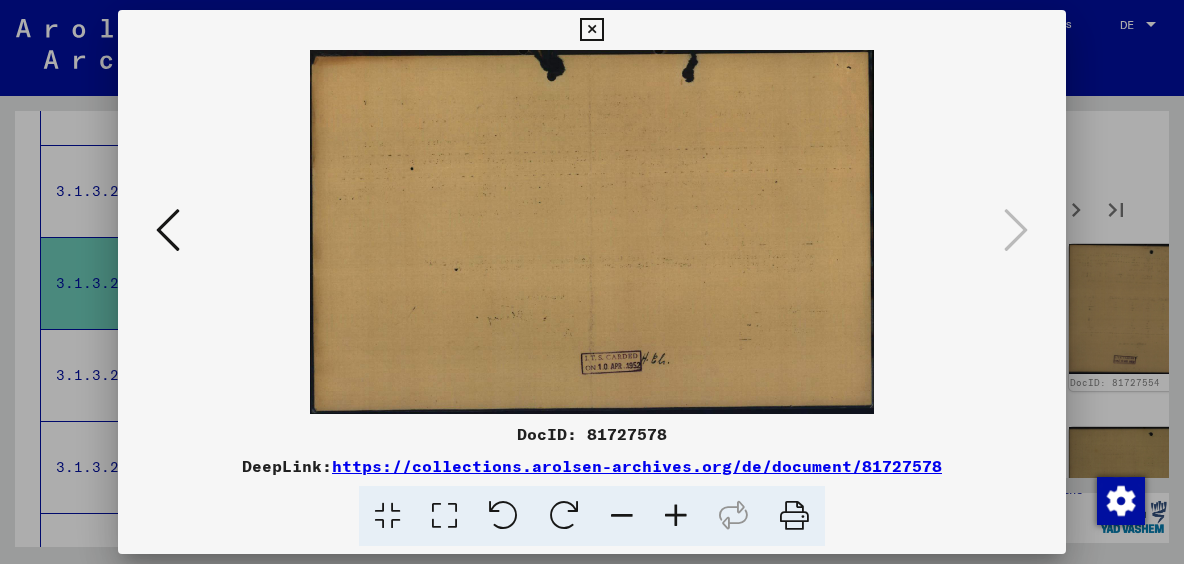 click at bounding box center (592, 282) 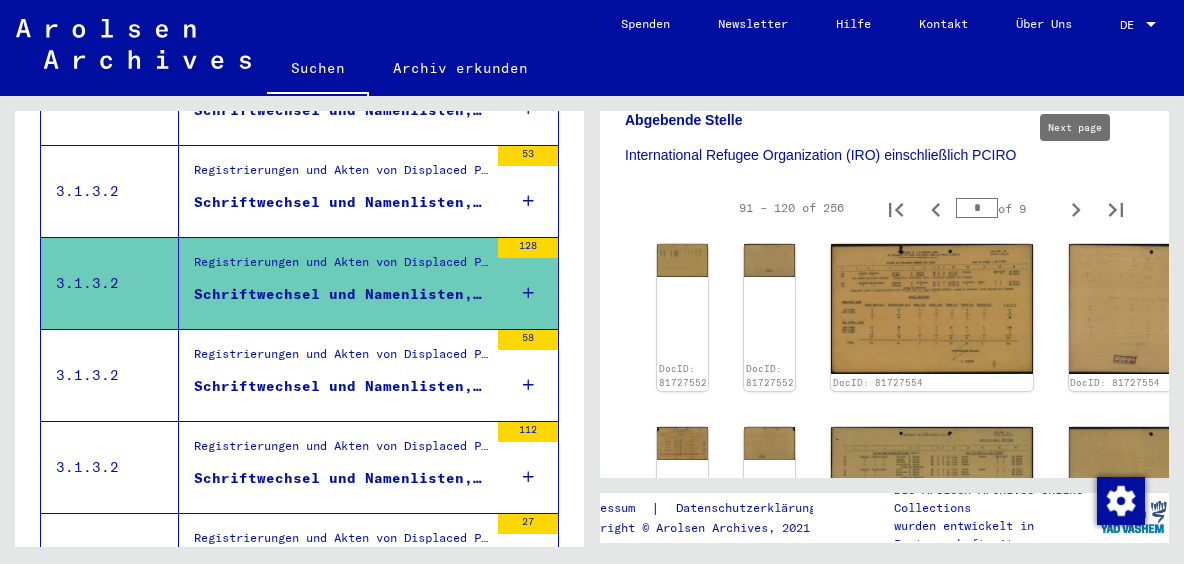 click 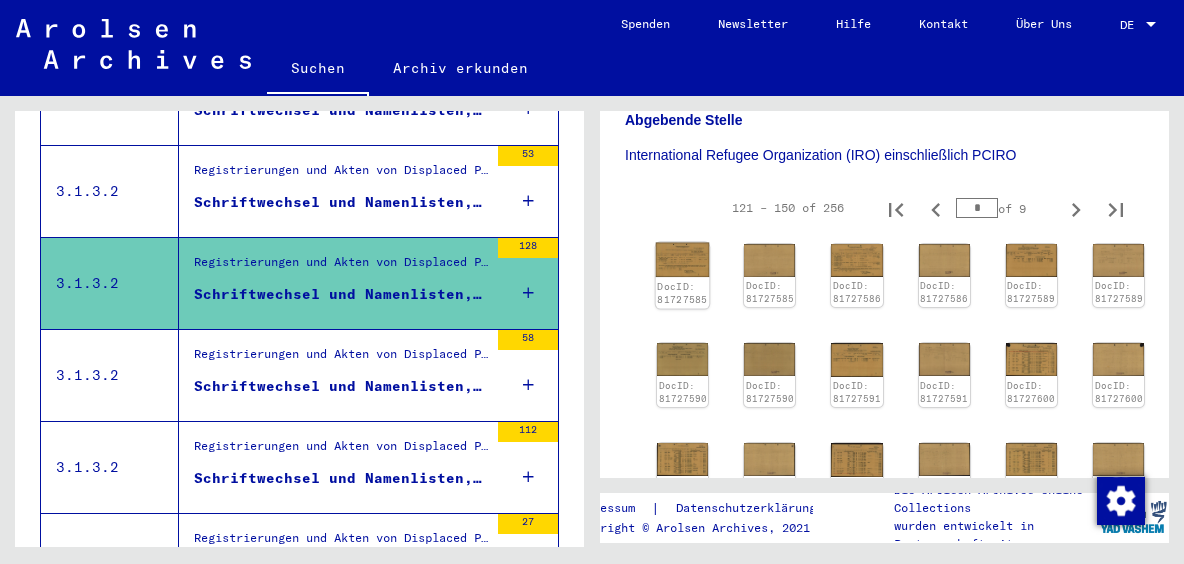 click 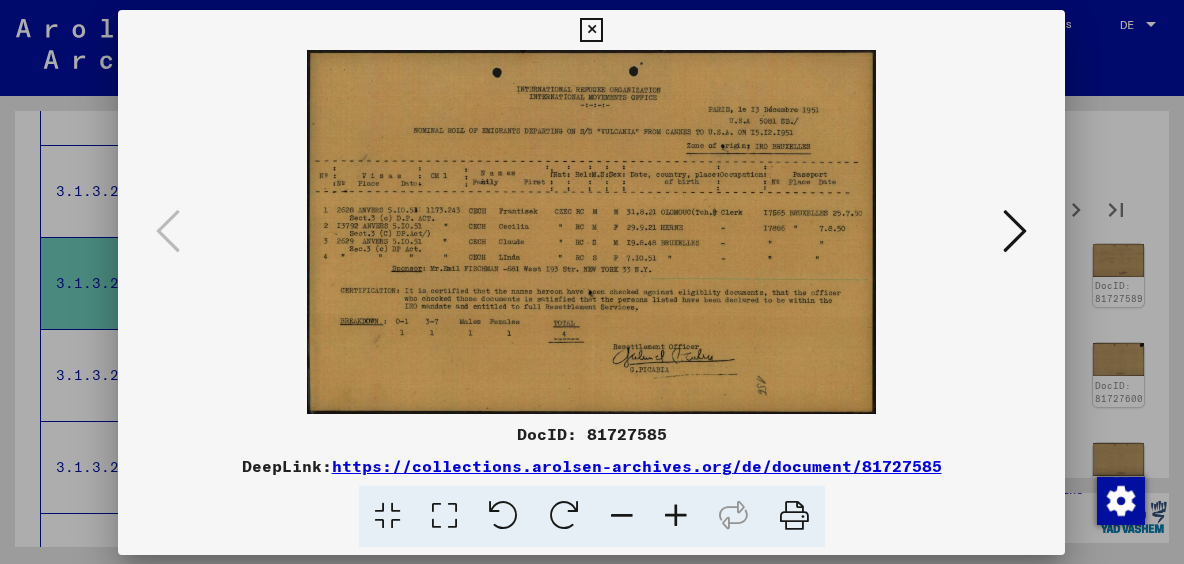 click at bounding box center (591, 232) 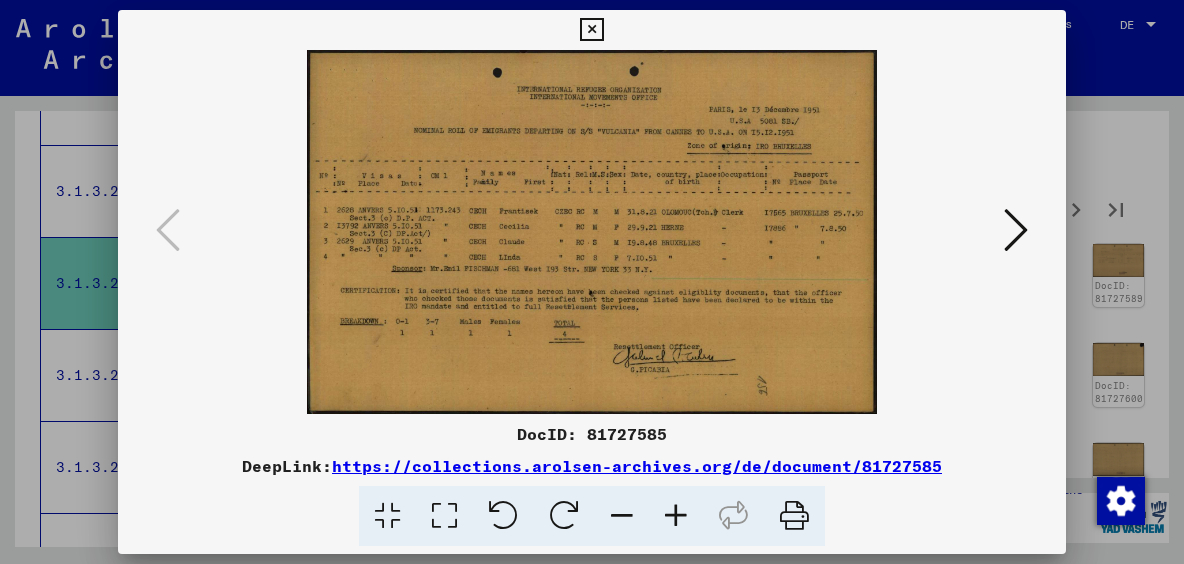 click at bounding box center [1016, 230] 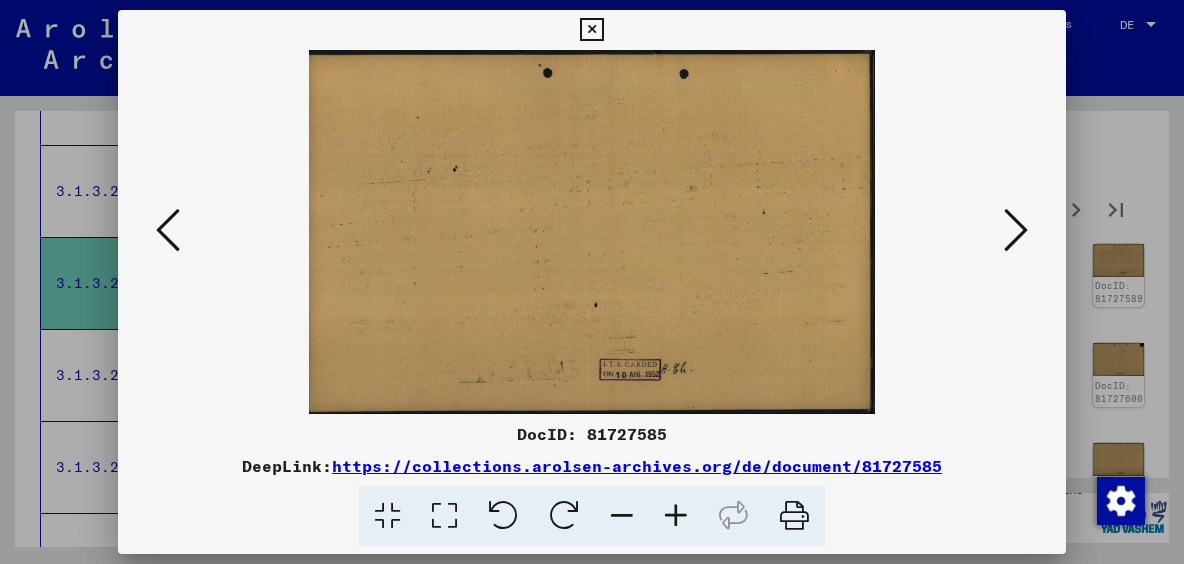 click at bounding box center (1016, 230) 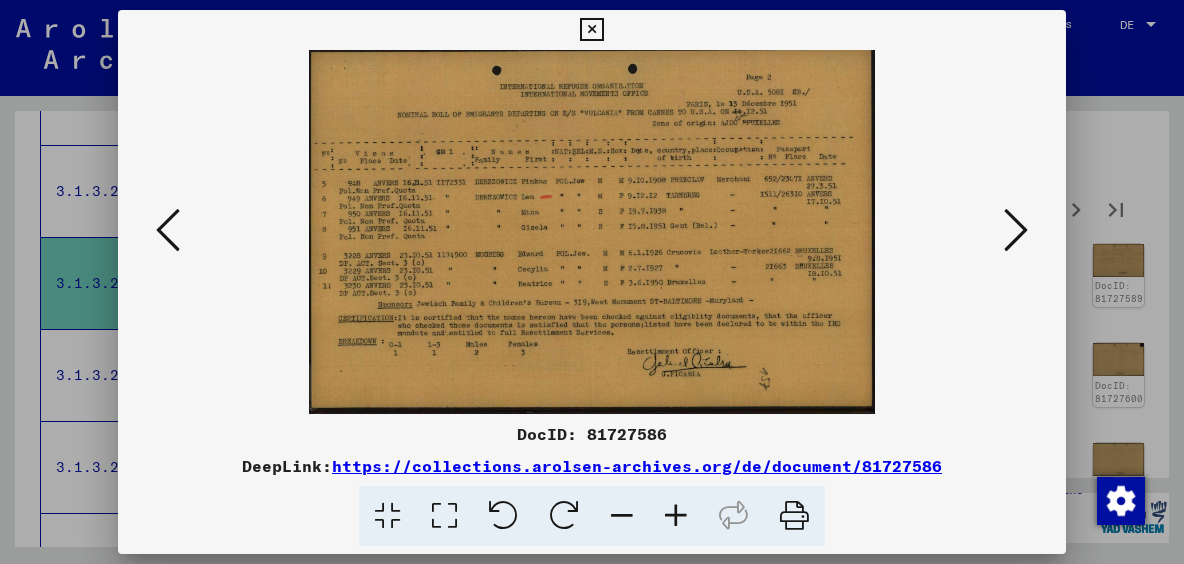click at bounding box center [1016, 230] 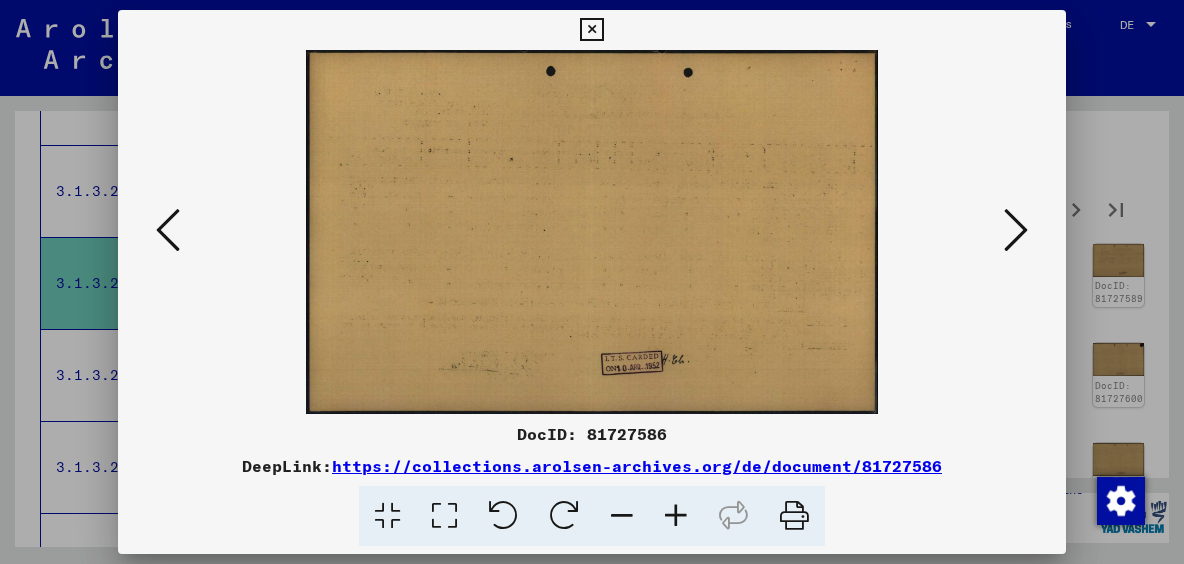 click at bounding box center (1016, 230) 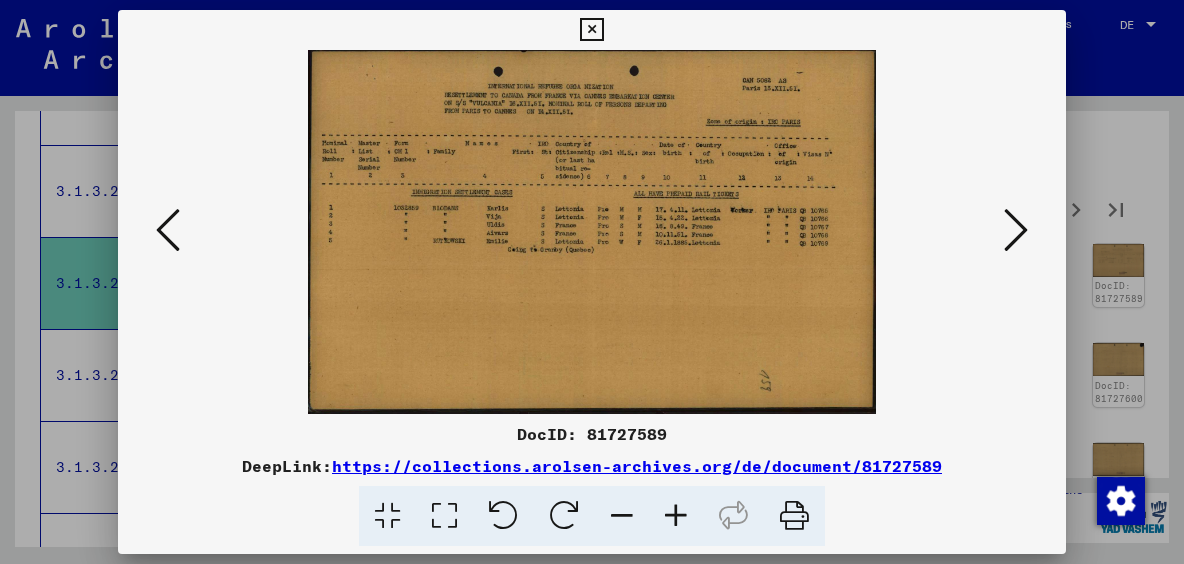 click at bounding box center (1016, 230) 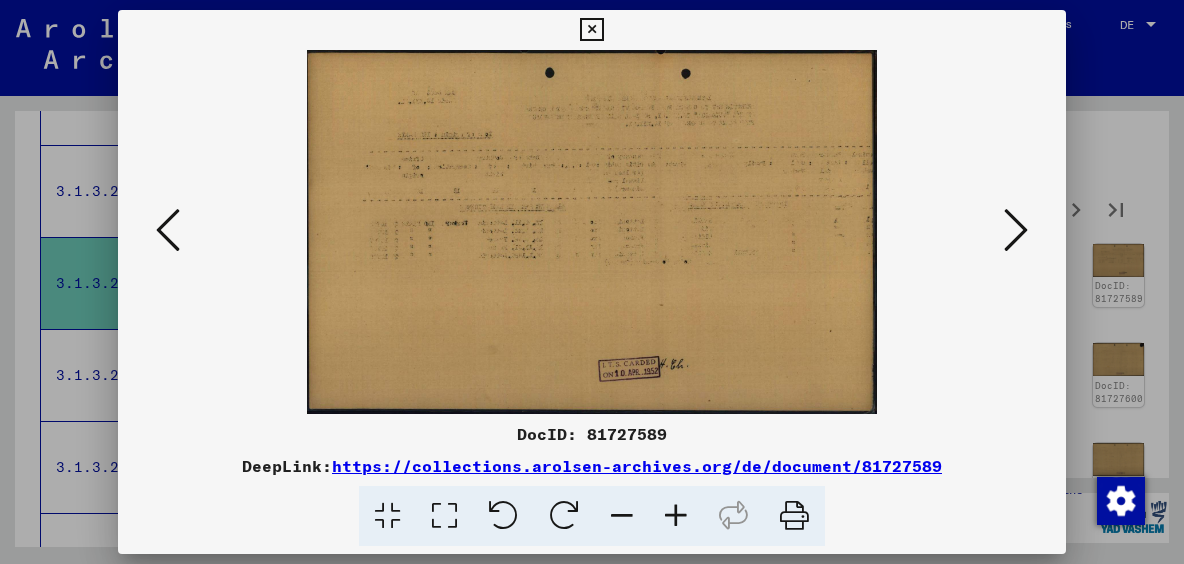 click at bounding box center [1016, 230] 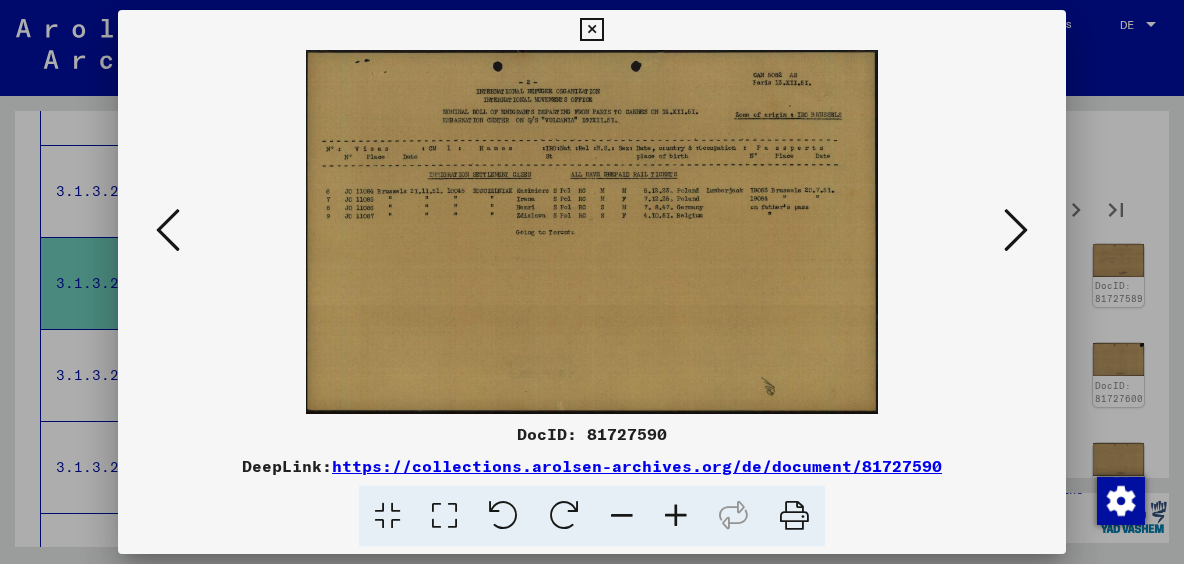 click at bounding box center (1016, 230) 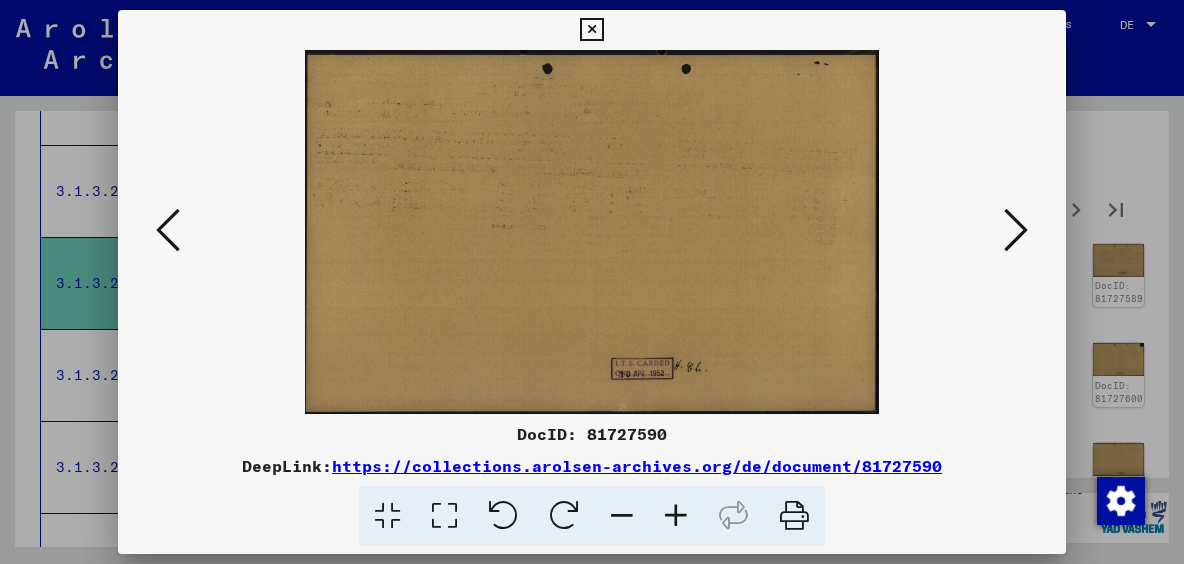 click at bounding box center (1016, 230) 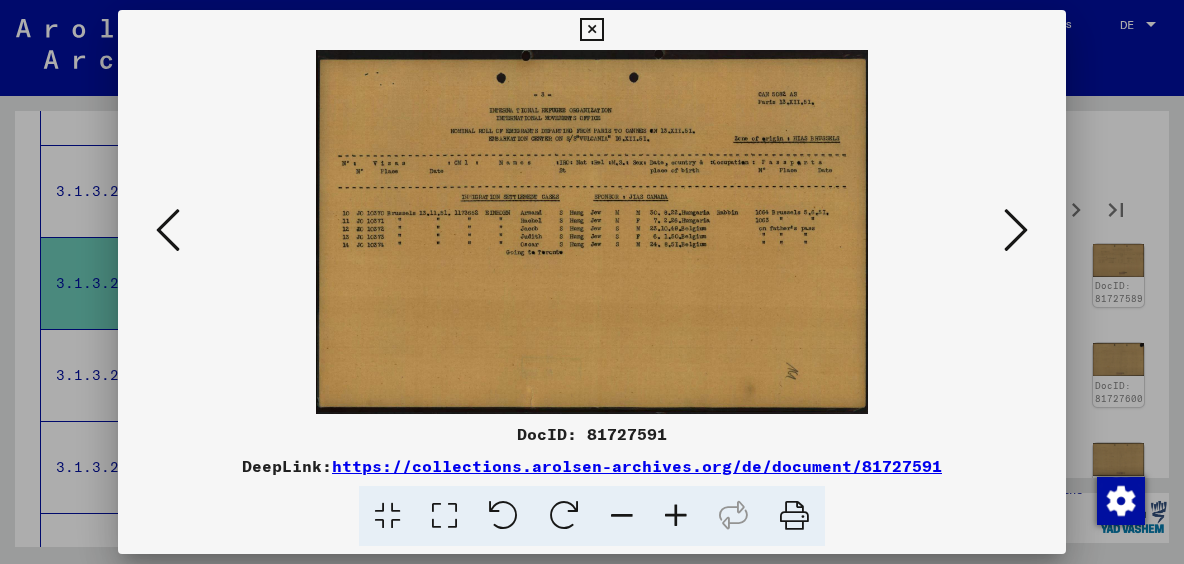 click at bounding box center [1016, 230] 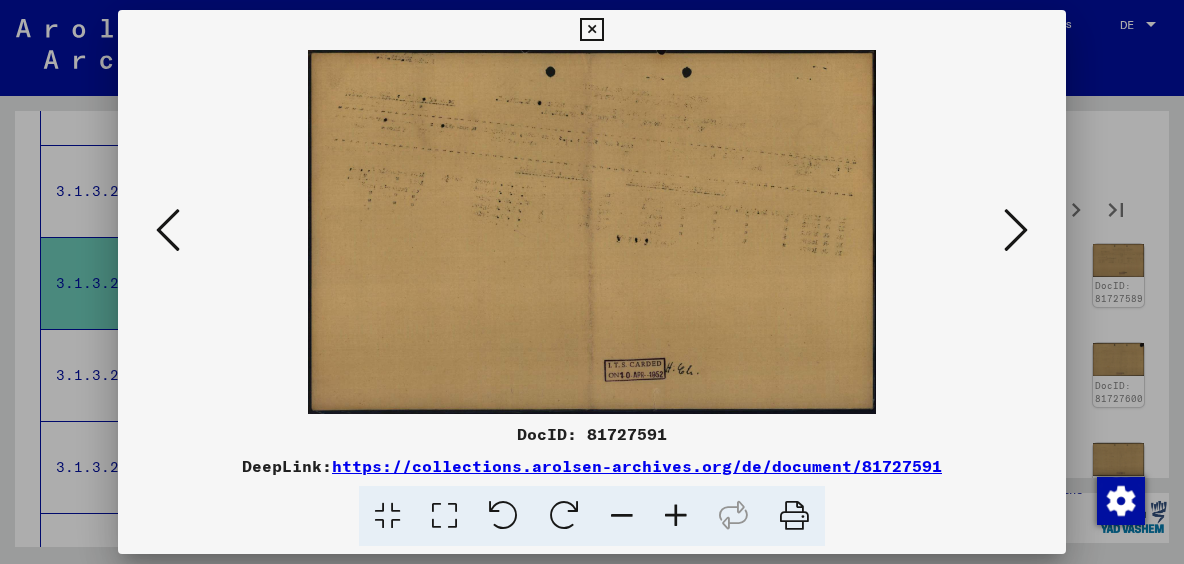 click at bounding box center (1016, 230) 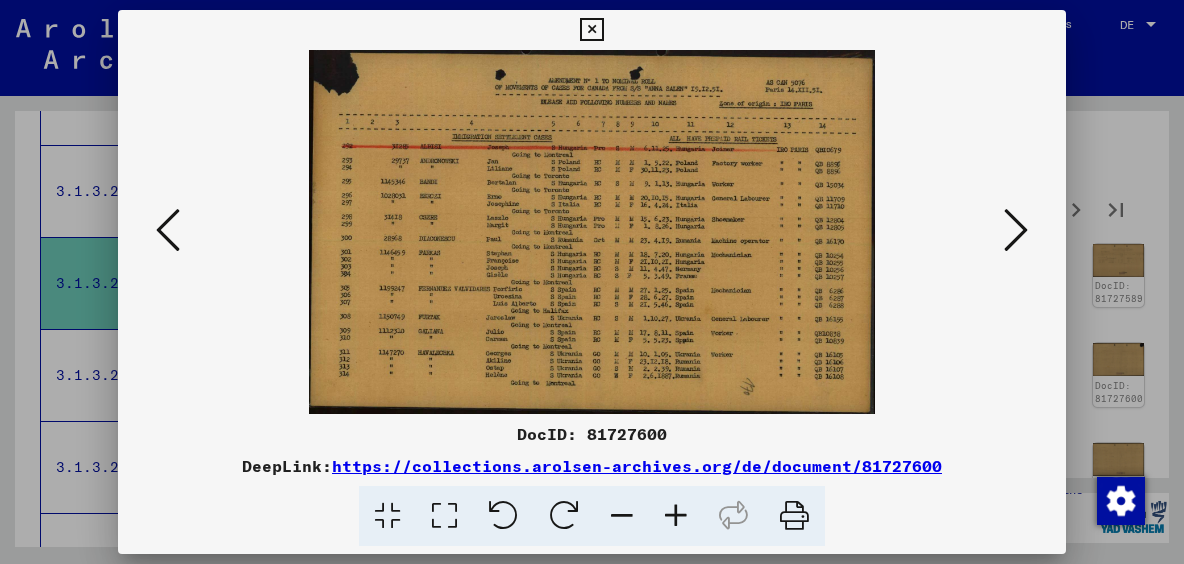 click at bounding box center [1016, 230] 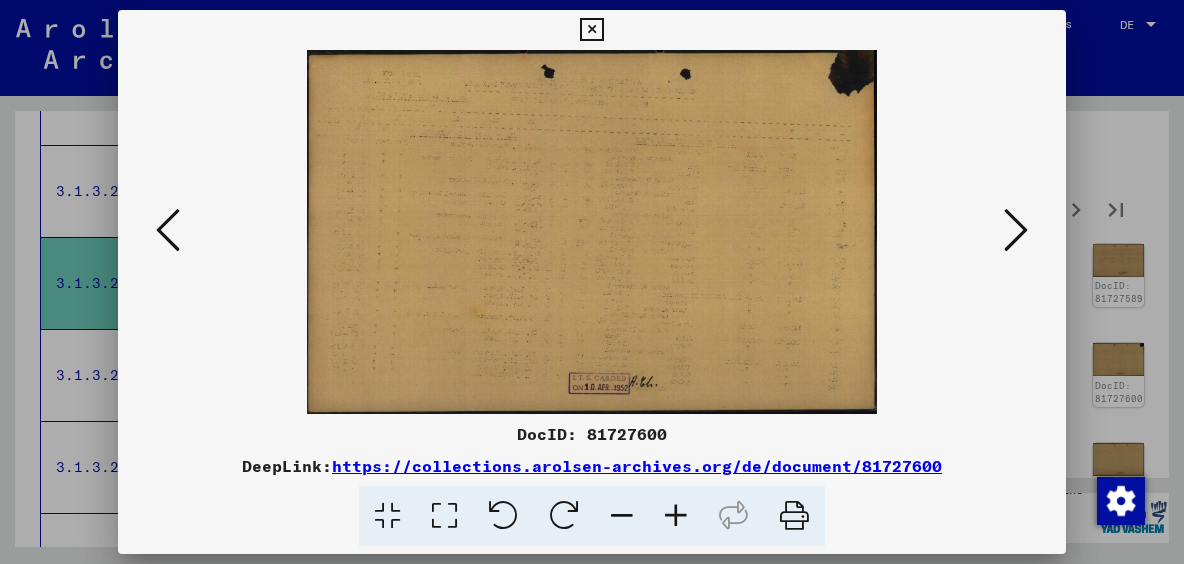 click at bounding box center (1016, 230) 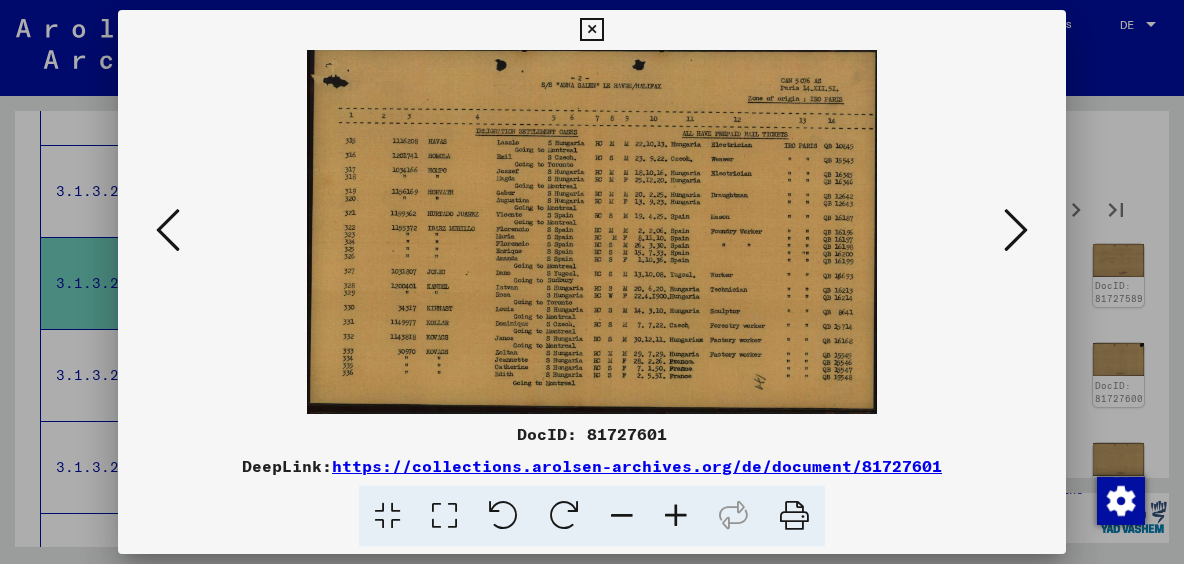 click at bounding box center [1016, 230] 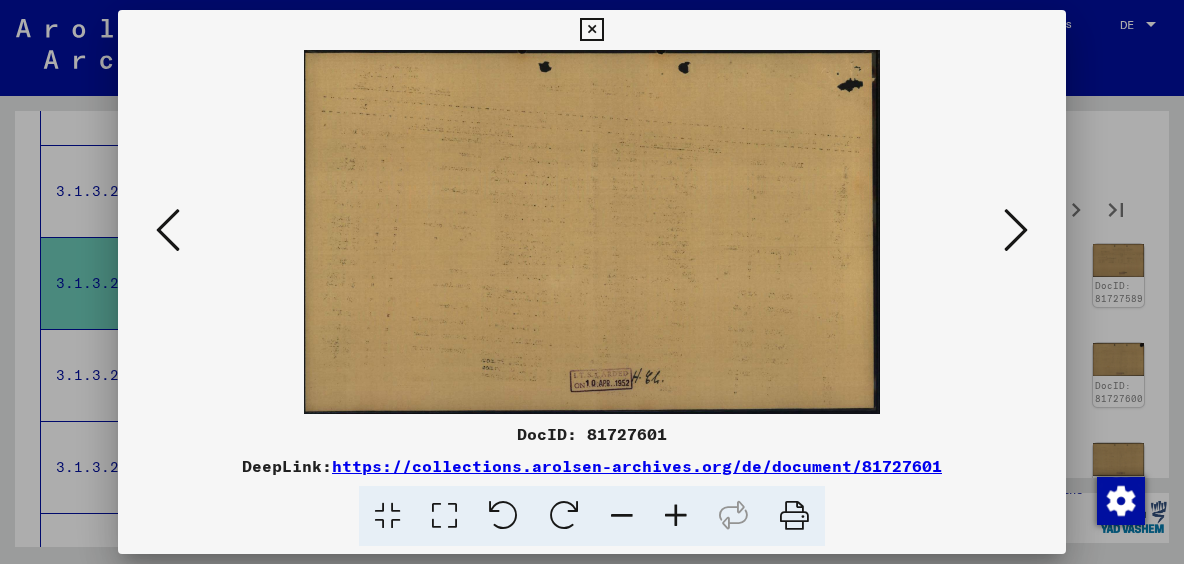 click at bounding box center (1016, 230) 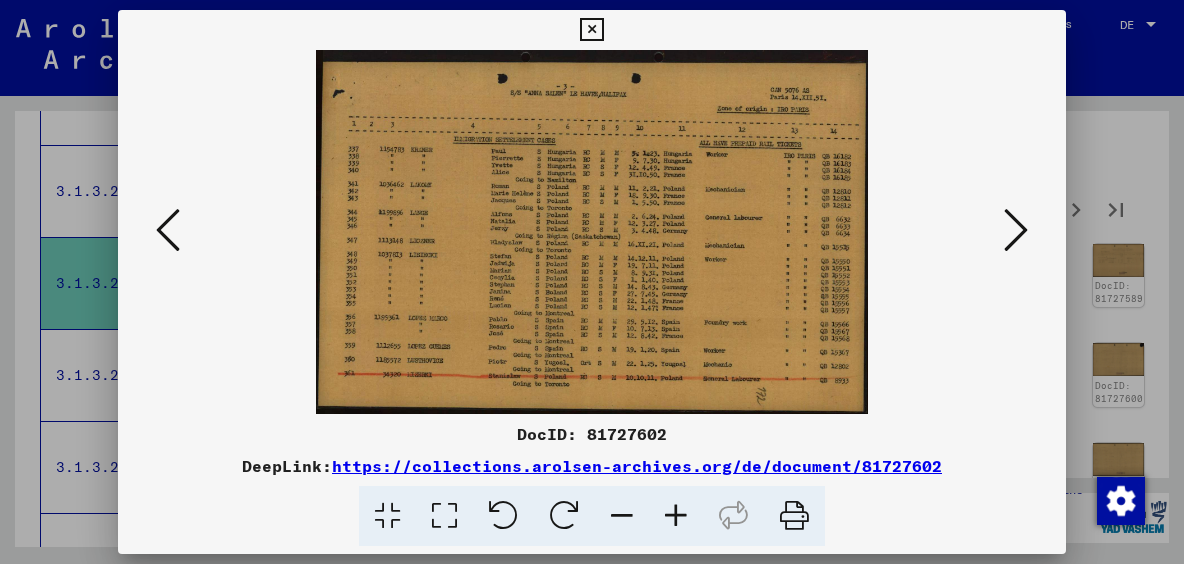 click at bounding box center [1016, 230] 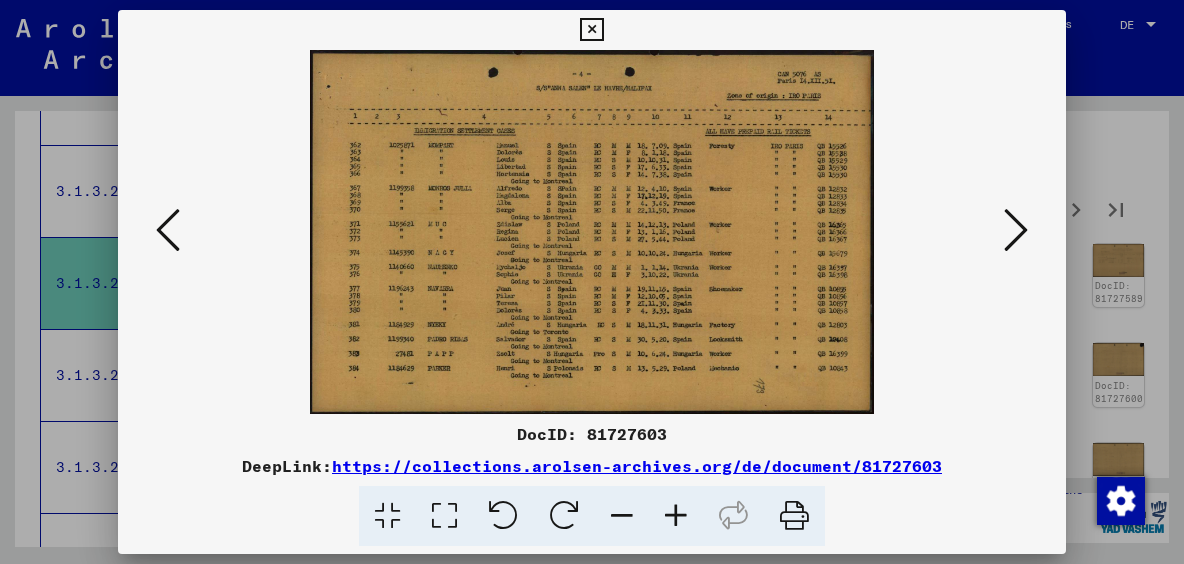 click at bounding box center (1016, 230) 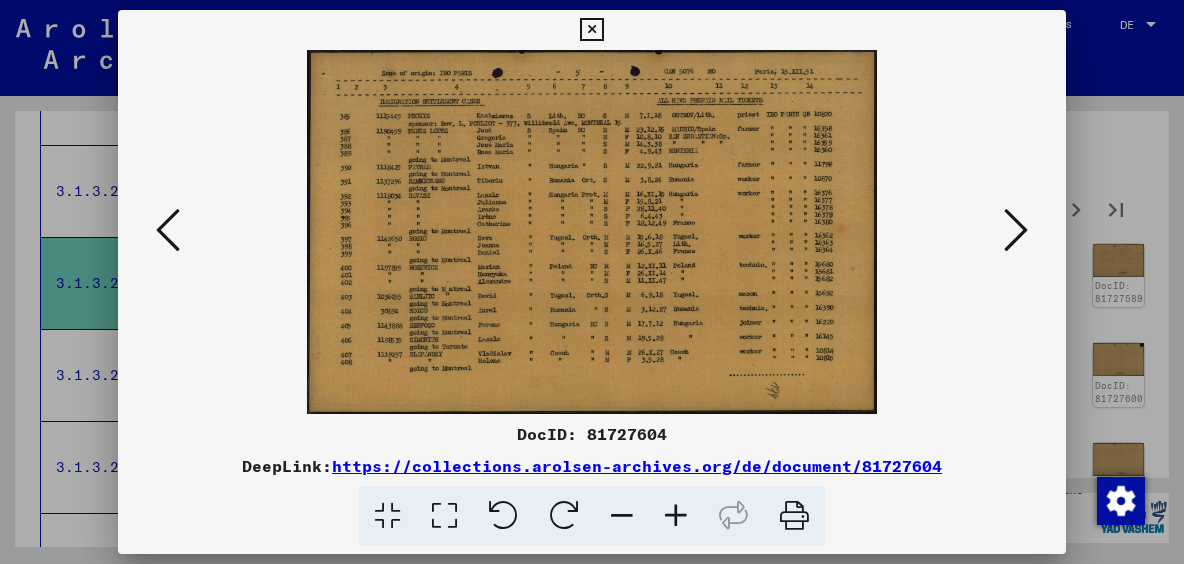 click at bounding box center (1016, 230) 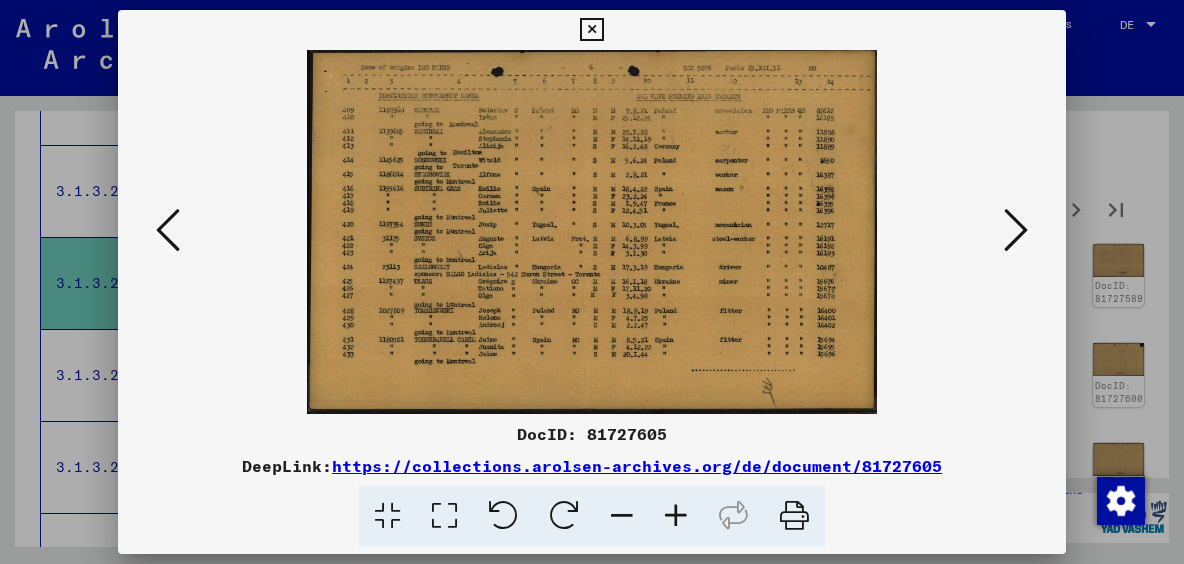 click at bounding box center [1016, 230] 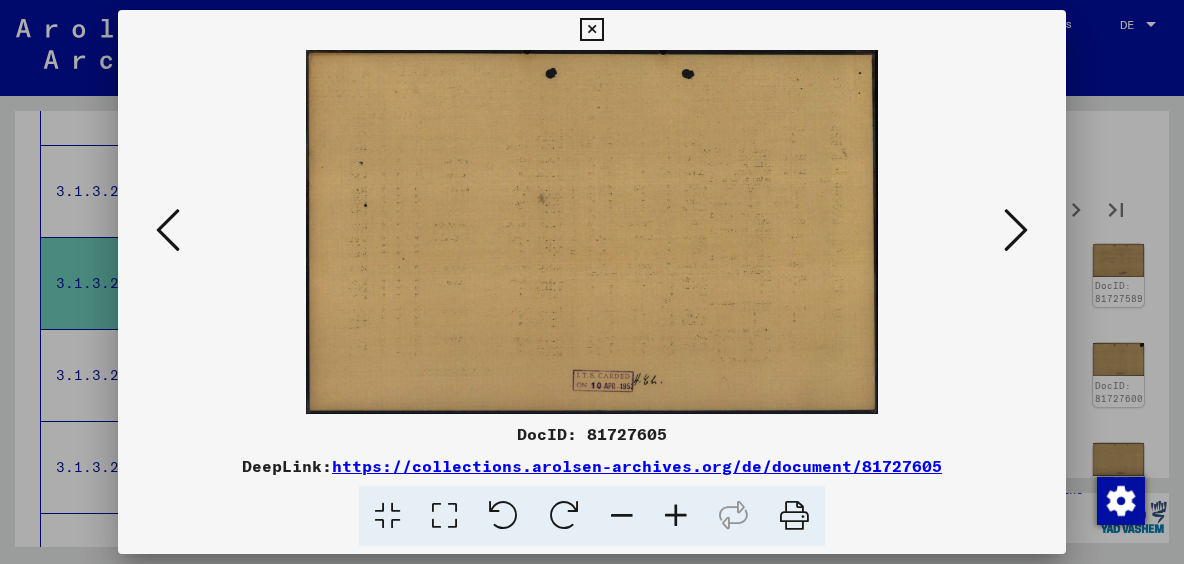 click at bounding box center (1016, 230) 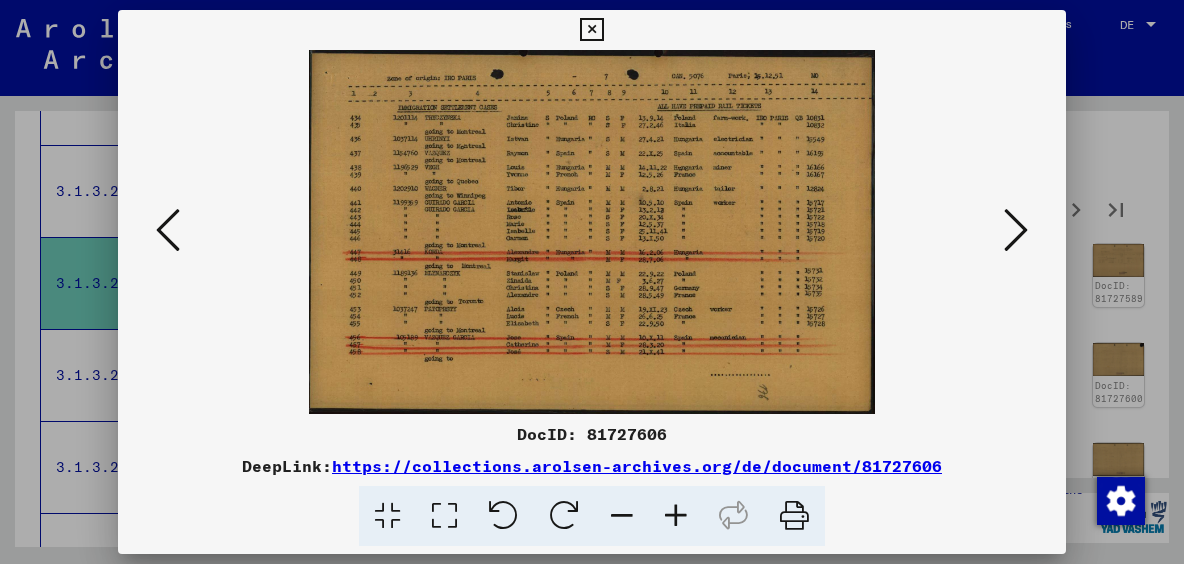 click at bounding box center [1016, 230] 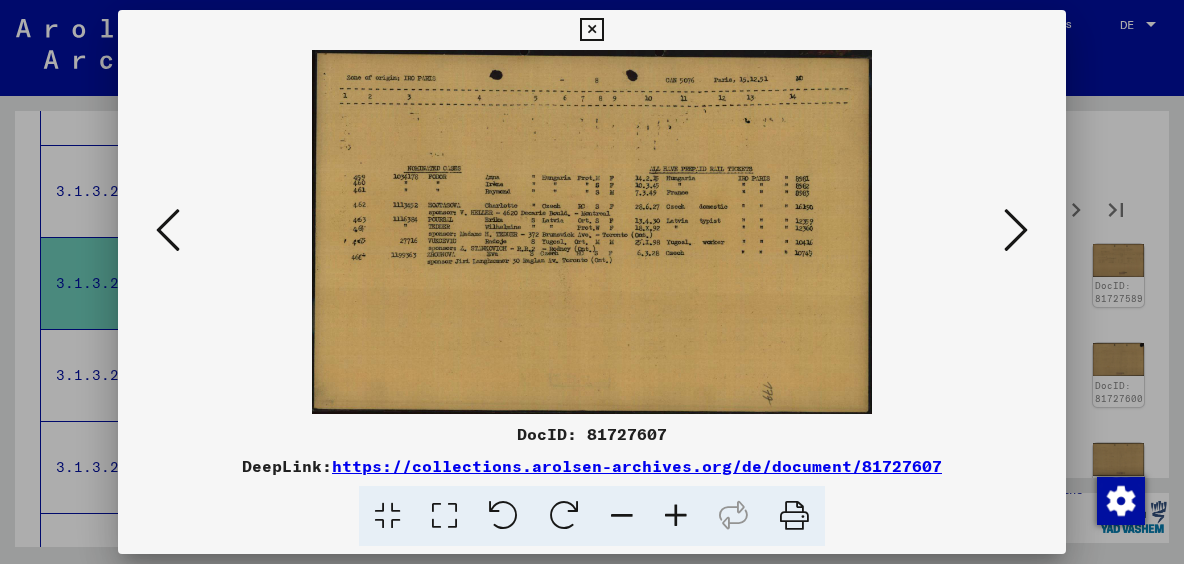 click at bounding box center [1016, 230] 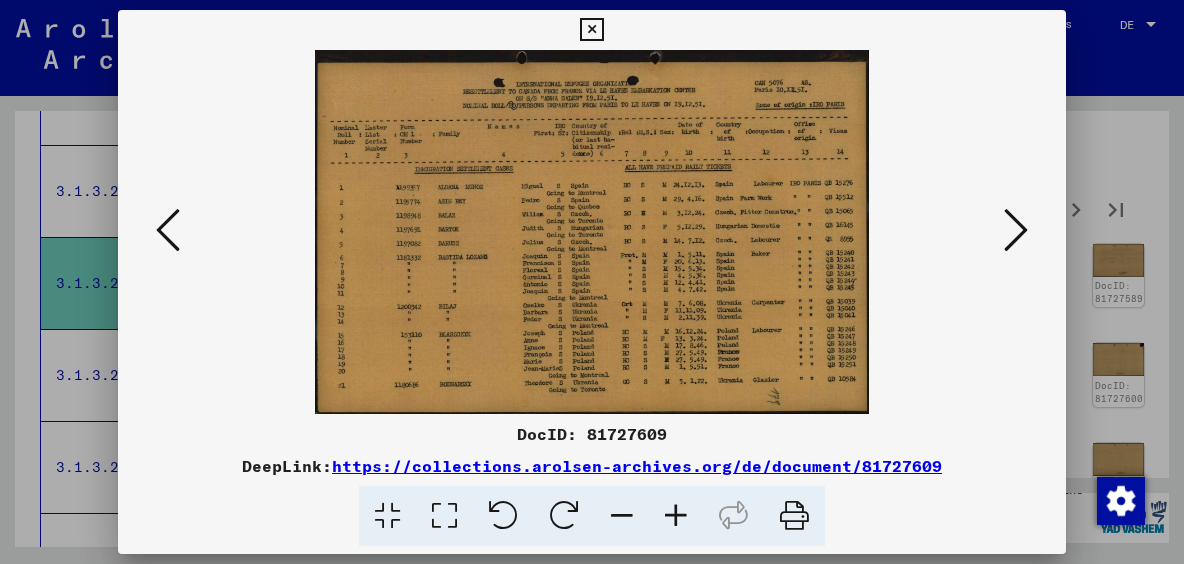 type 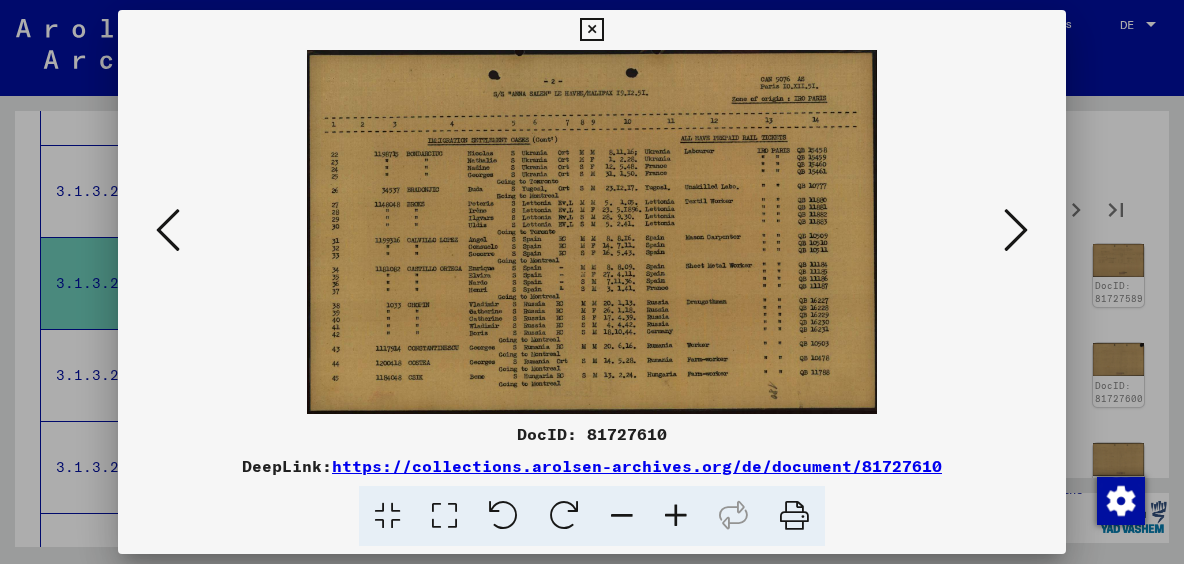 click at bounding box center [1016, 230] 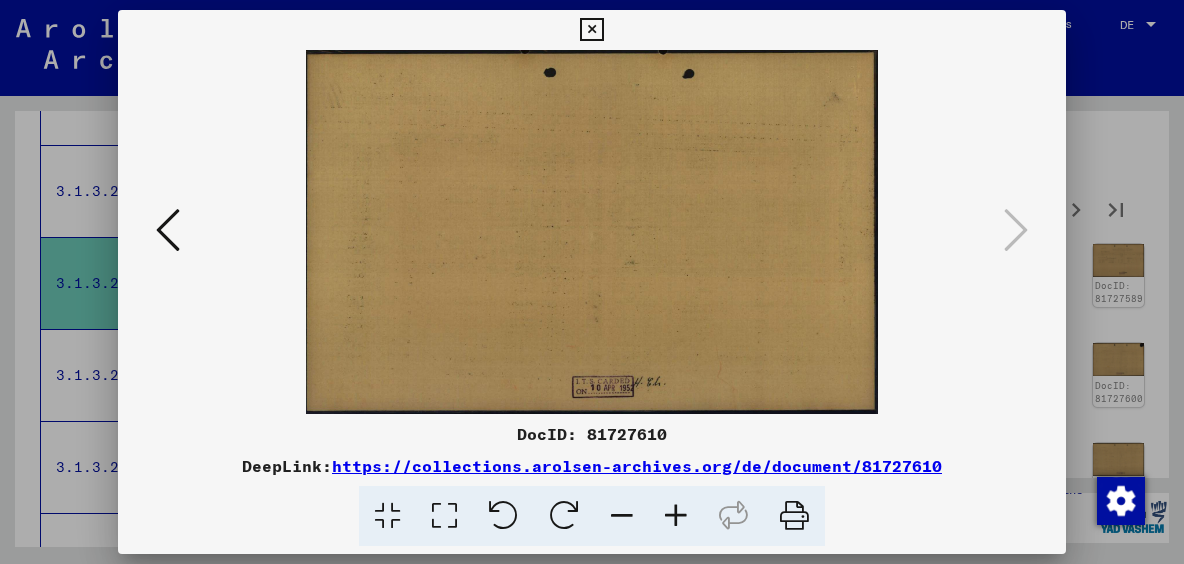 click at bounding box center (592, 282) 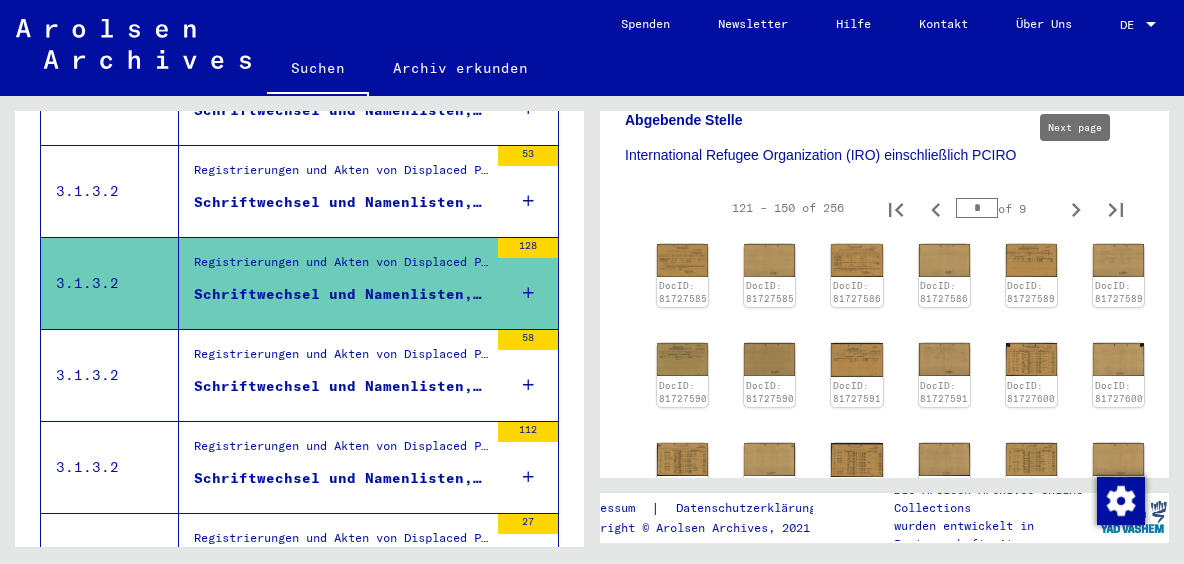 click 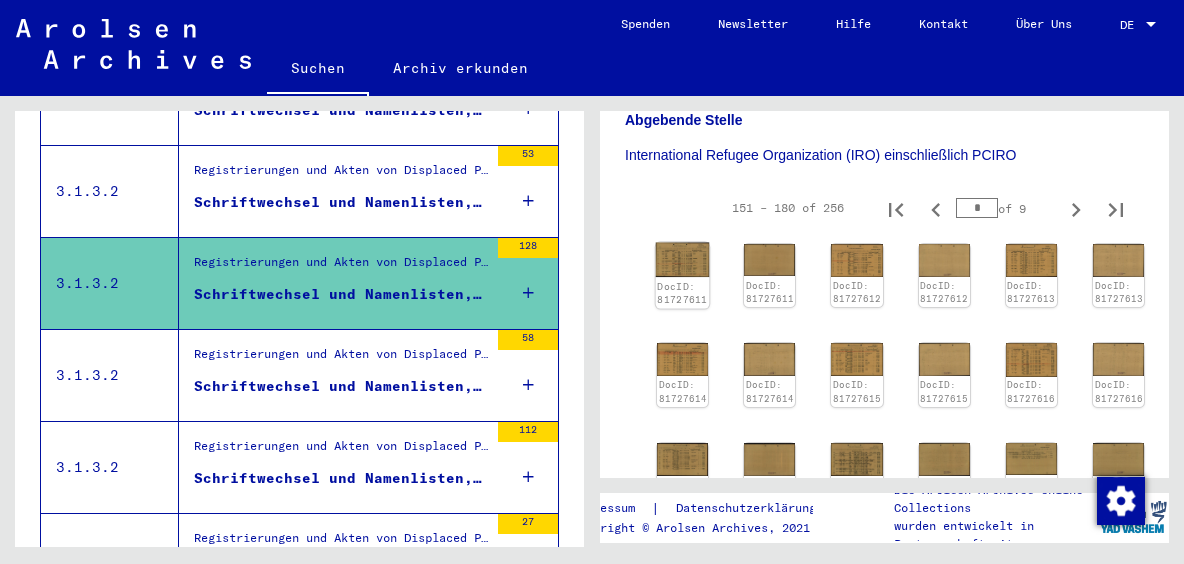 click 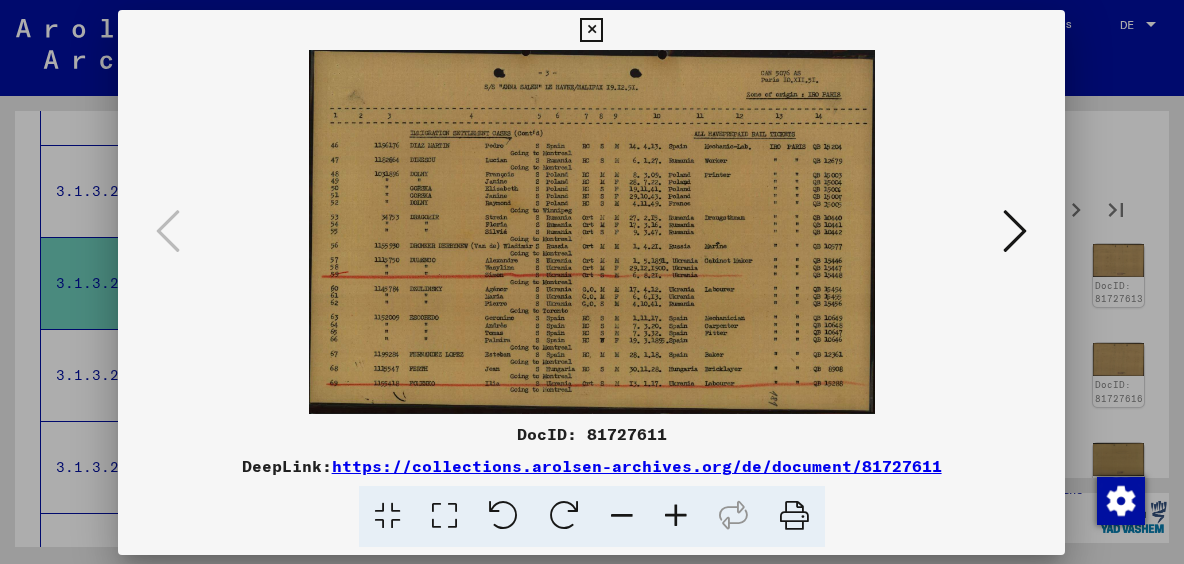 click at bounding box center [591, 232] 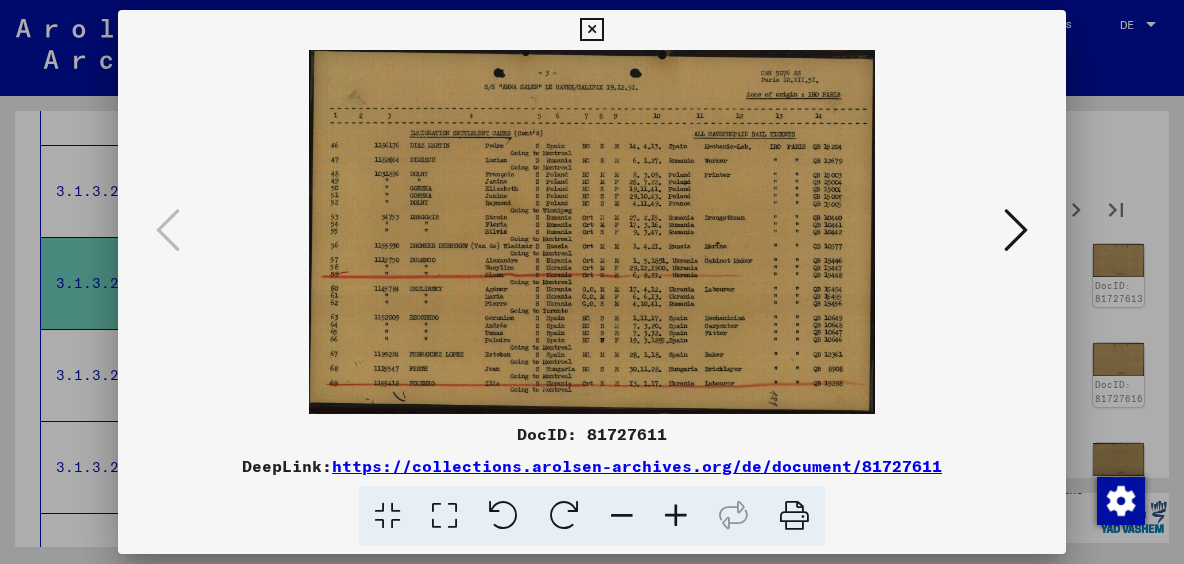 click at bounding box center (1016, 230) 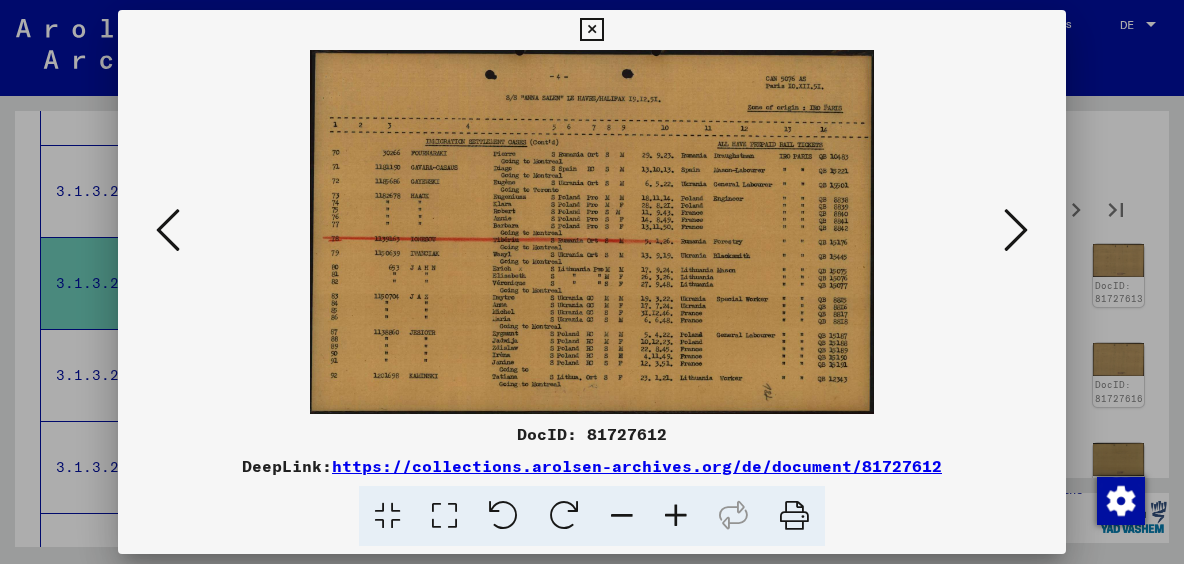 click at bounding box center [1016, 230] 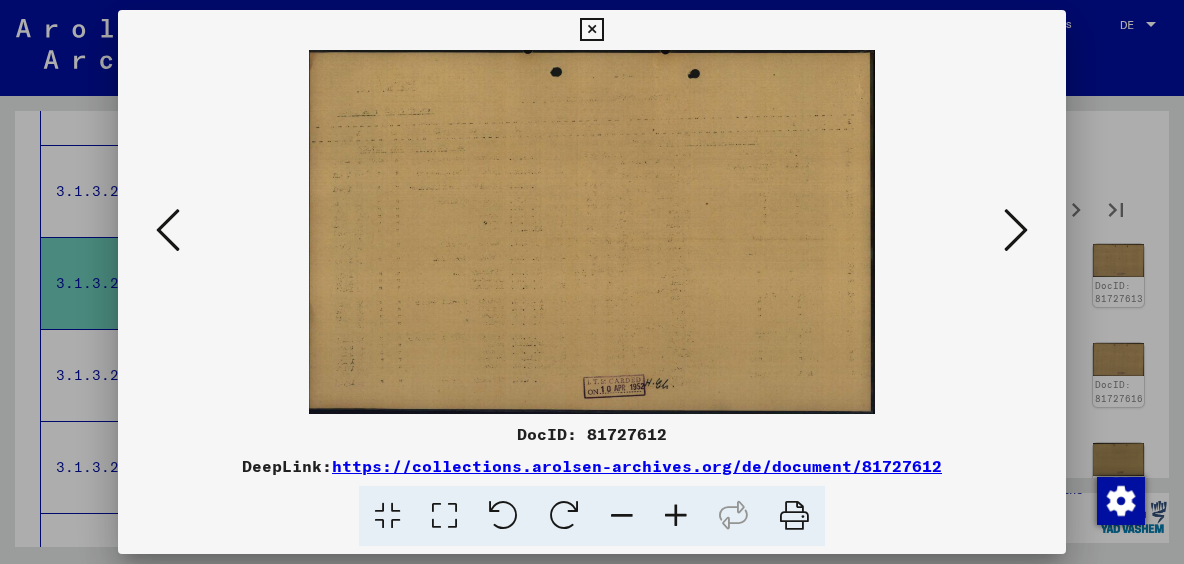 click at bounding box center [1016, 230] 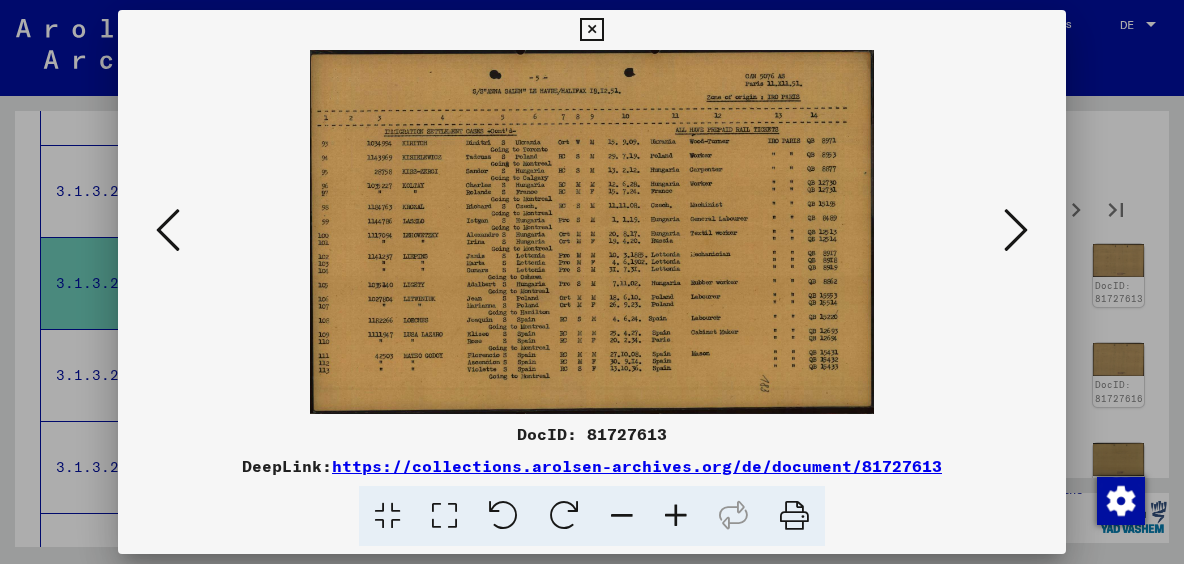 click at bounding box center [1016, 230] 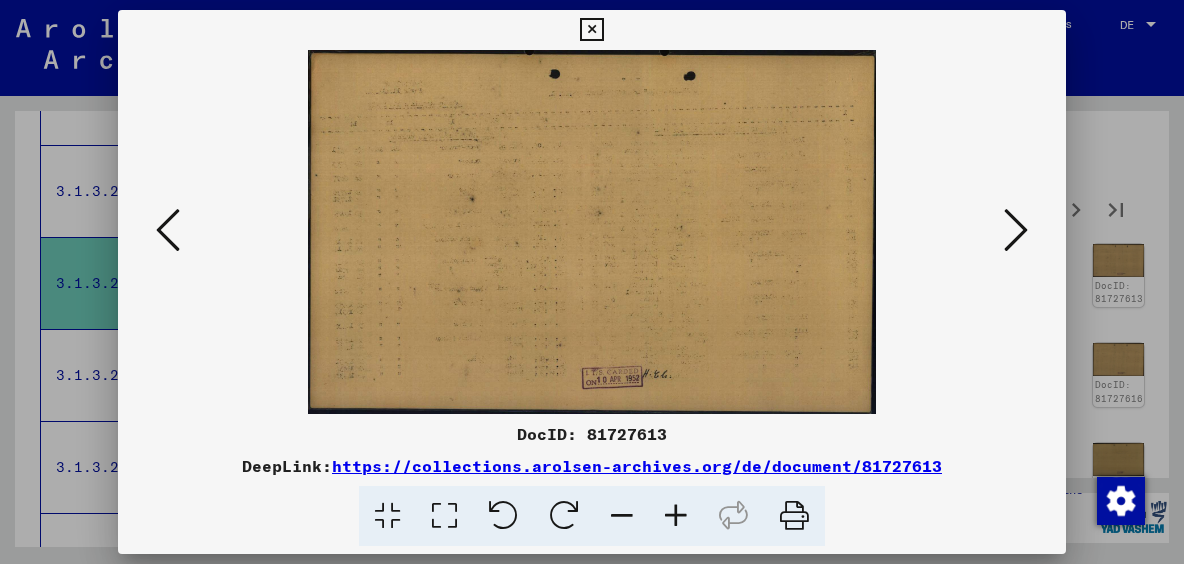 click at bounding box center [1016, 230] 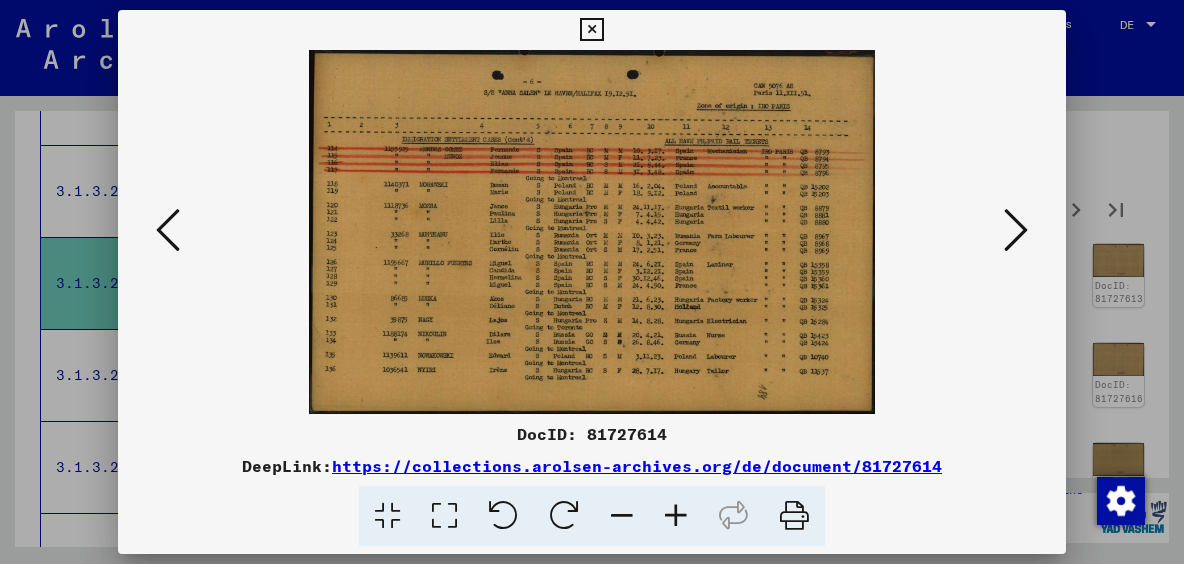 click at bounding box center (1016, 230) 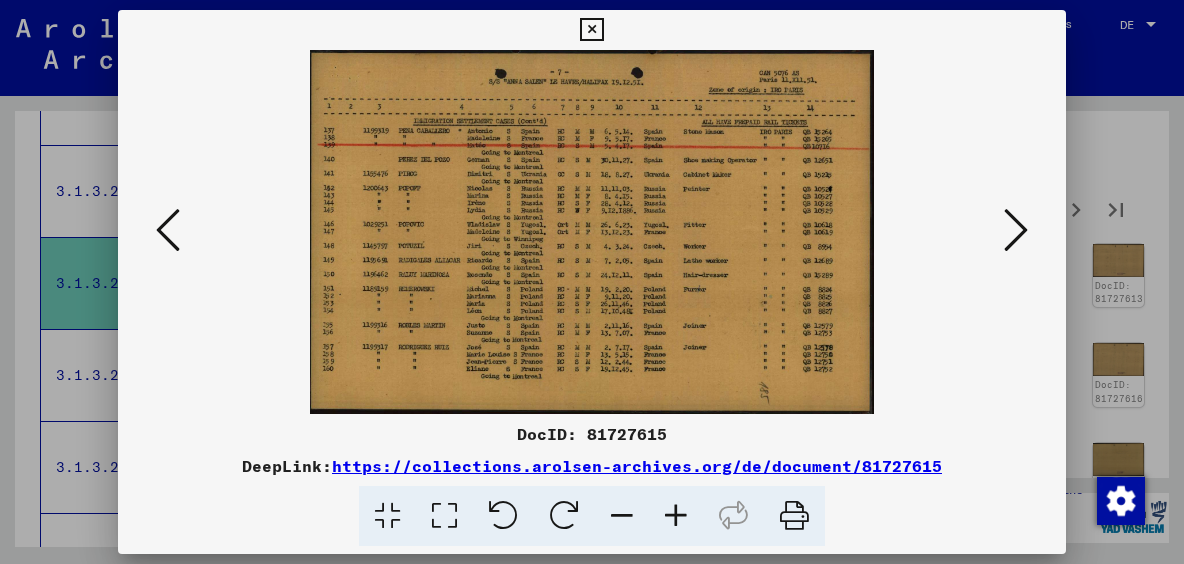 click at bounding box center [1016, 230] 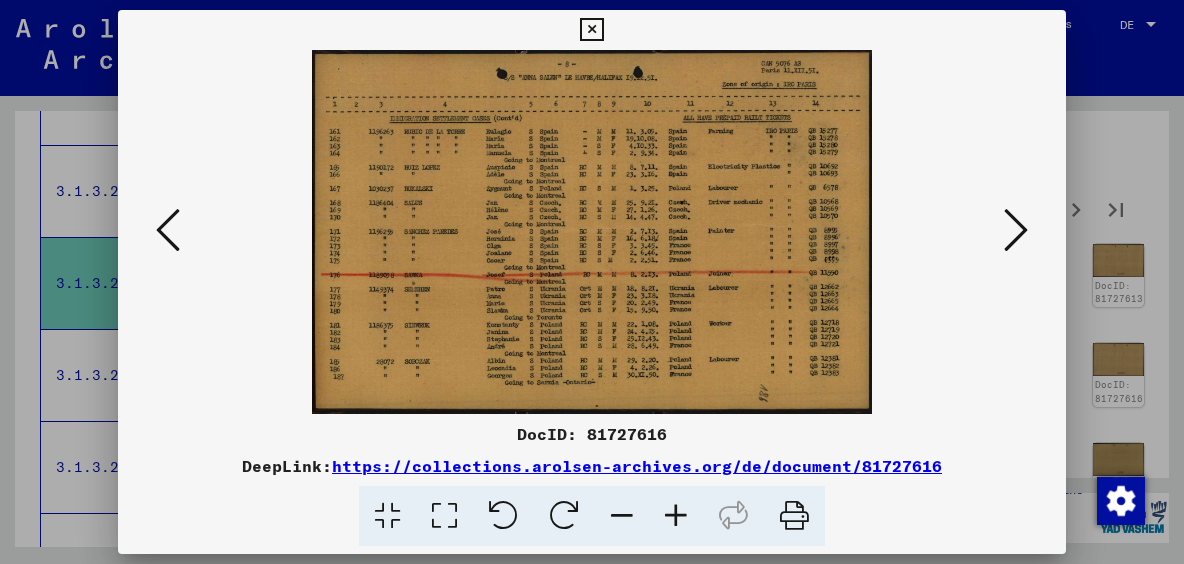 click at bounding box center (1016, 230) 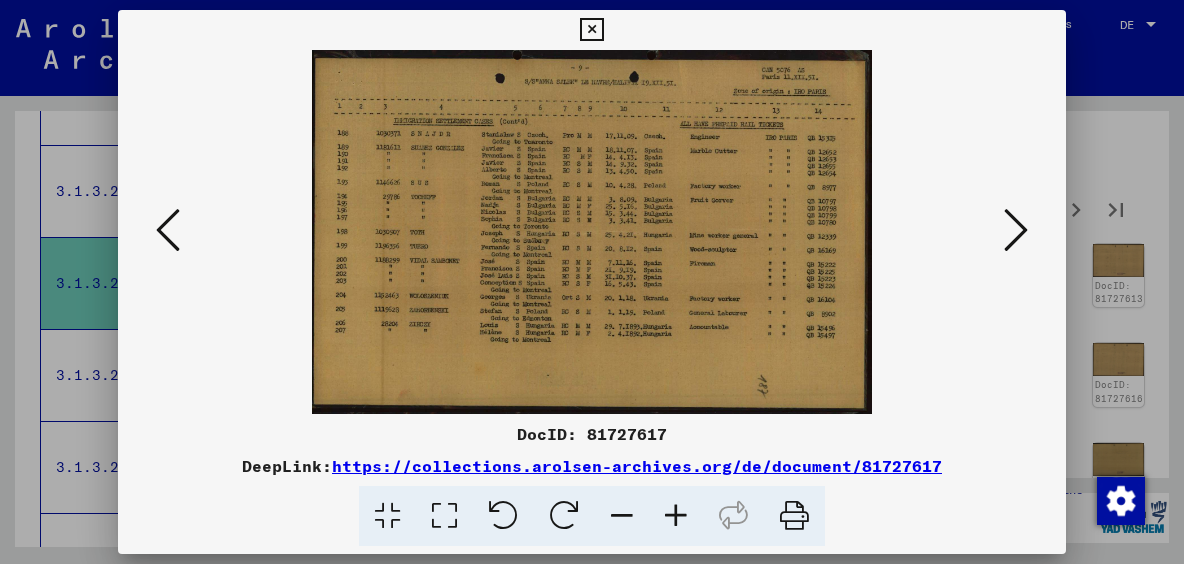 click at bounding box center [1016, 230] 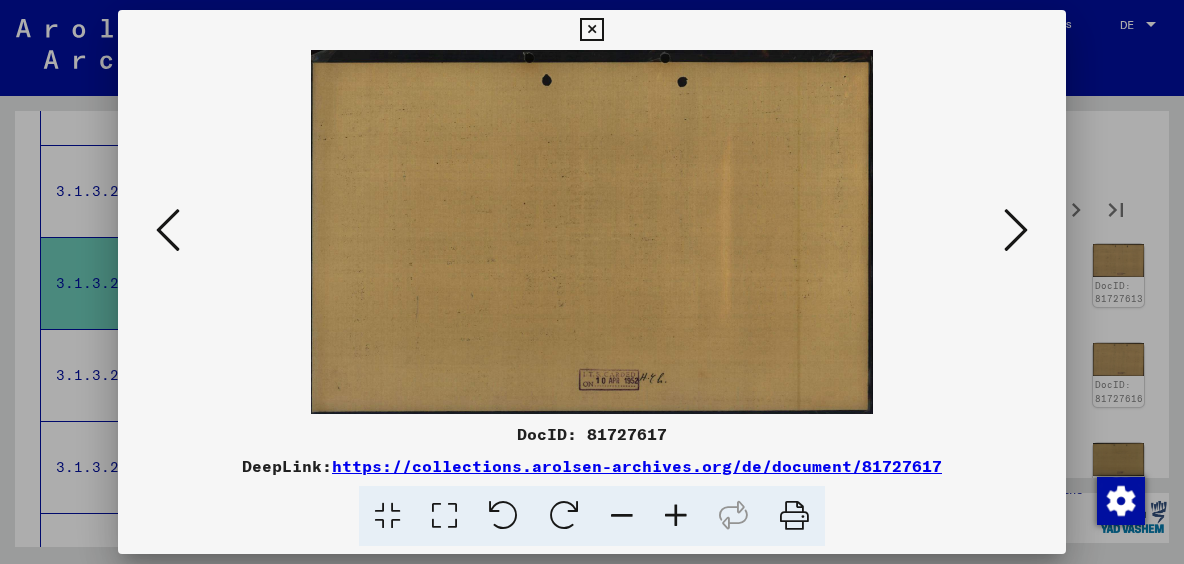 click at bounding box center [1016, 230] 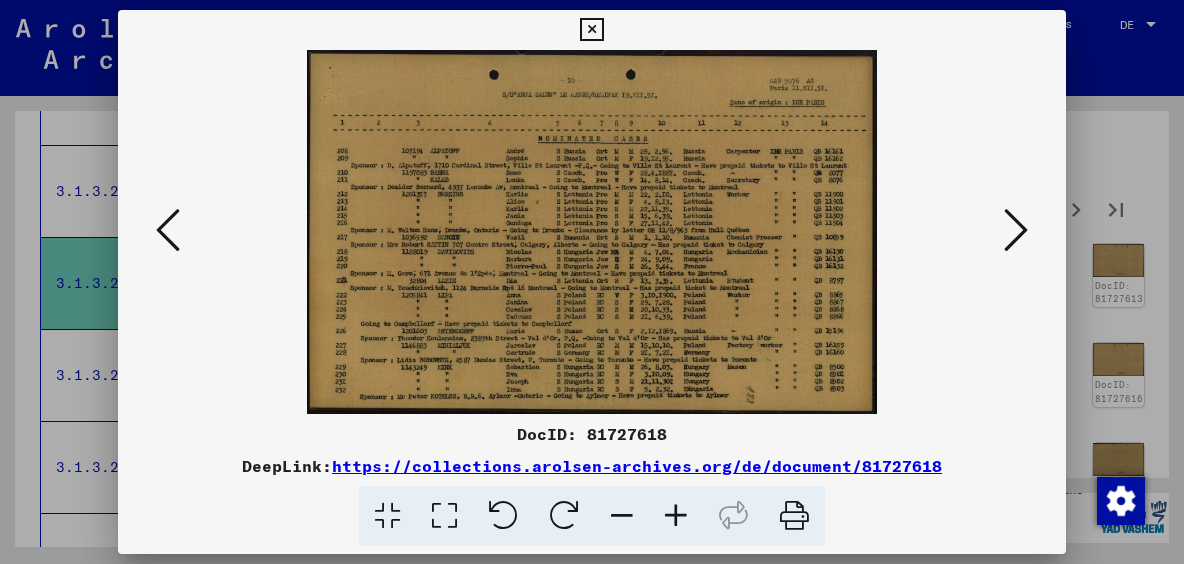 click at bounding box center (1016, 230) 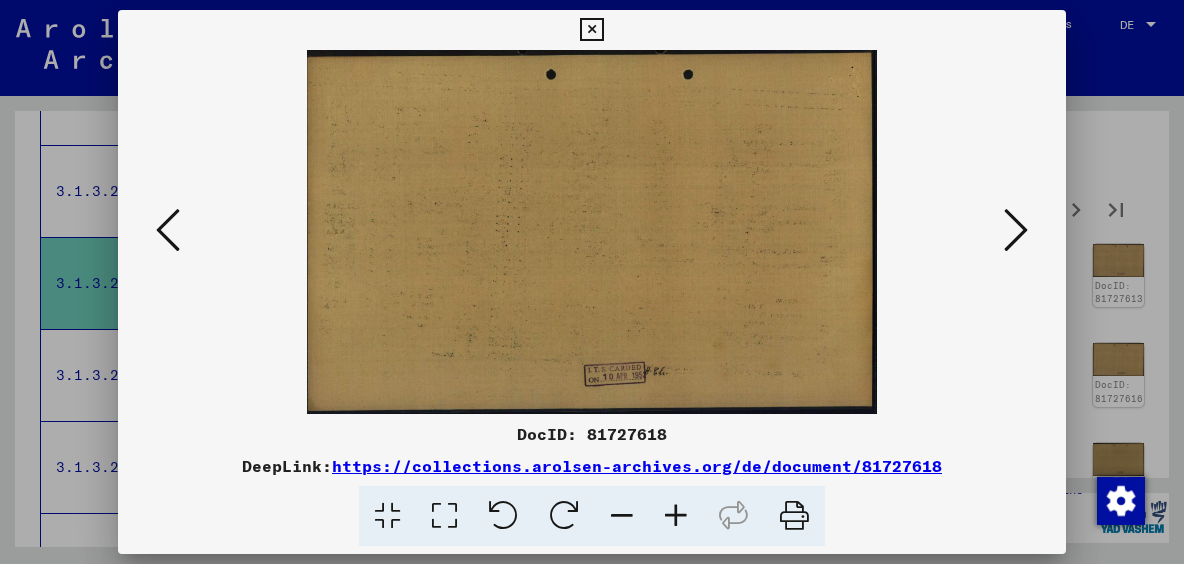 click at bounding box center (1016, 230) 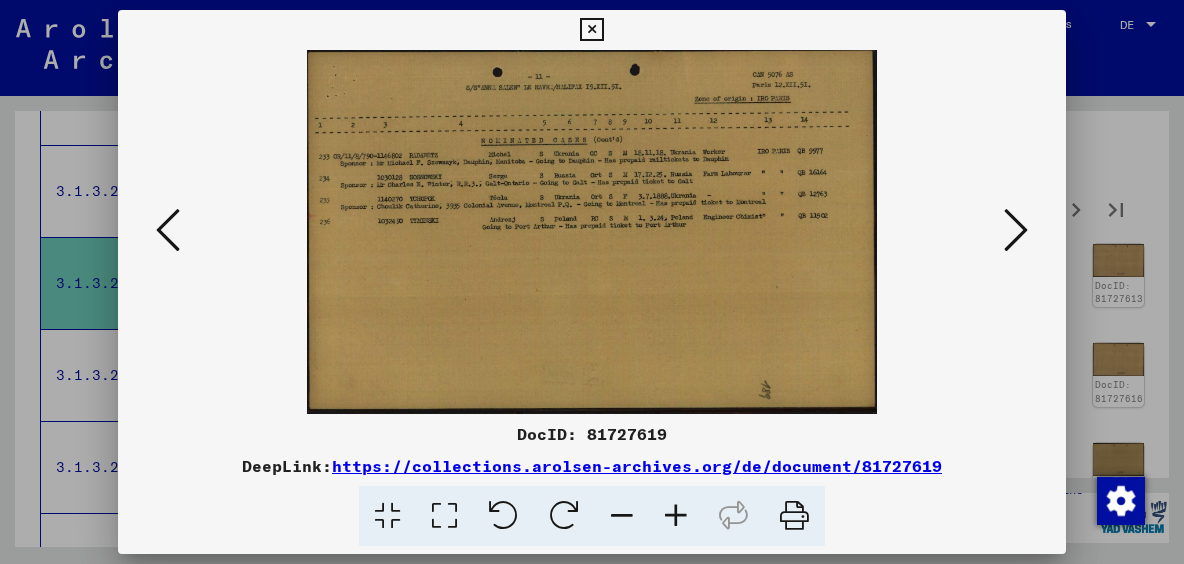 click at bounding box center [1016, 230] 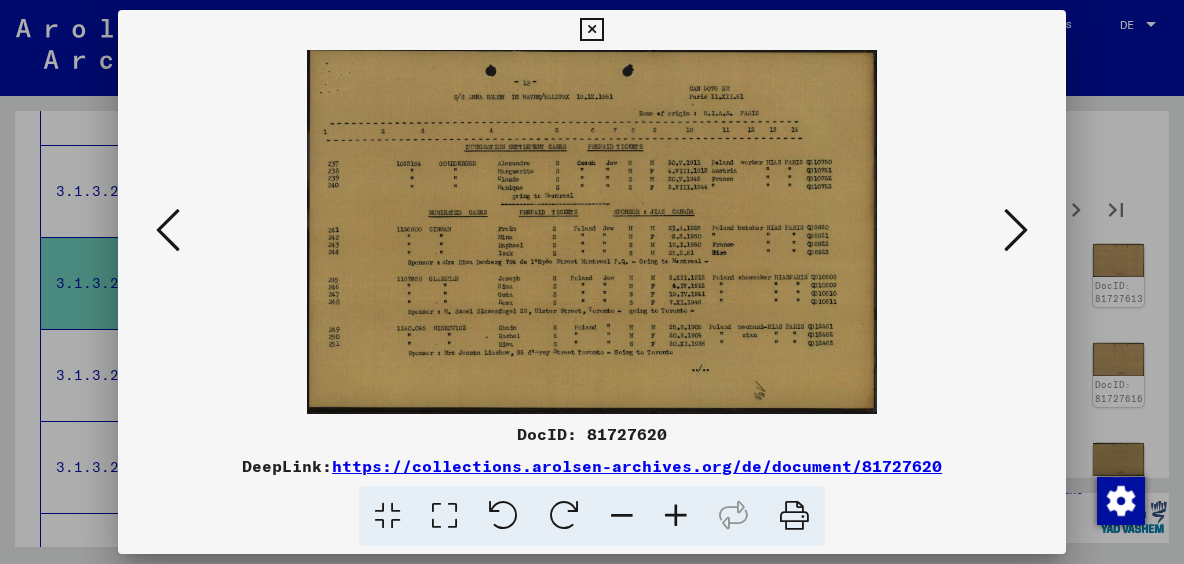 click at bounding box center (1016, 230) 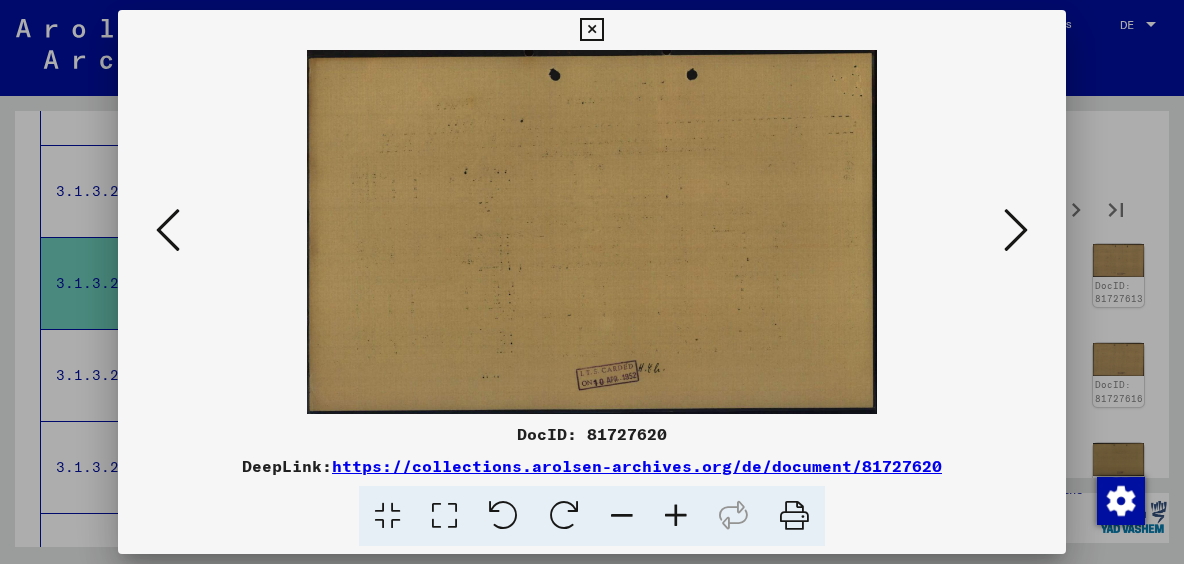 click at bounding box center [1016, 230] 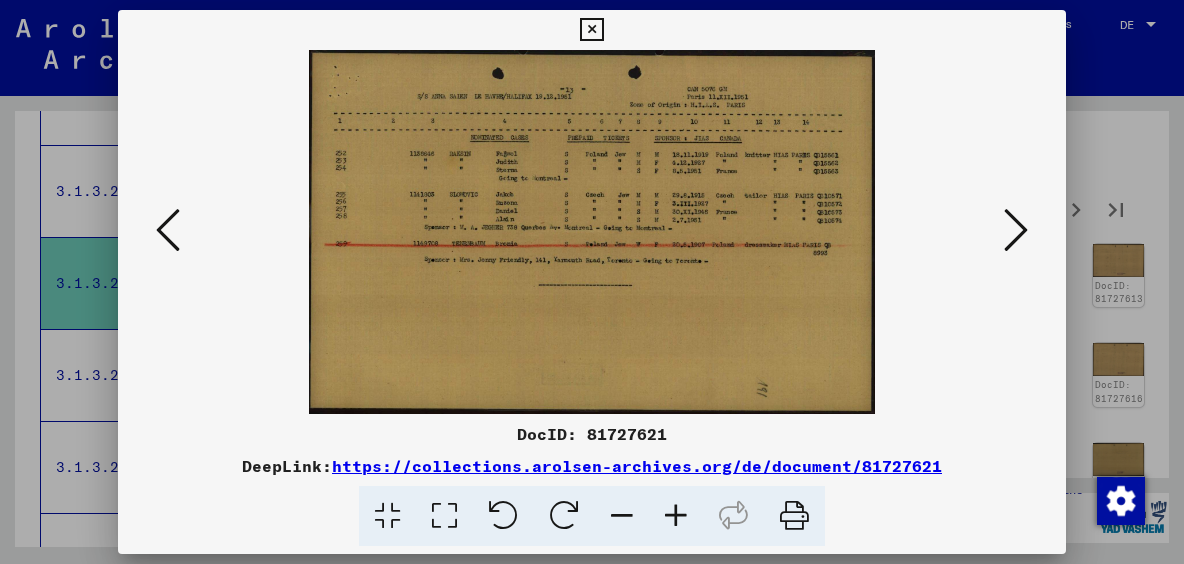 click at bounding box center (1016, 230) 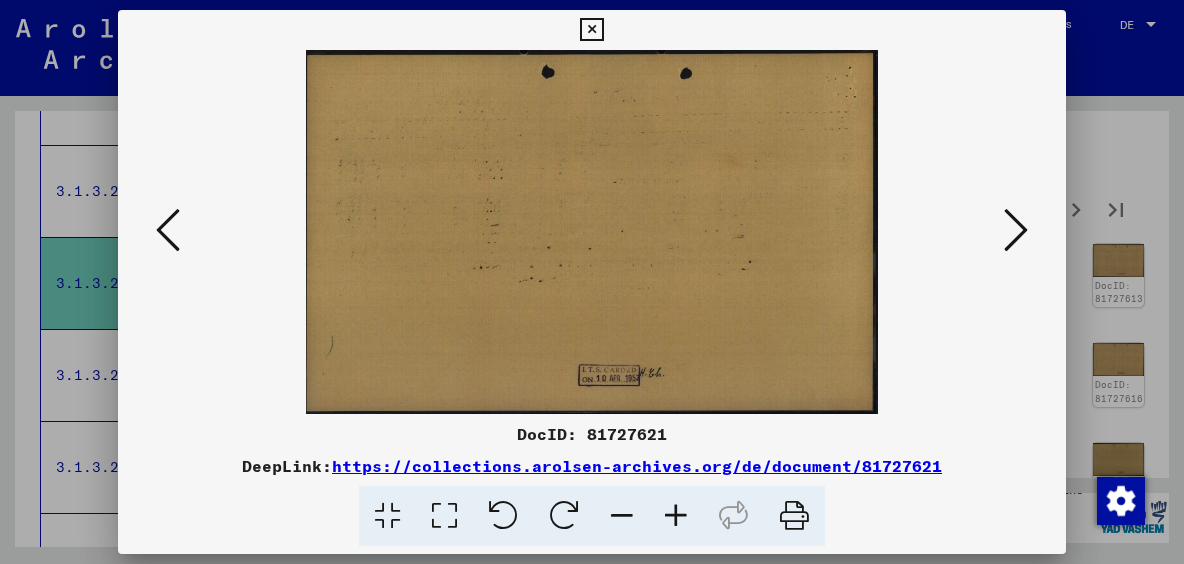 click at bounding box center [1016, 230] 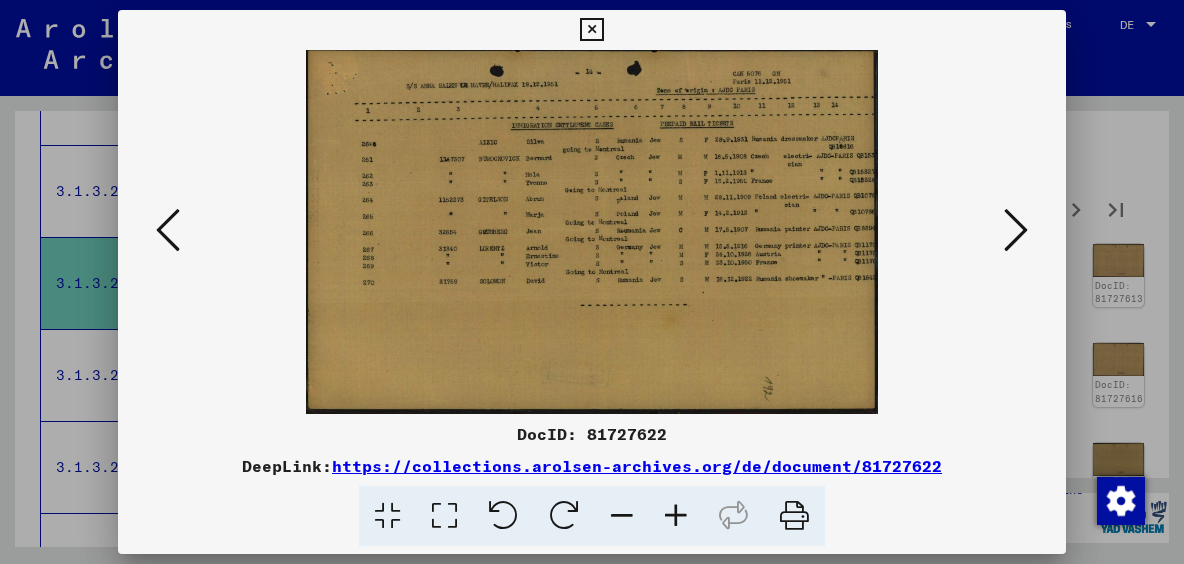 click at bounding box center [1016, 230] 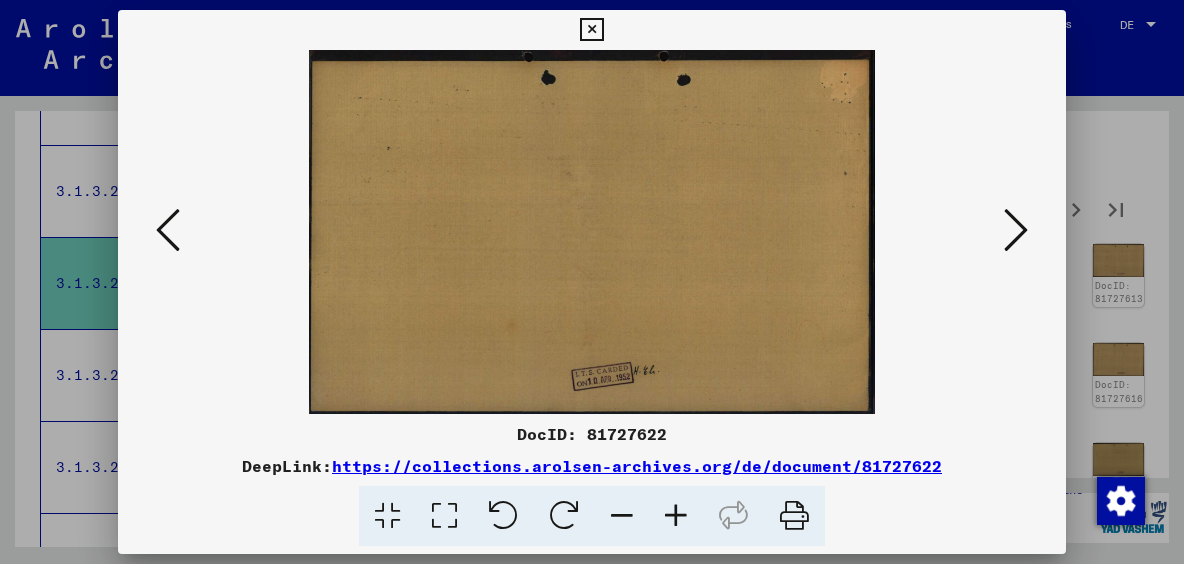 click at bounding box center [1016, 230] 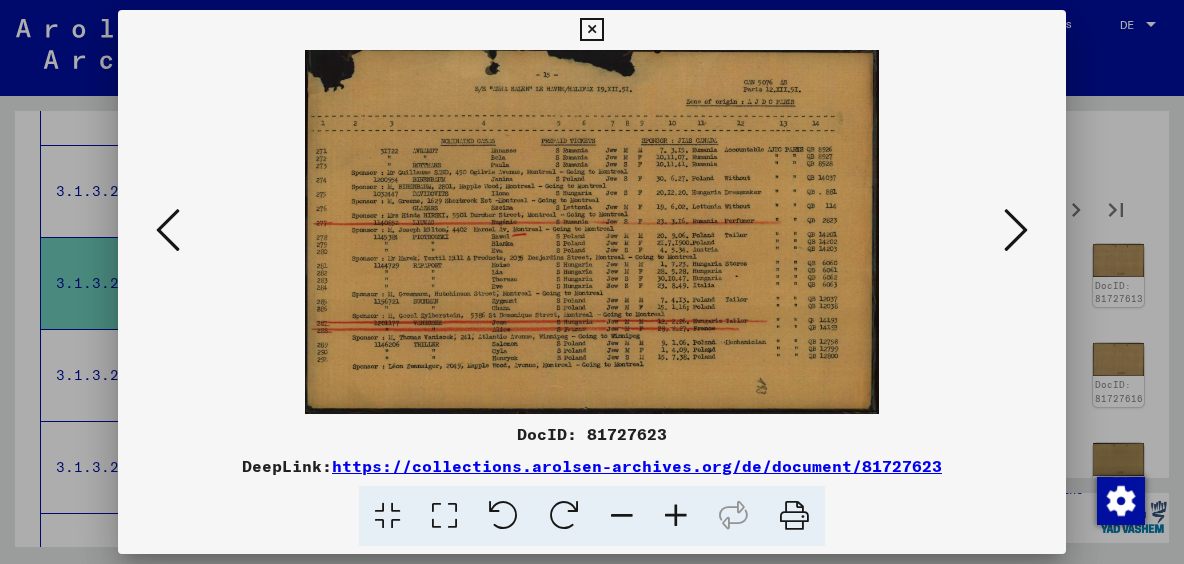click at bounding box center (1016, 230) 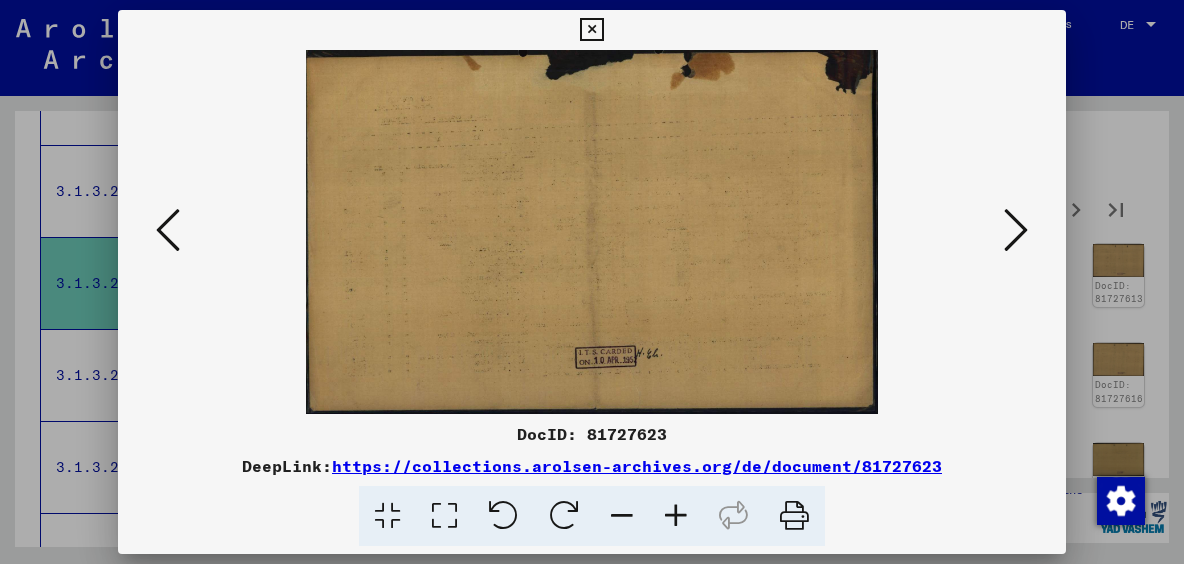 click at bounding box center (1016, 230) 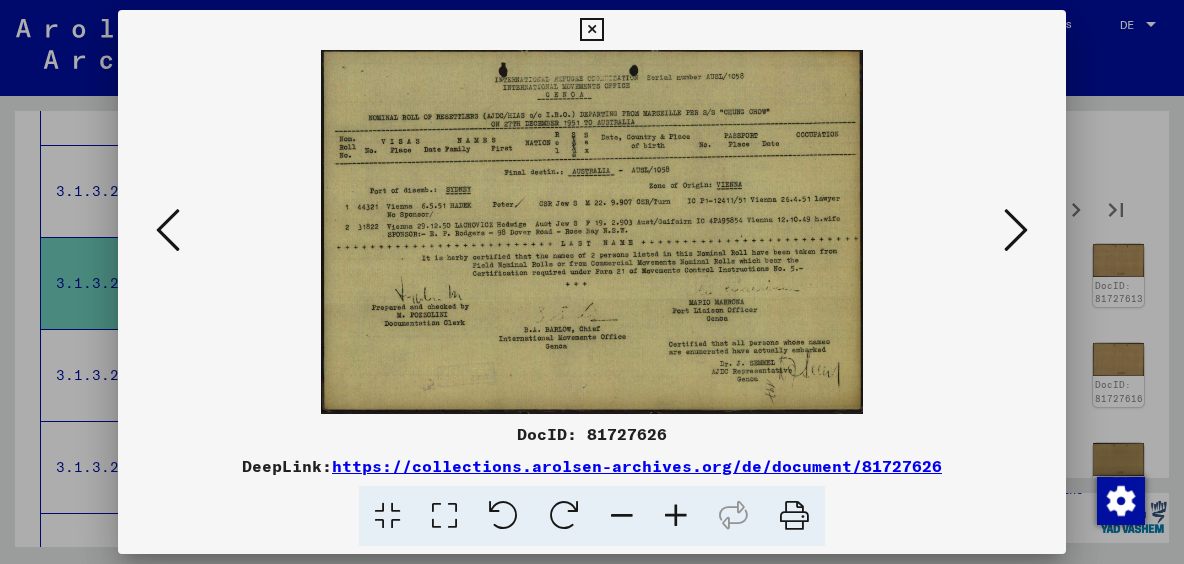 click at bounding box center [1016, 230] 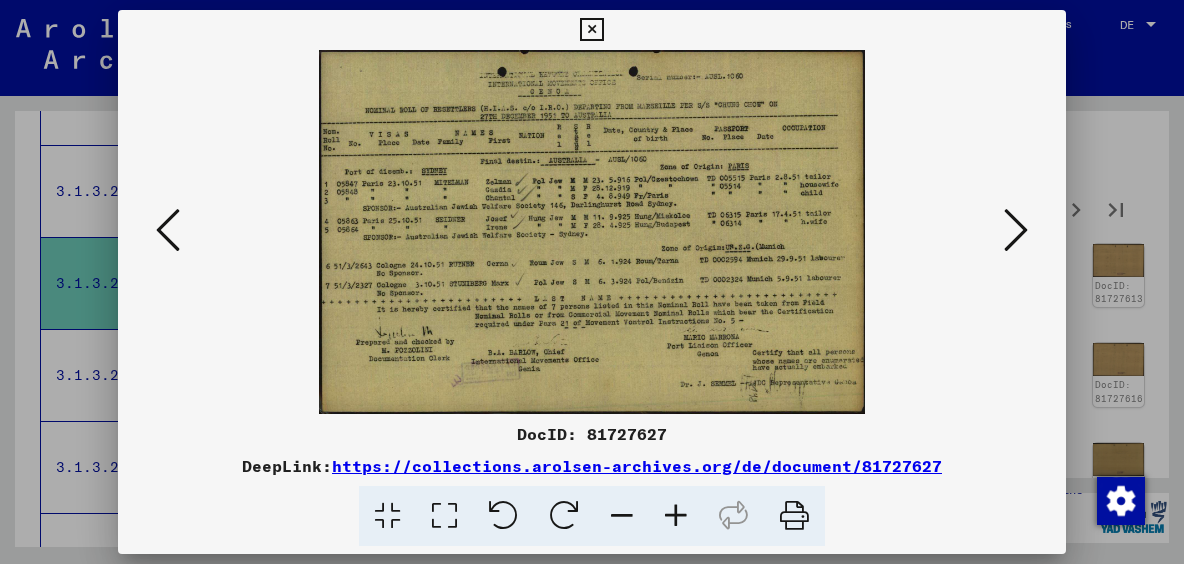 click at bounding box center [1016, 230] 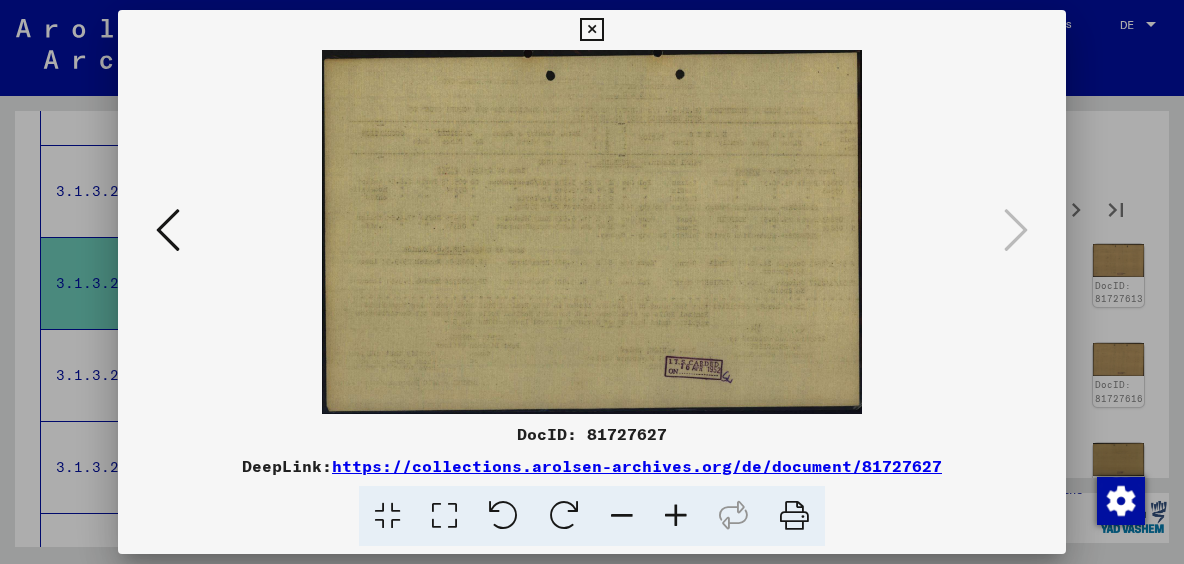 click at bounding box center [592, 282] 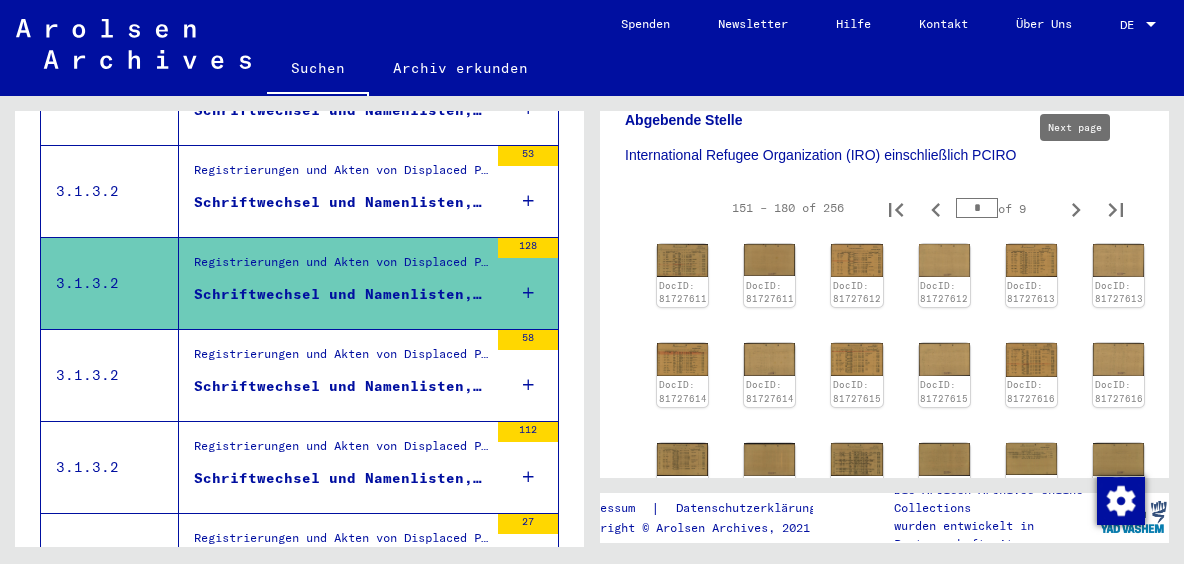 click 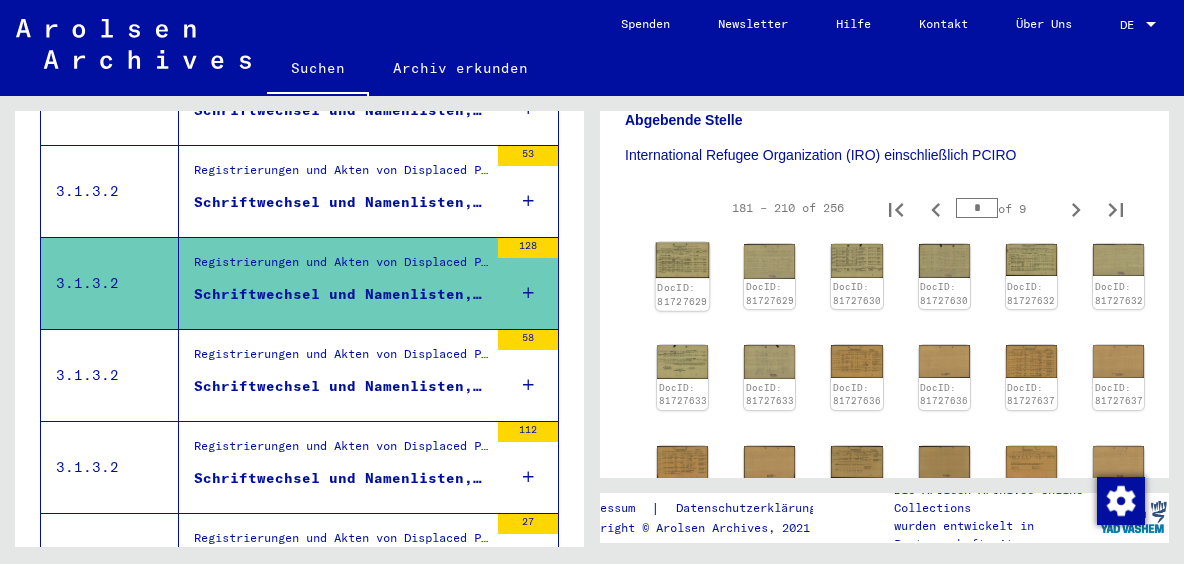 click 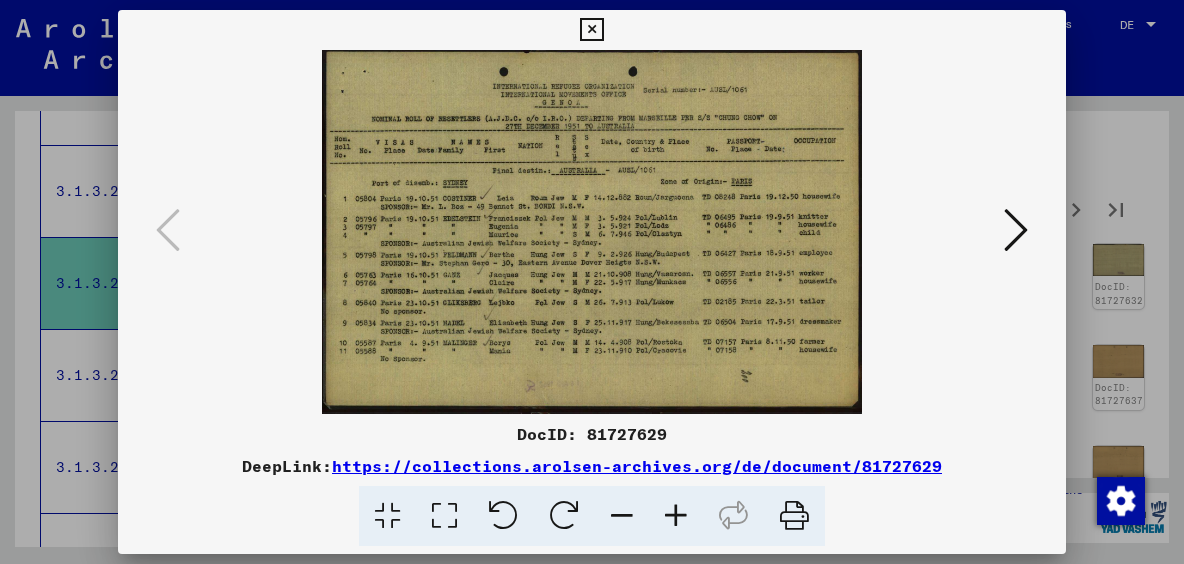 click at bounding box center [1016, 230] 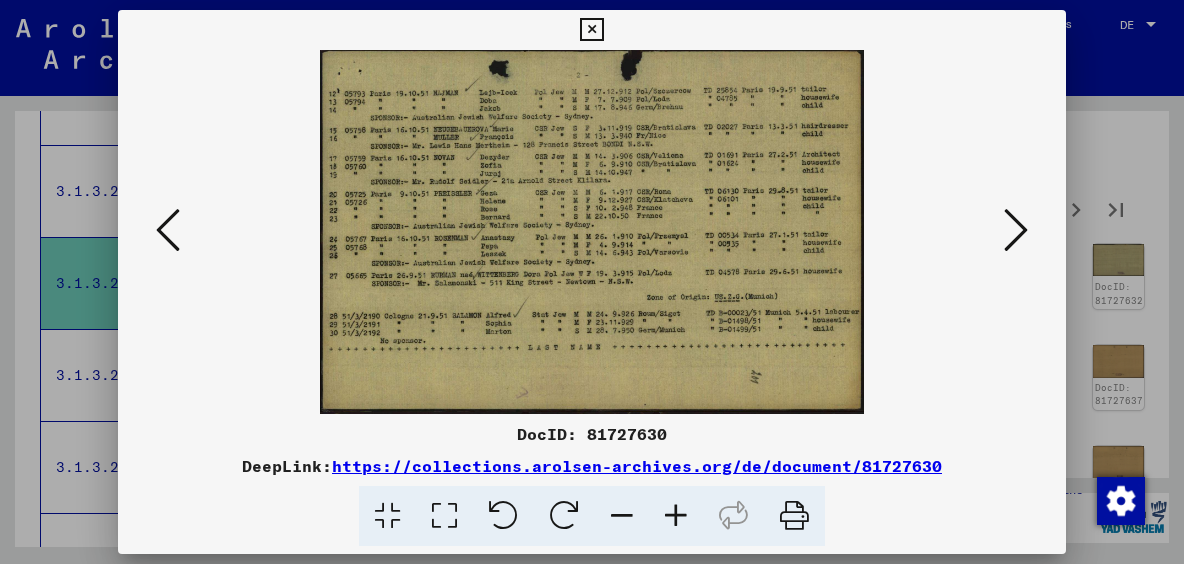 click at bounding box center [1016, 230] 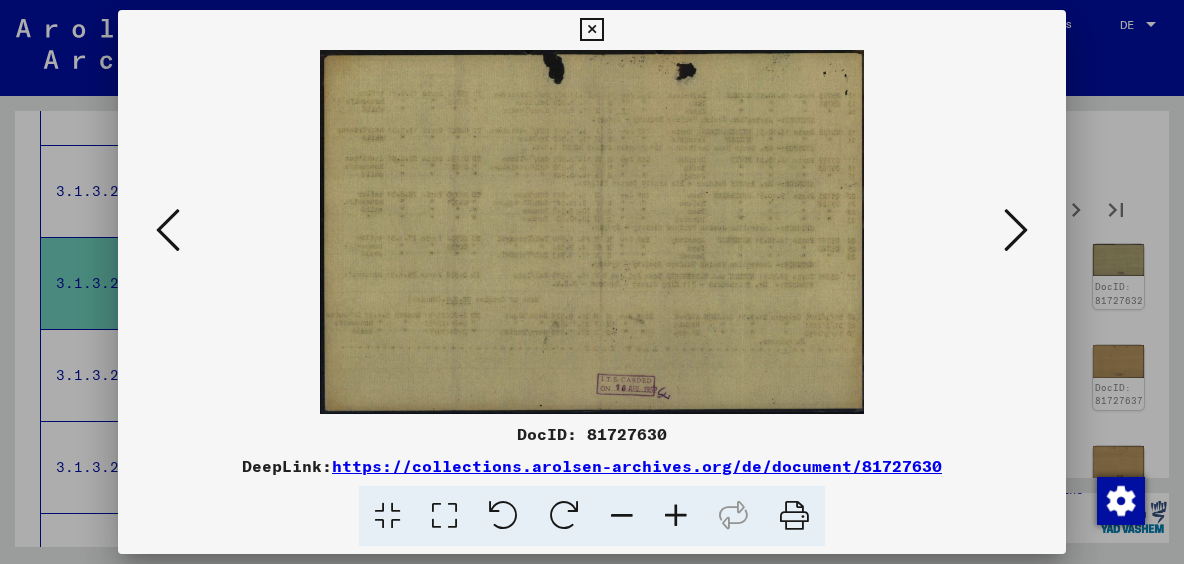 click at bounding box center (1016, 230) 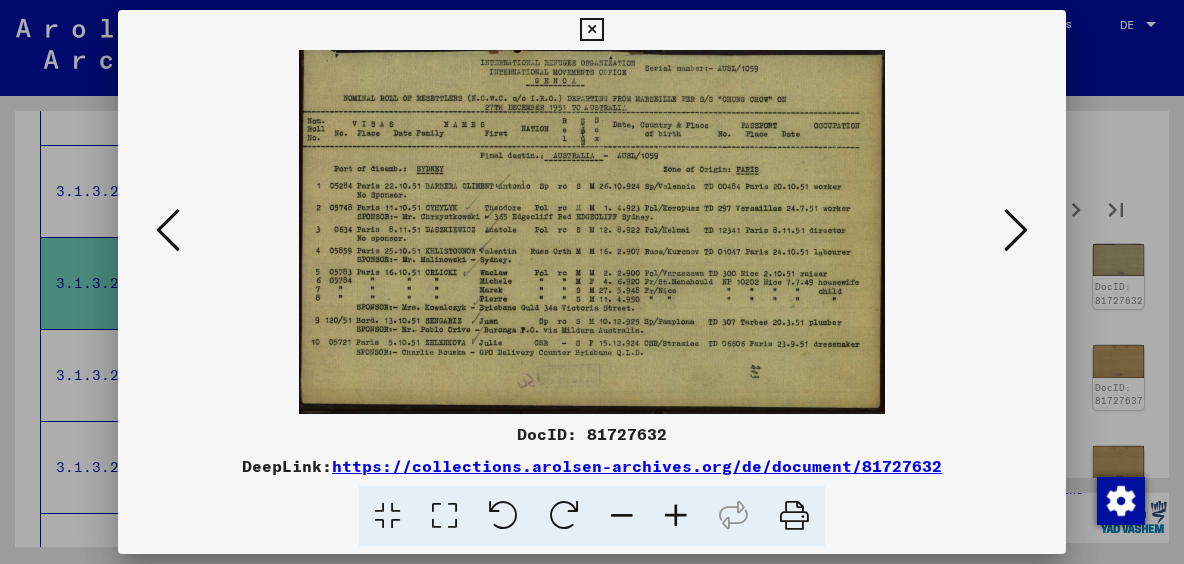 click at bounding box center (1016, 230) 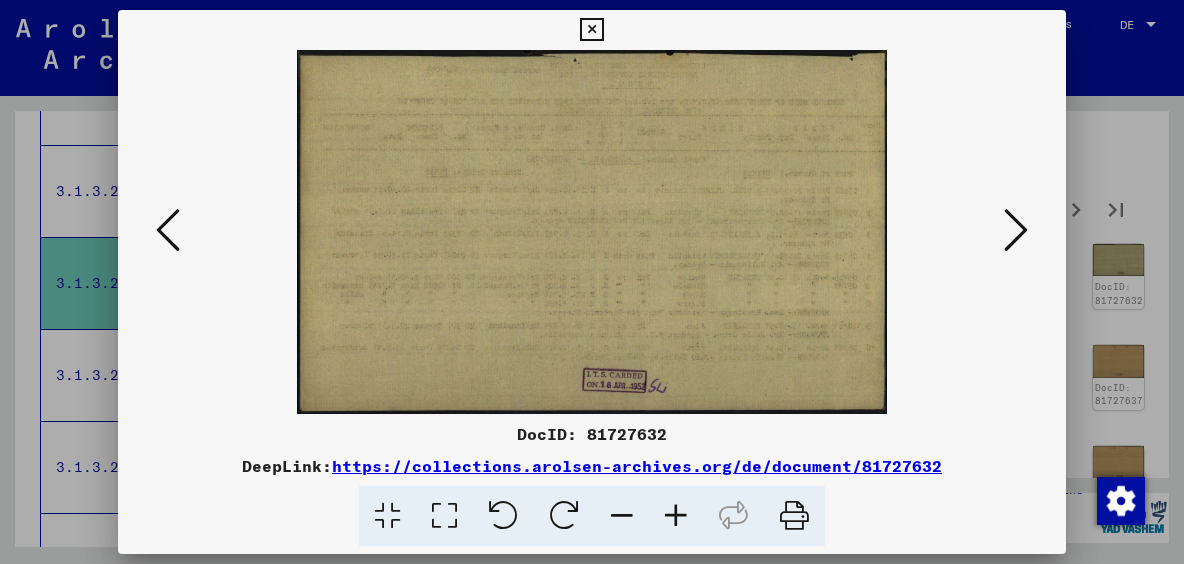 click at bounding box center [1016, 230] 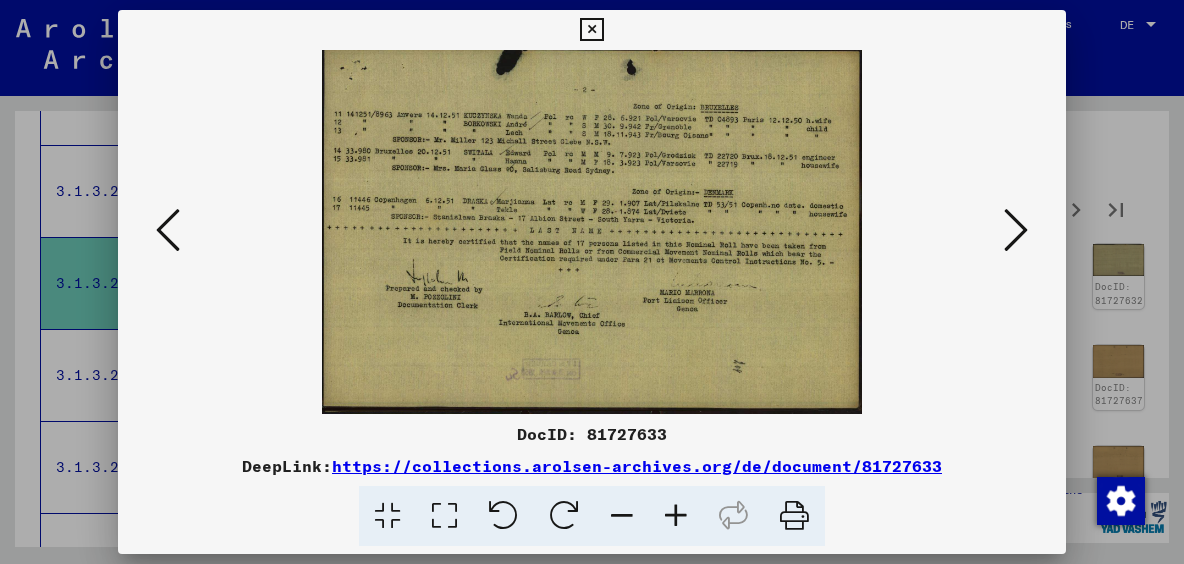 click at bounding box center (1016, 230) 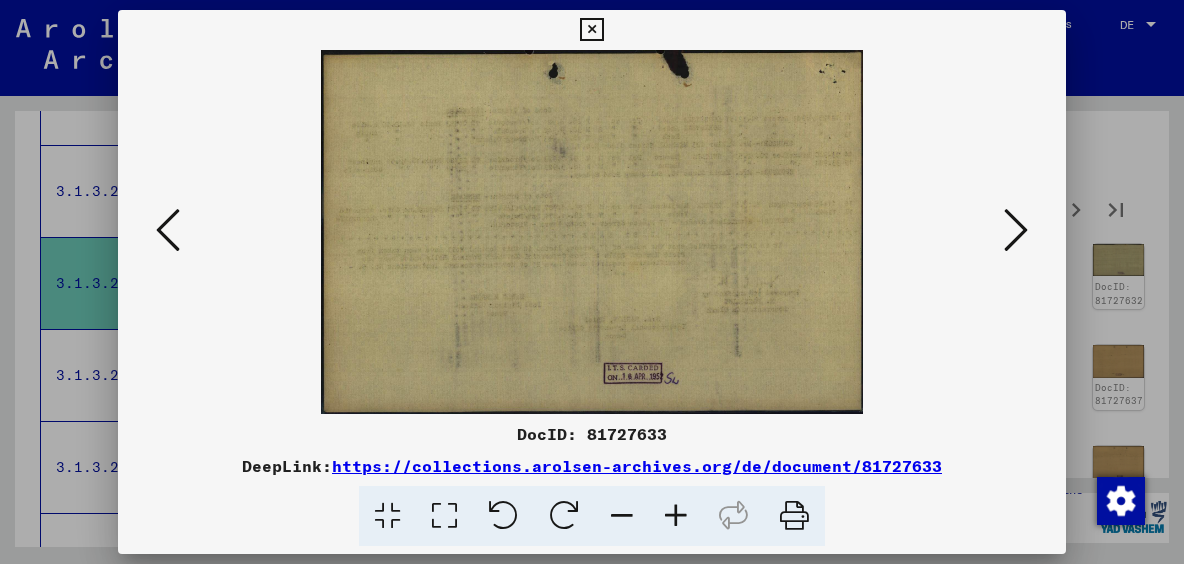click at bounding box center (1016, 230) 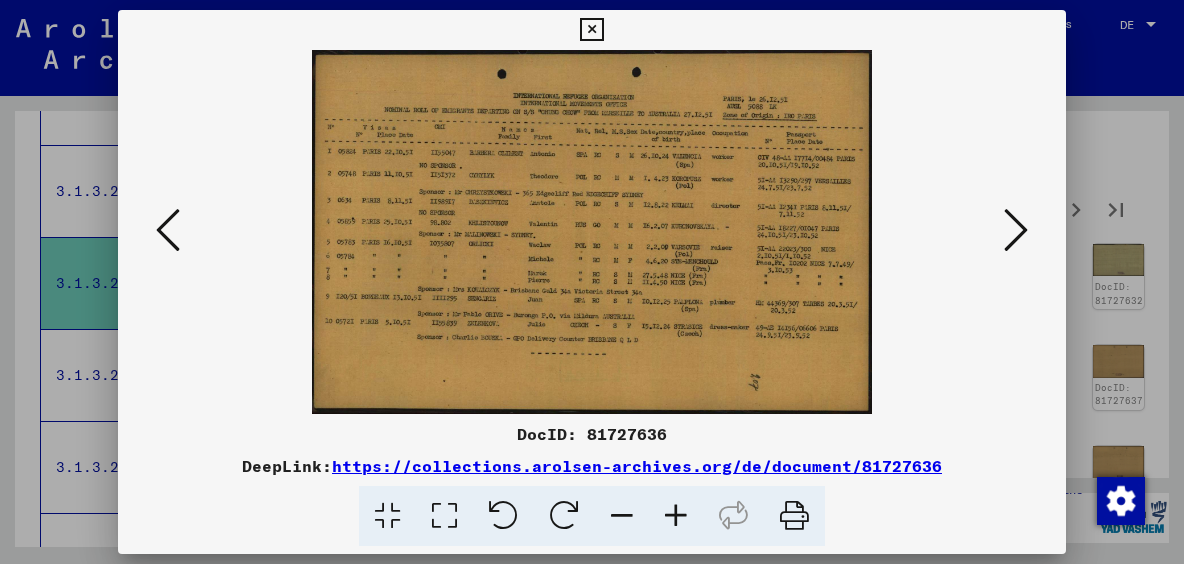 click at bounding box center [1016, 230] 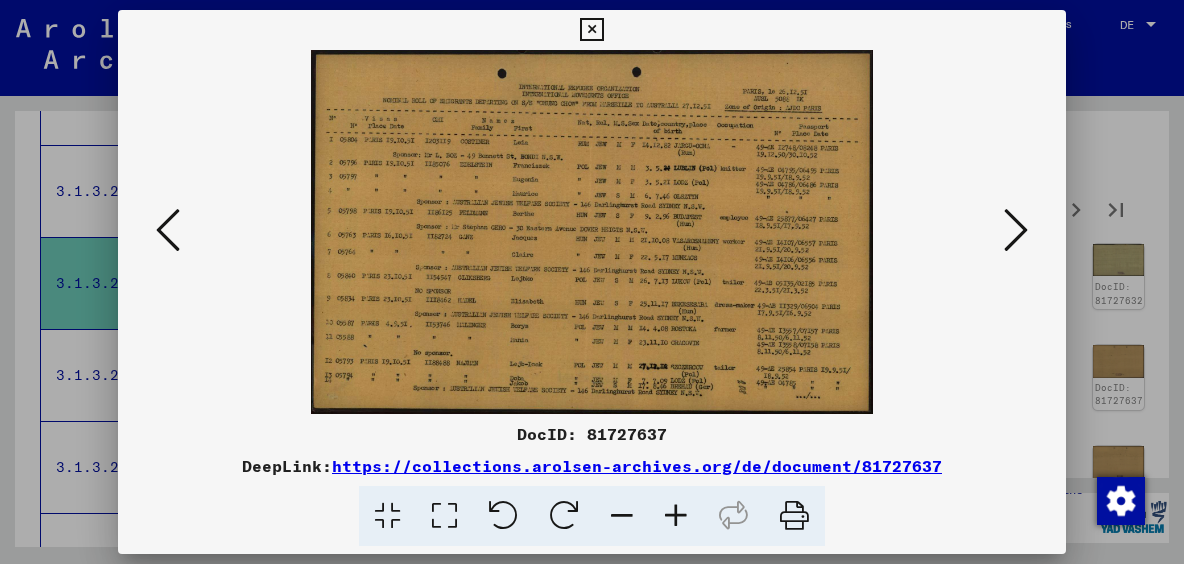 click at bounding box center (1016, 230) 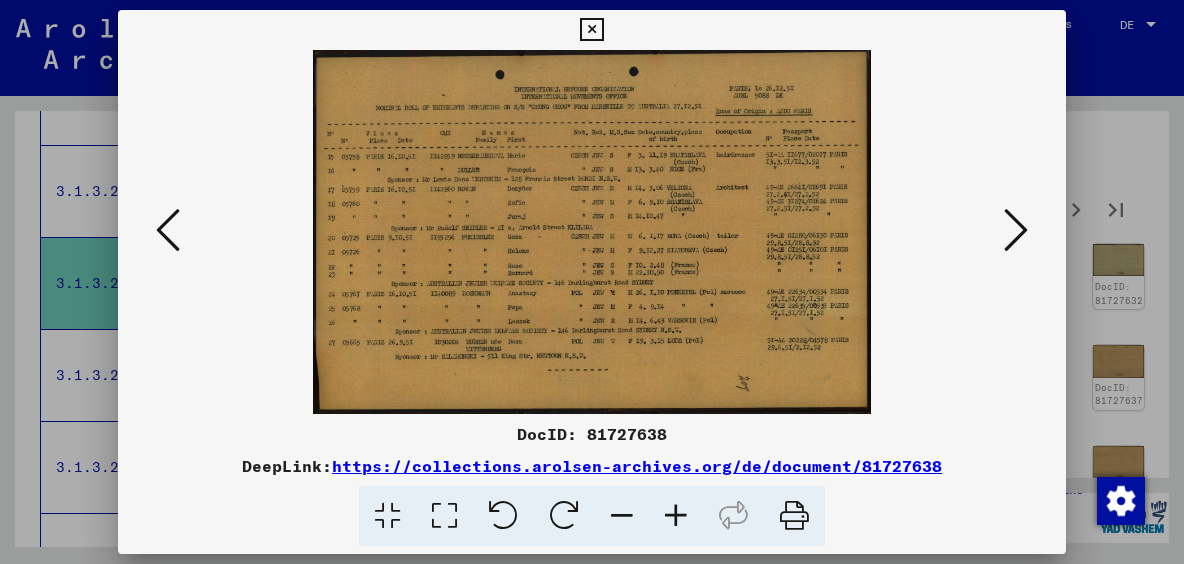 click at bounding box center (1016, 230) 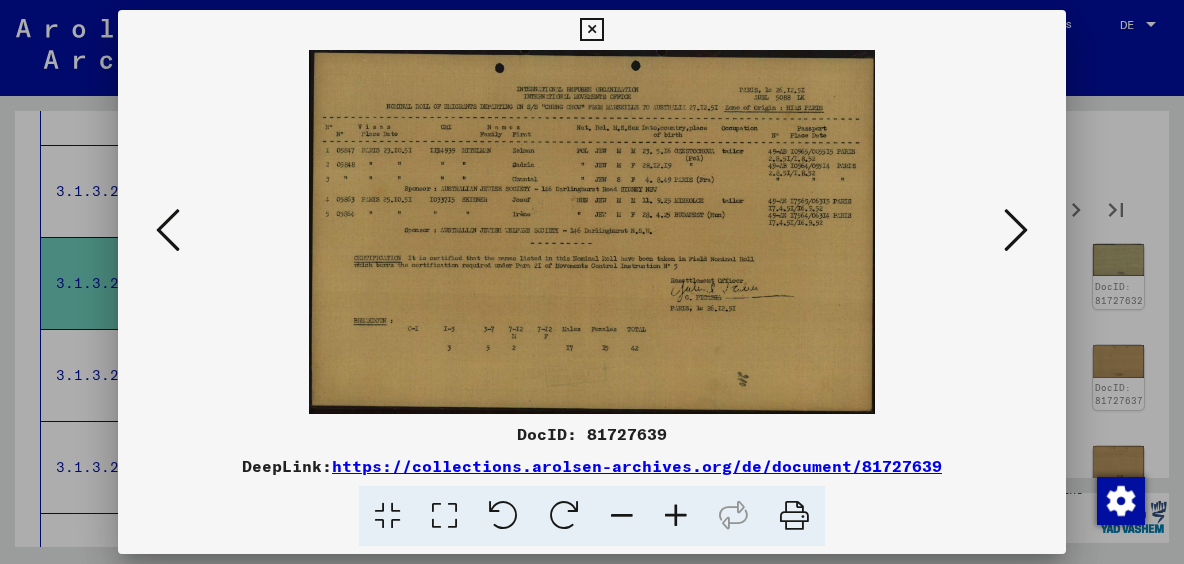 click at bounding box center (1016, 230) 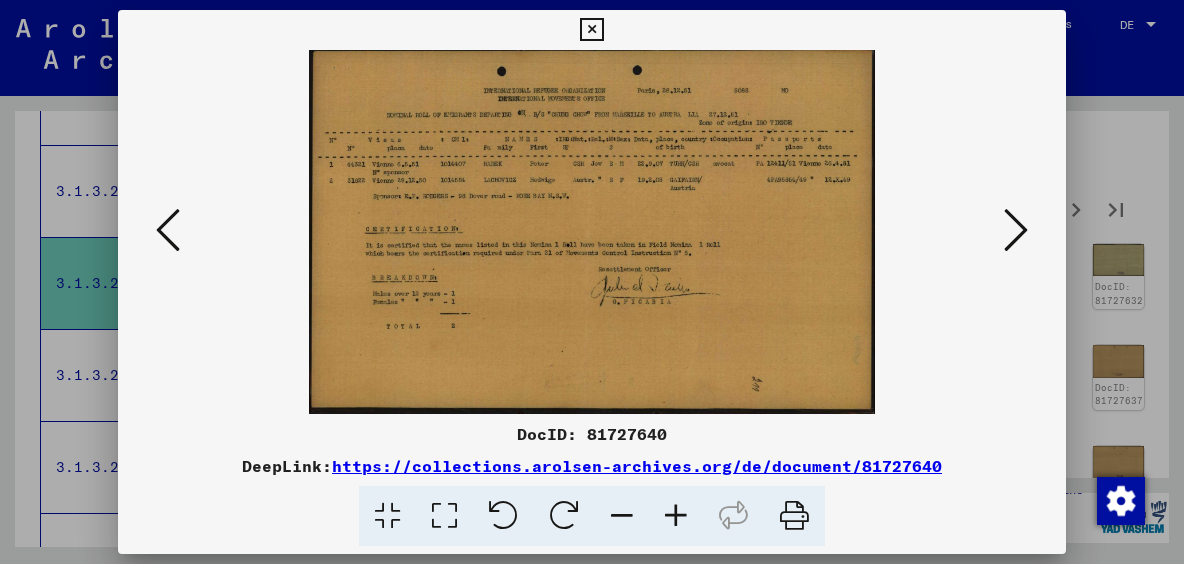 click at bounding box center [1016, 230] 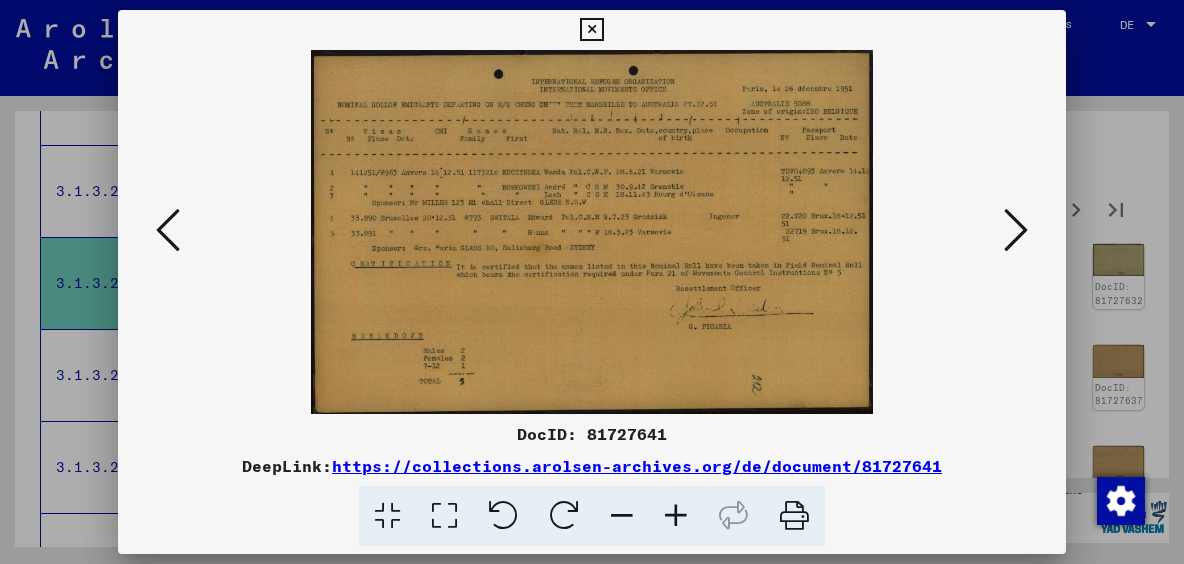 click at bounding box center (1016, 230) 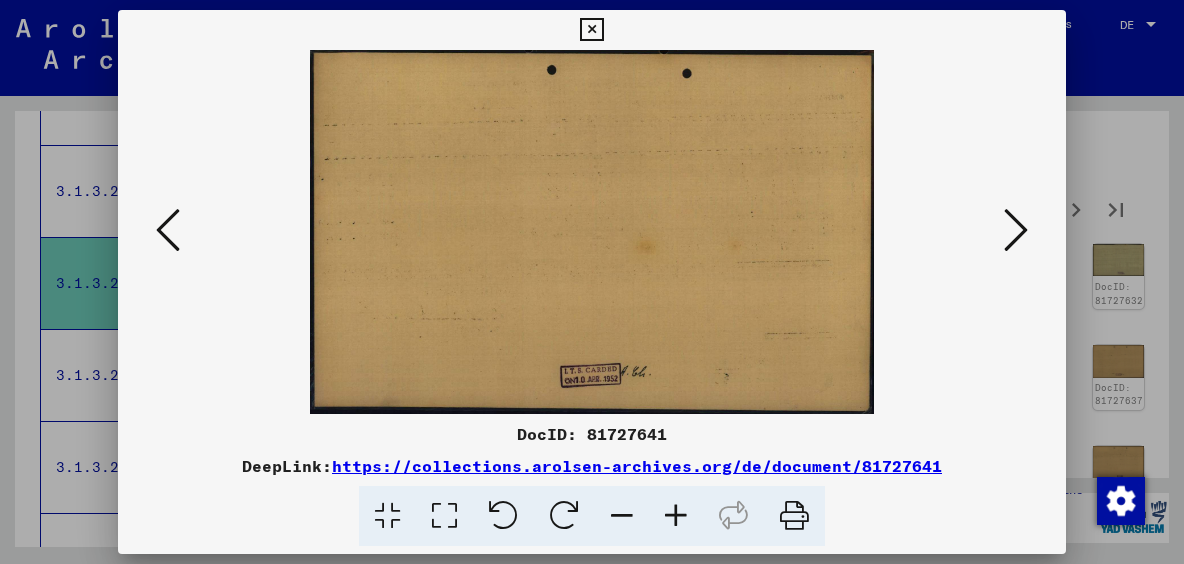 click at bounding box center (1016, 230) 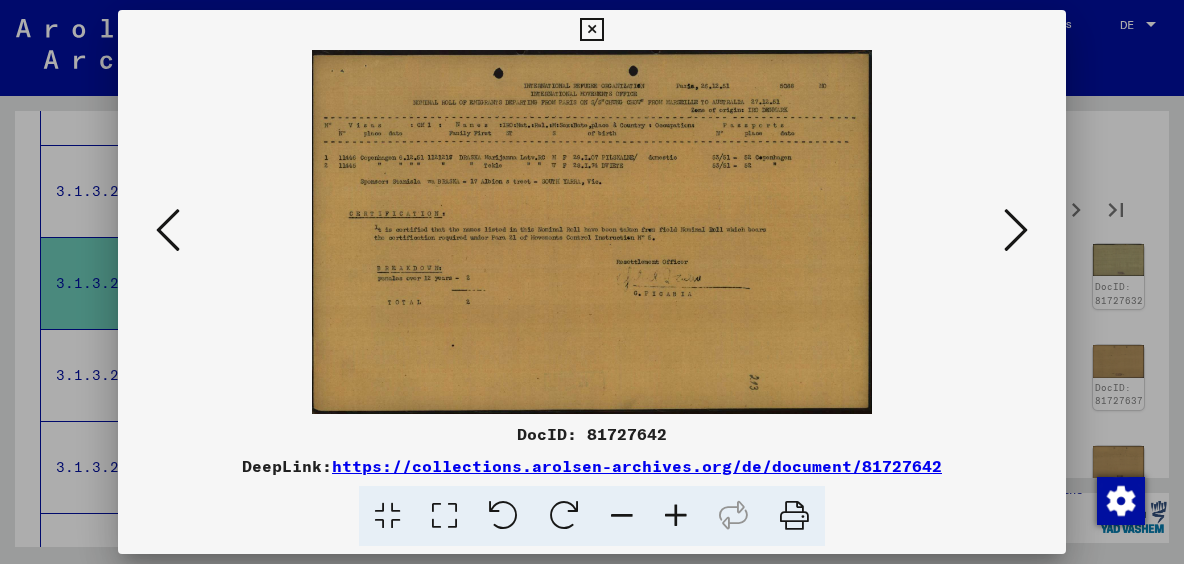 click at bounding box center (1016, 230) 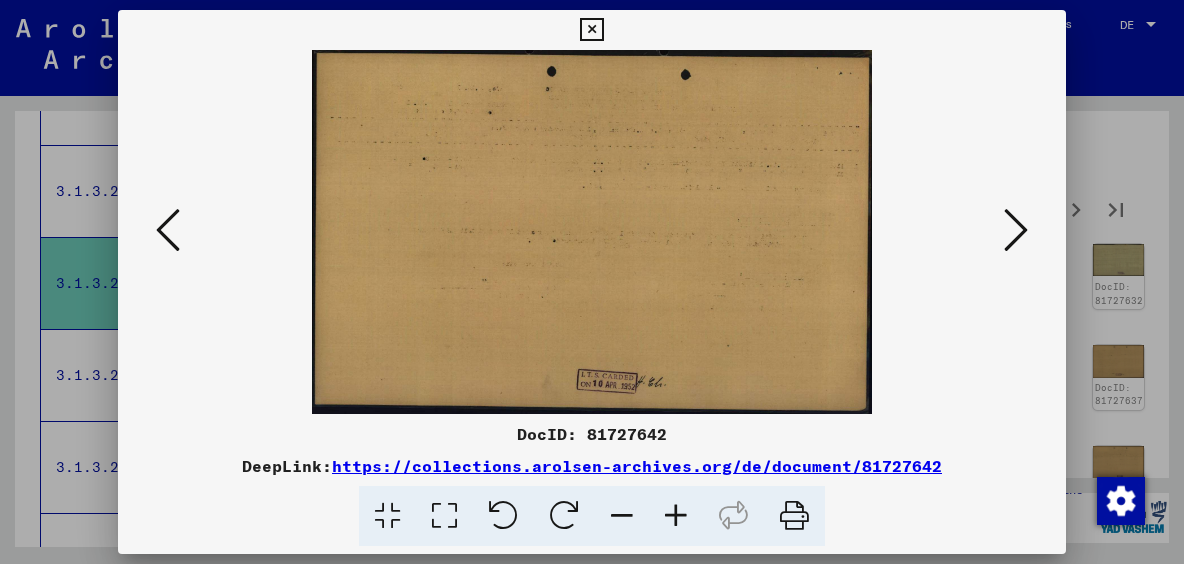 click at bounding box center [1016, 230] 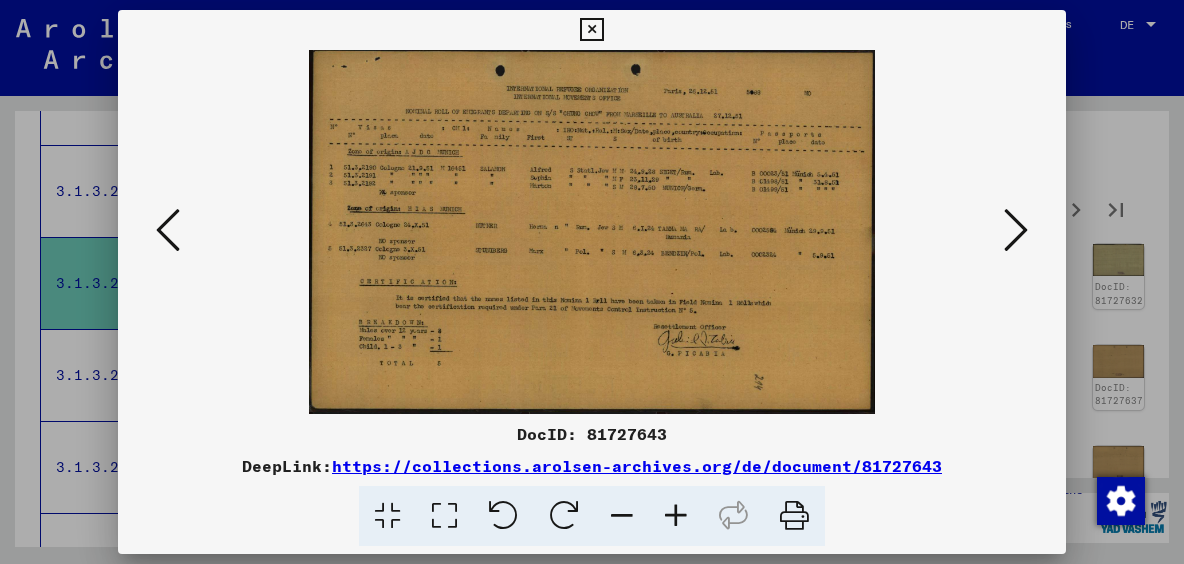 click at bounding box center (1016, 230) 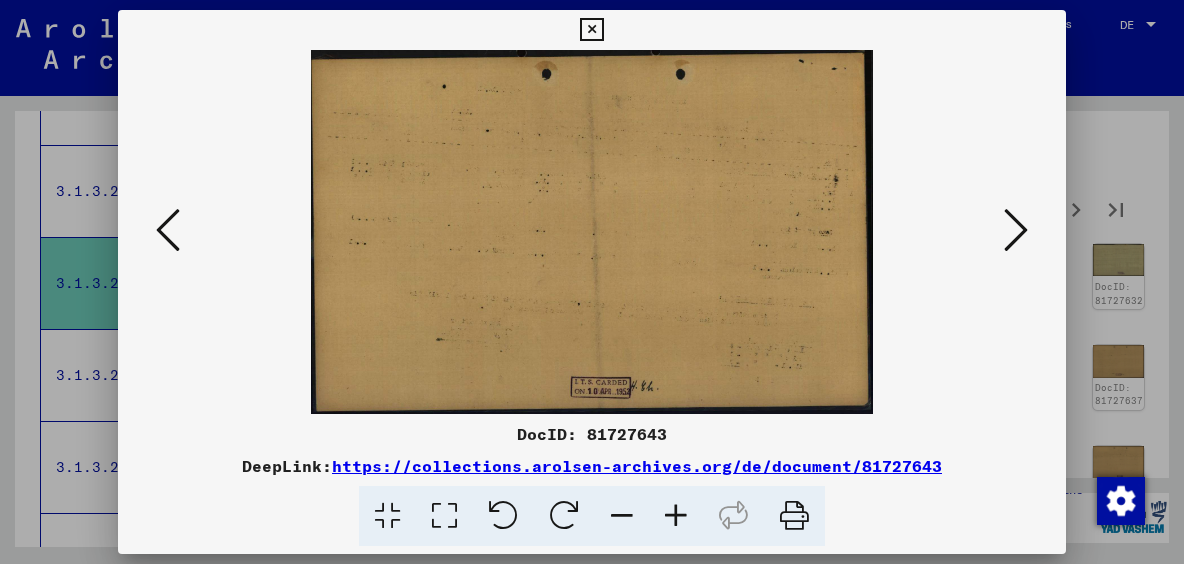 click at bounding box center [1016, 230] 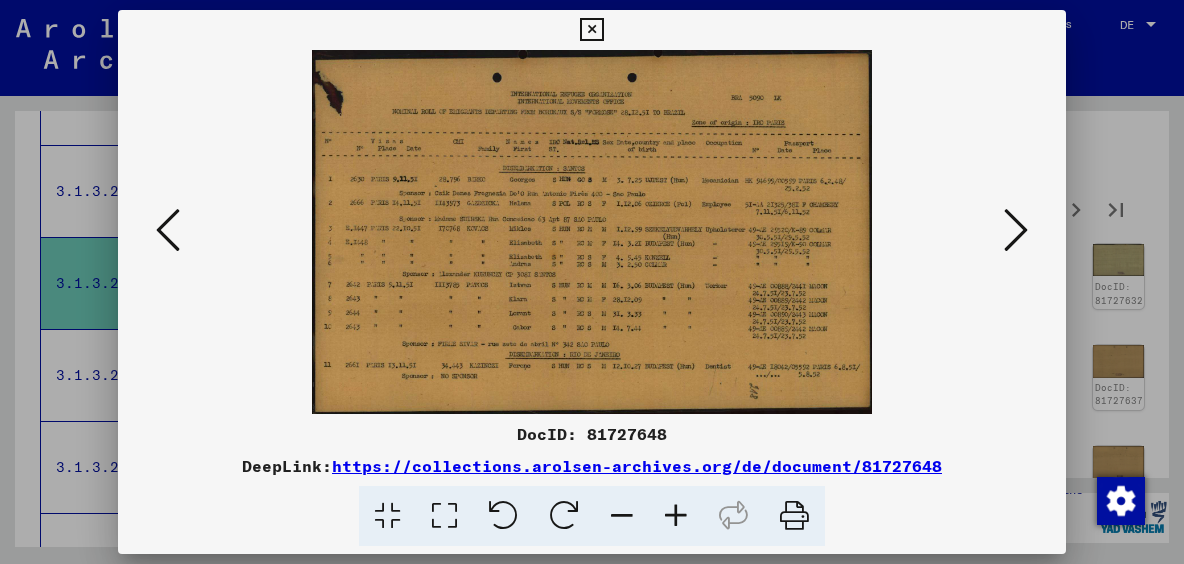 click at bounding box center (1016, 230) 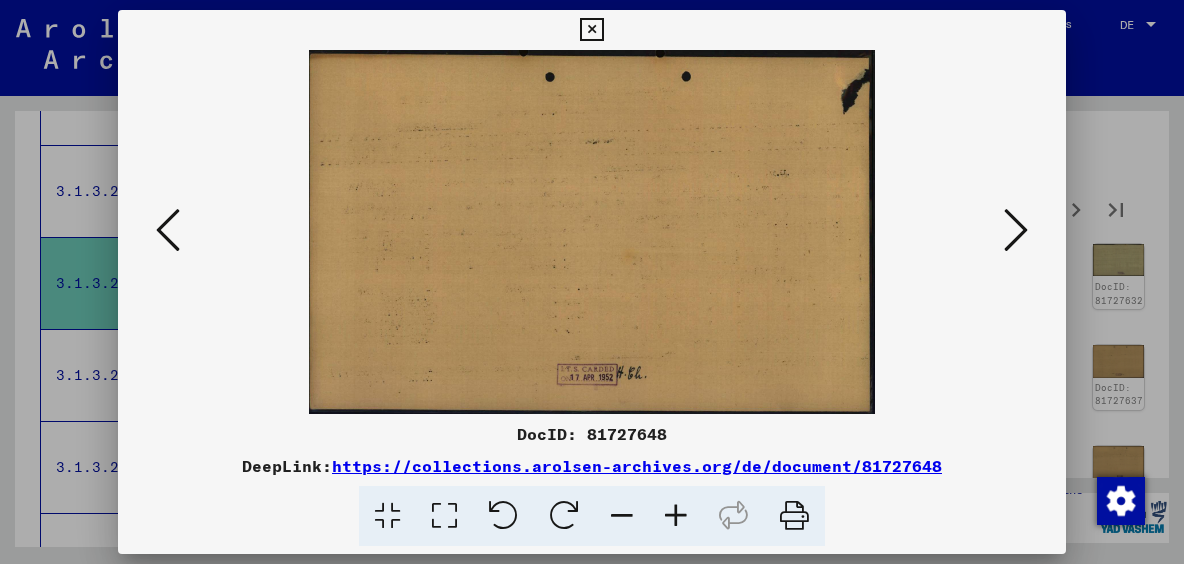 click at bounding box center [1016, 230] 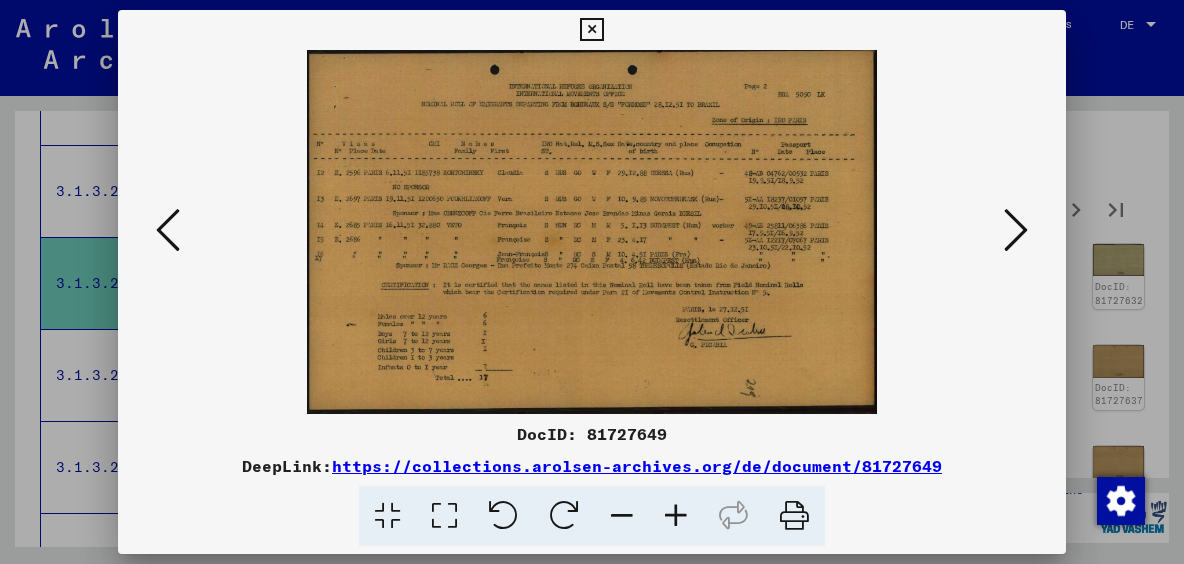 click at bounding box center (1016, 230) 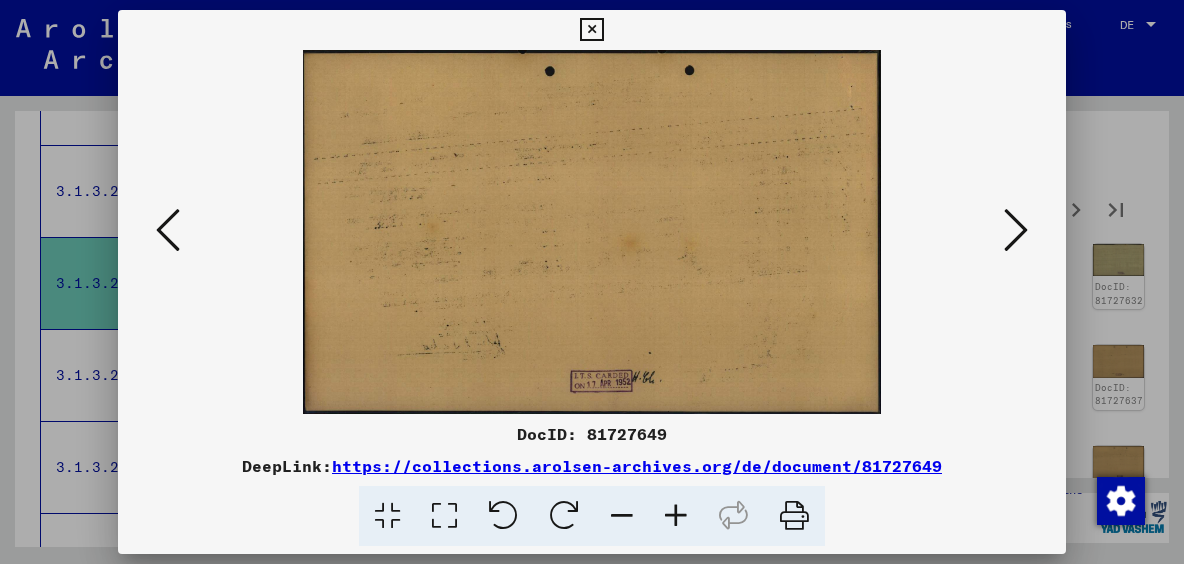 click at bounding box center [1016, 230] 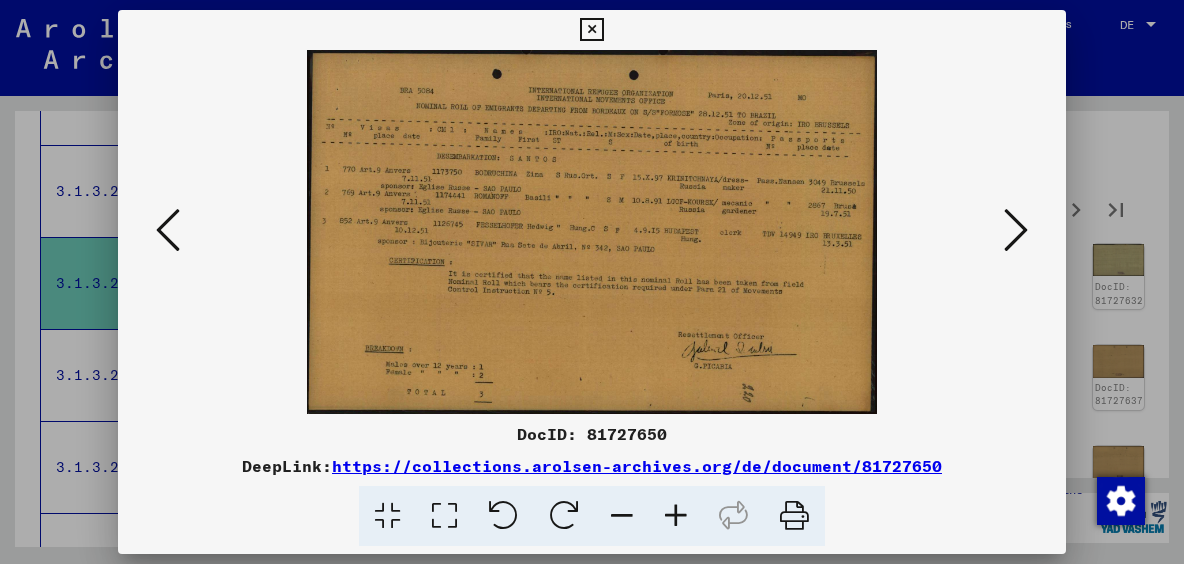 click at bounding box center (1016, 230) 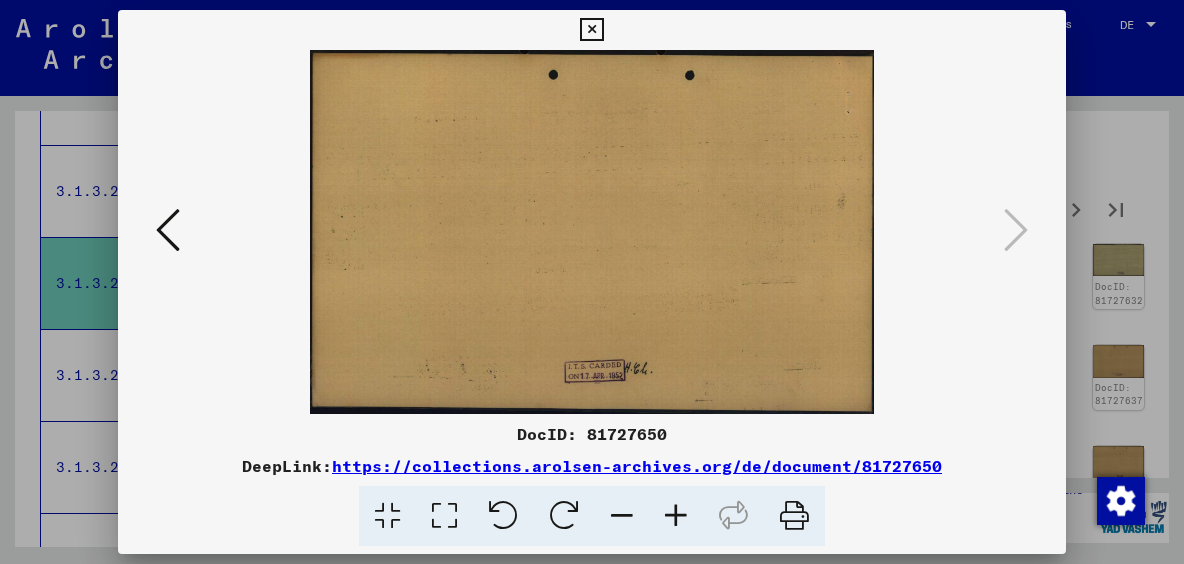 click at bounding box center [592, 282] 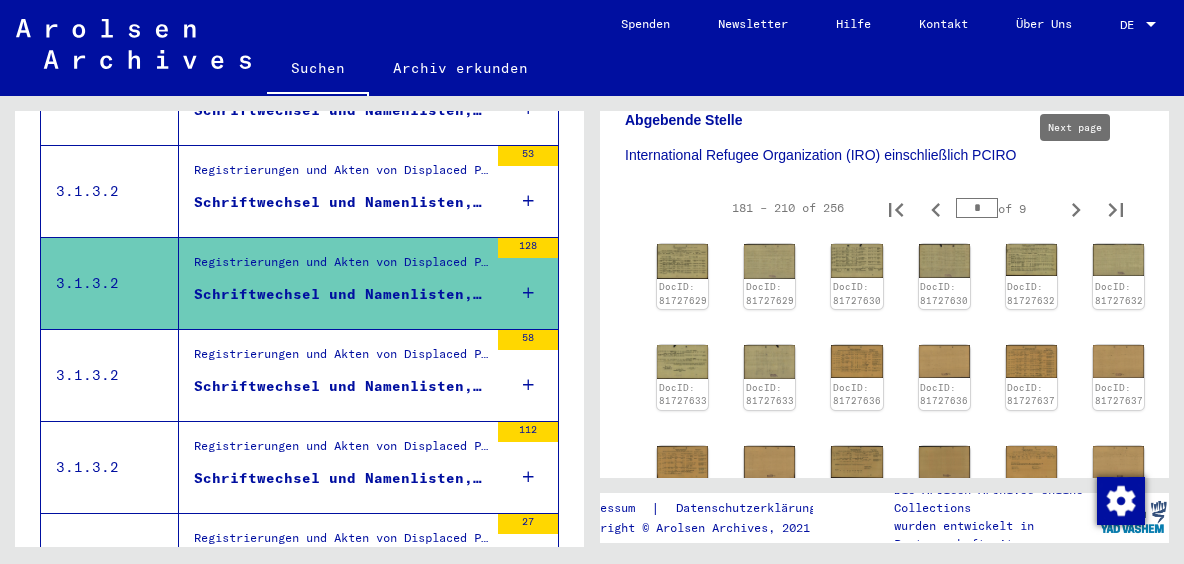 click 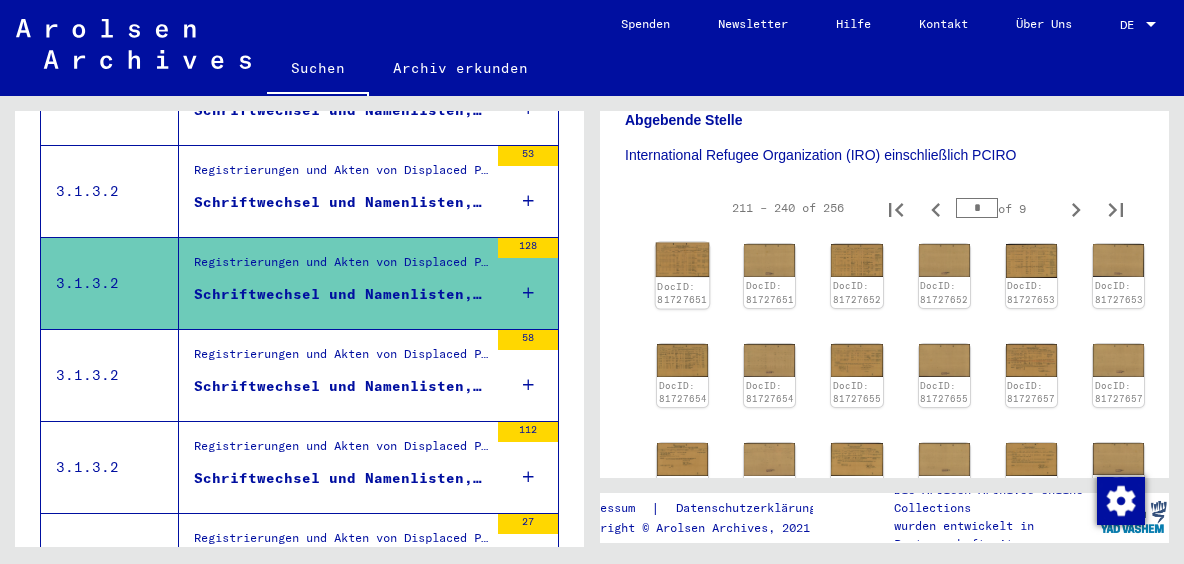 click 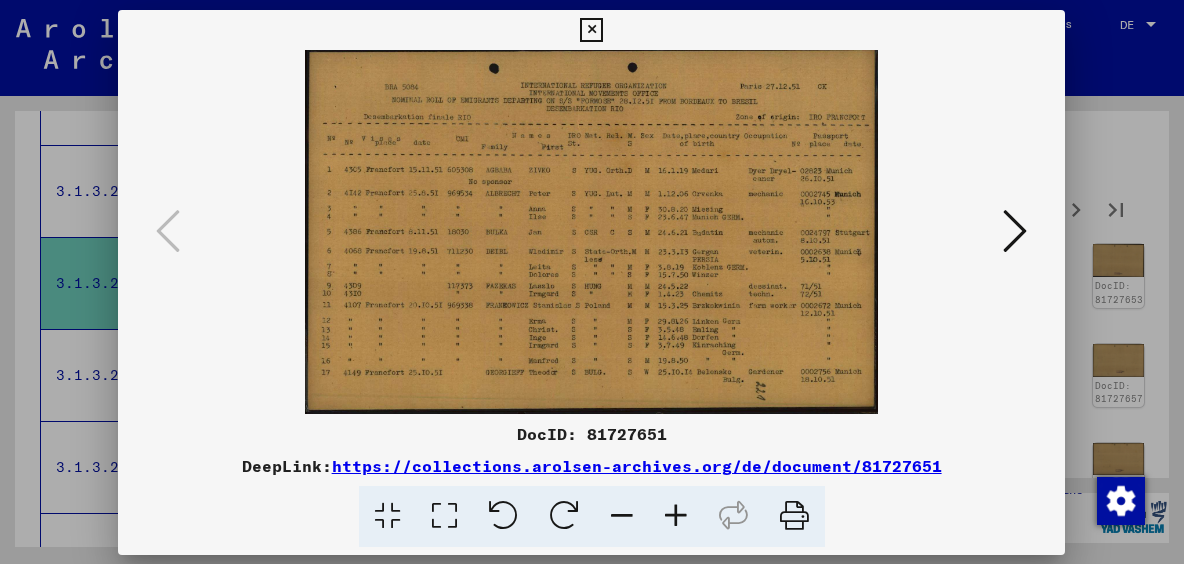 click at bounding box center (591, 232) 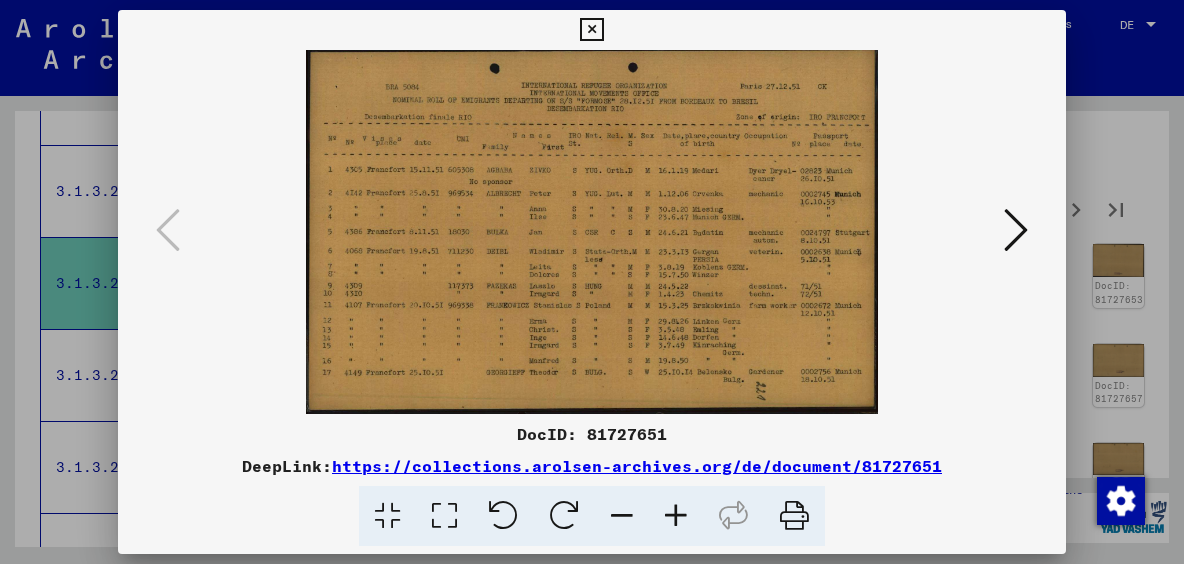 click at bounding box center [1016, 230] 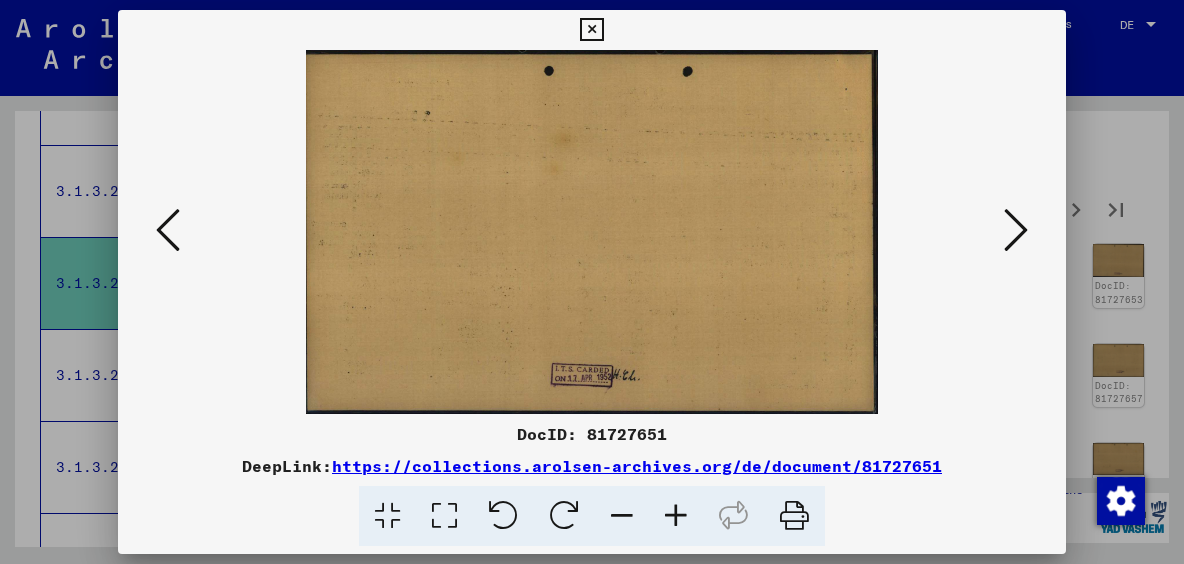 click at bounding box center [1016, 230] 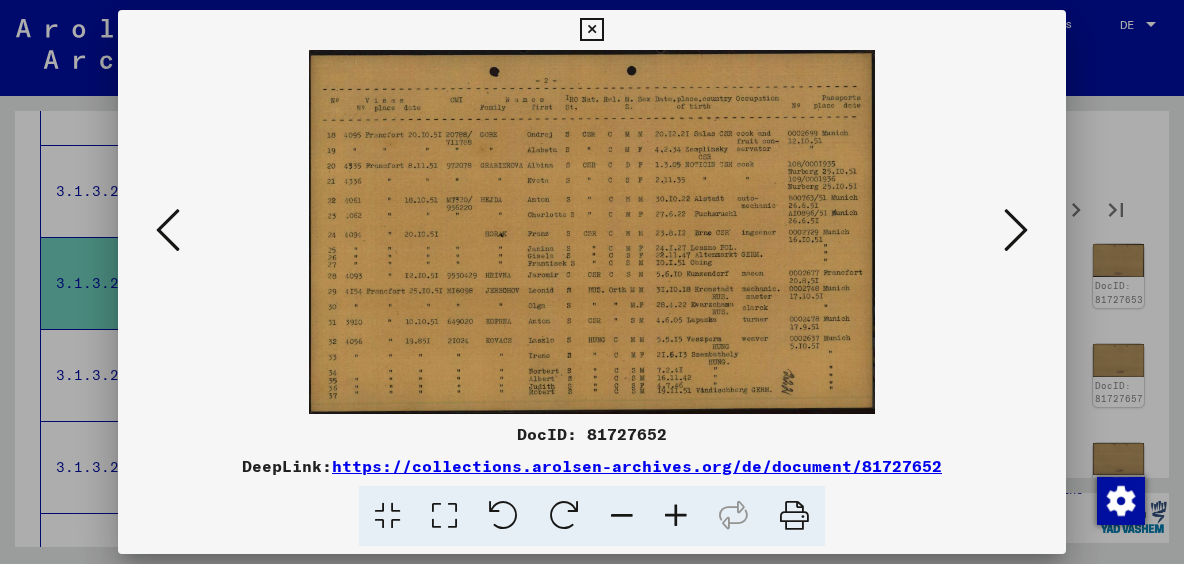 click at bounding box center [1016, 230] 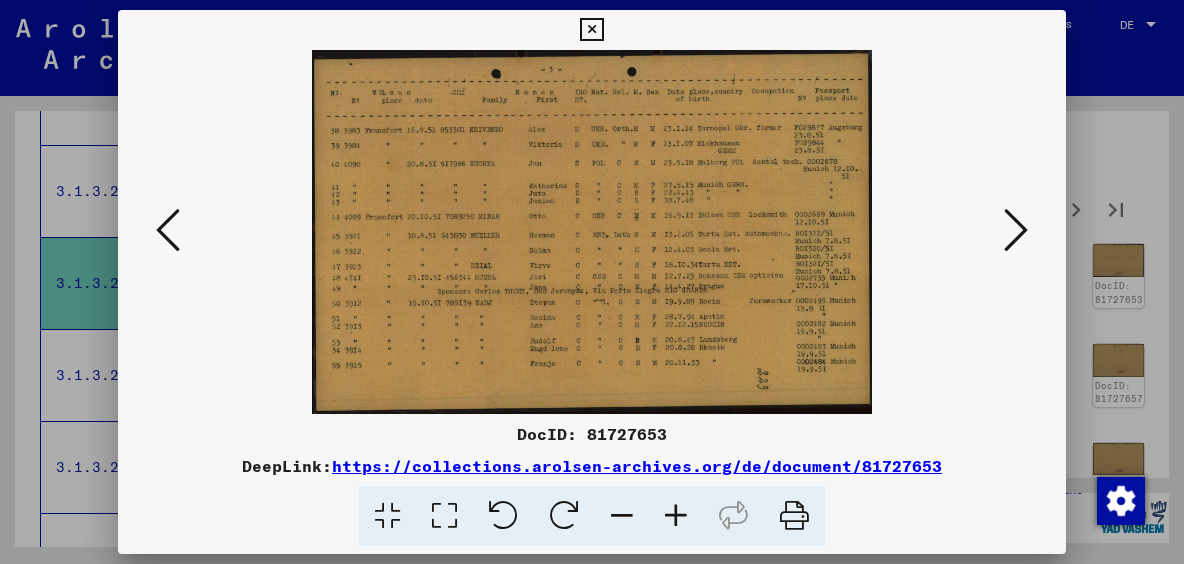 click at bounding box center [1016, 230] 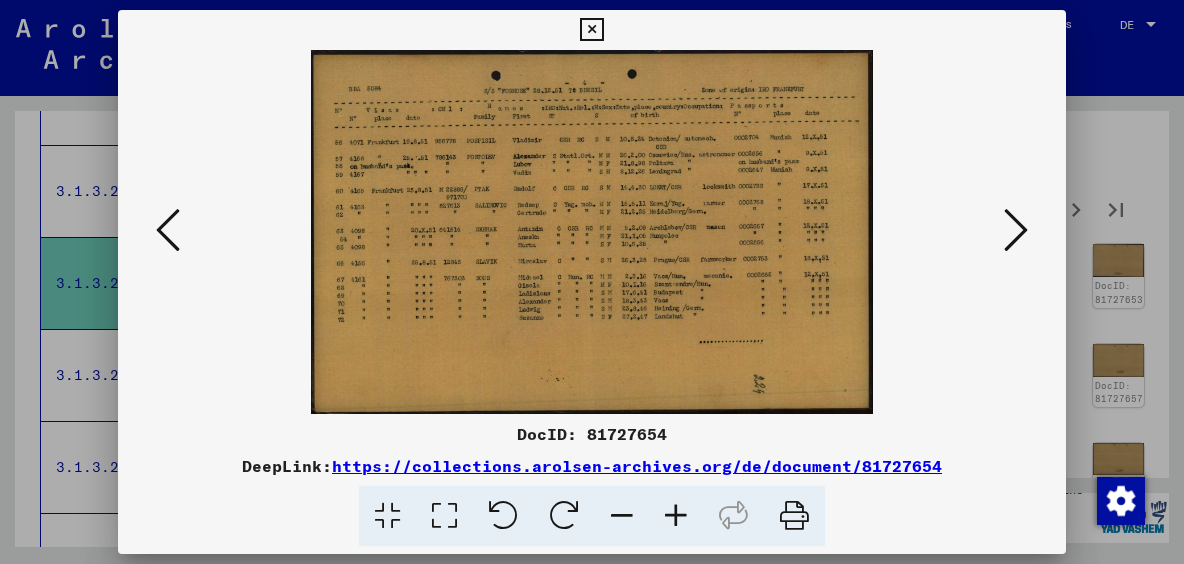 click at bounding box center [1016, 230] 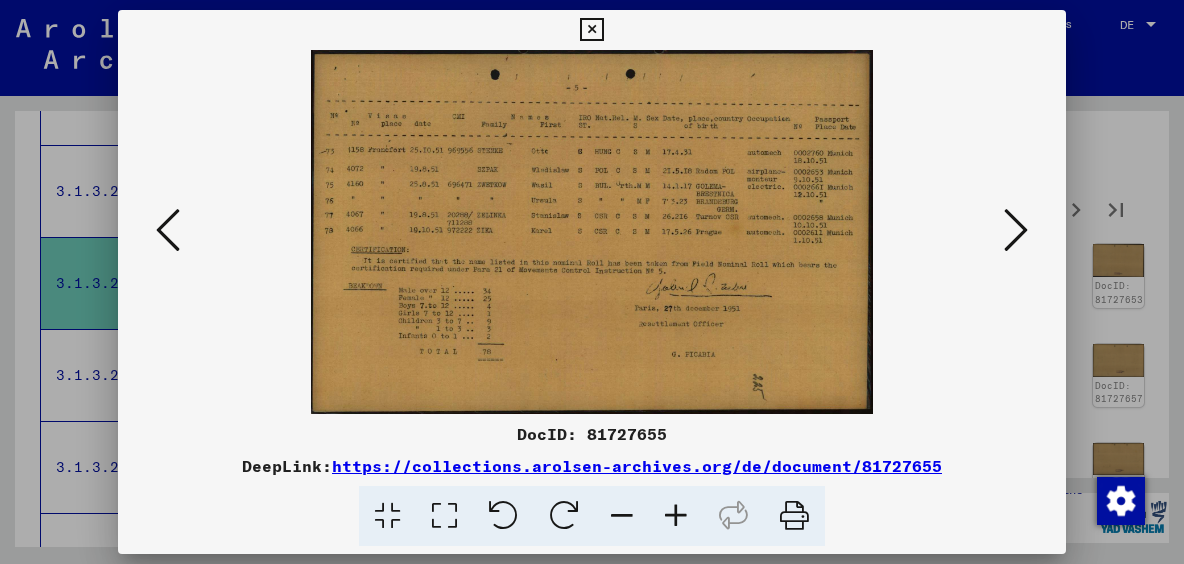 click at bounding box center [1016, 230] 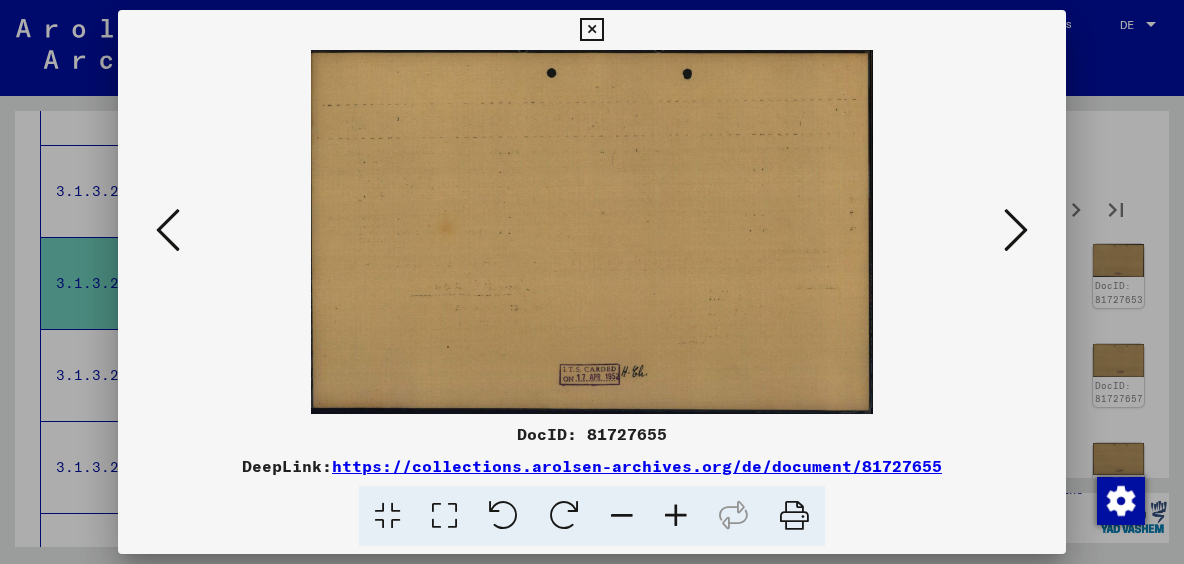 click at bounding box center (1016, 230) 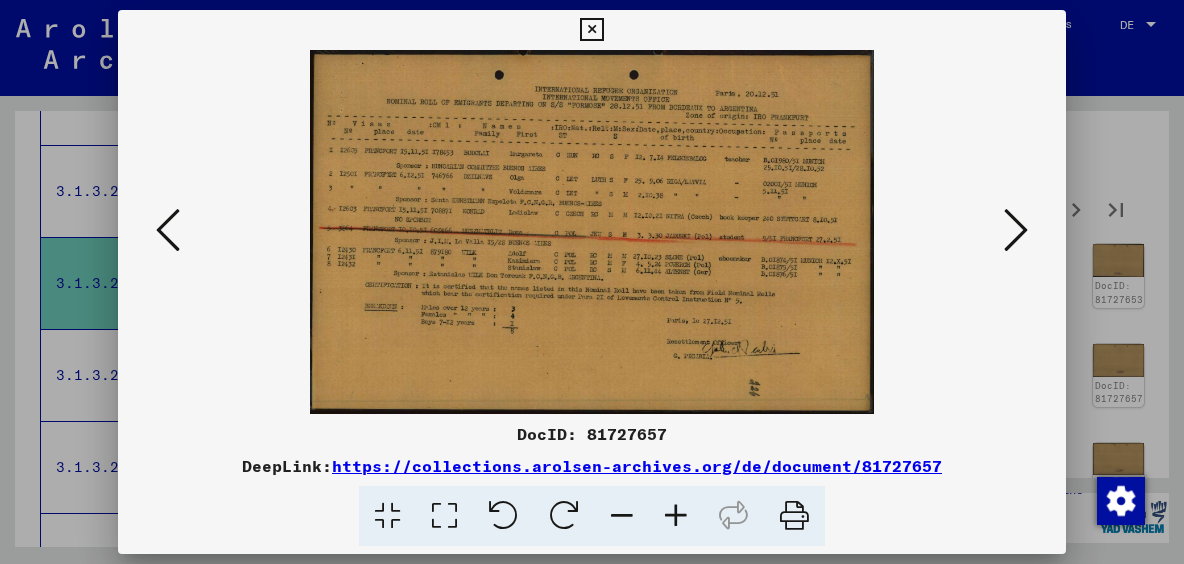 click at bounding box center (1016, 230) 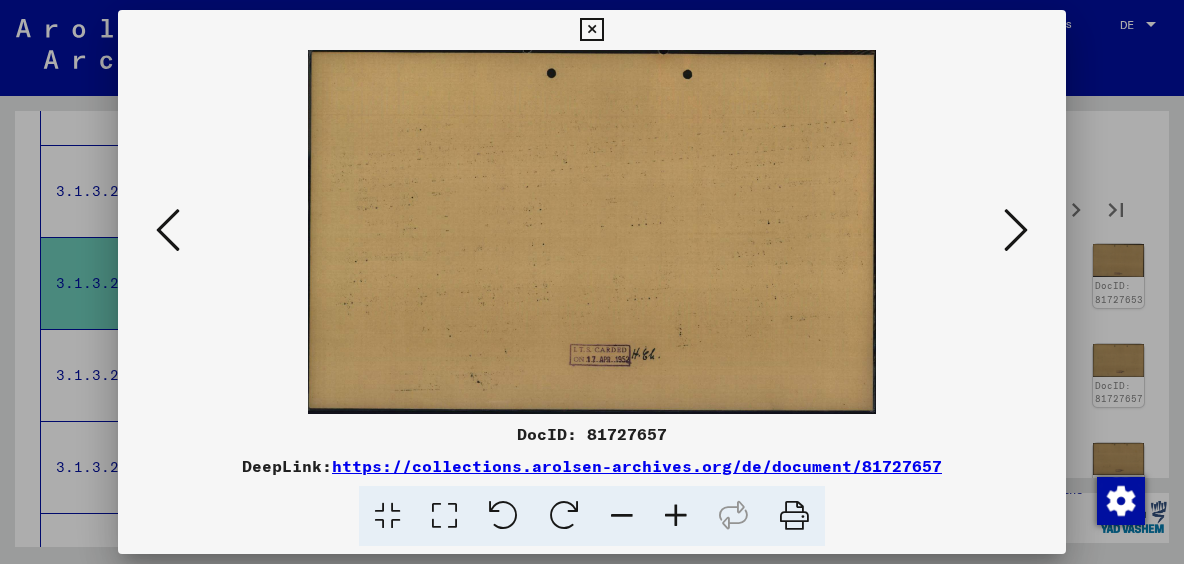 click at bounding box center (1016, 230) 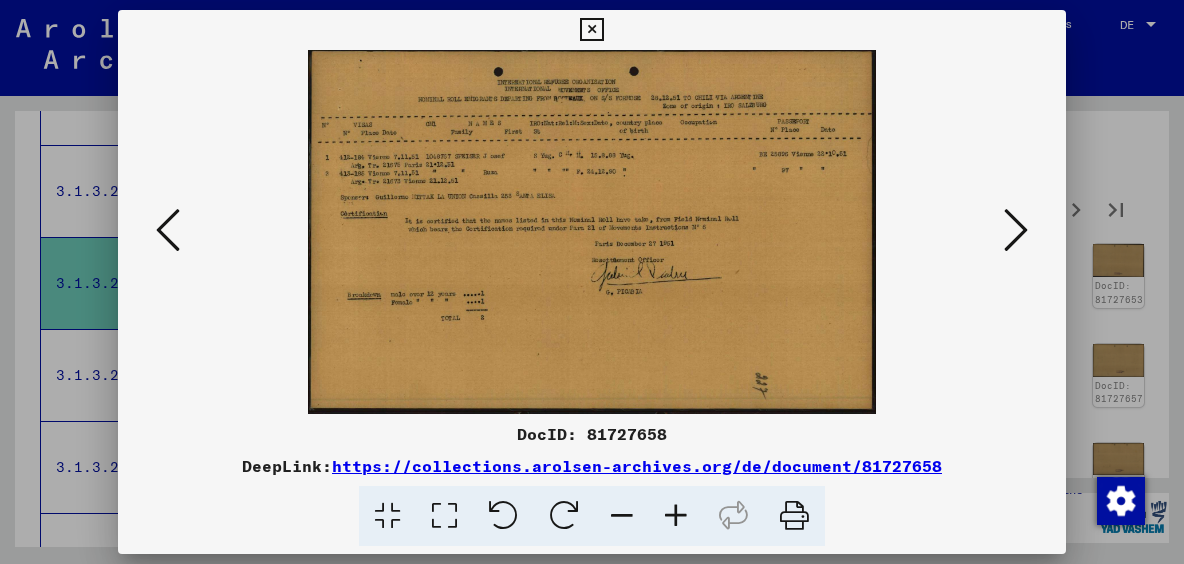 click at bounding box center (1016, 230) 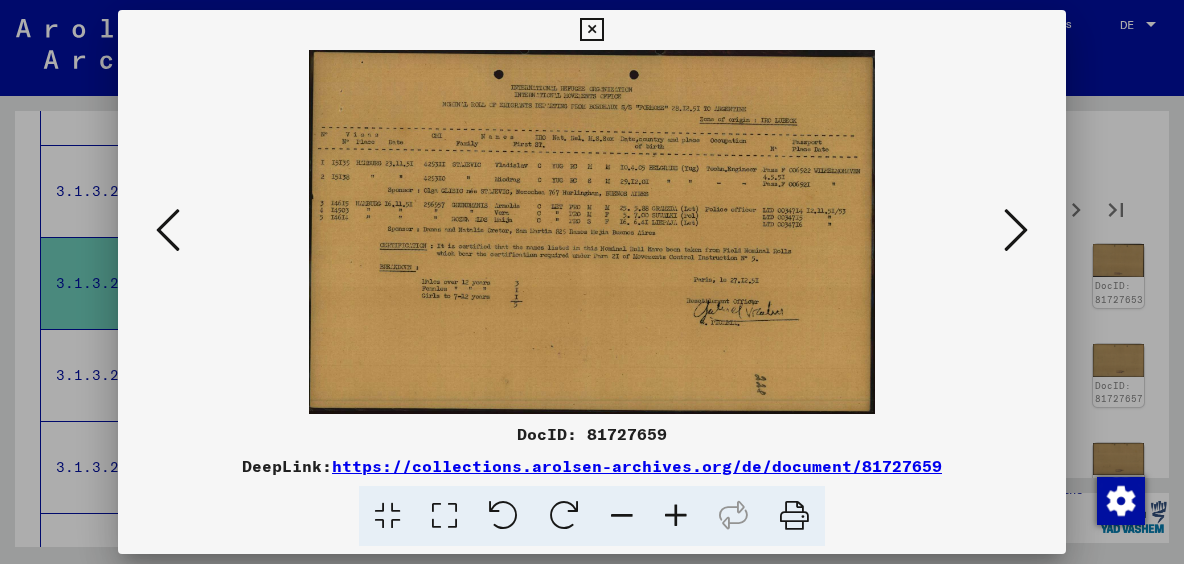 click at bounding box center [1016, 230] 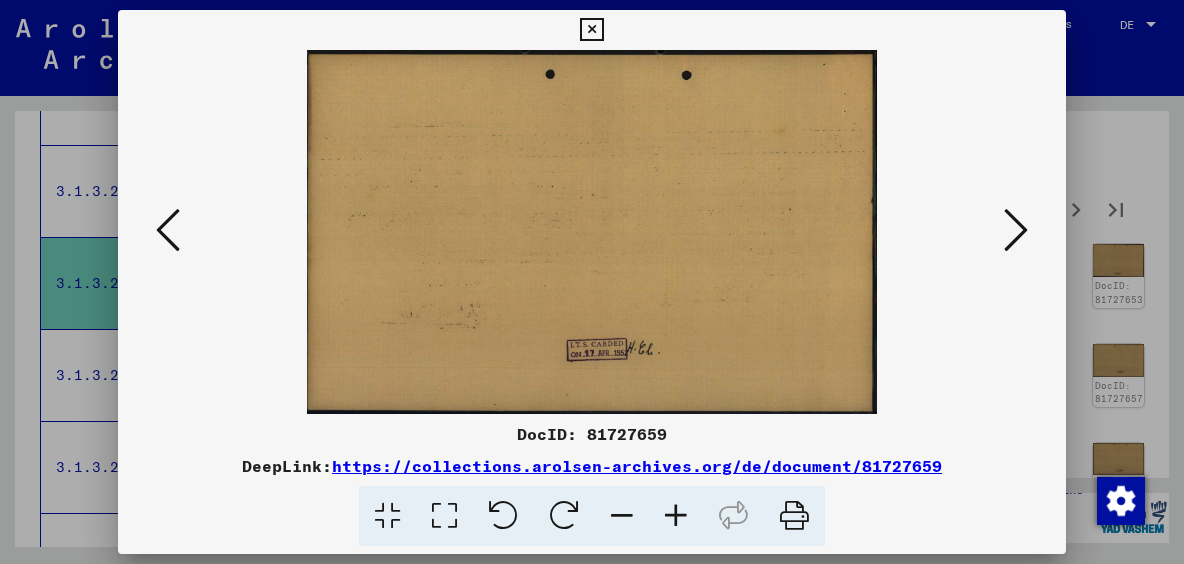 click at bounding box center [1016, 230] 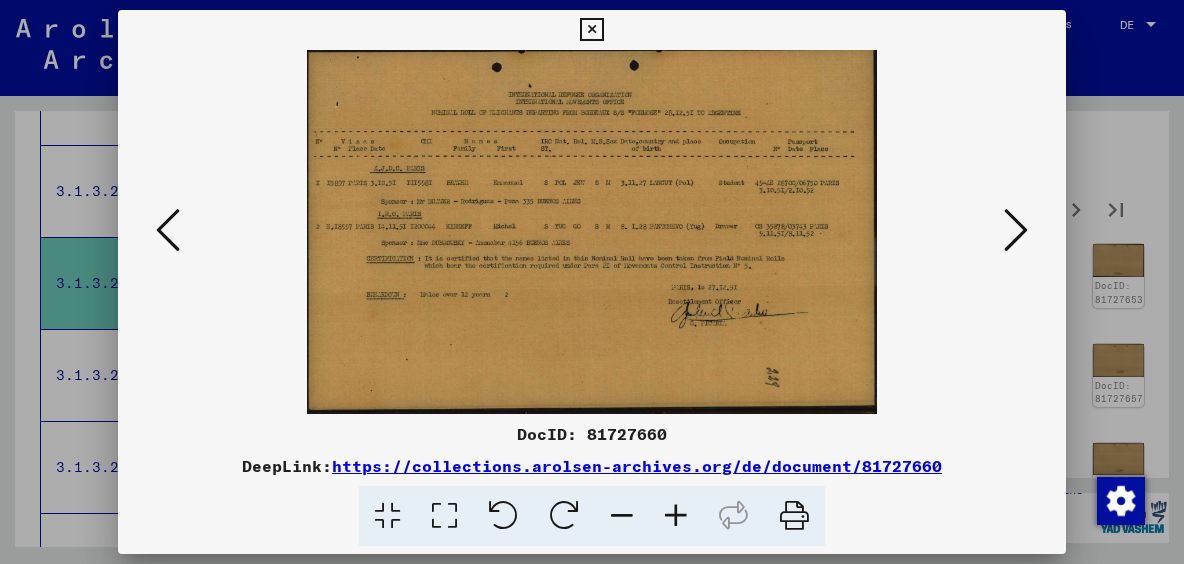 click at bounding box center (1016, 230) 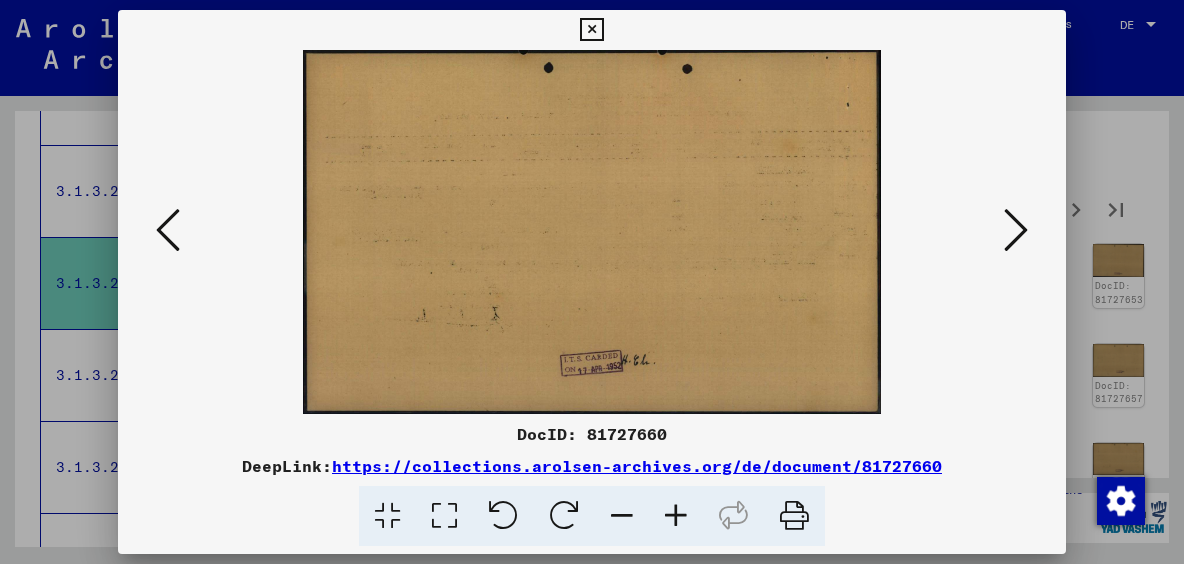 click at bounding box center (1016, 230) 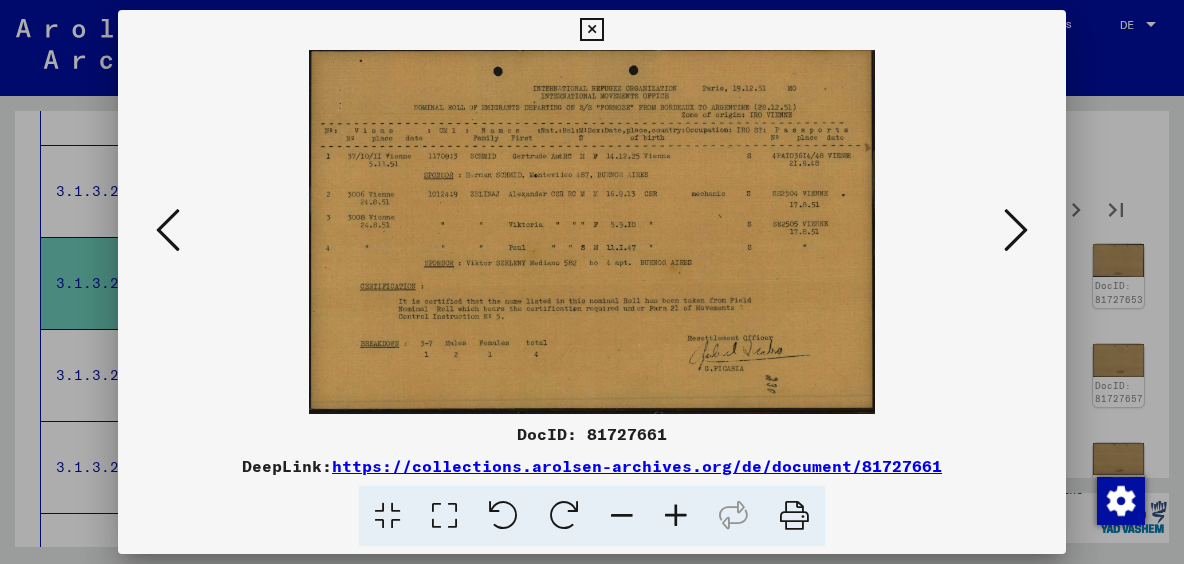 click at bounding box center [1016, 230] 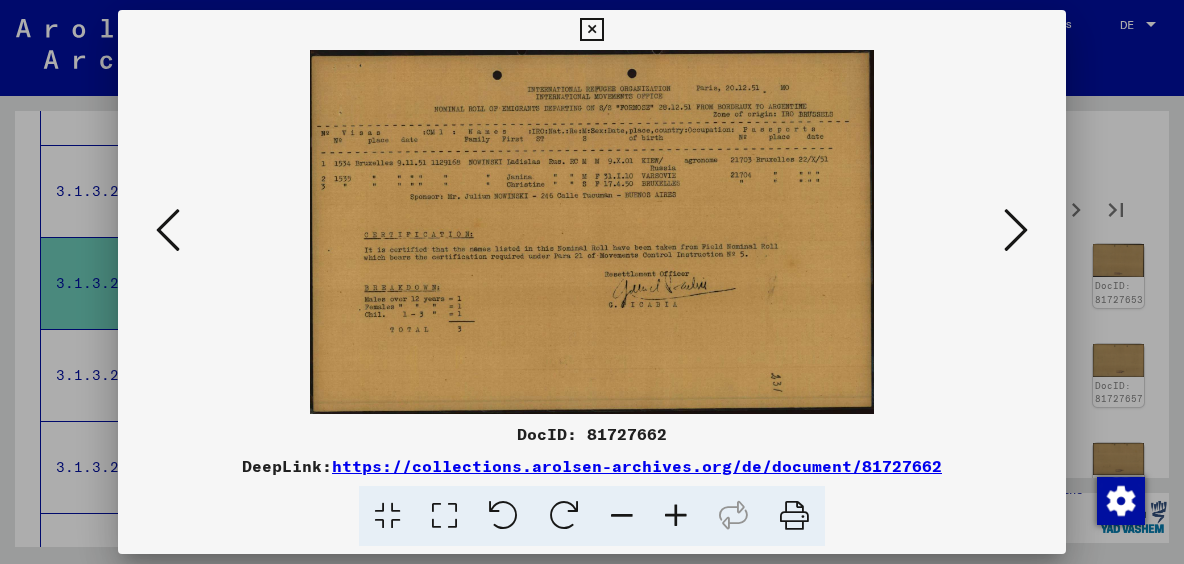 click at bounding box center [1016, 230] 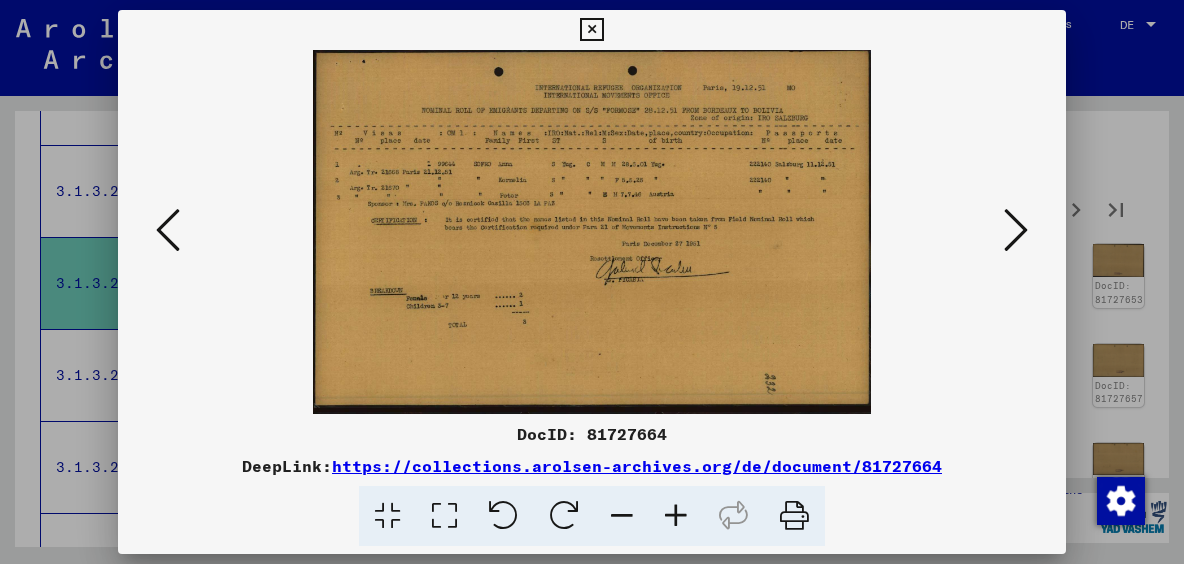 click at bounding box center [1016, 230] 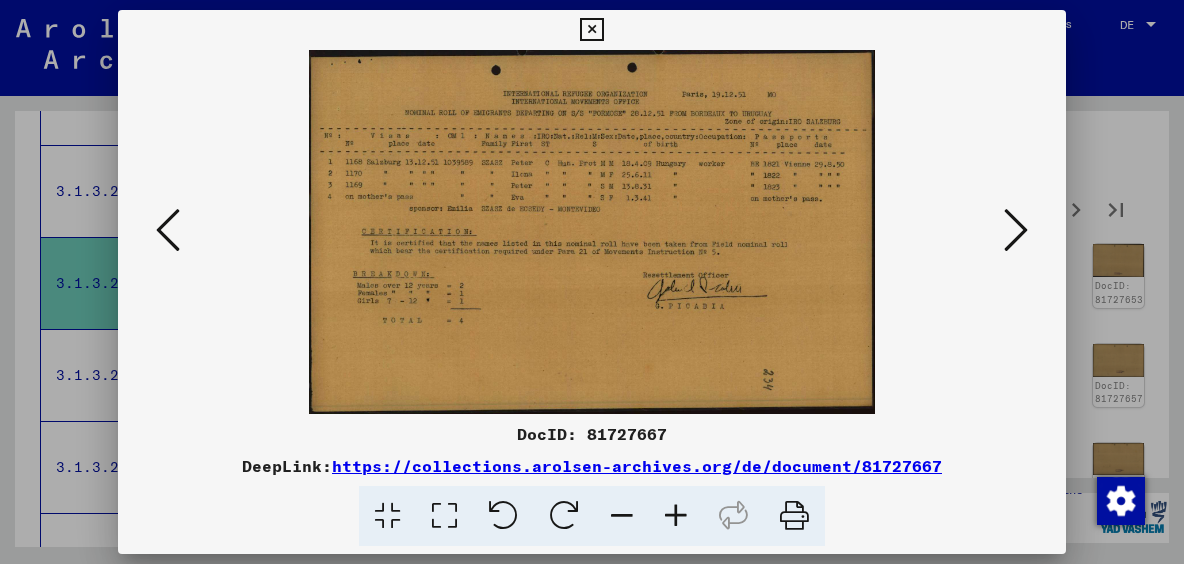 click at bounding box center [1016, 230] 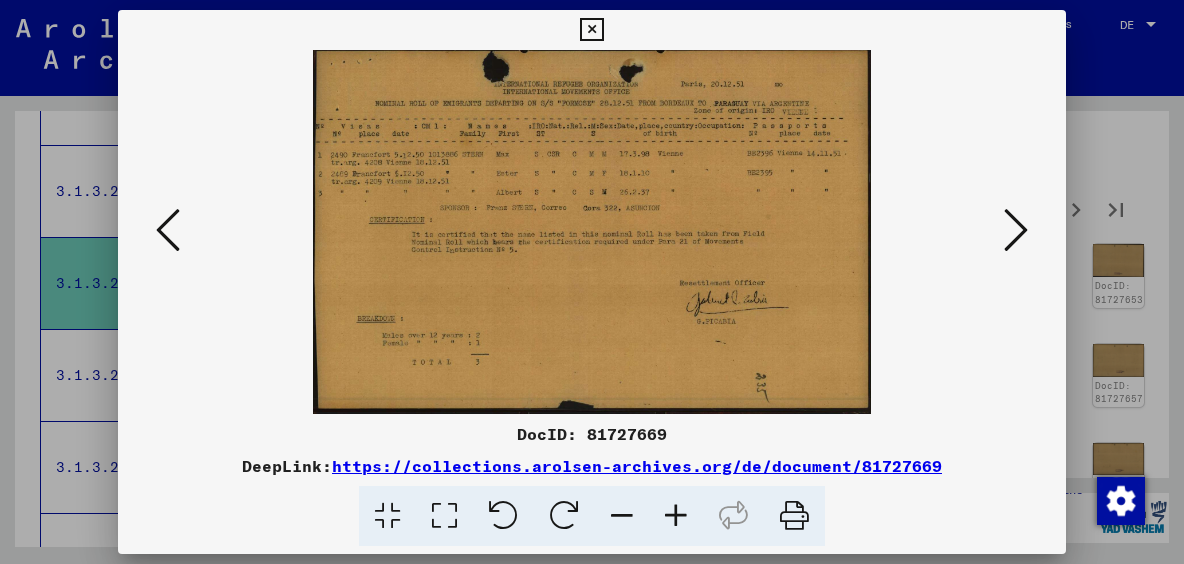 click at bounding box center [1016, 230] 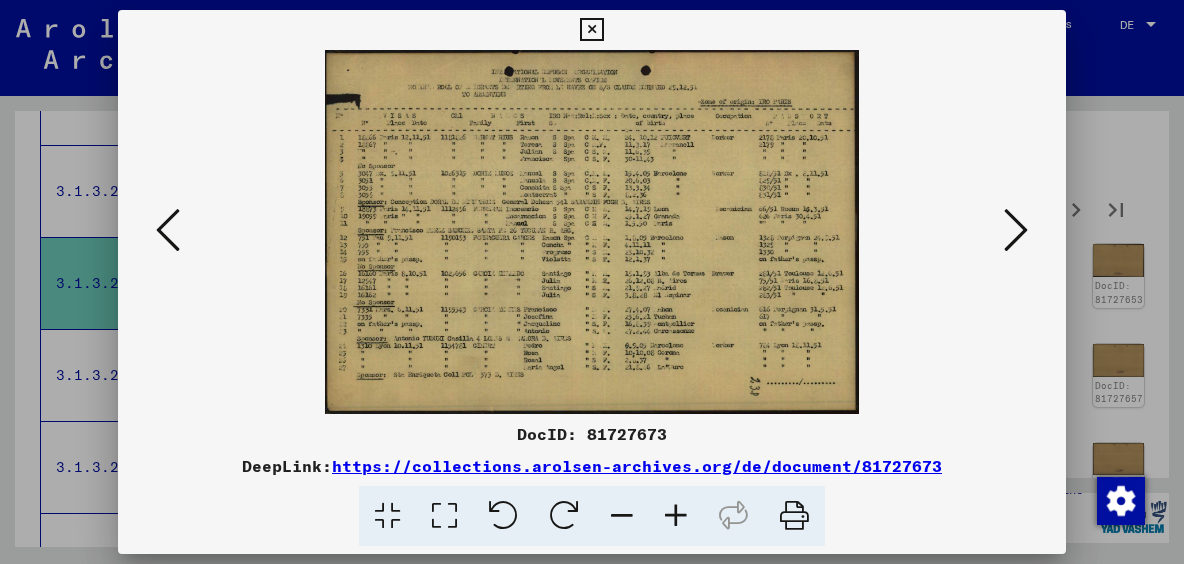 click at bounding box center [1016, 230] 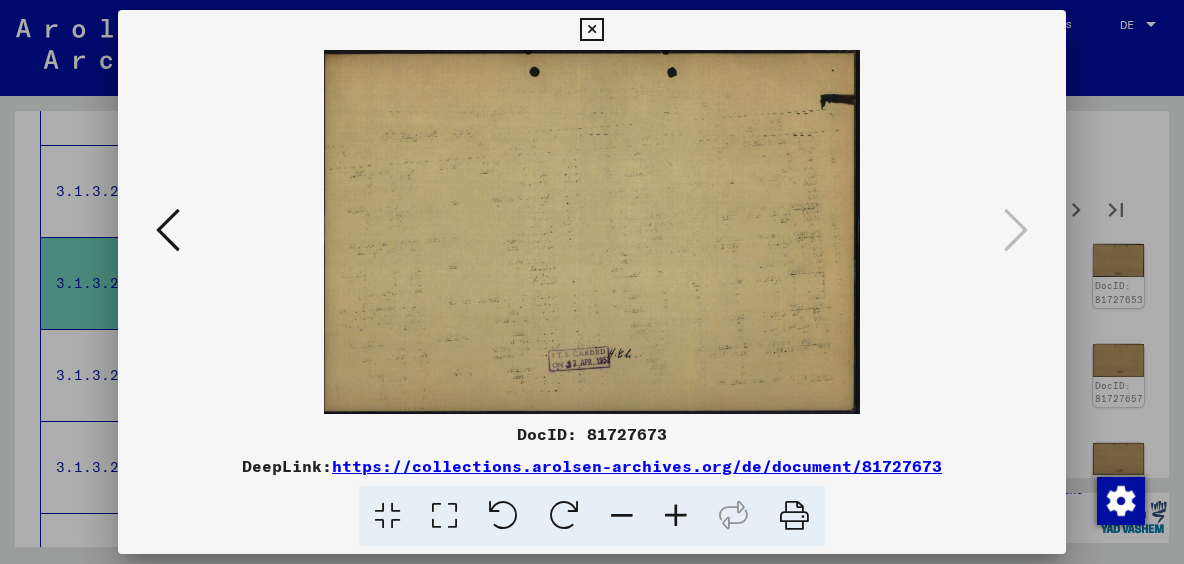 drag, startPoint x: 1079, startPoint y: 208, endPoint x: 1074, endPoint y: 185, distance: 23.537205 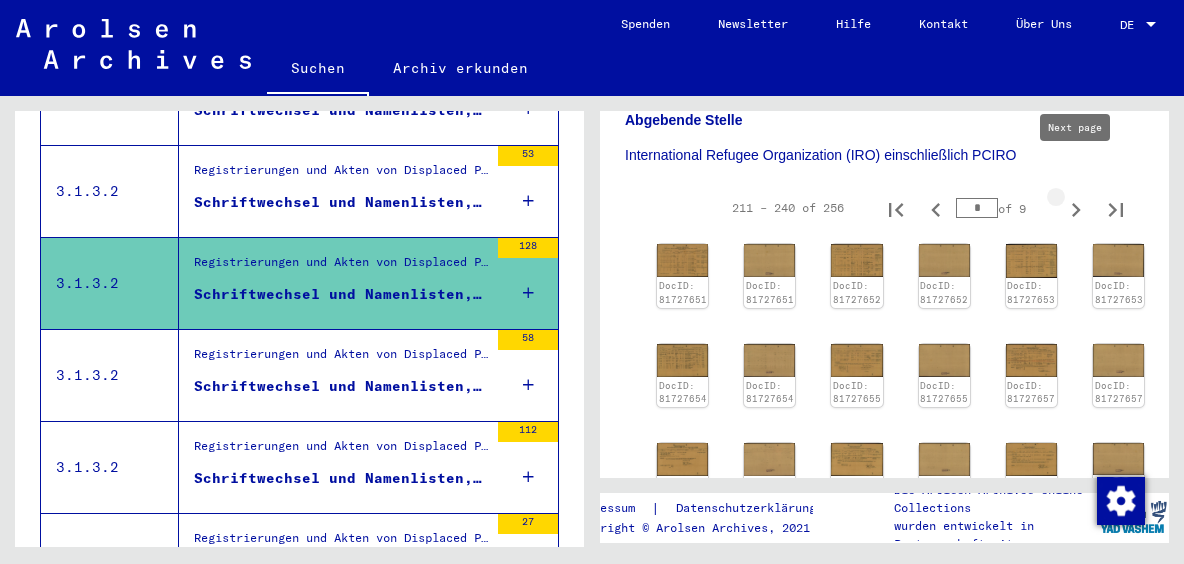 click 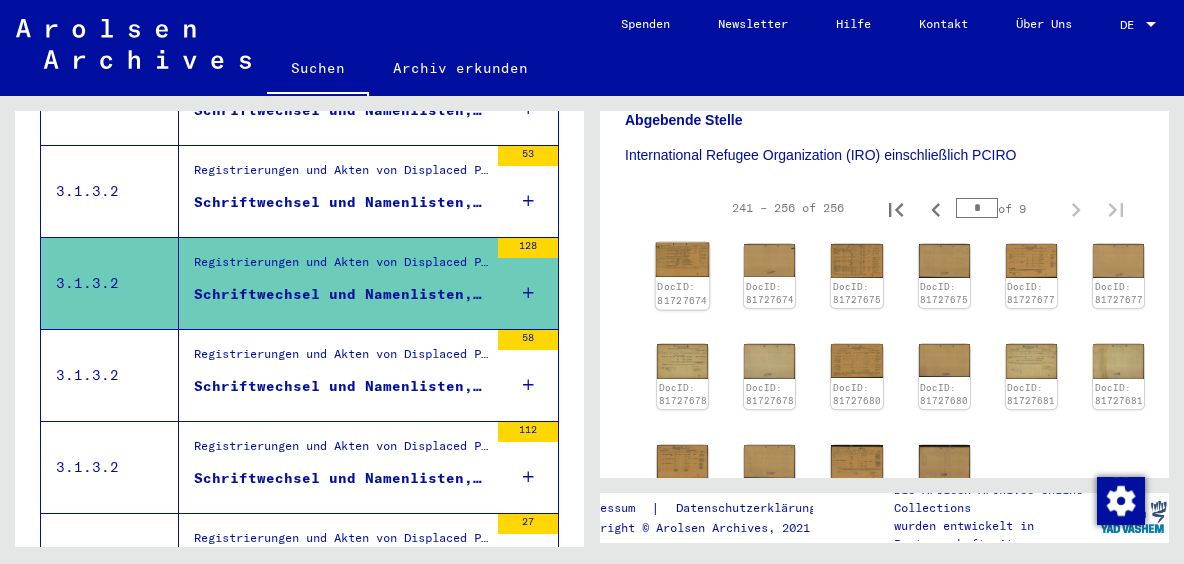 click 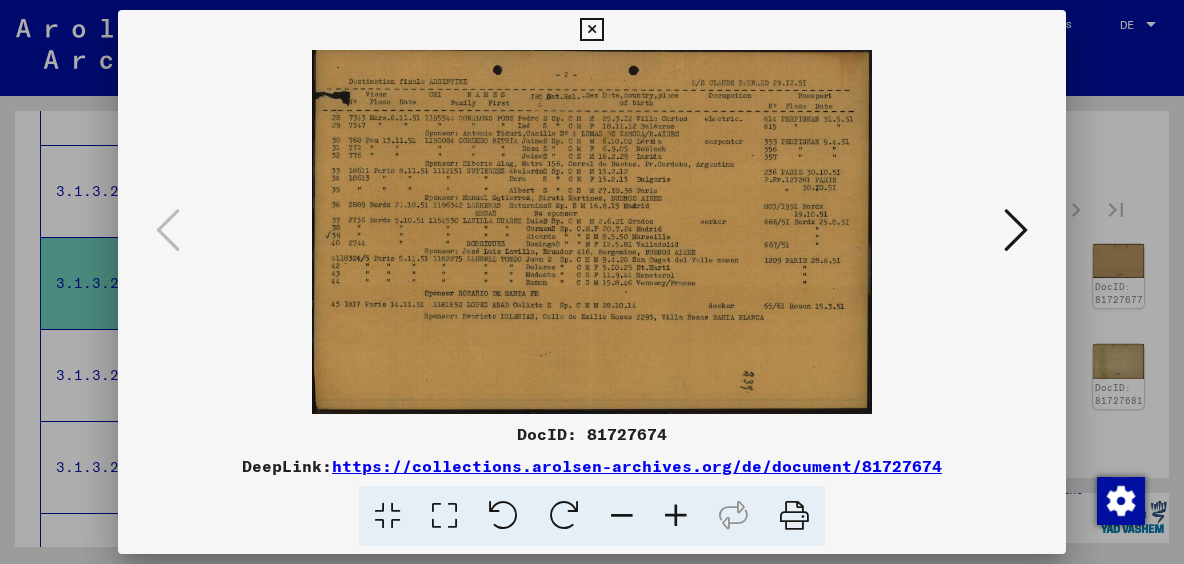 click at bounding box center [1016, 230] 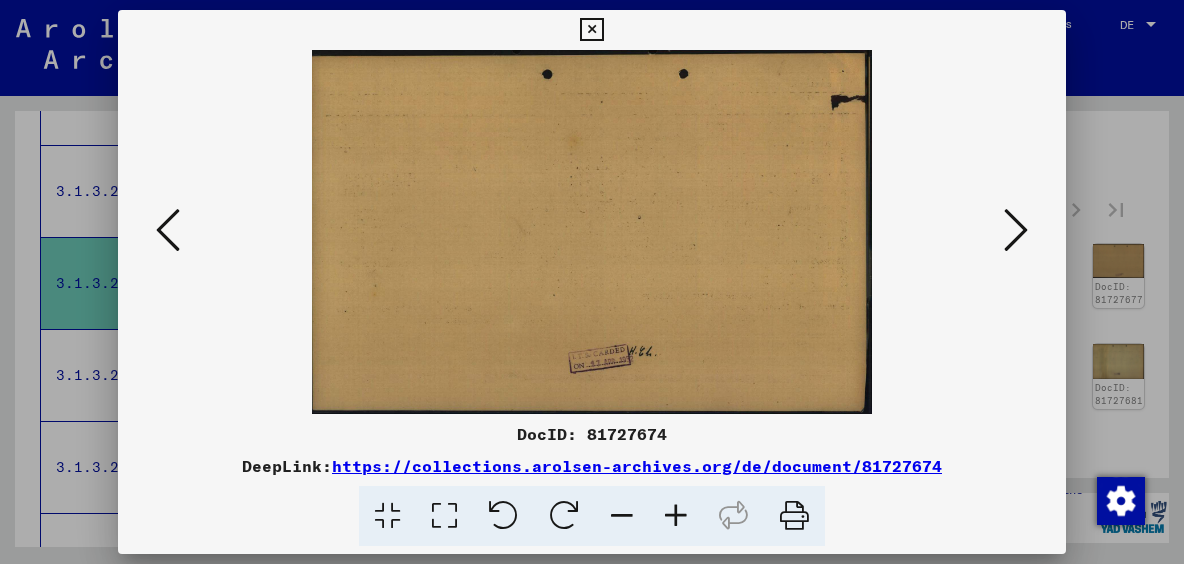 click at bounding box center [1016, 230] 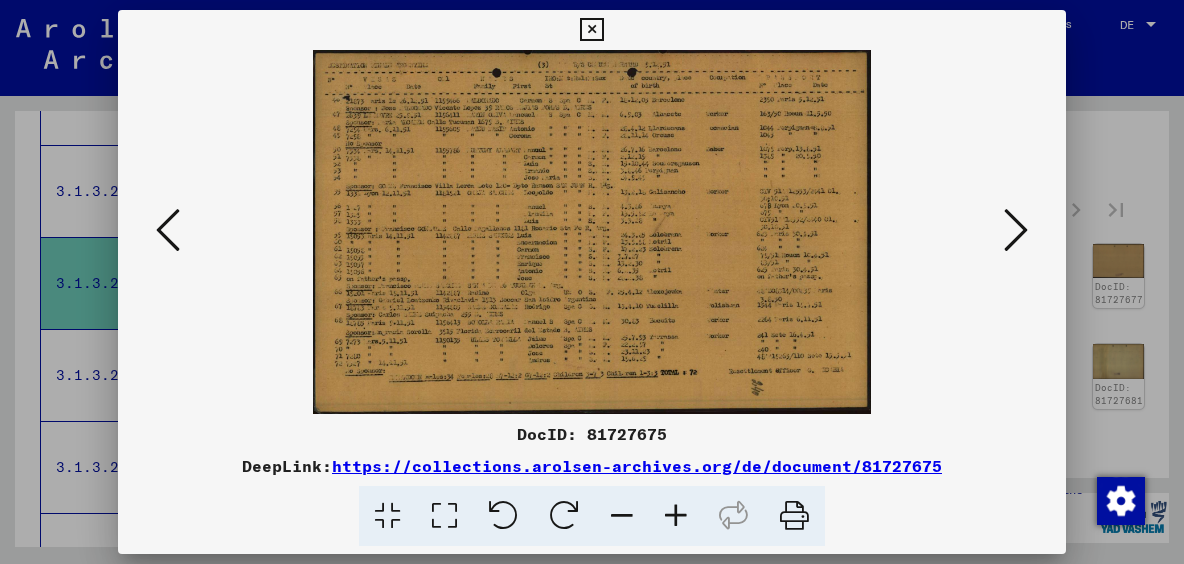 click at bounding box center (1016, 230) 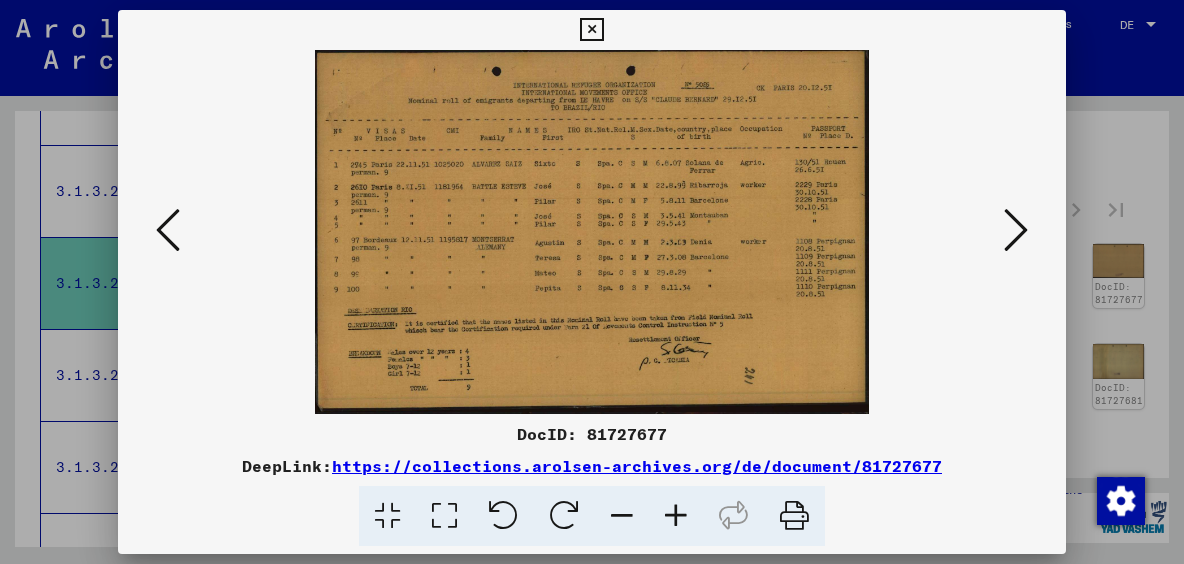 click at bounding box center [1016, 230] 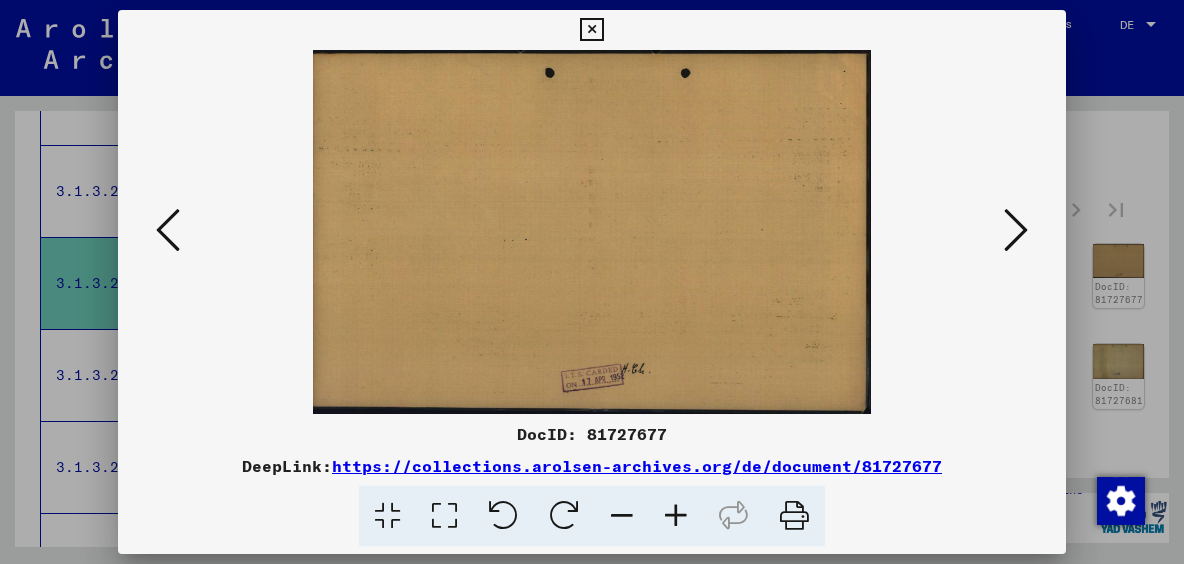 click at bounding box center [1016, 230] 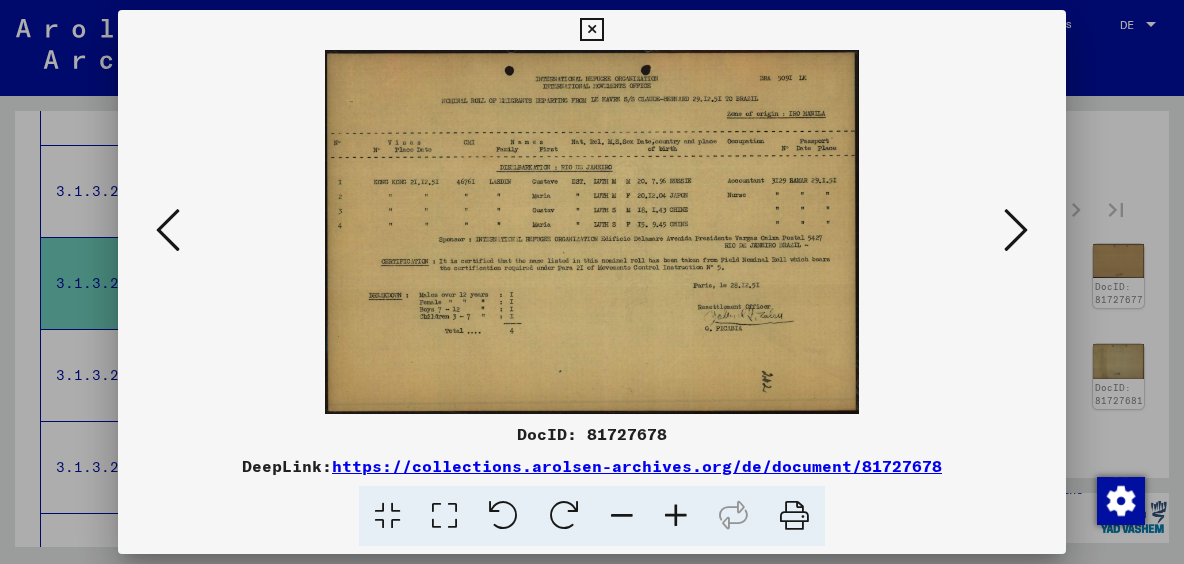click at bounding box center [1016, 230] 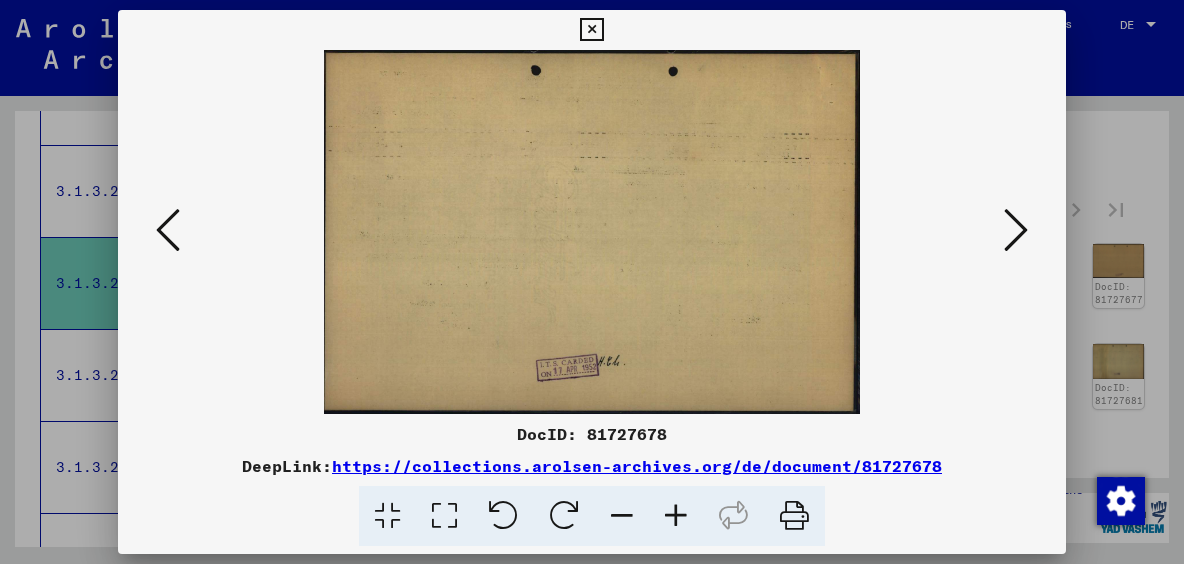 click at bounding box center (1016, 230) 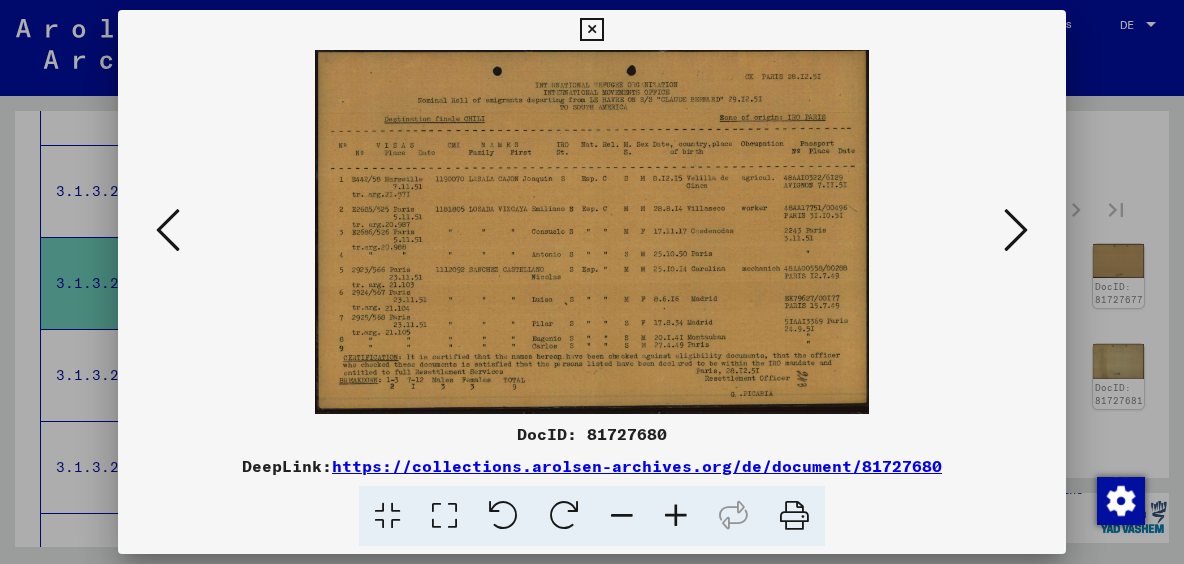 click at bounding box center [1016, 230] 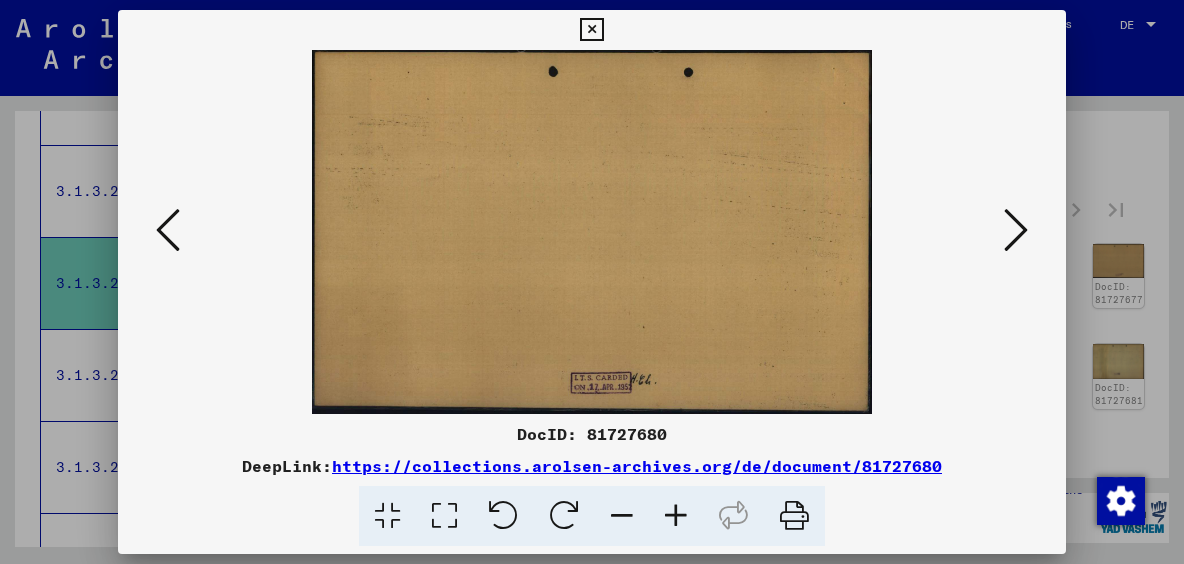 click at bounding box center (1016, 230) 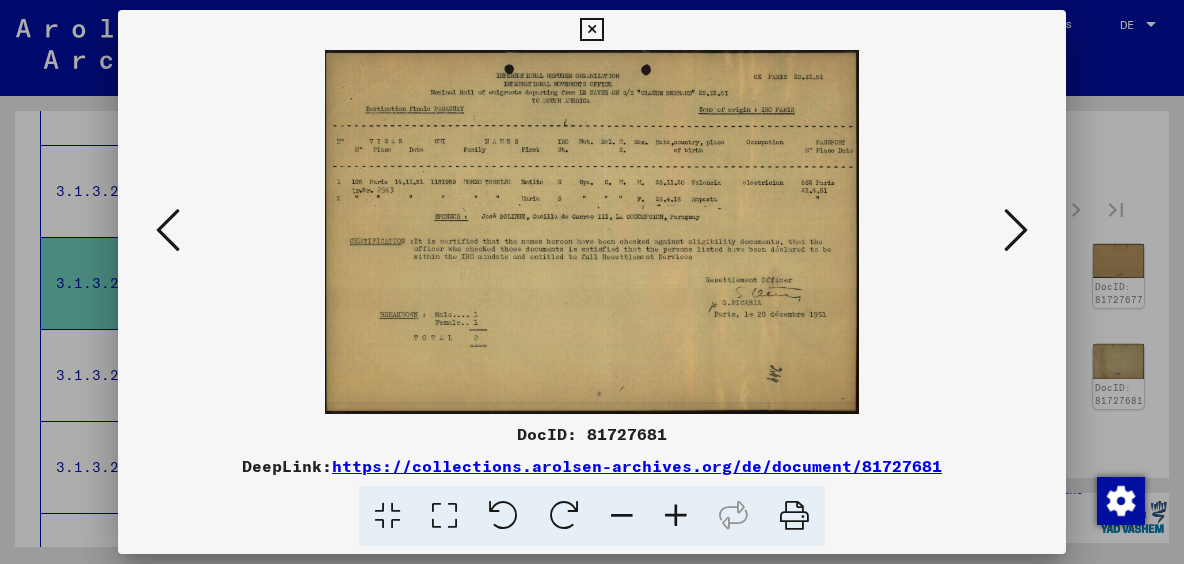 click at bounding box center [1016, 230] 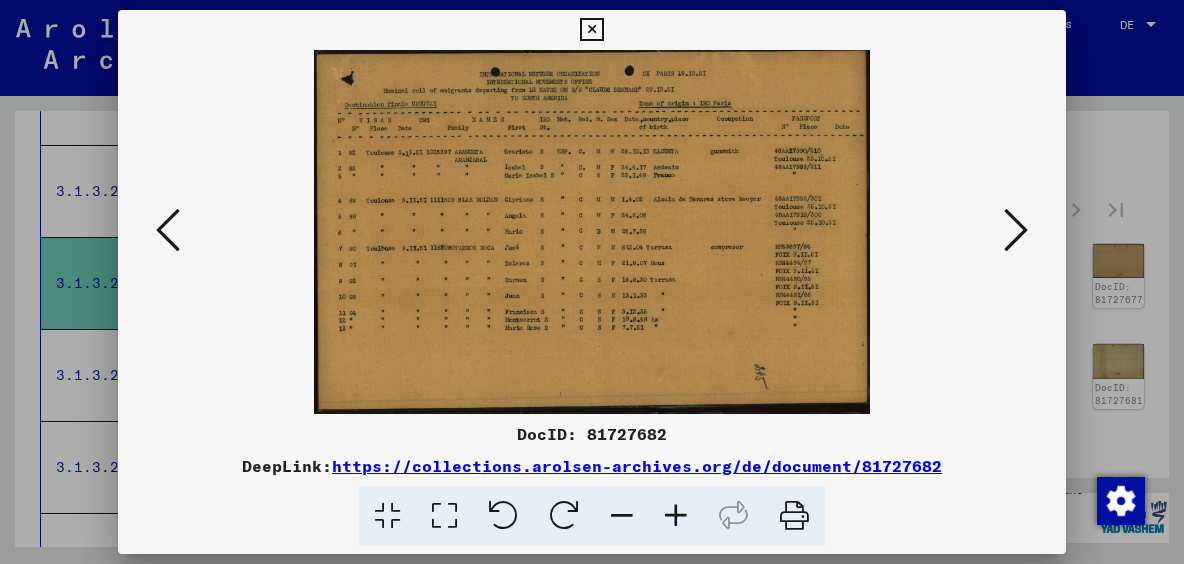 click at bounding box center (1016, 230) 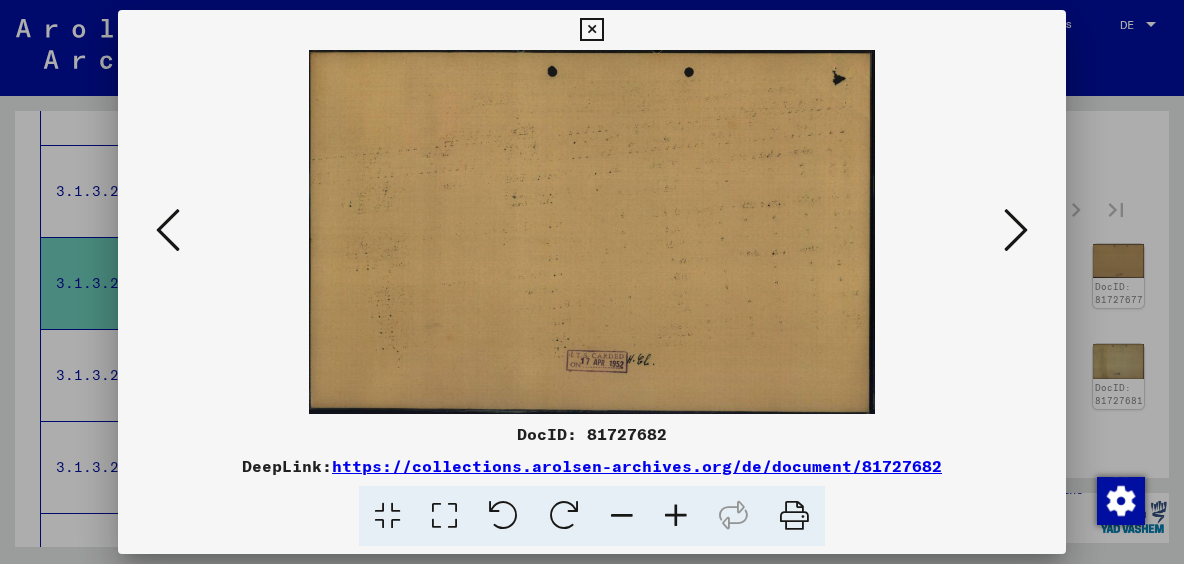 click at bounding box center (1016, 230) 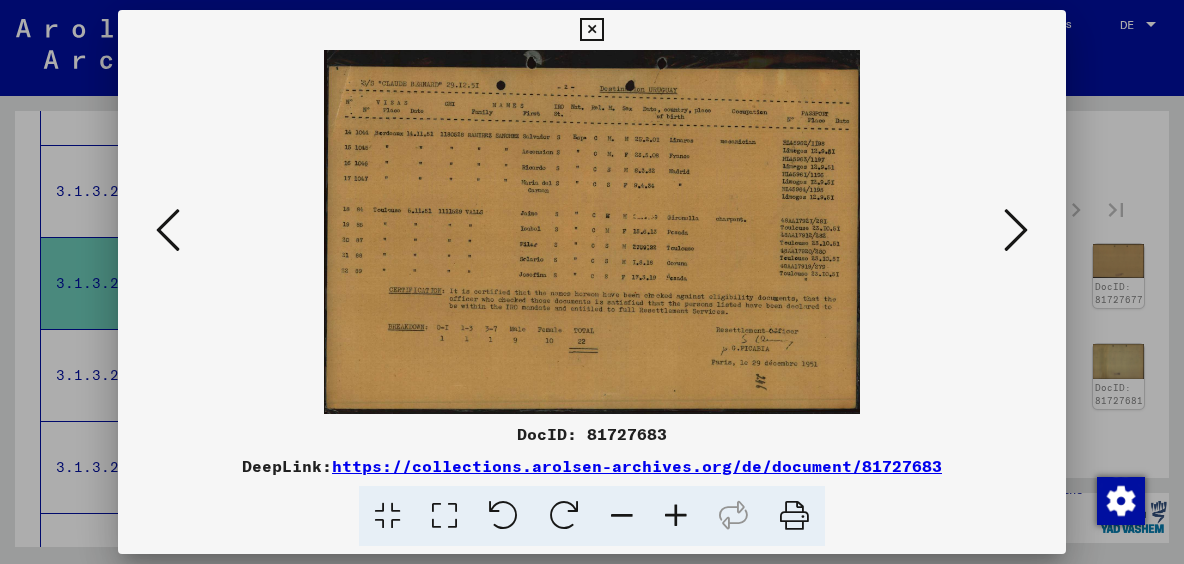 click at bounding box center [1016, 230] 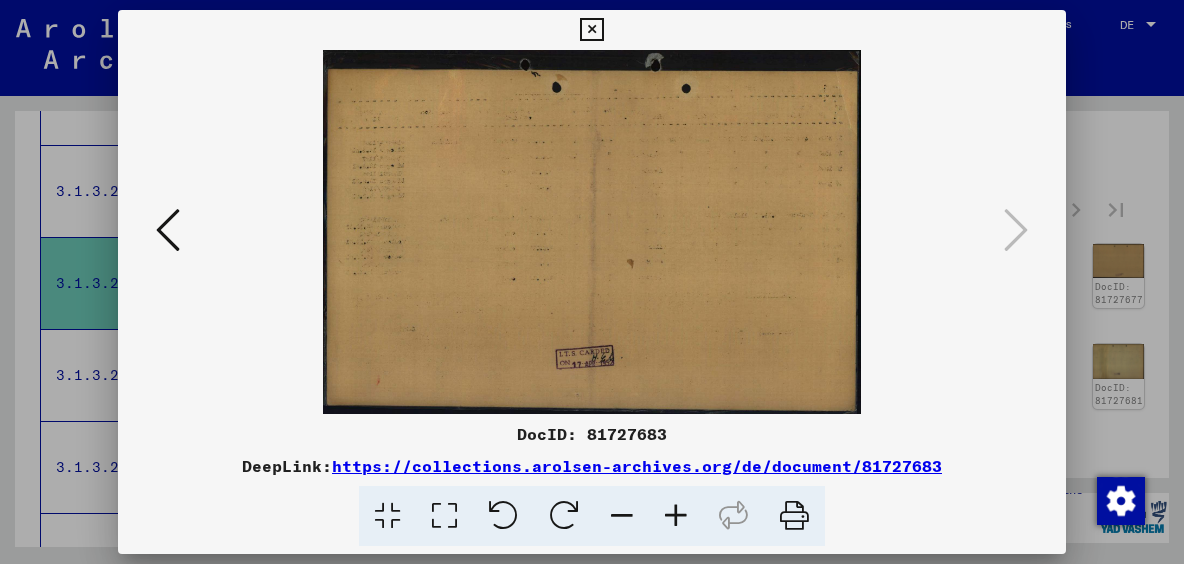 click at bounding box center (592, 282) 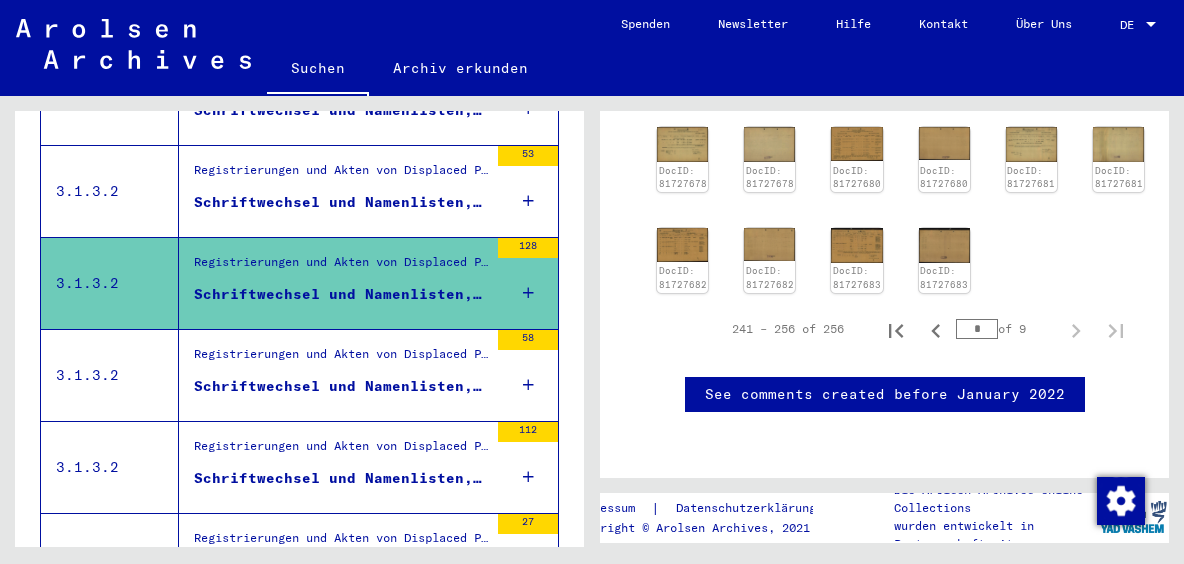 scroll, scrollTop: 751, scrollLeft: 0, axis: vertical 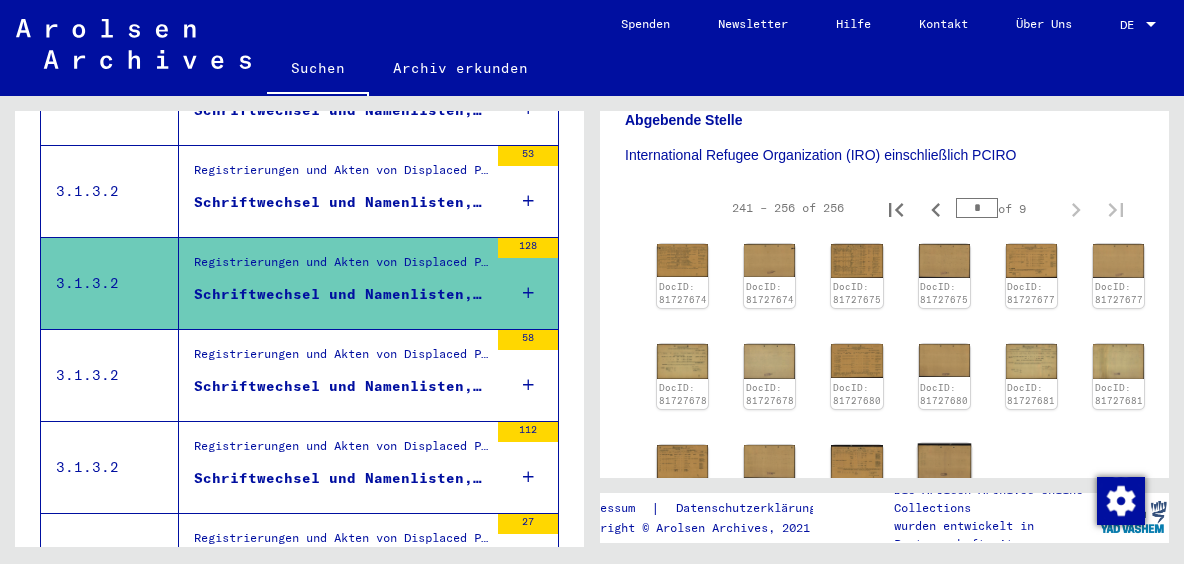 click 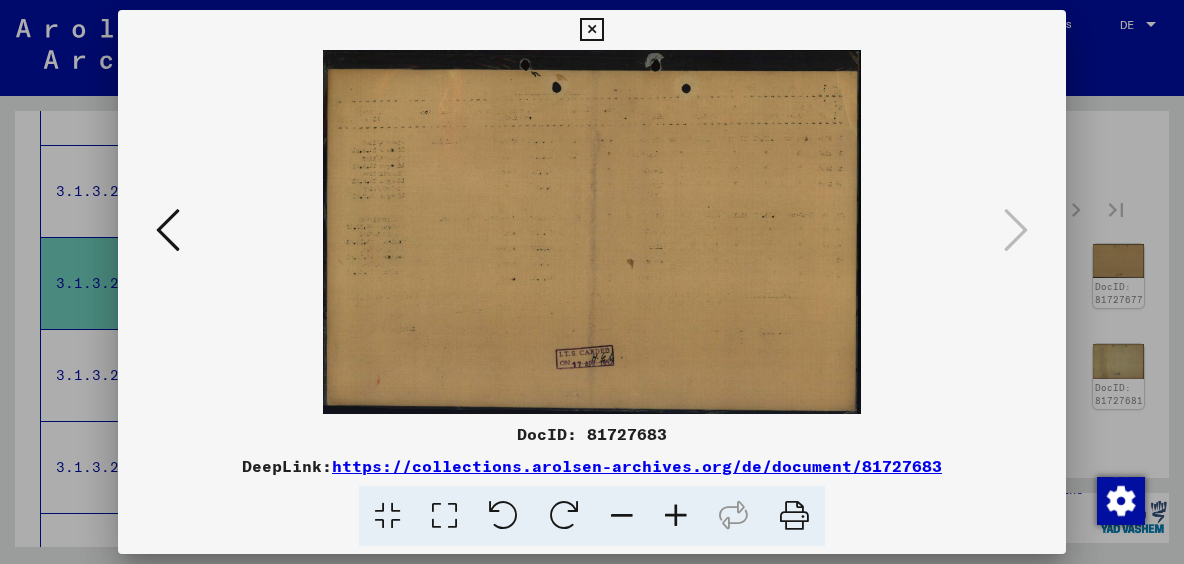 click at bounding box center [168, 230] 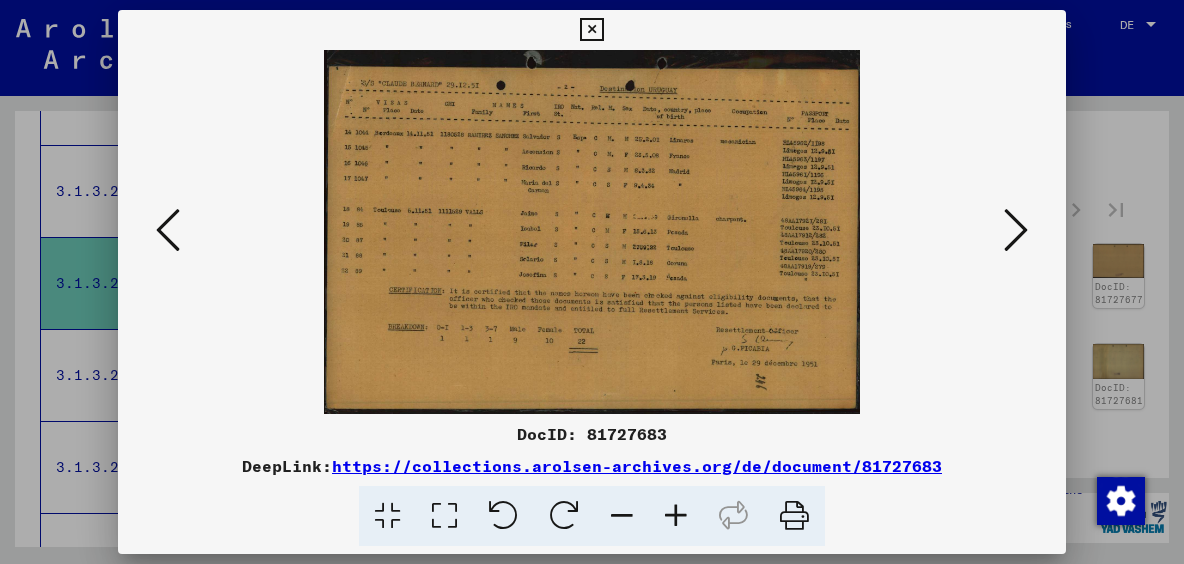 click at bounding box center (168, 230) 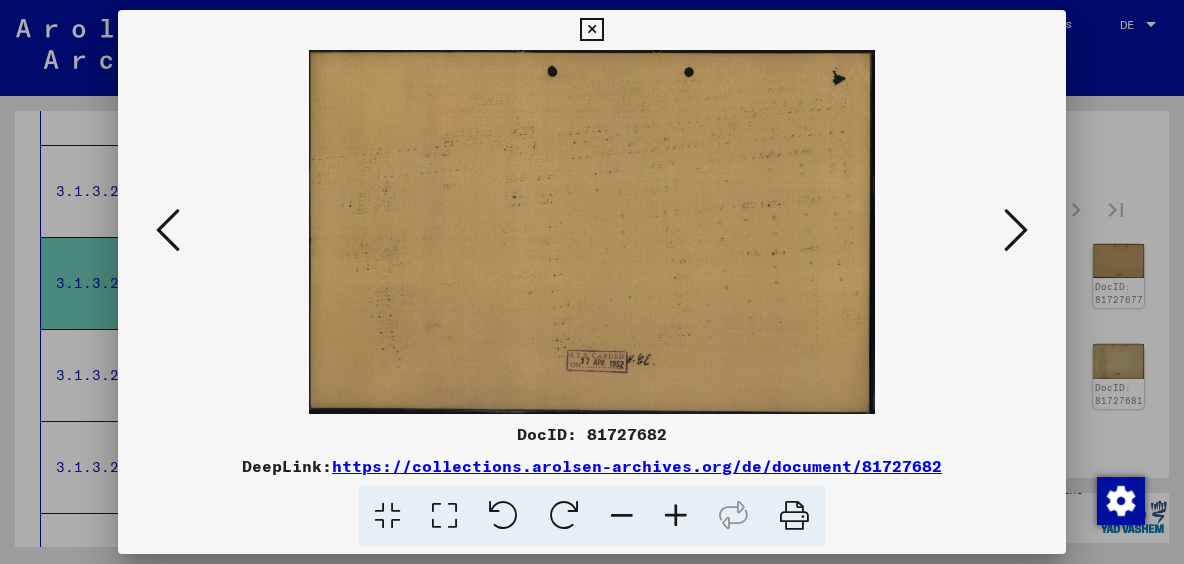 click at bounding box center [168, 230] 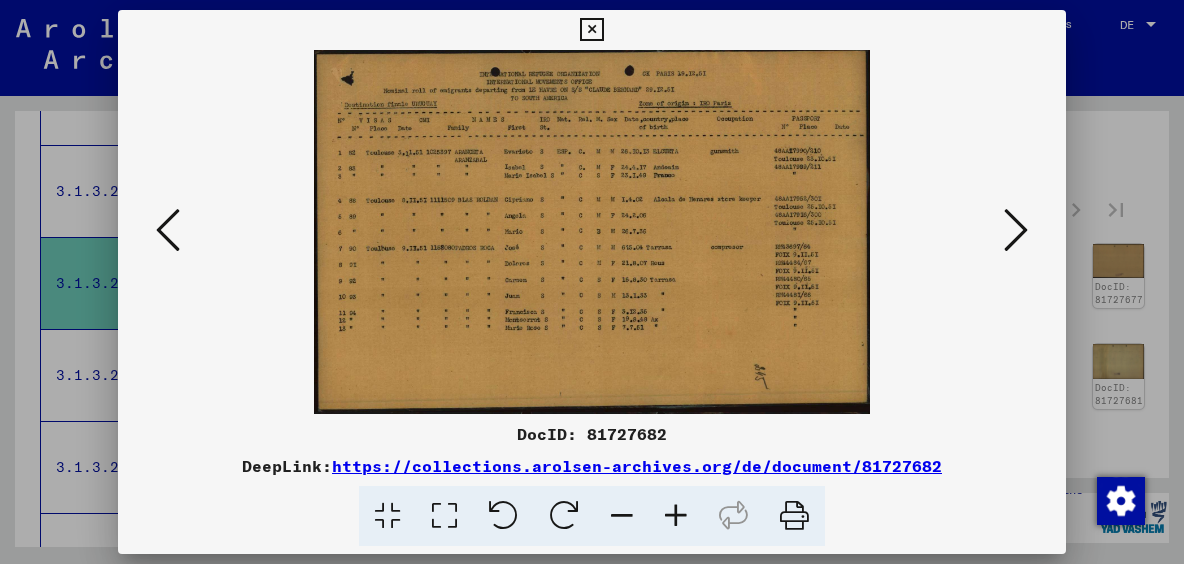click at bounding box center [1016, 230] 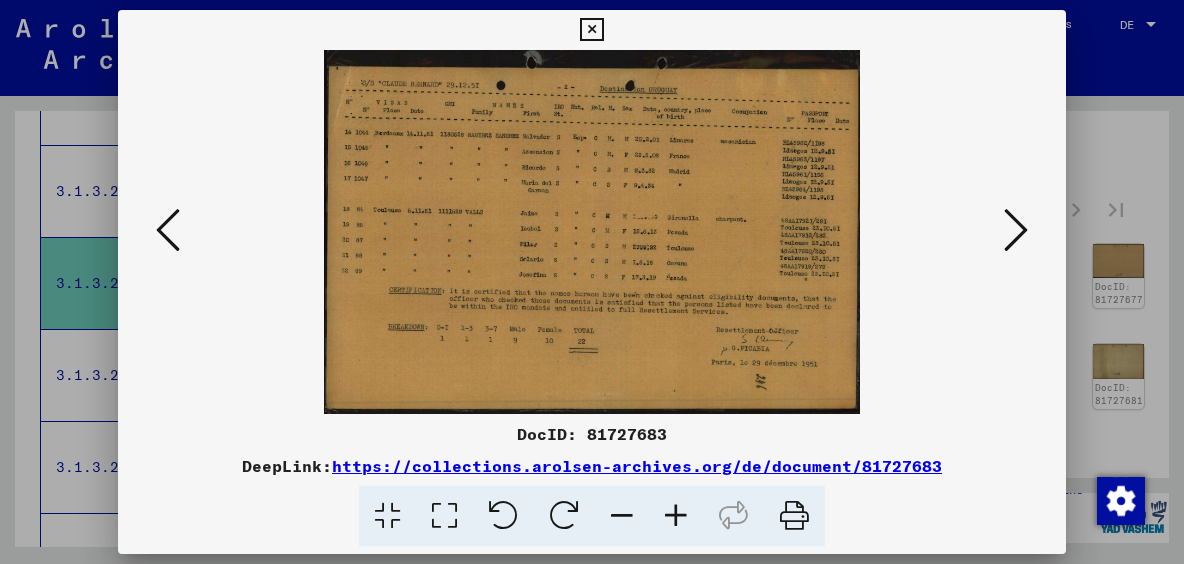 click at bounding box center (168, 231) 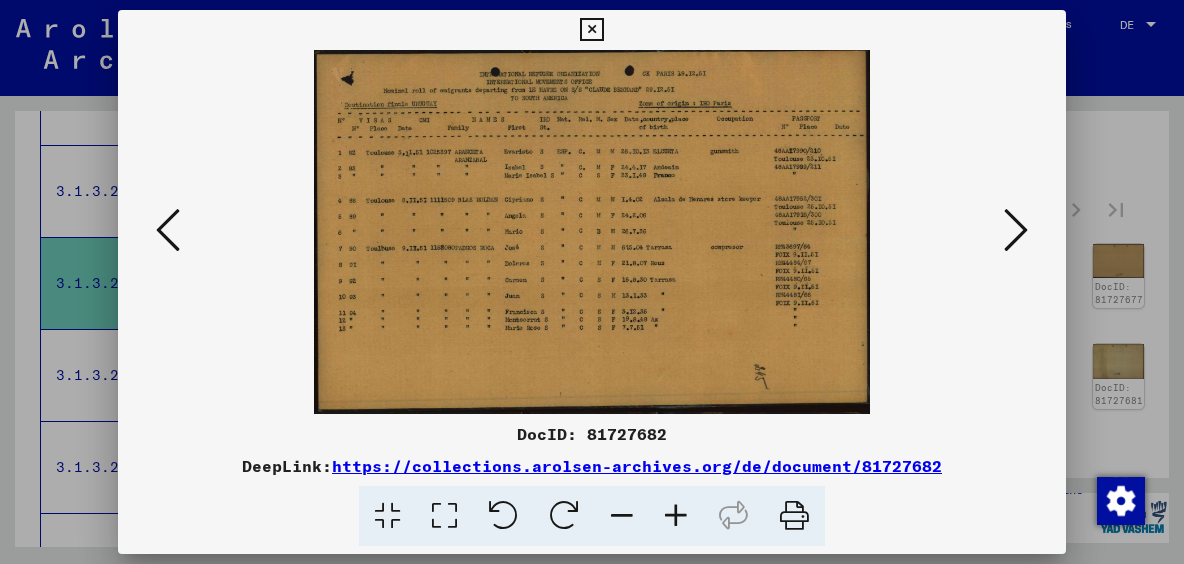 click at bounding box center [168, 231] 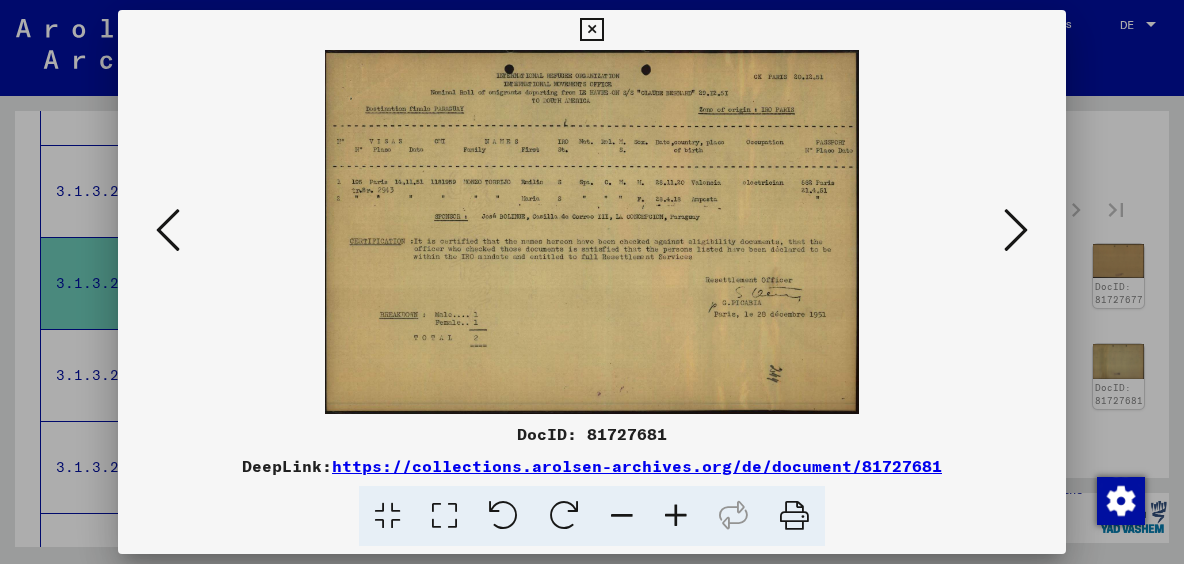 click at bounding box center (168, 231) 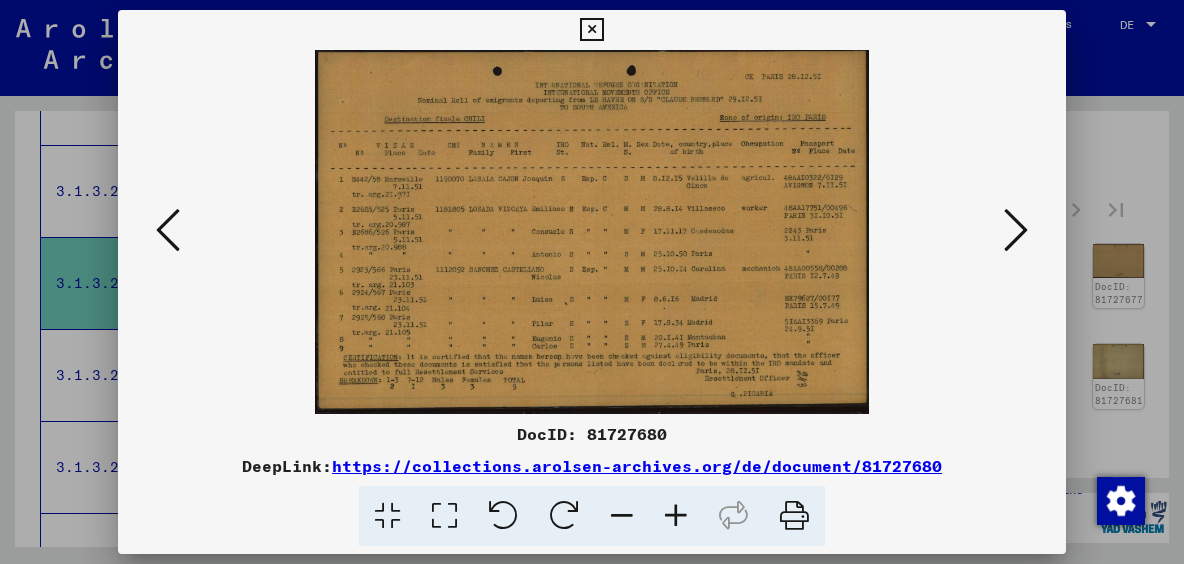 click at bounding box center (168, 231) 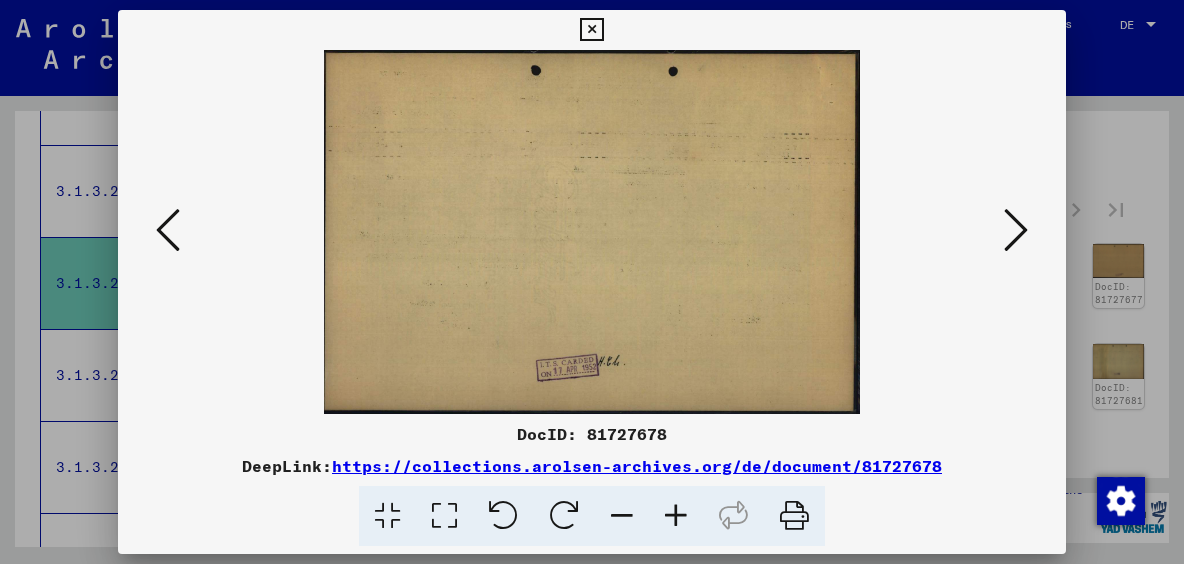 click at bounding box center (168, 231) 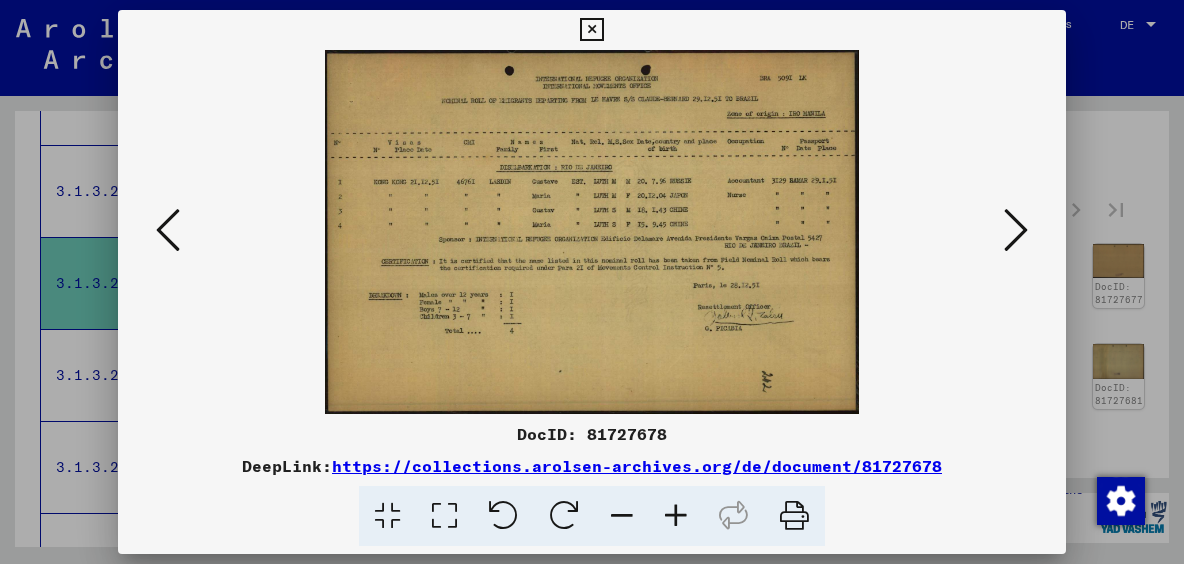 click at bounding box center (168, 231) 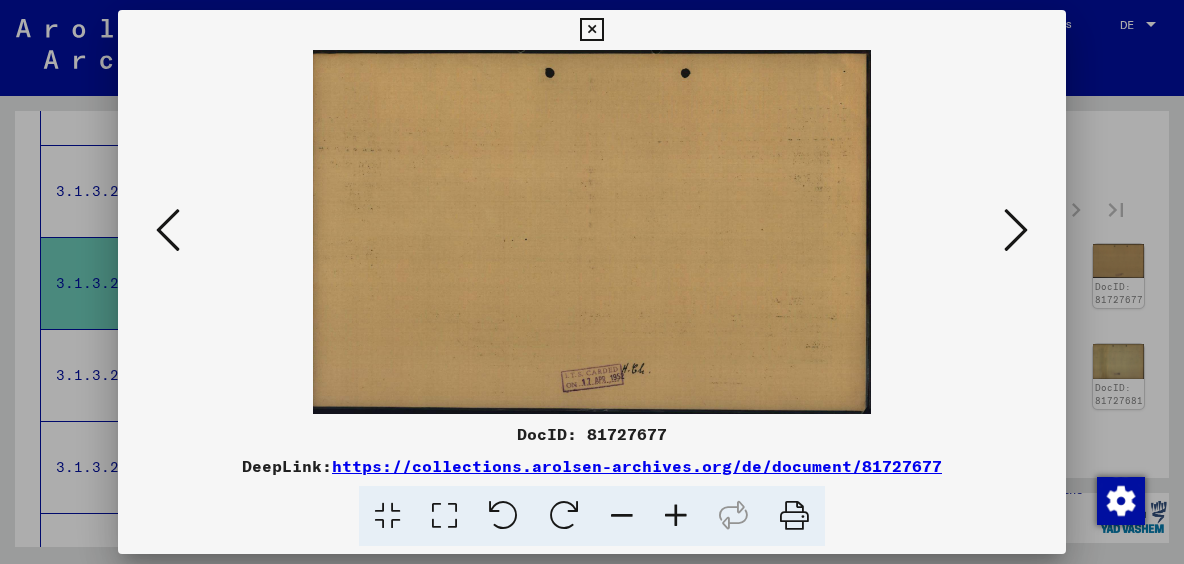 click at bounding box center (168, 231) 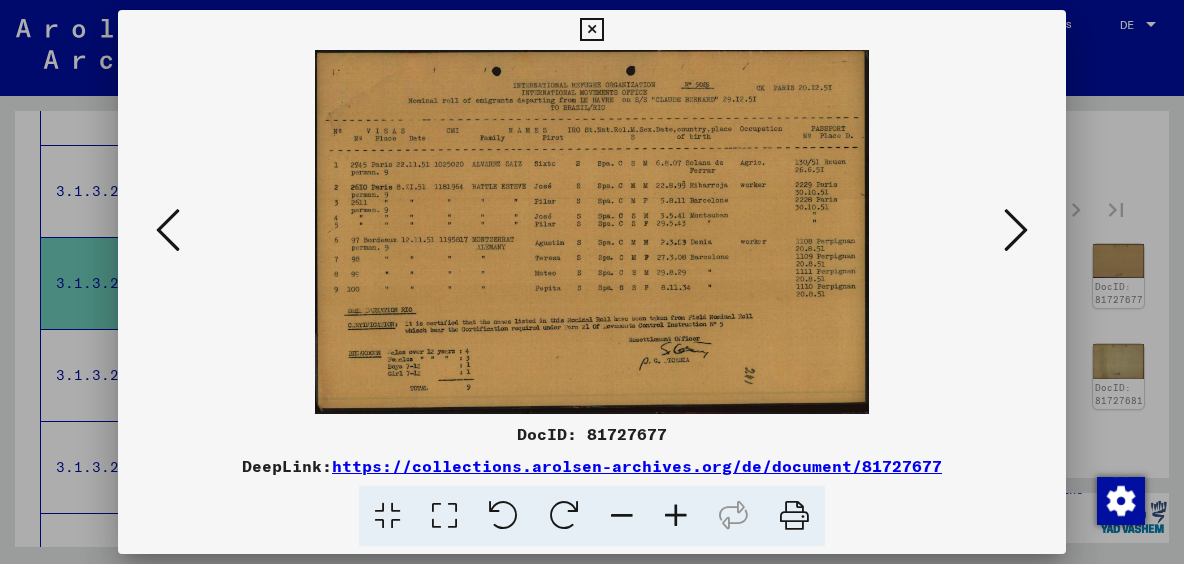 click at bounding box center [168, 231] 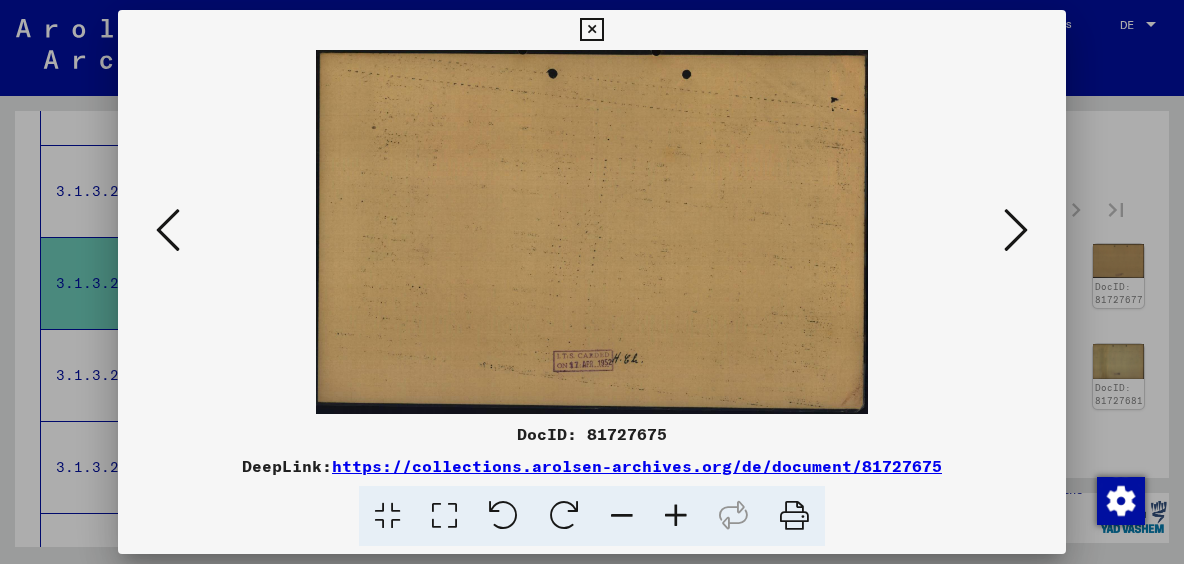 click at bounding box center [168, 231] 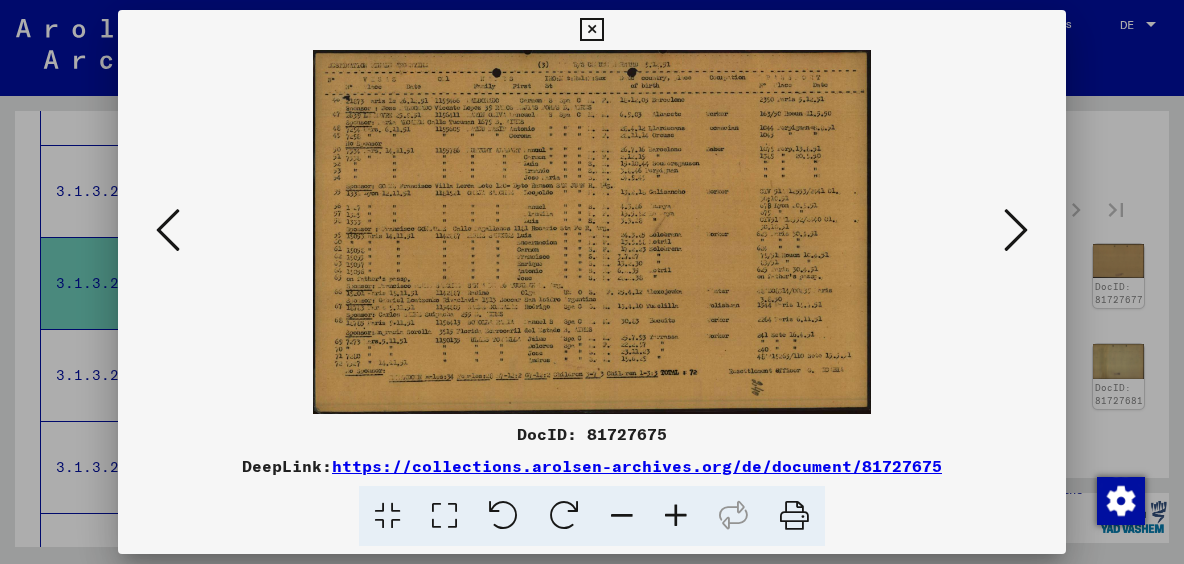 click at bounding box center [168, 231] 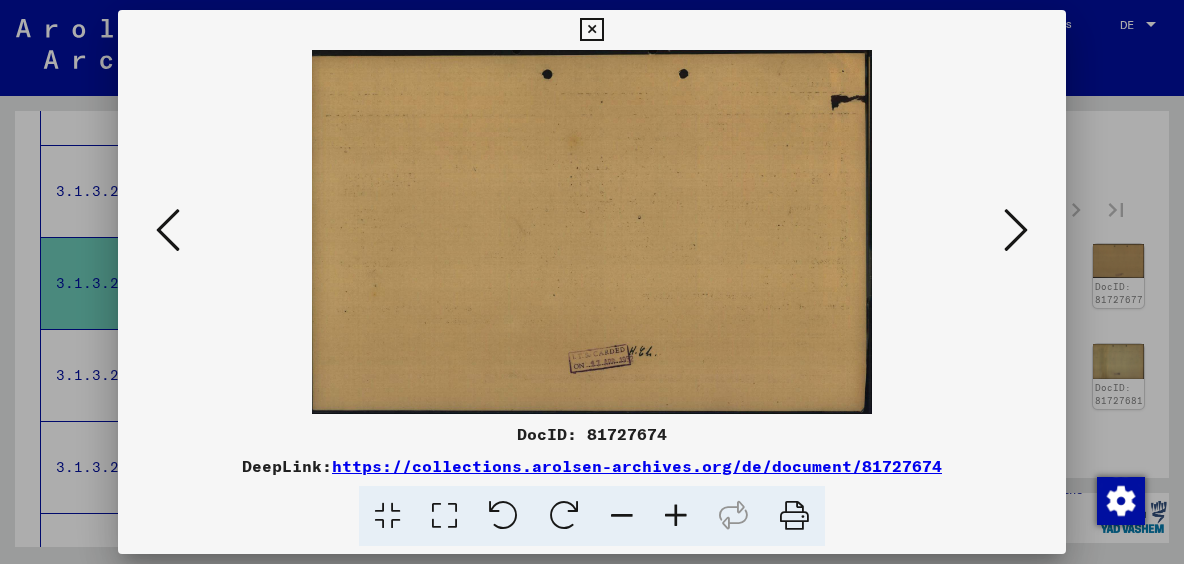 click at bounding box center [168, 231] 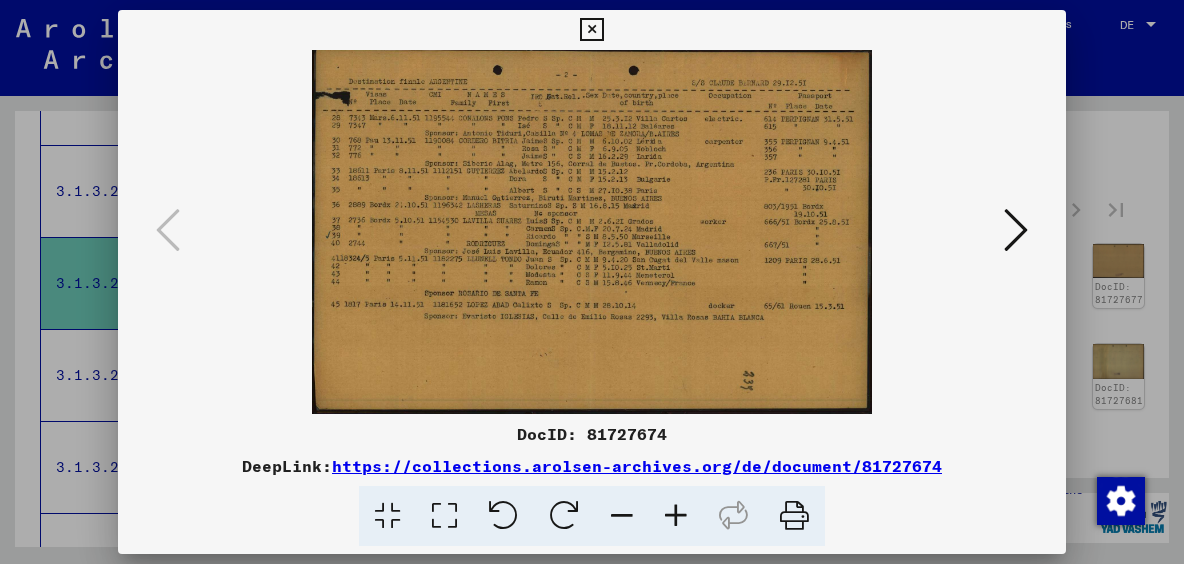 click at bounding box center [592, 282] 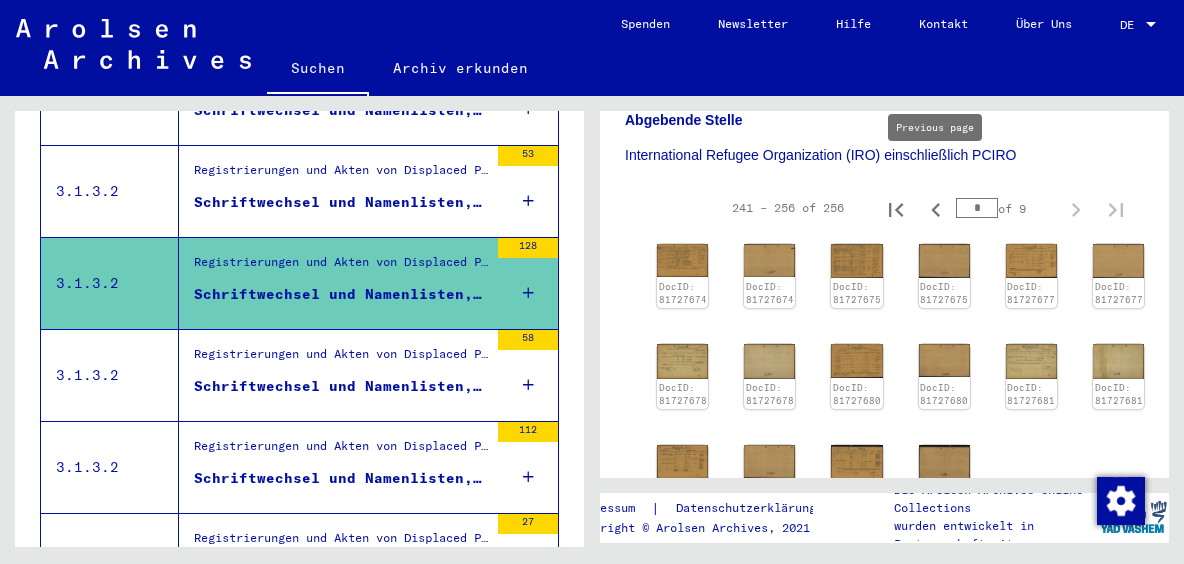 click 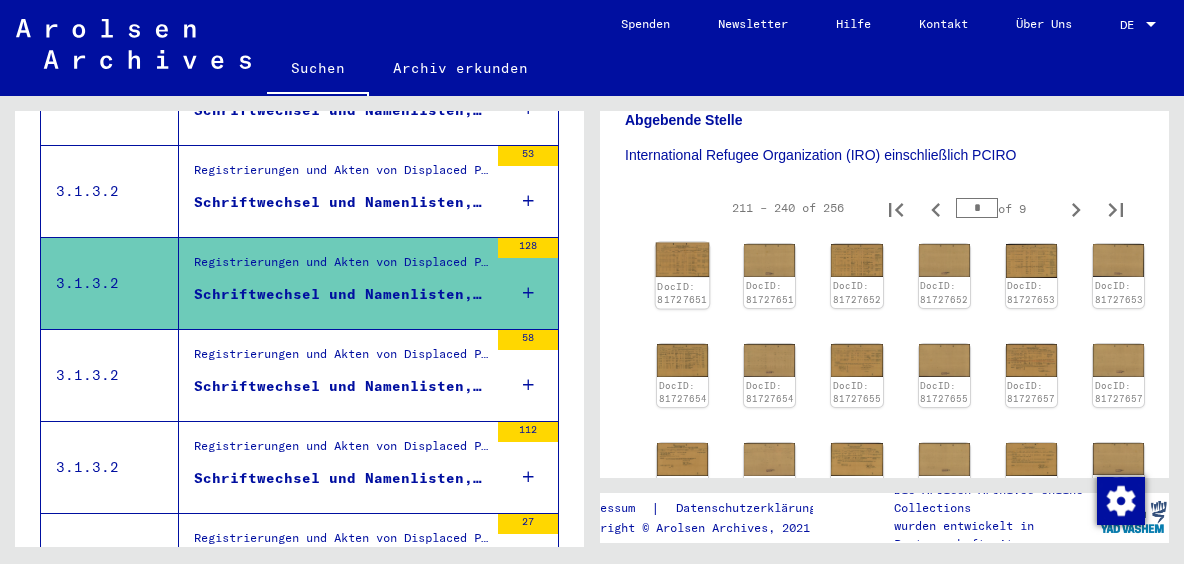 click 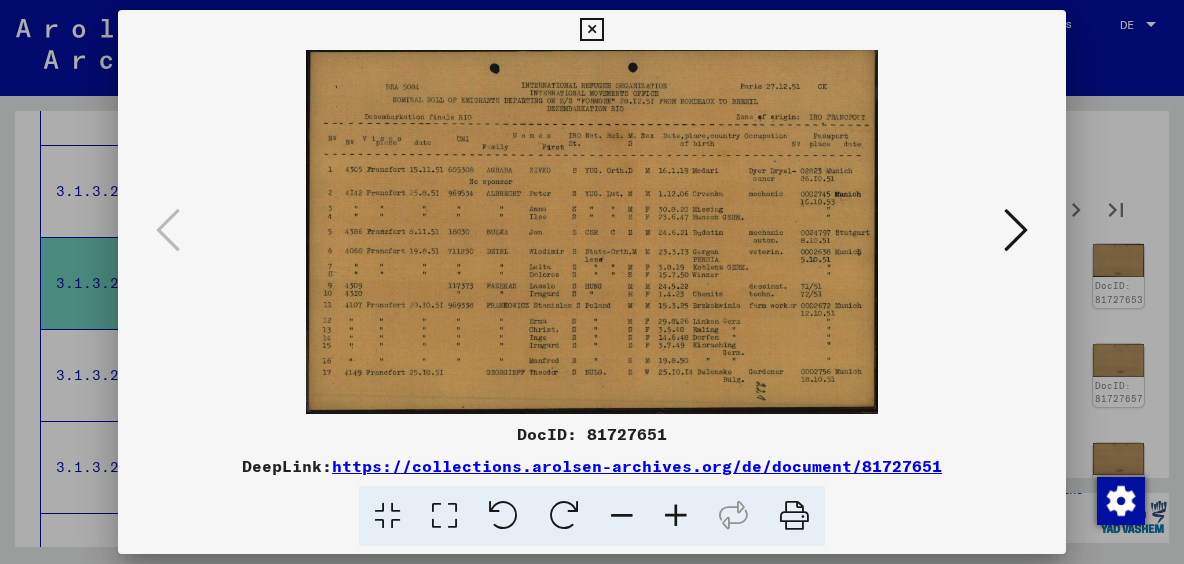 click at bounding box center (591, 232) 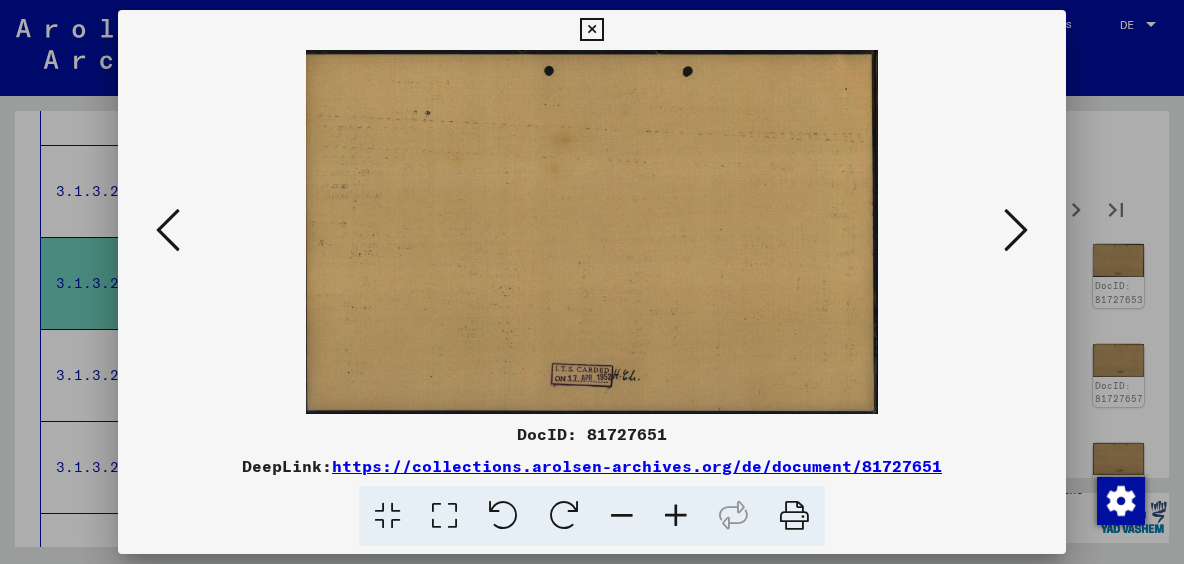 click at bounding box center (1016, 230) 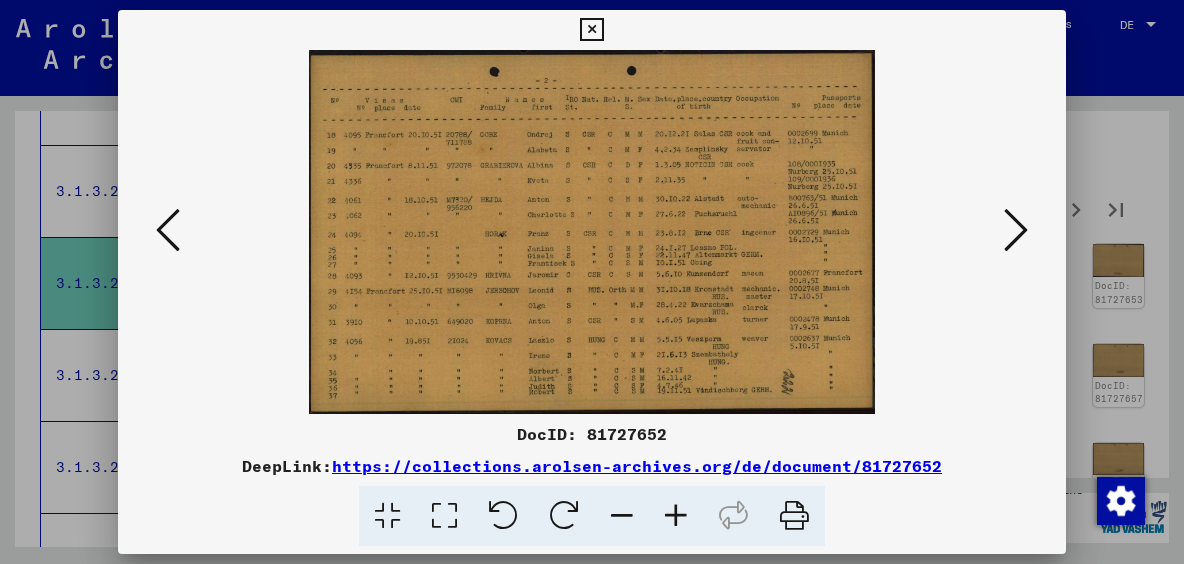 click at bounding box center (1016, 230) 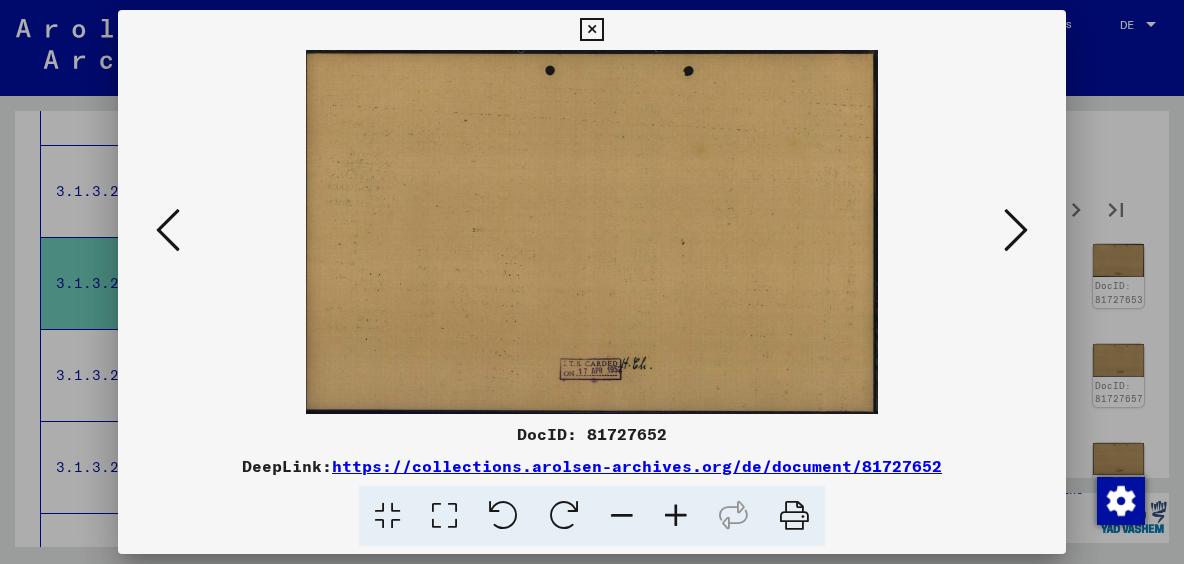 click at bounding box center [1016, 230] 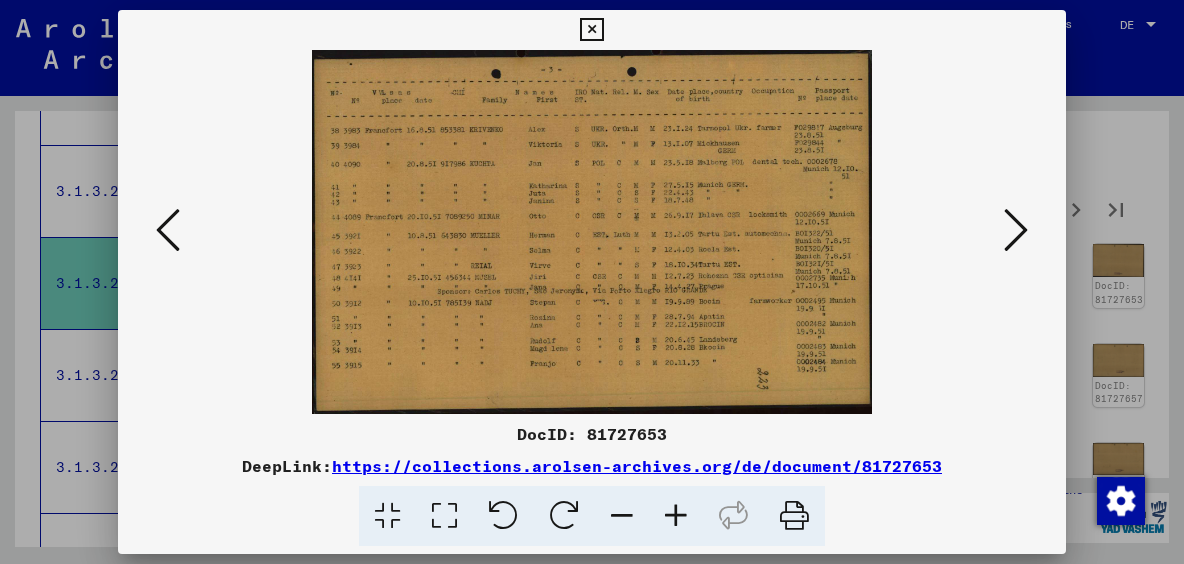click at bounding box center [1016, 230] 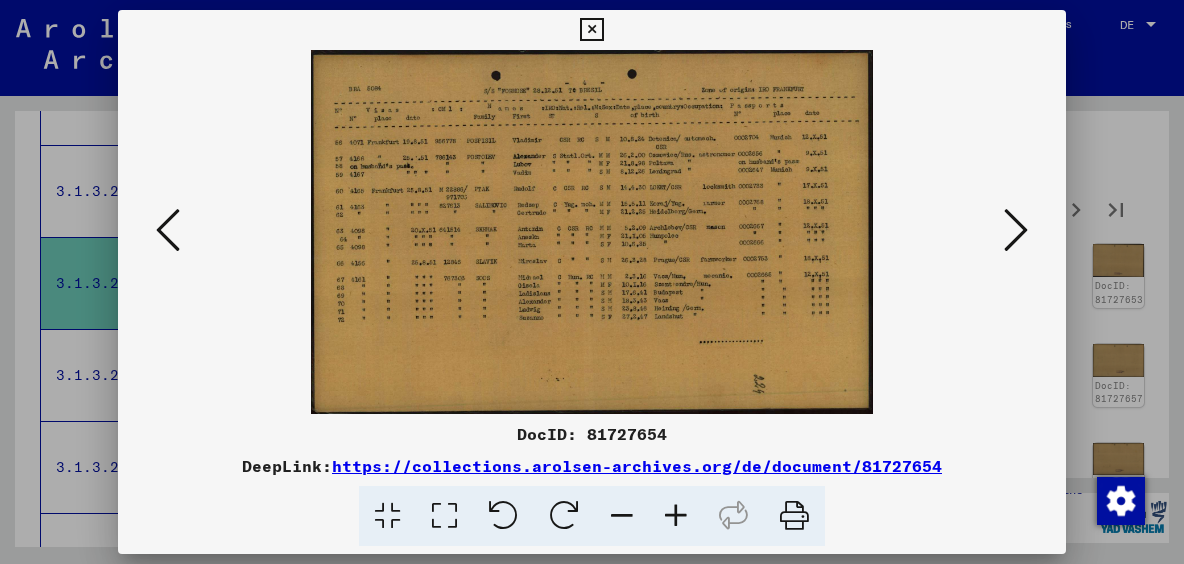 click at bounding box center [1016, 230] 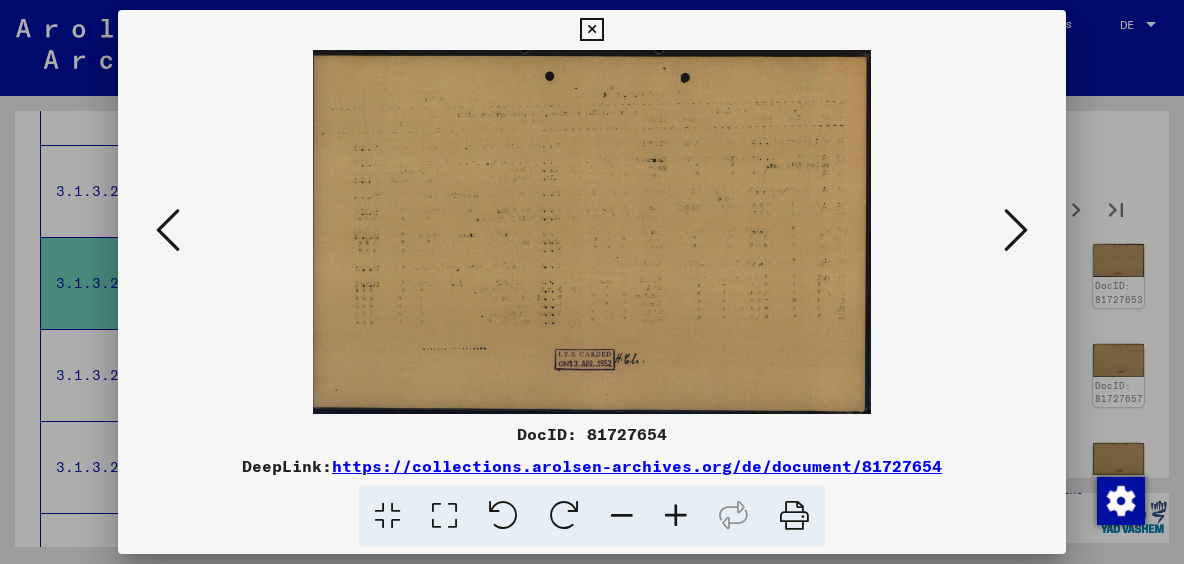 click at bounding box center [1016, 230] 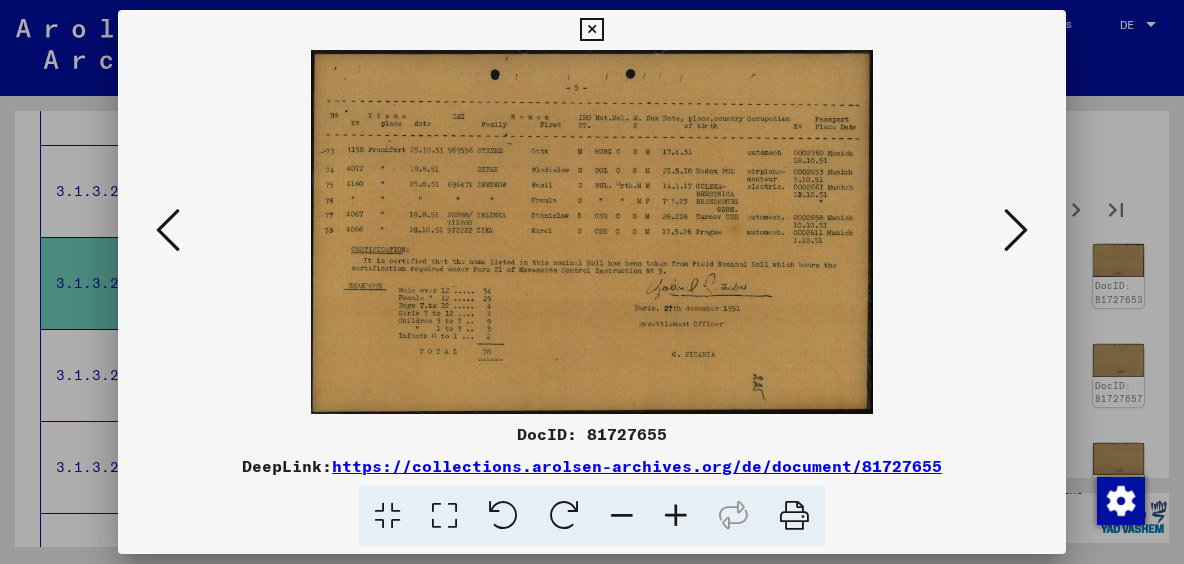 click at bounding box center [1016, 230] 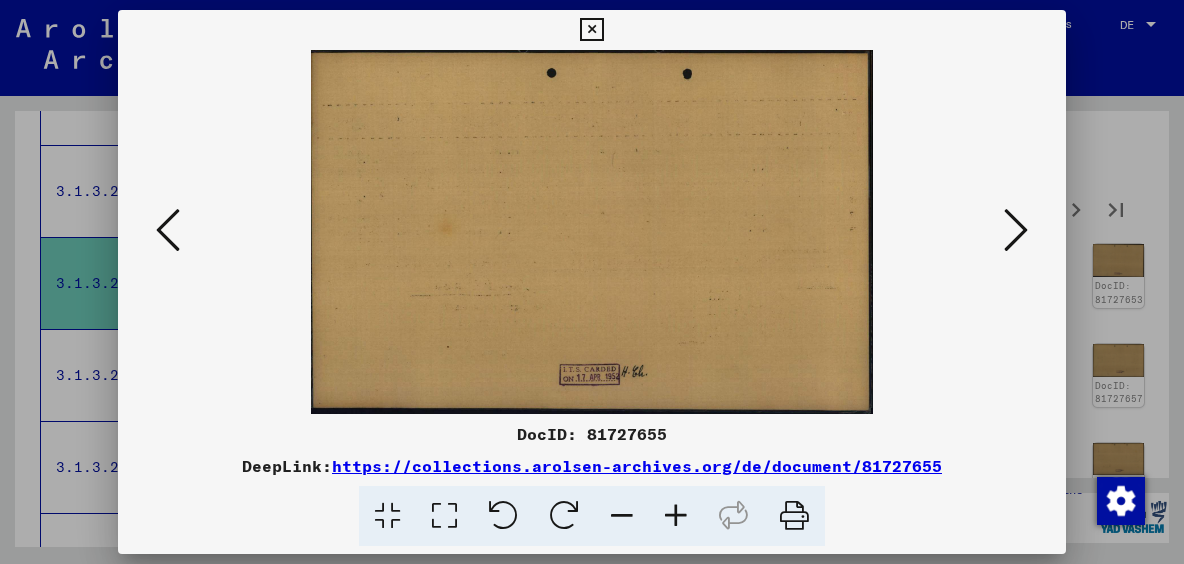 click at bounding box center [1016, 230] 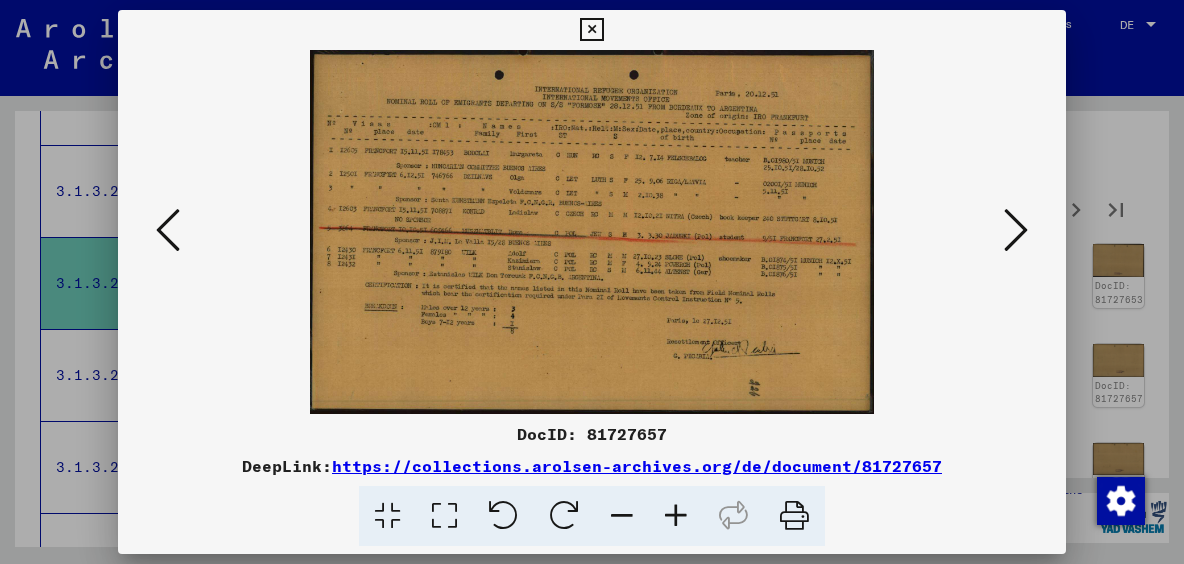 click at bounding box center [1016, 230] 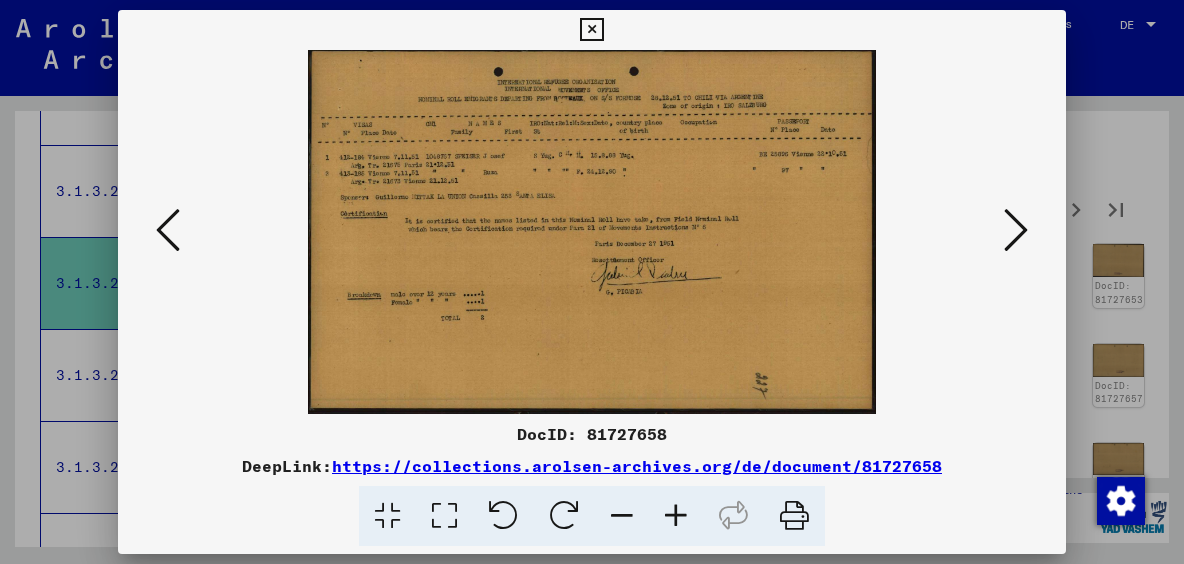 click at bounding box center [1016, 230] 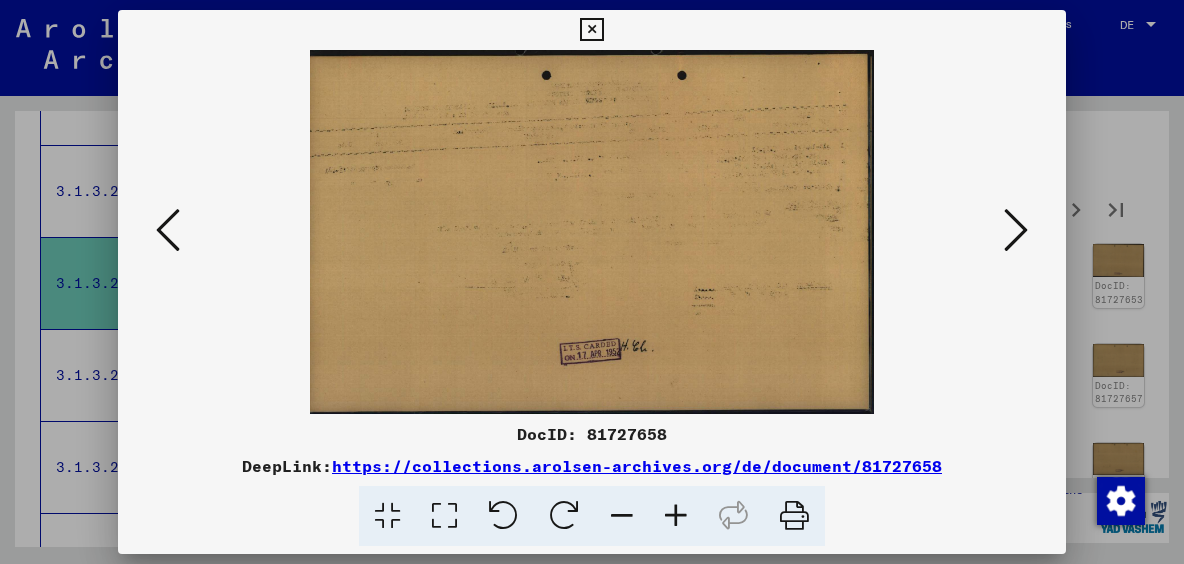 click at bounding box center [1016, 230] 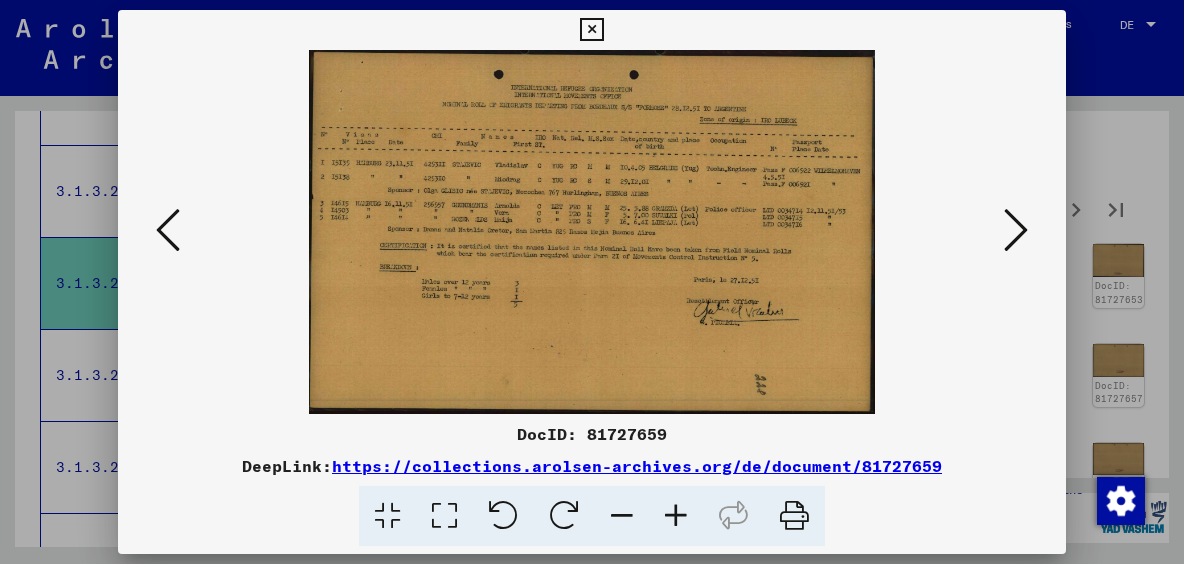 click at bounding box center [1016, 230] 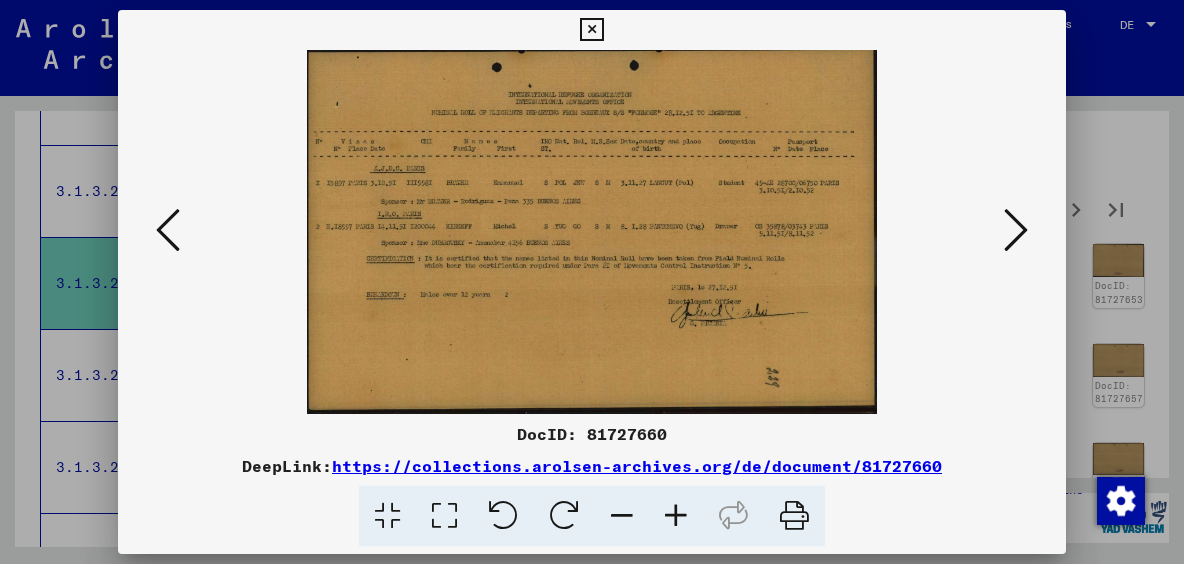 click at bounding box center (1016, 230) 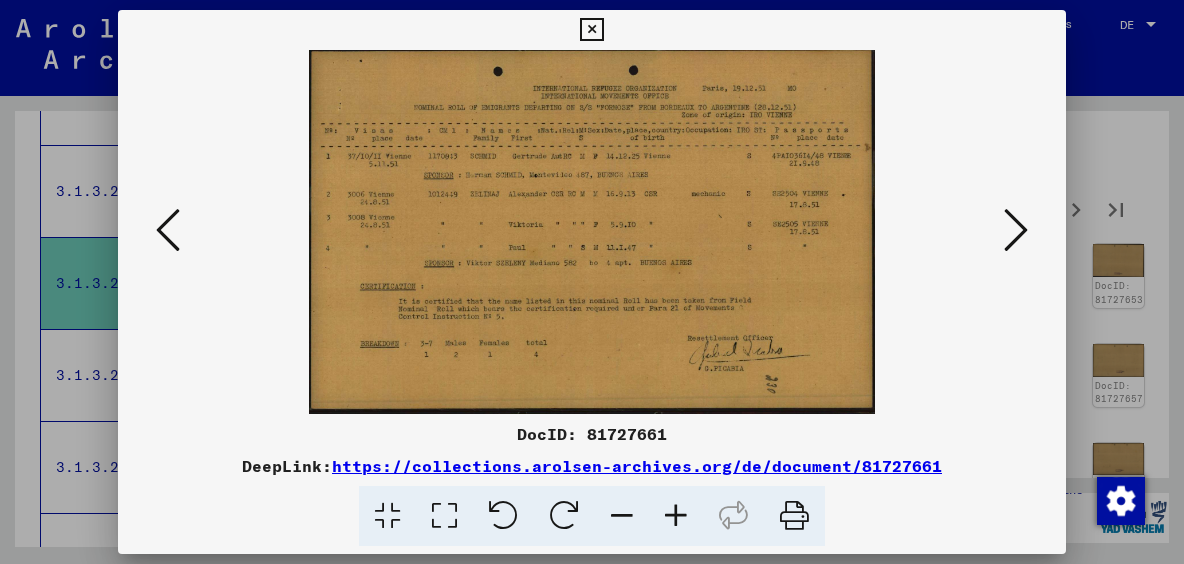 click at bounding box center (1016, 230) 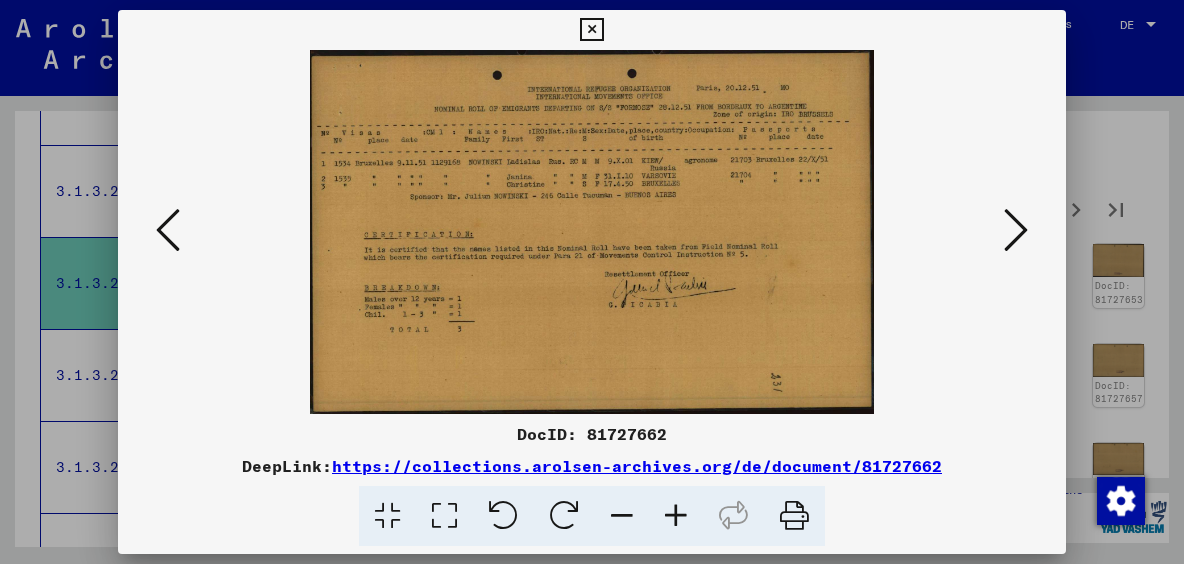 click at bounding box center (1016, 230) 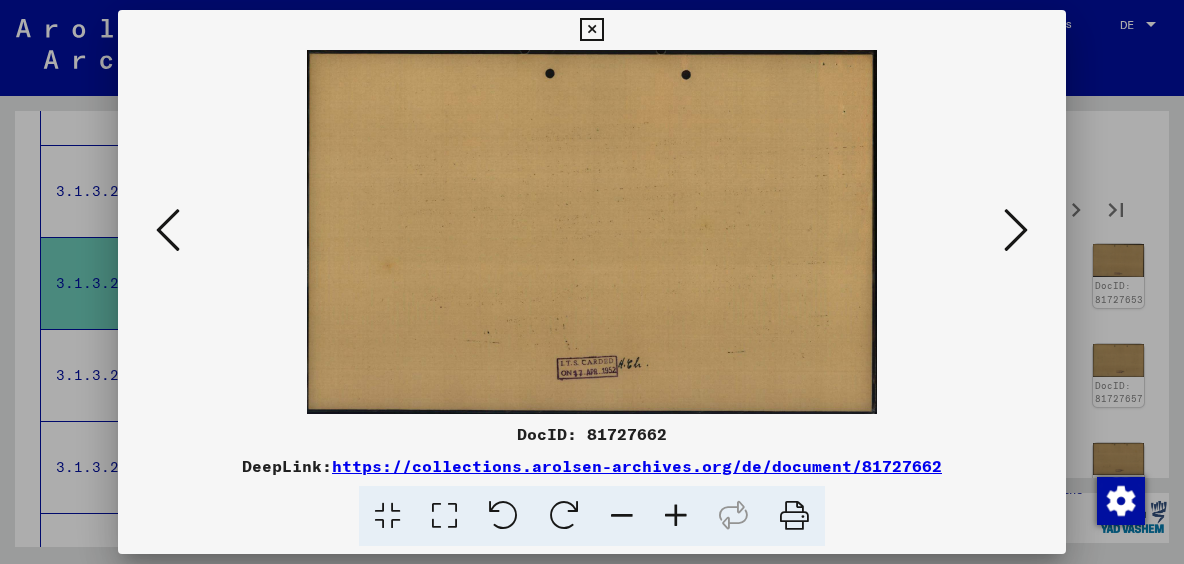 click at bounding box center (1016, 230) 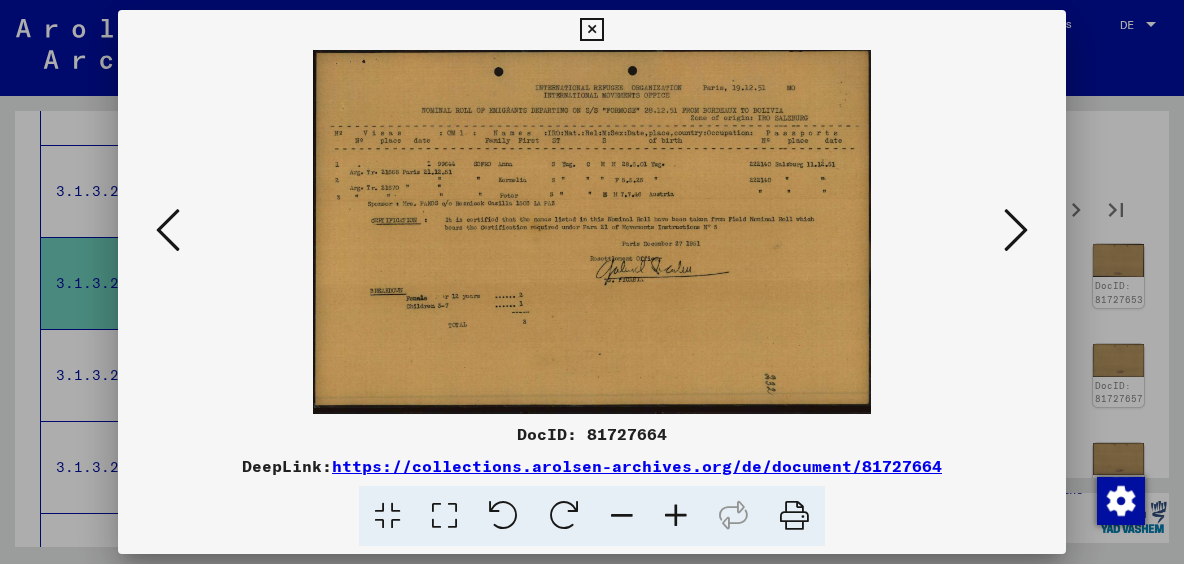 click at bounding box center (1016, 230) 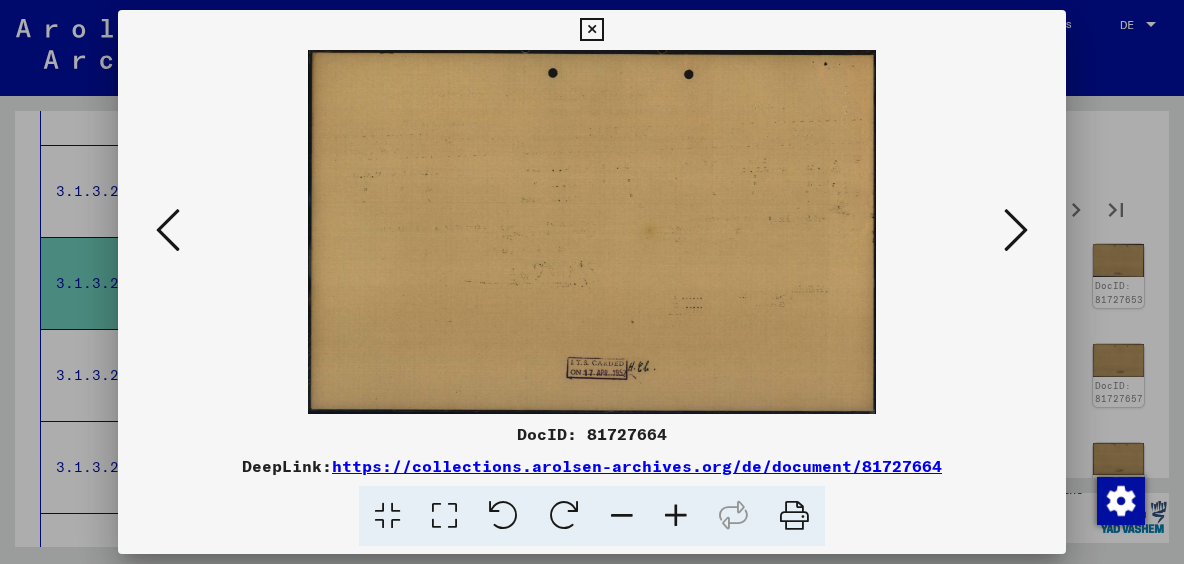 click at bounding box center (1016, 230) 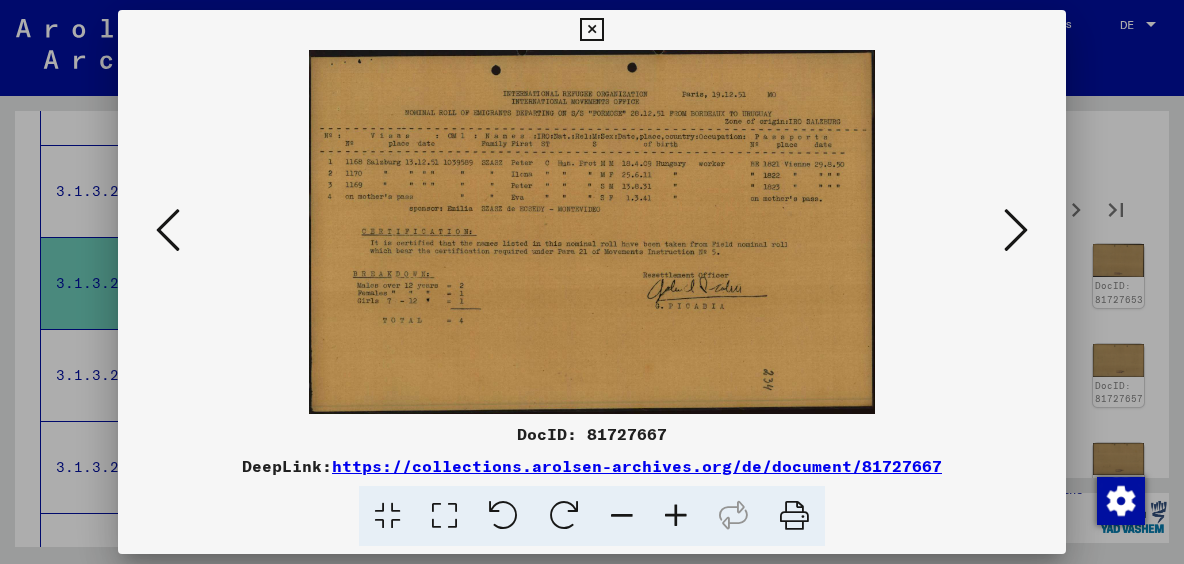 click at bounding box center [1016, 230] 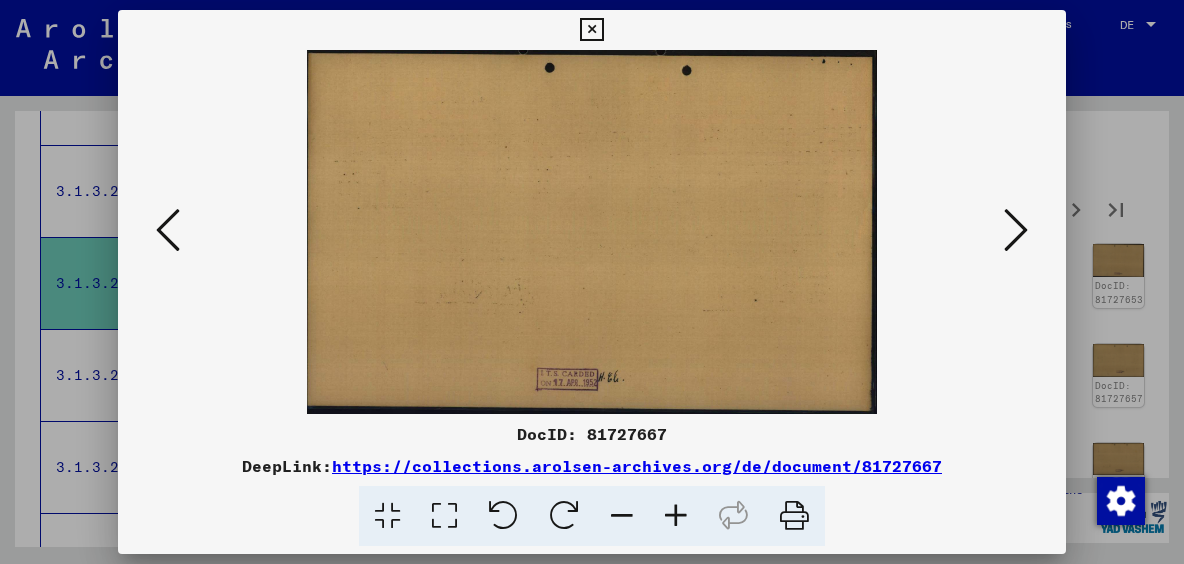 click at bounding box center [1016, 230] 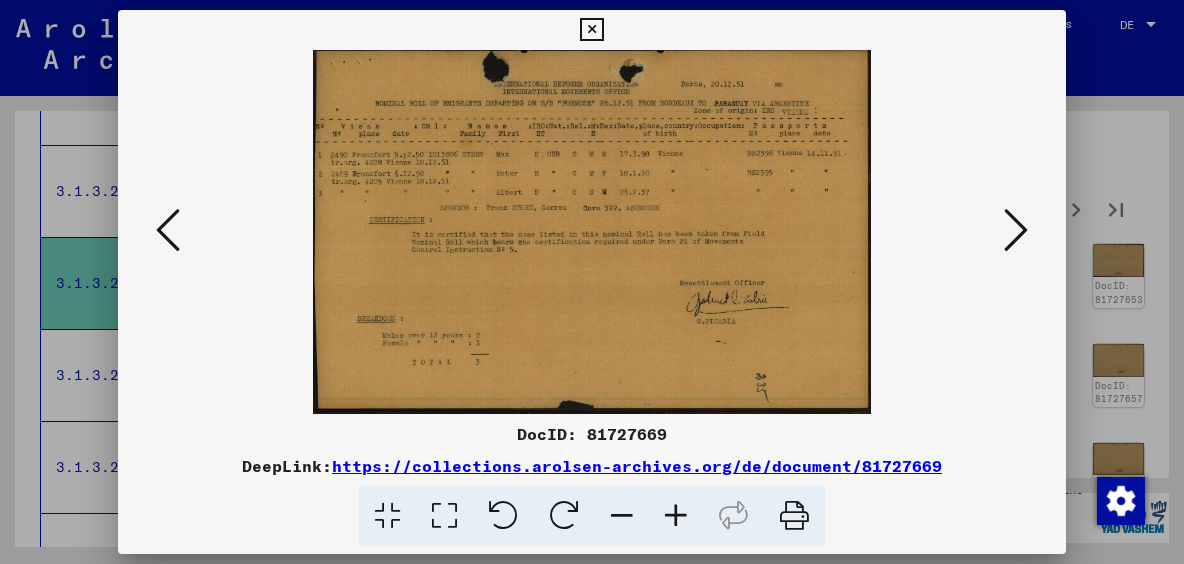 click at bounding box center [1016, 230] 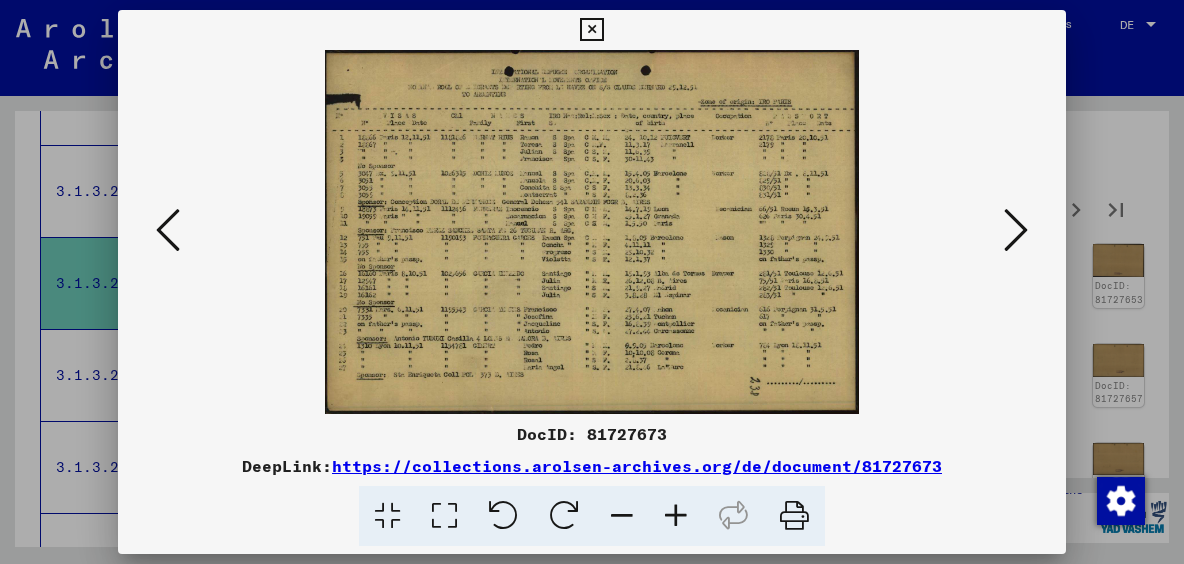 click at bounding box center (1016, 230) 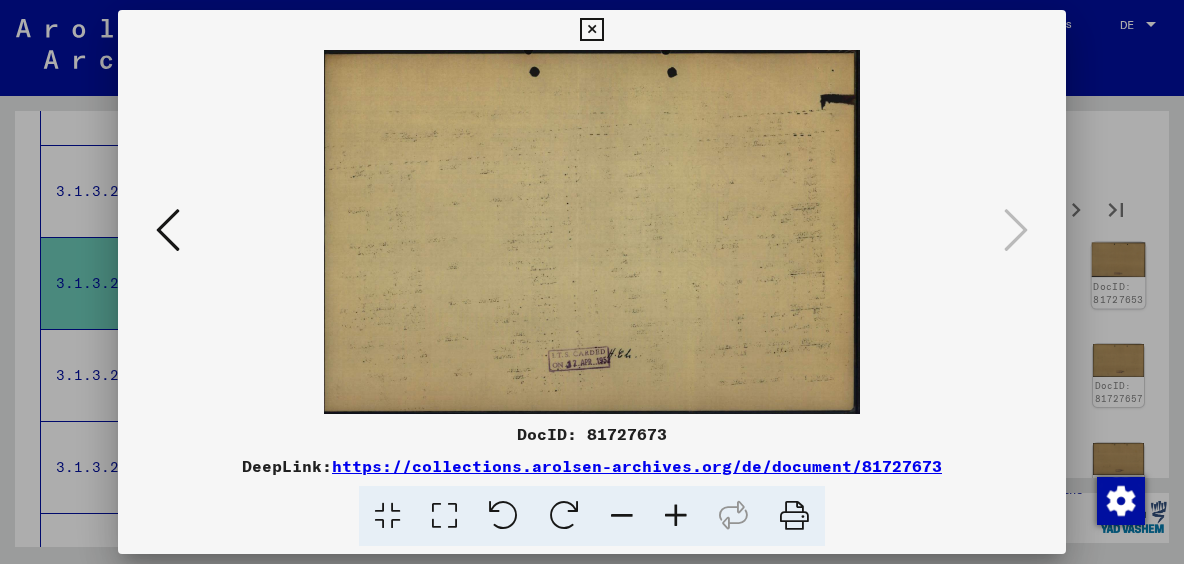 click at bounding box center (592, 282) 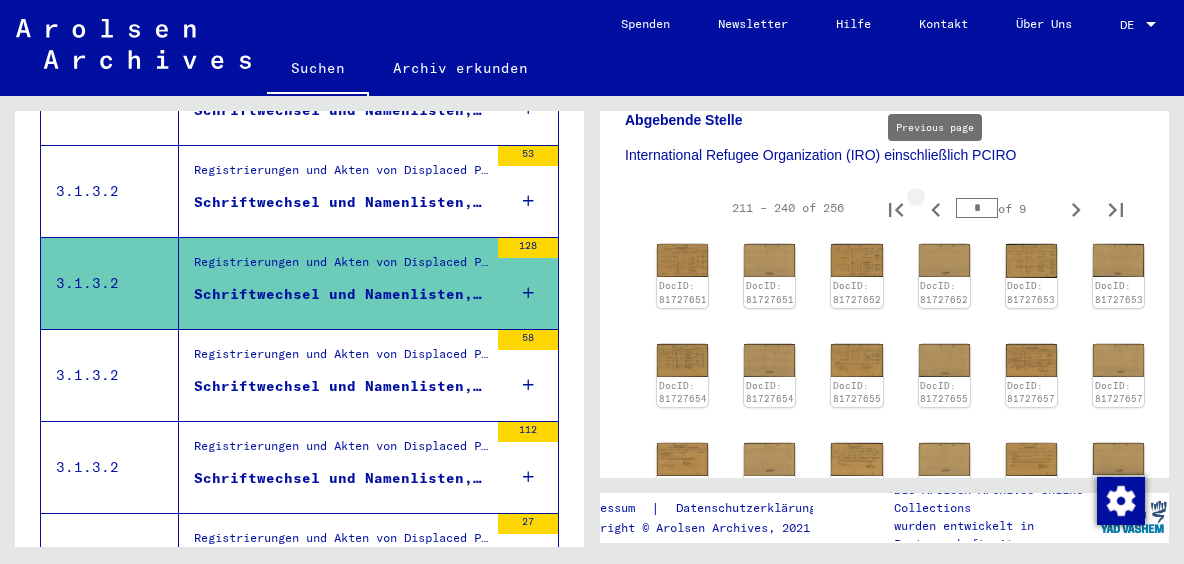 click 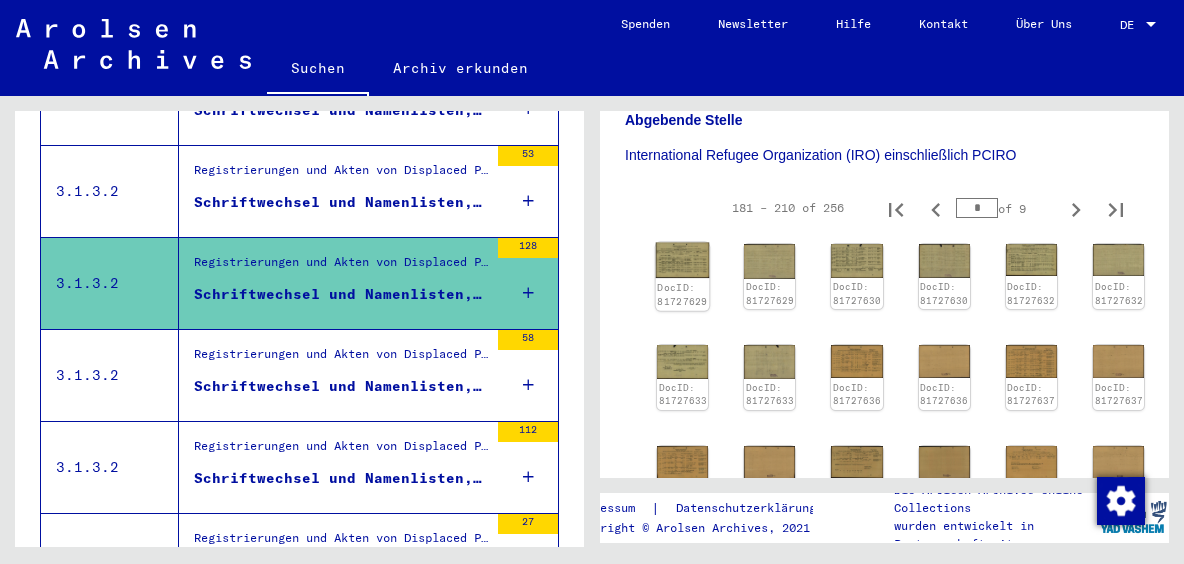 click 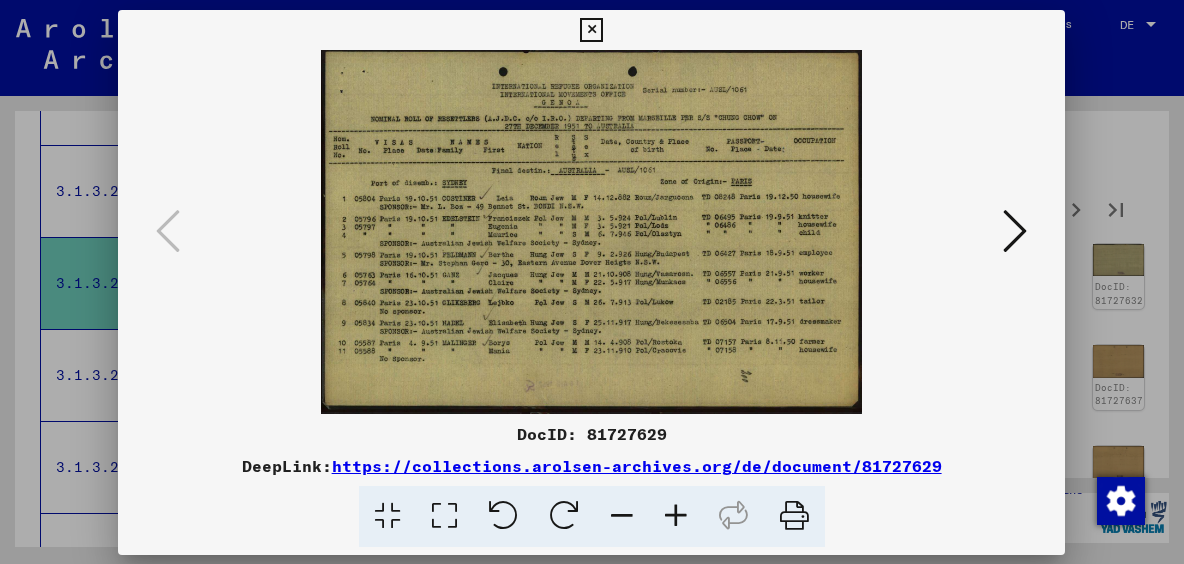 click at bounding box center (591, 232) 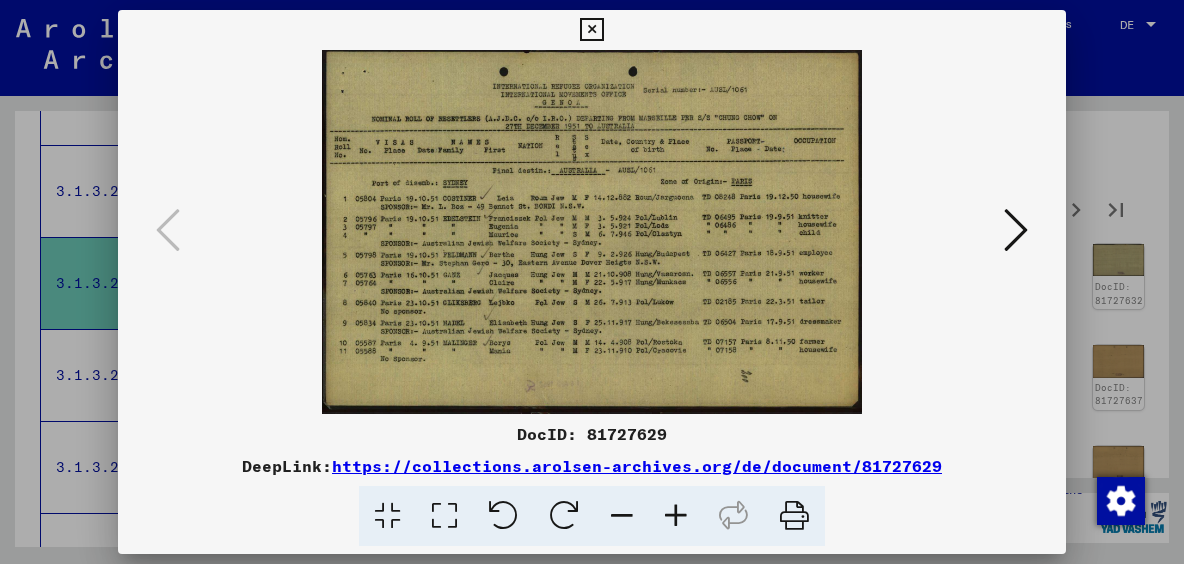 click at bounding box center [1016, 230] 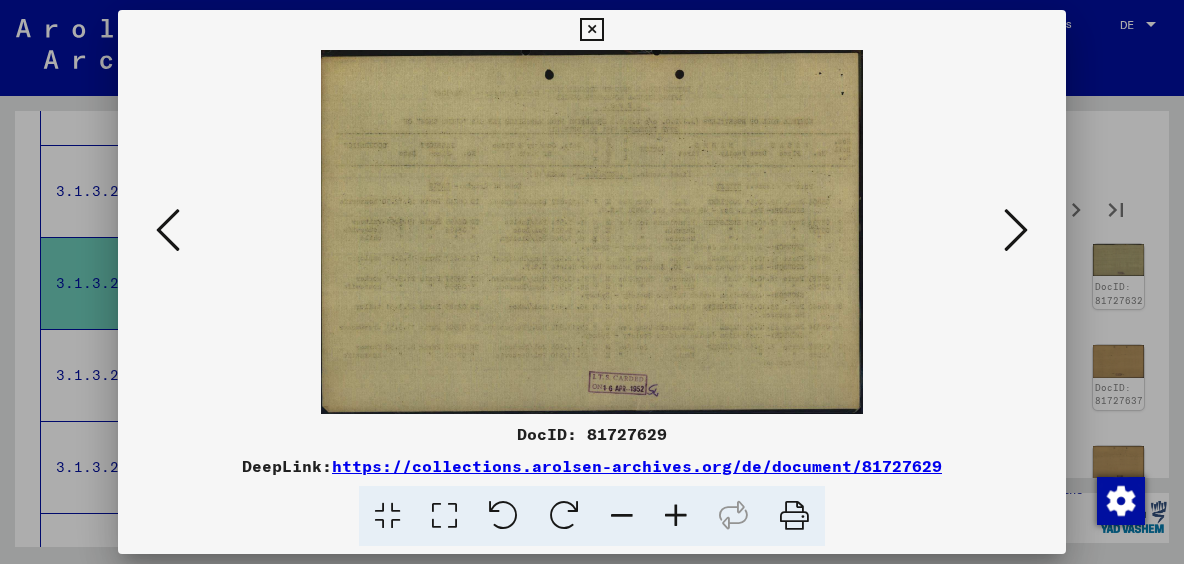click at bounding box center (1016, 230) 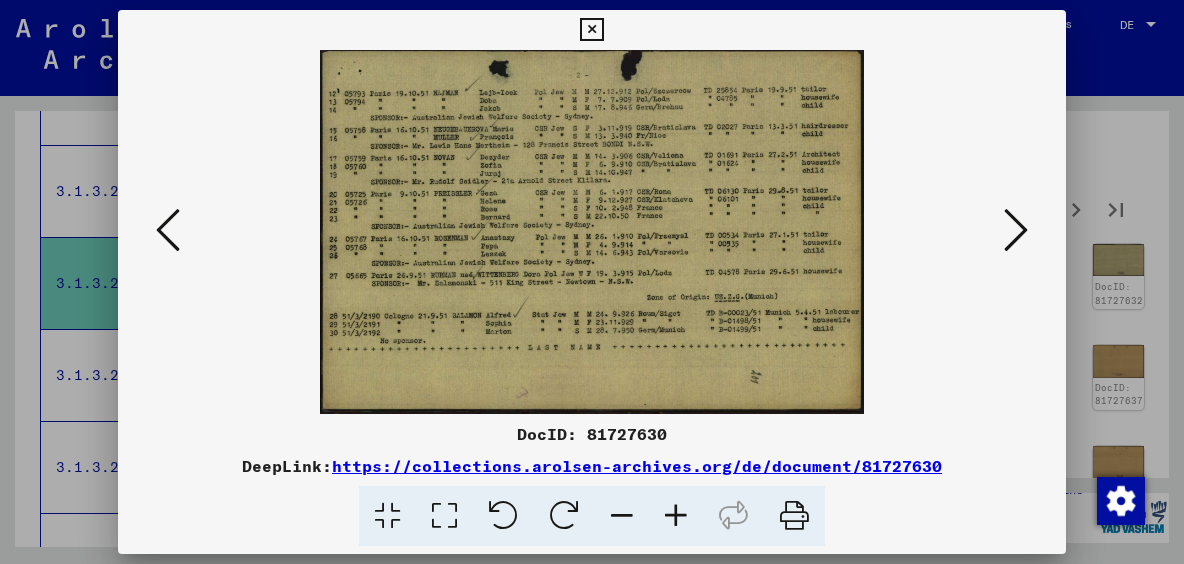 click at bounding box center [1016, 230] 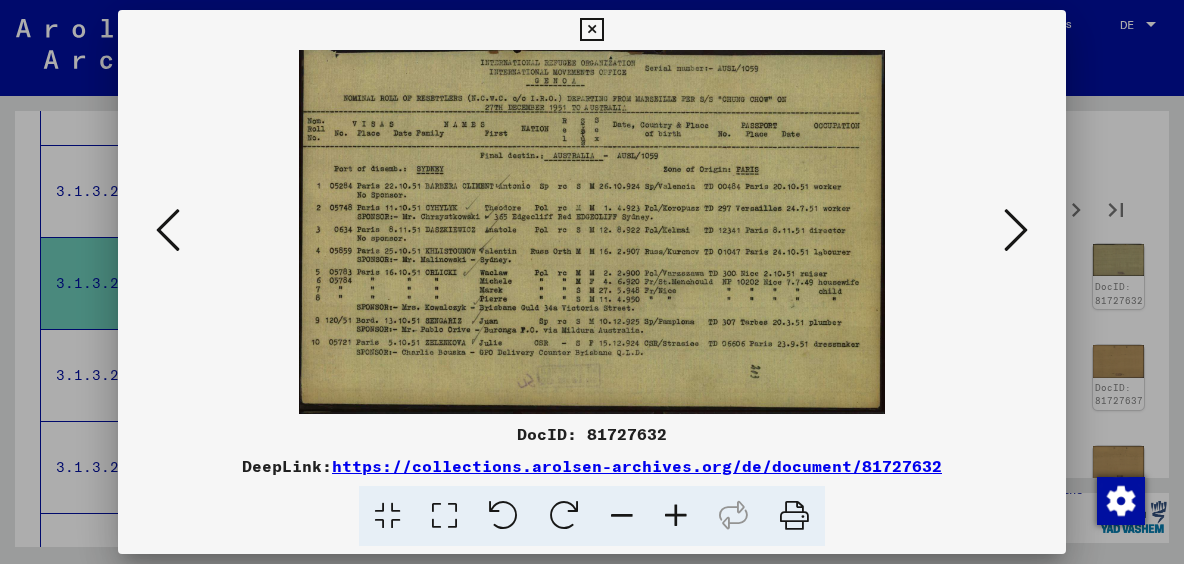 click at bounding box center (1016, 230) 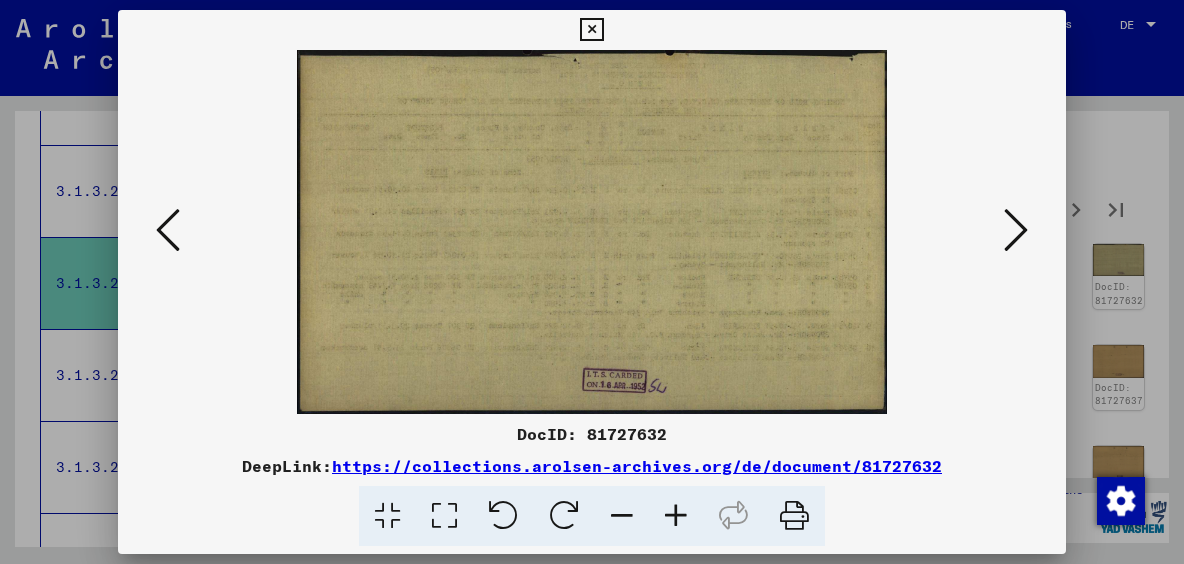click at bounding box center [1016, 230] 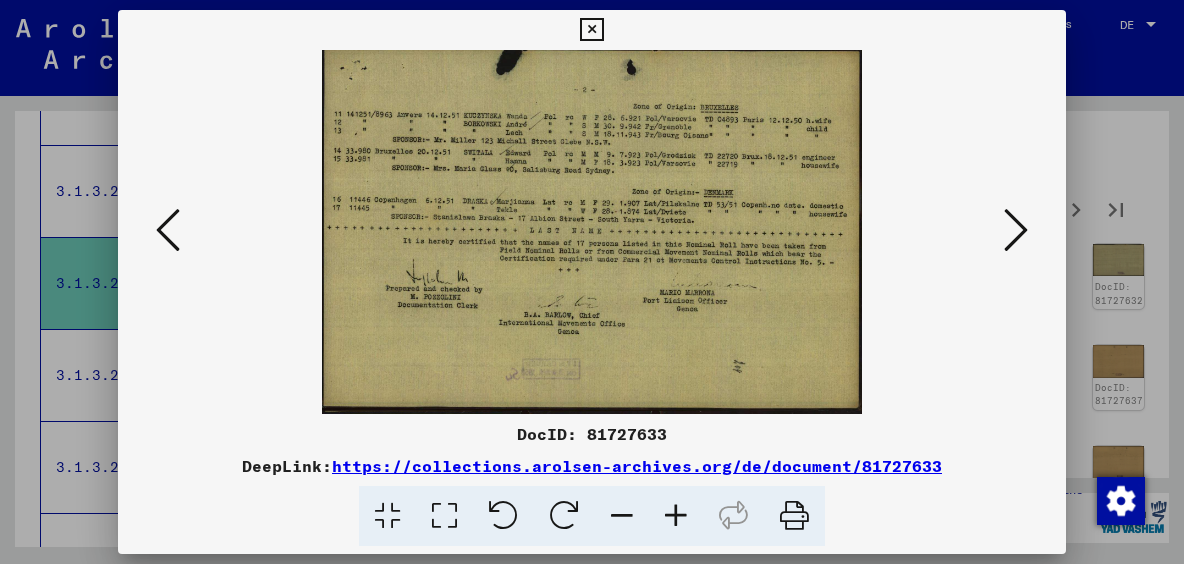 click at bounding box center [1016, 230] 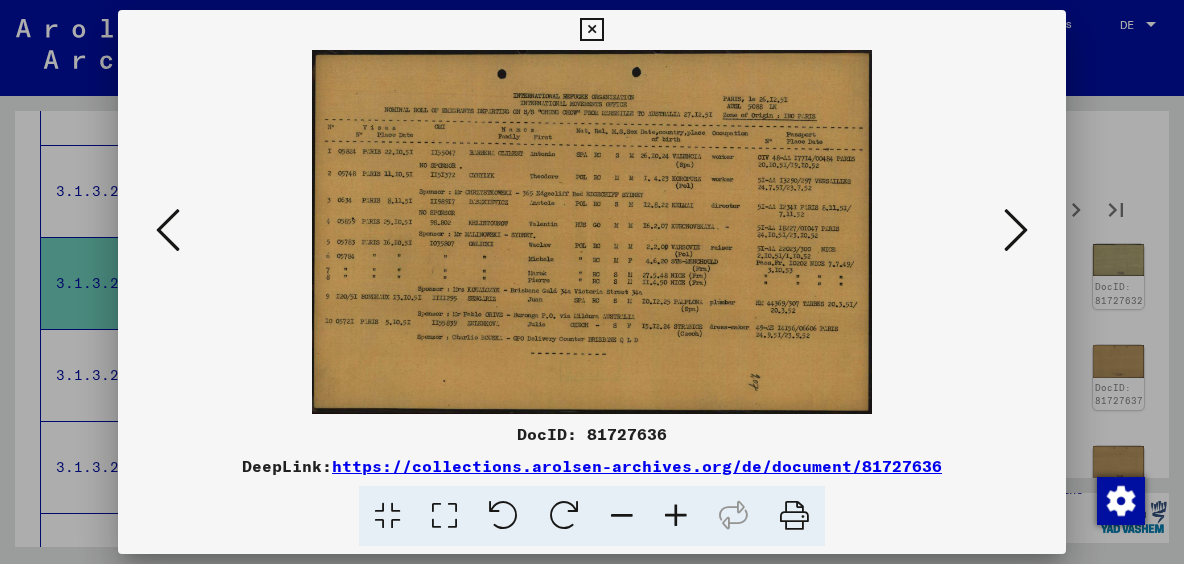 click at bounding box center (1016, 230) 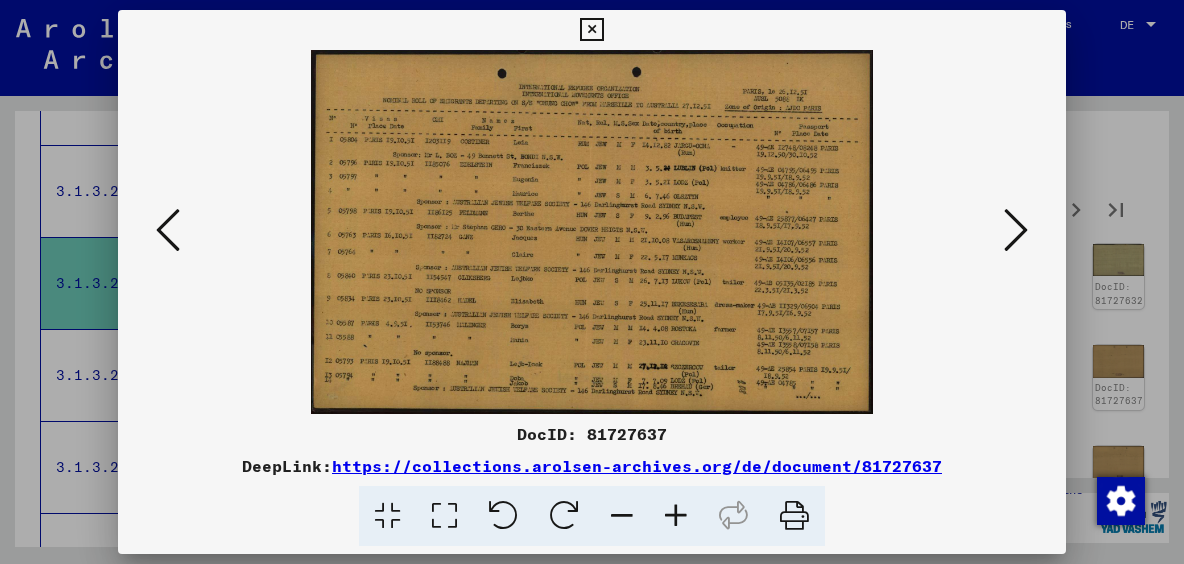 click at bounding box center [1016, 230] 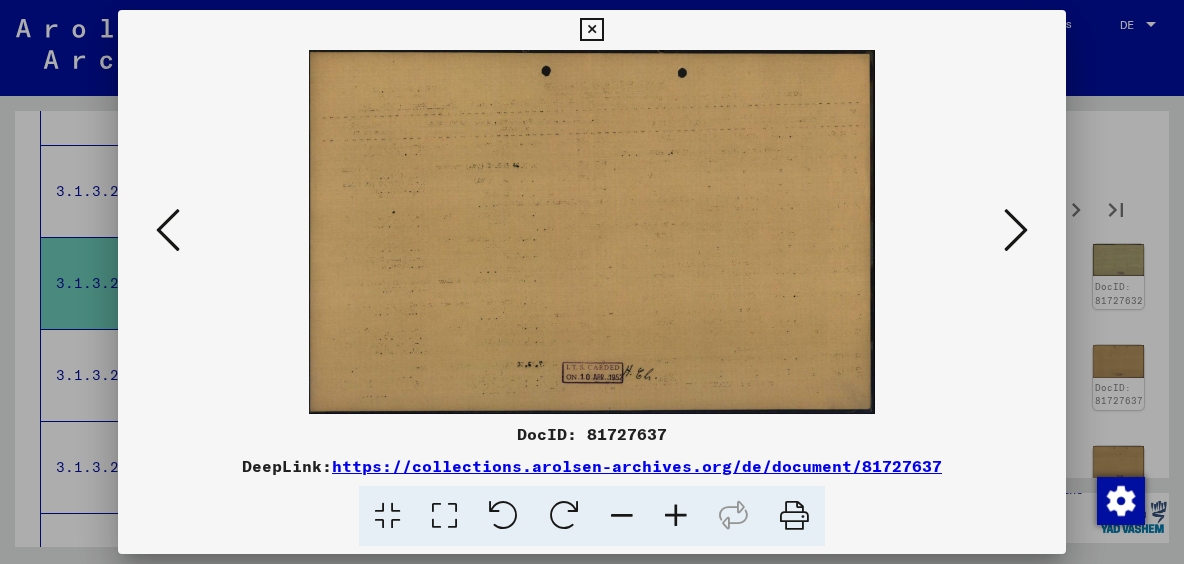 click at bounding box center (1016, 230) 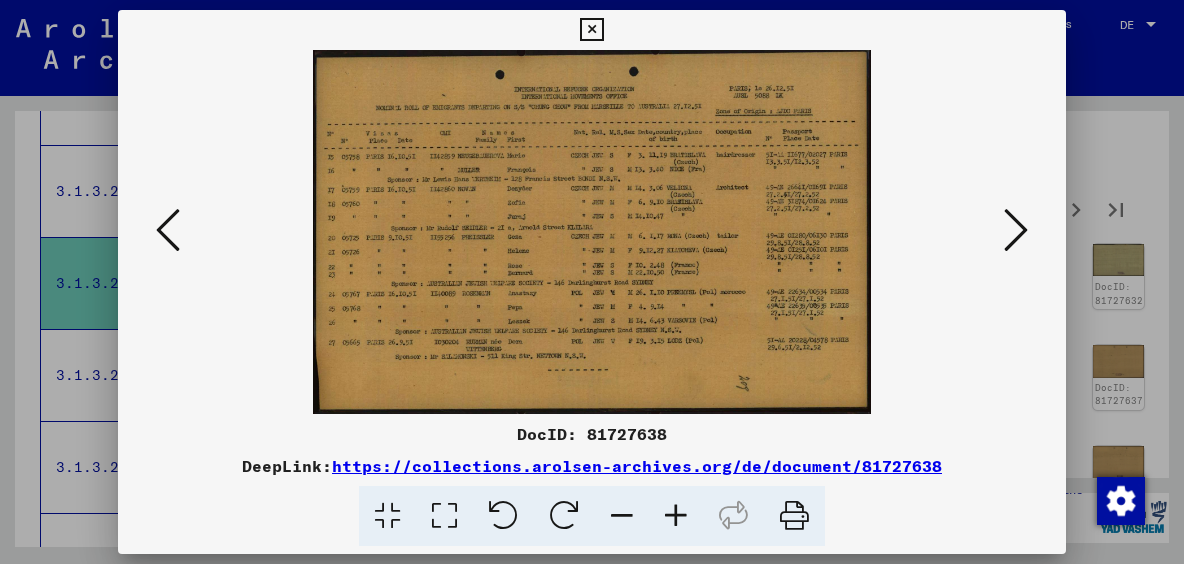click at bounding box center (1016, 230) 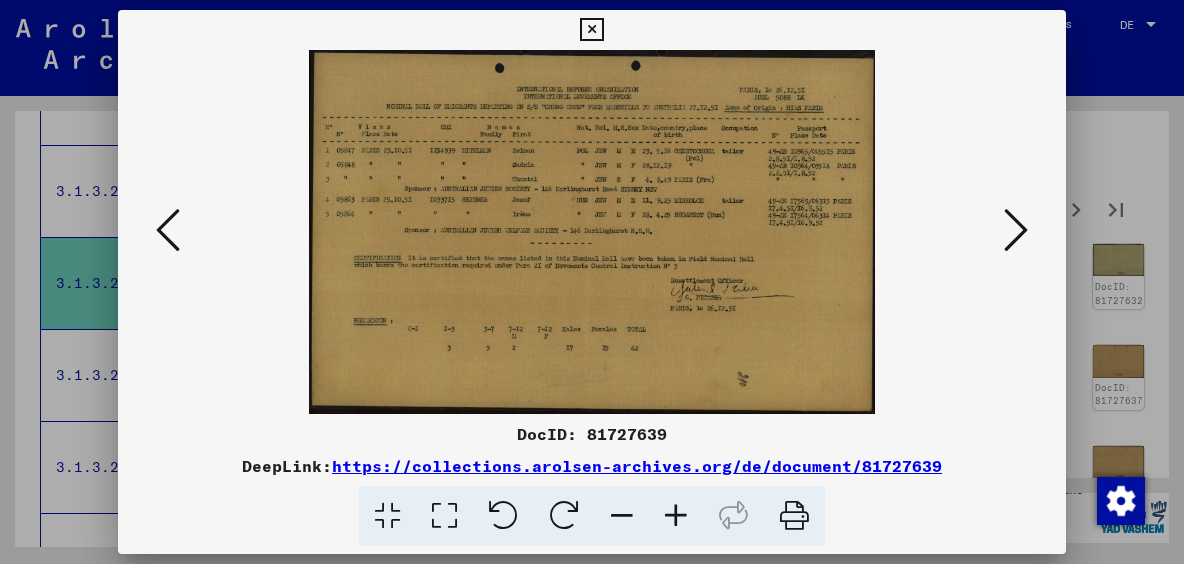 click at bounding box center [1016, 230] 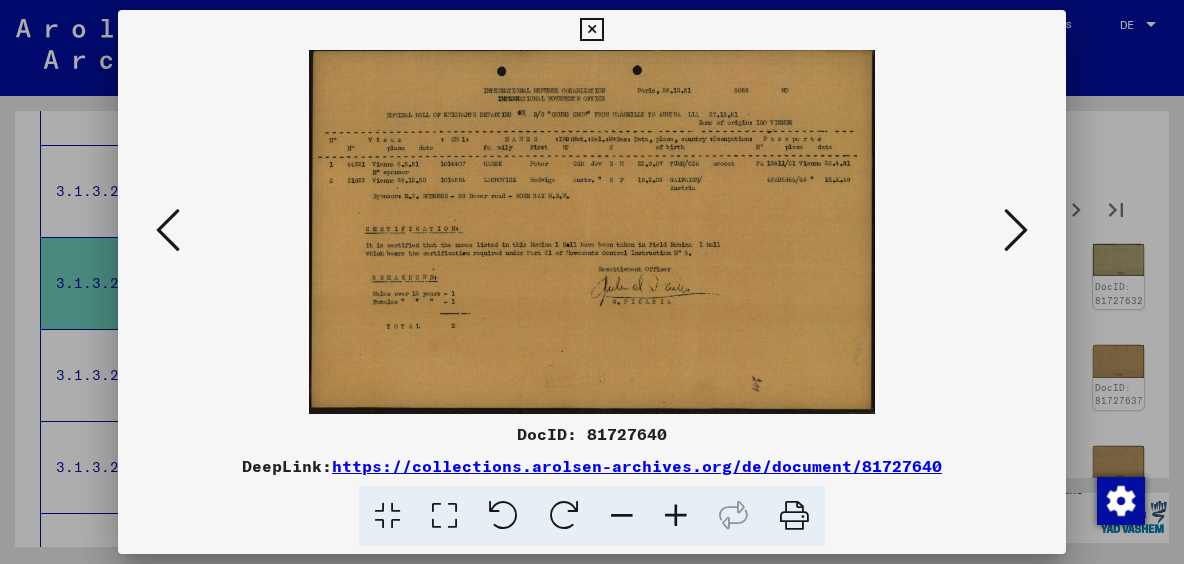 click at bounding box center [1016, 230] 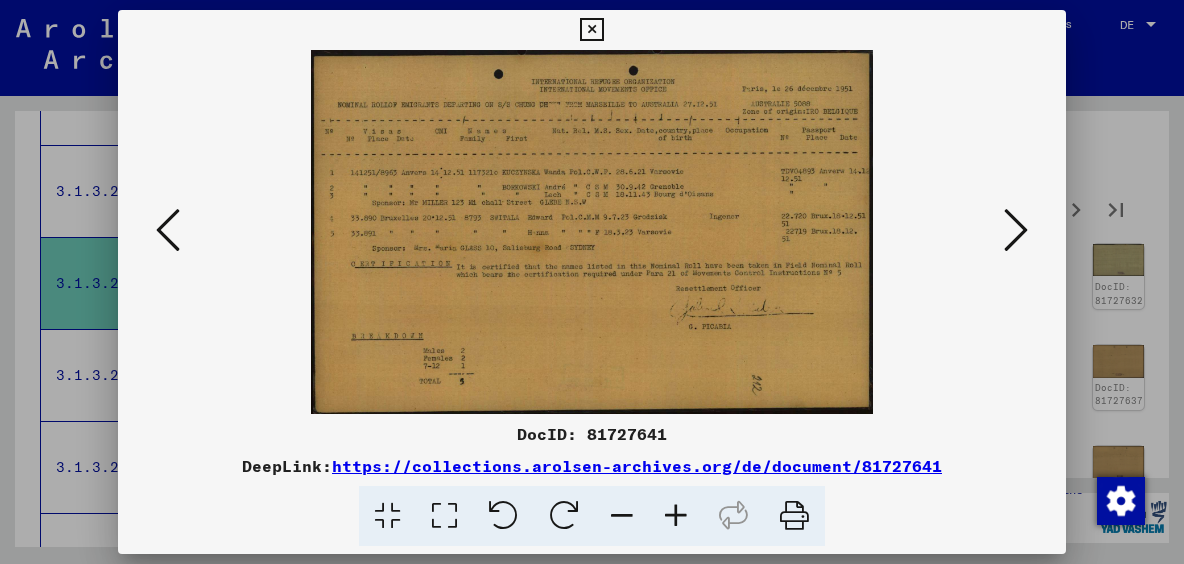 click at bounding box center (1016, 230) 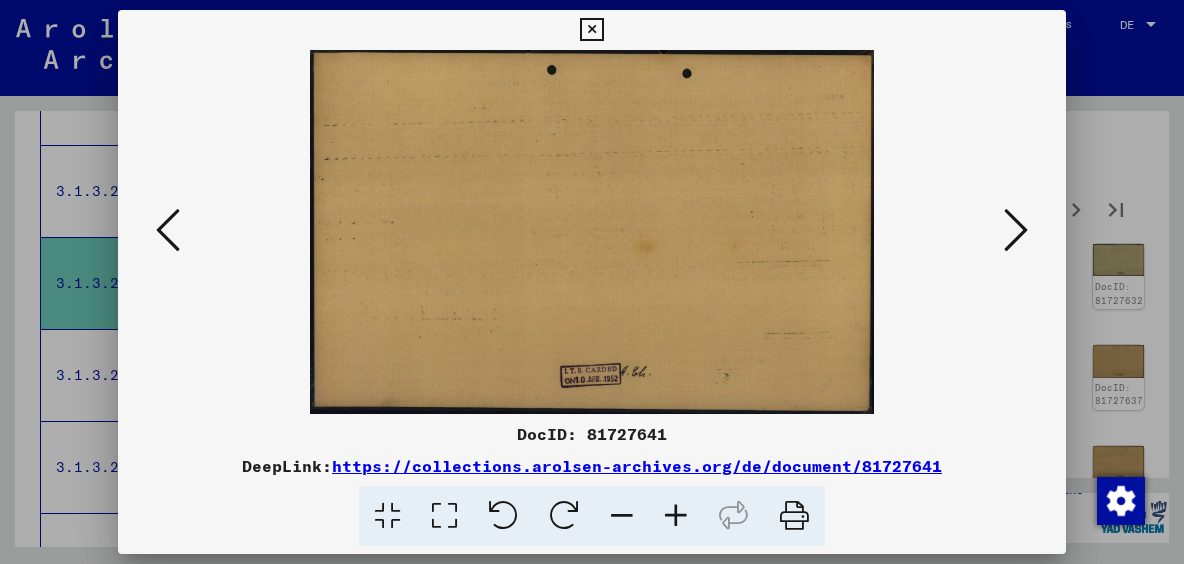 click at bounding box center [1016, 230] 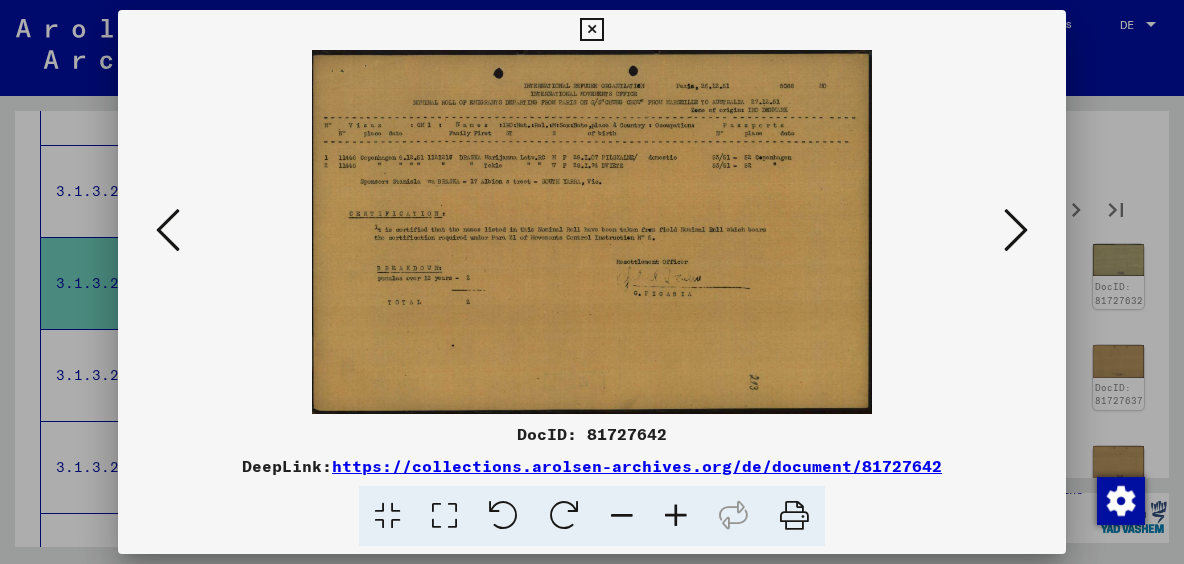 click at bounding box center [1016, 230] 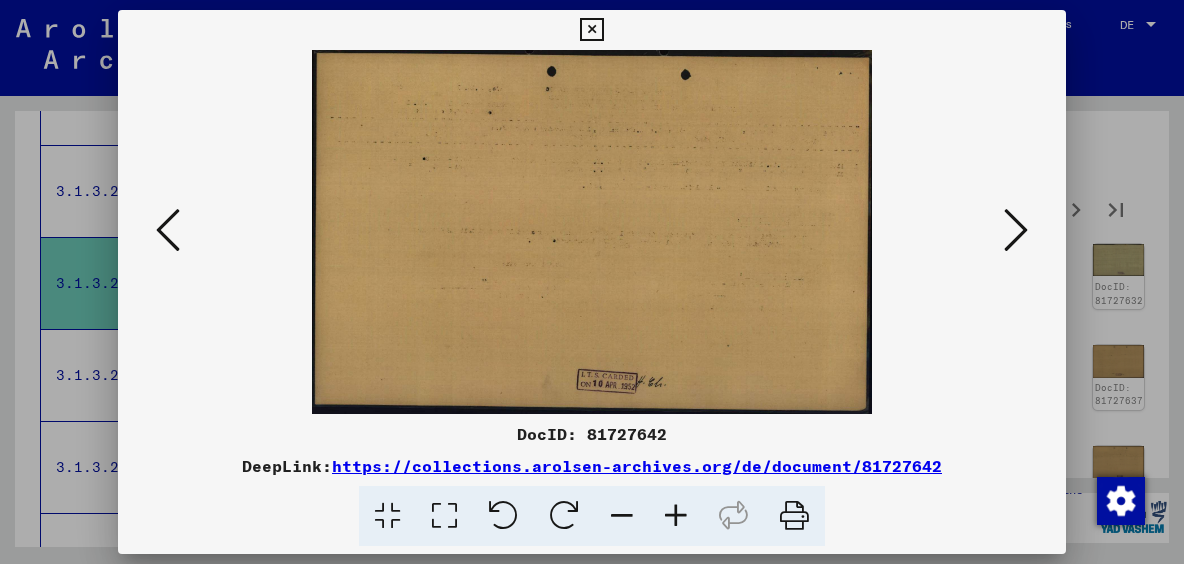 click at bounding box center (1016, 230) 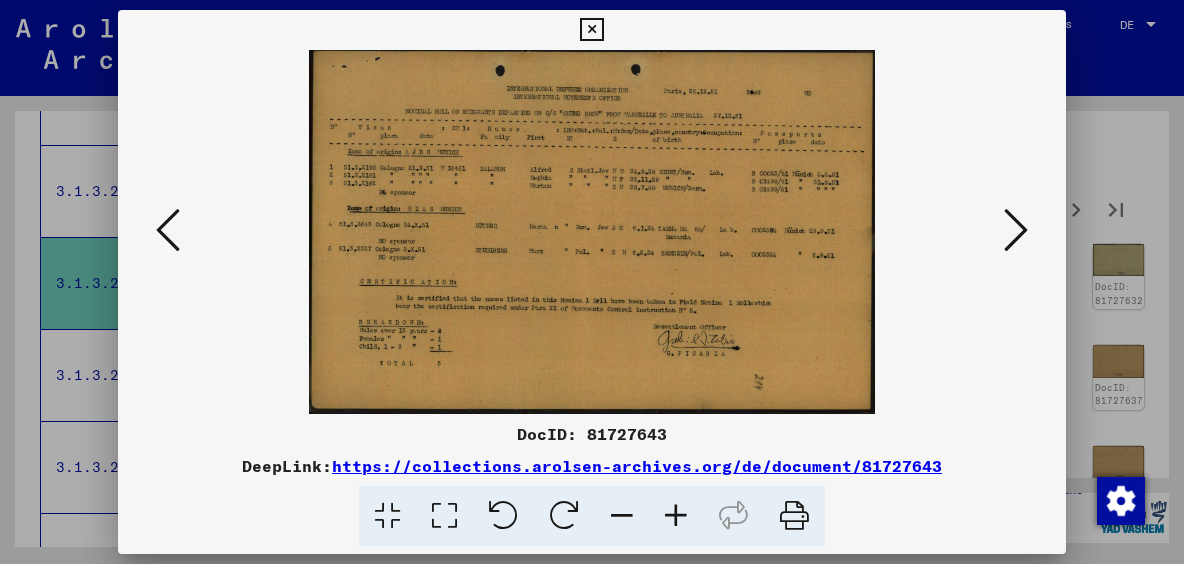 click at bounding box center [1016, 230] 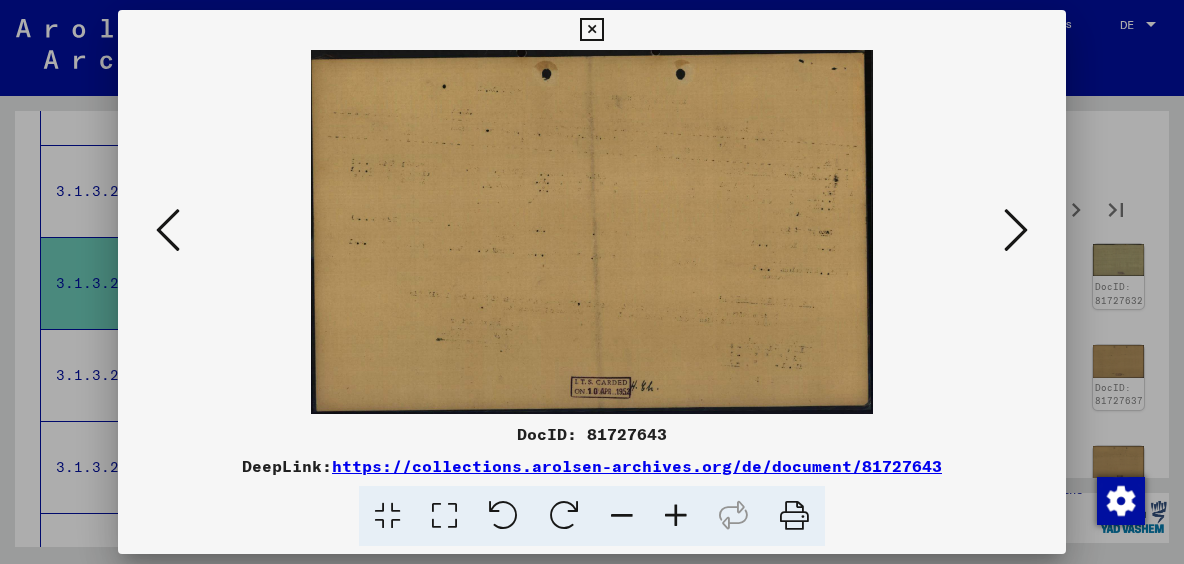 click at bounding box center (1016, 230) 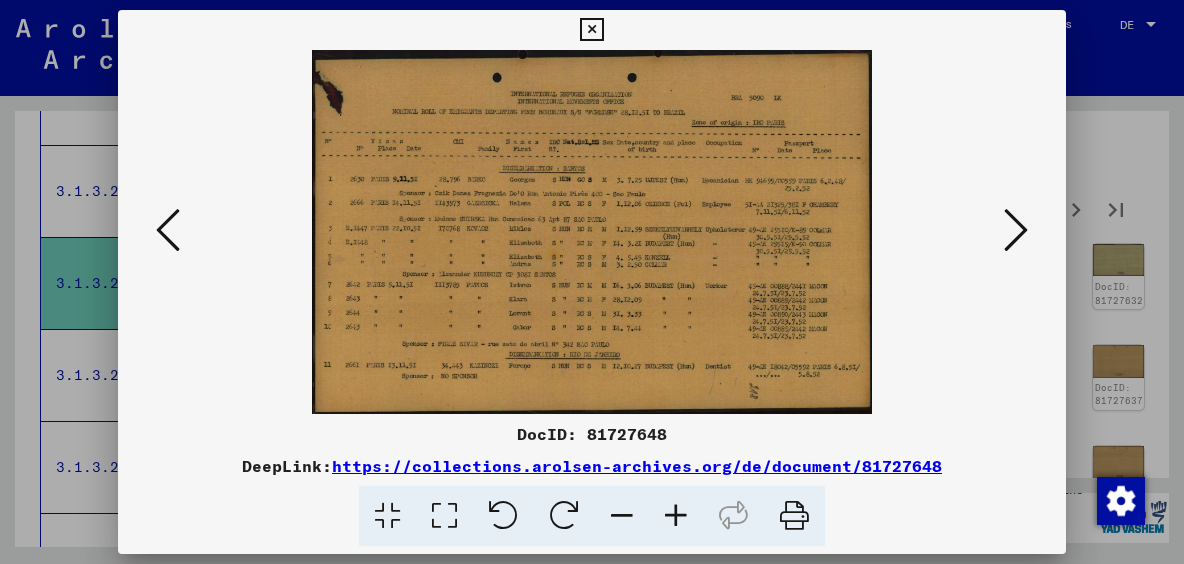 click at bounding box center (1016, 230) 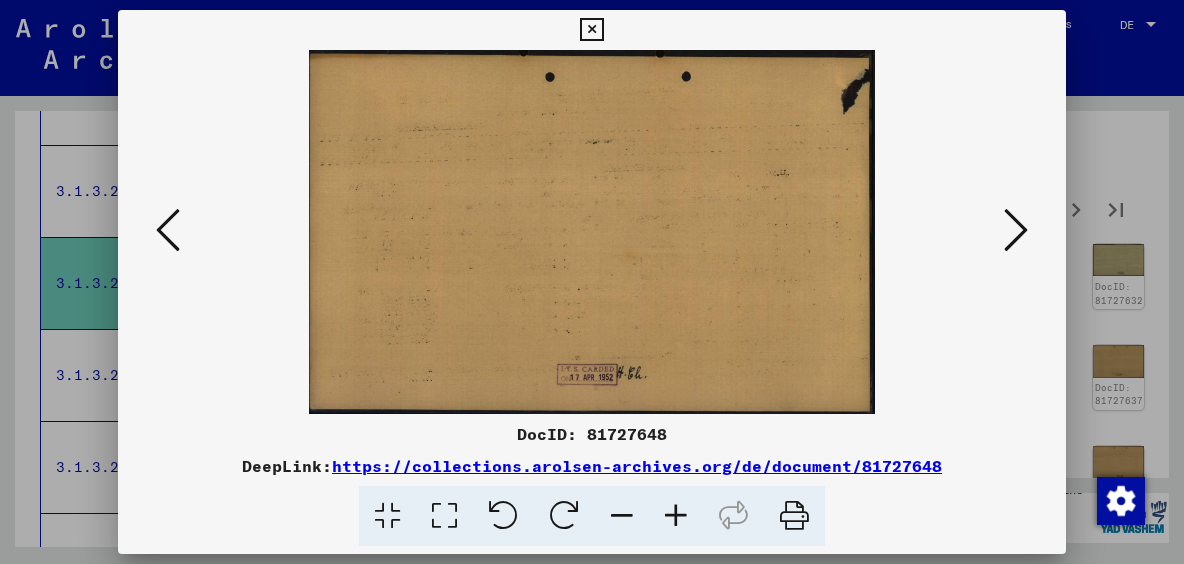 click at bounding box center (1016, 230) 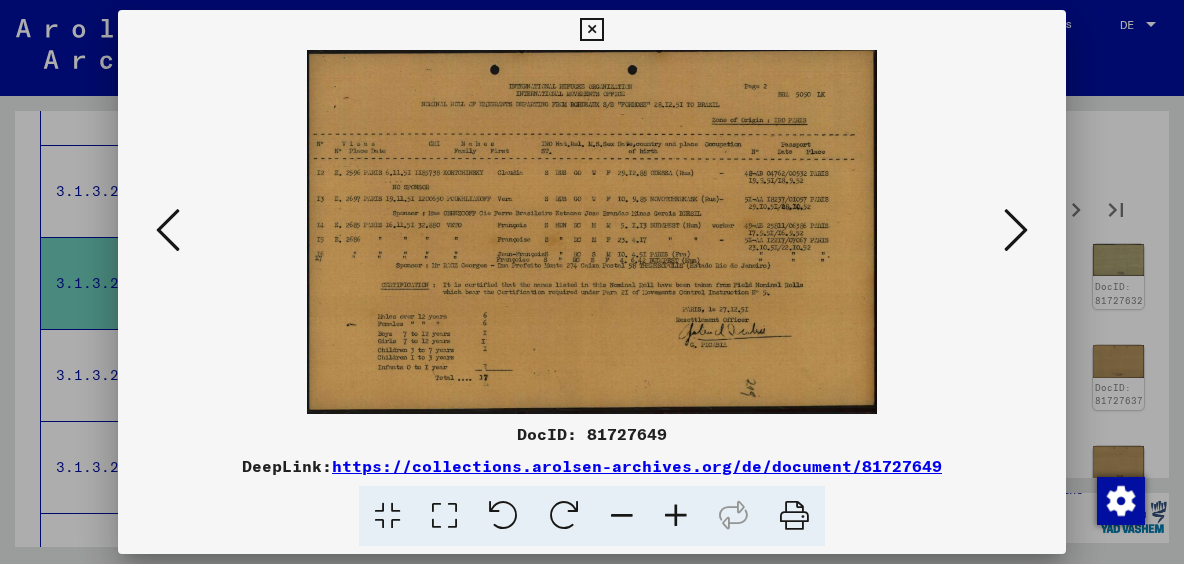 click at bounding box center (1016, 230) 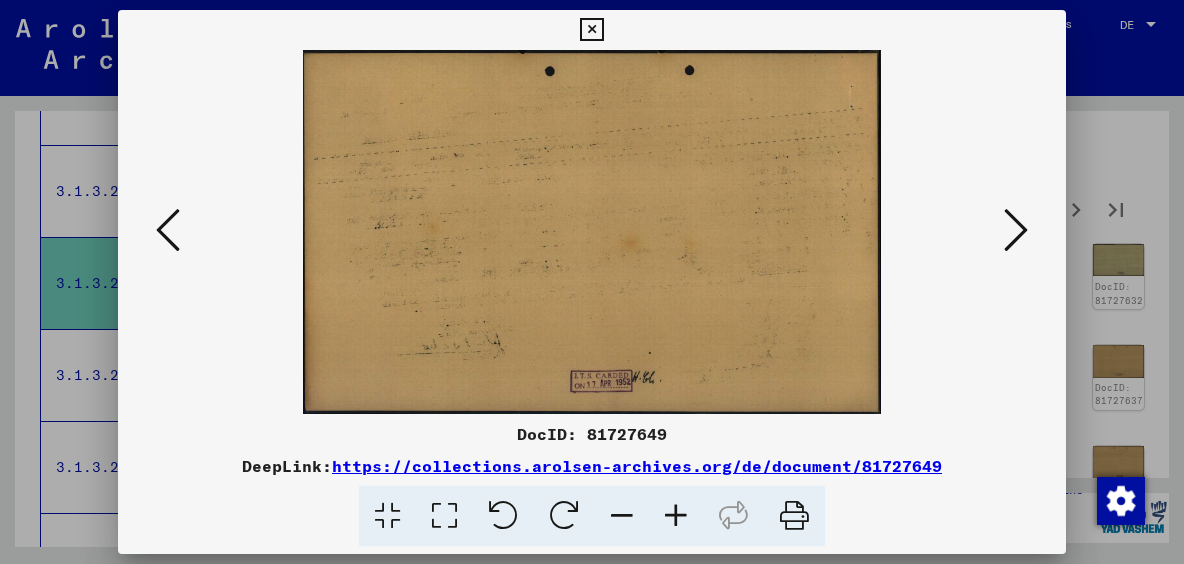 click at bounding box center [1016, 230] 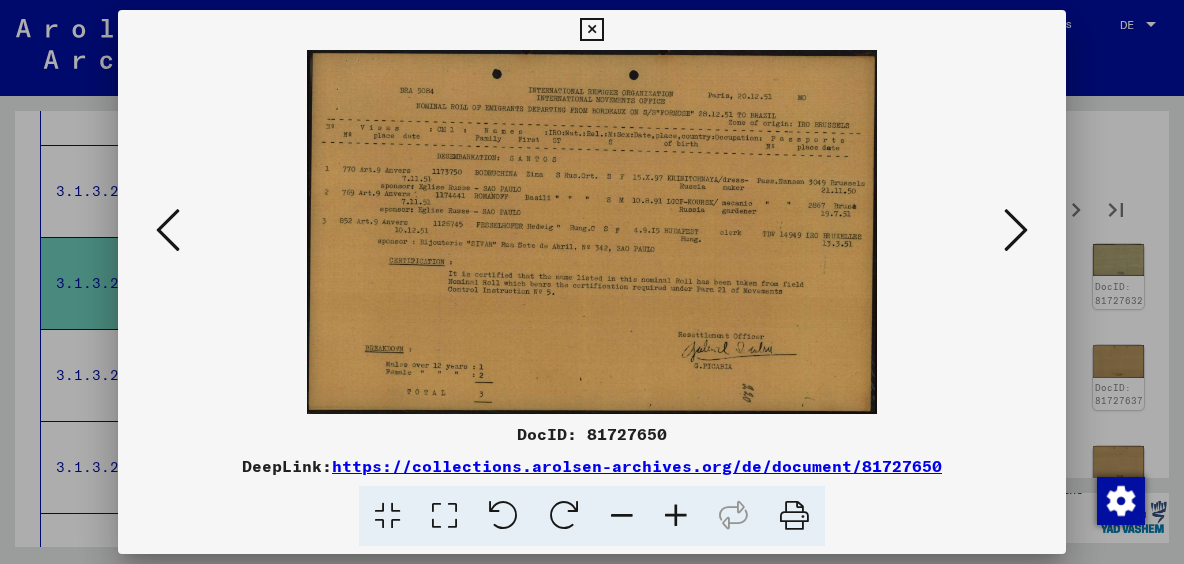 click at bounding box center [1016, 230] 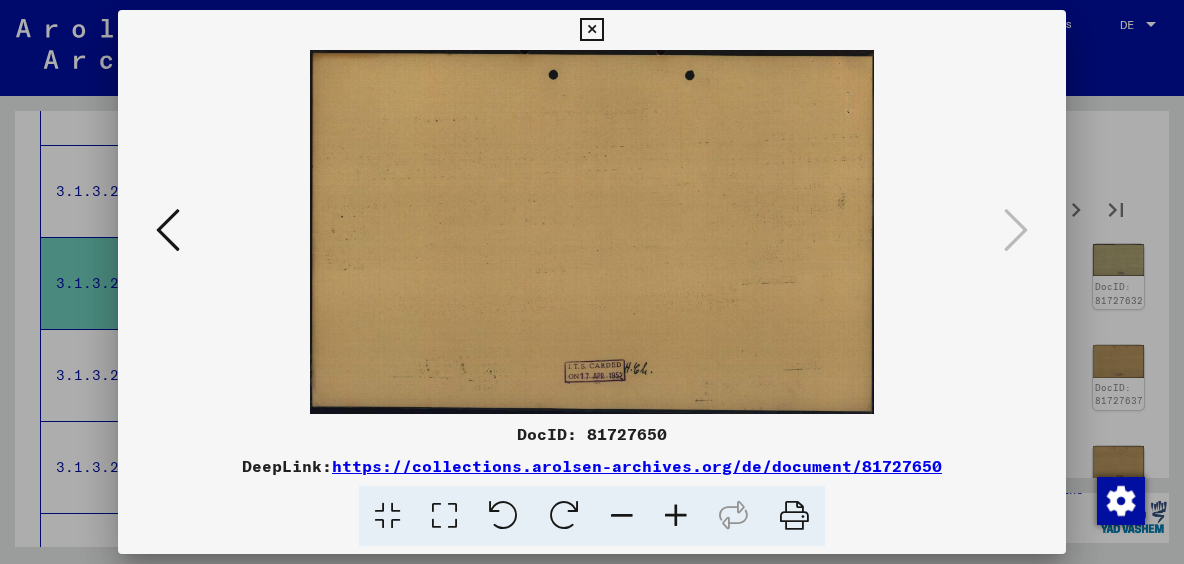 click at bounding box center (592, 282) 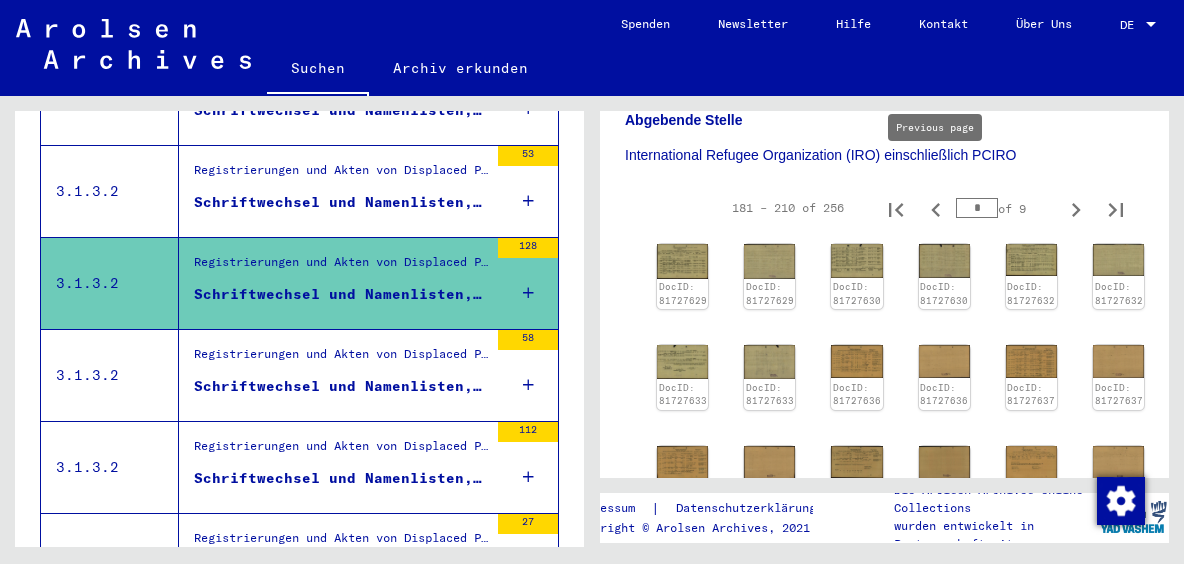 click 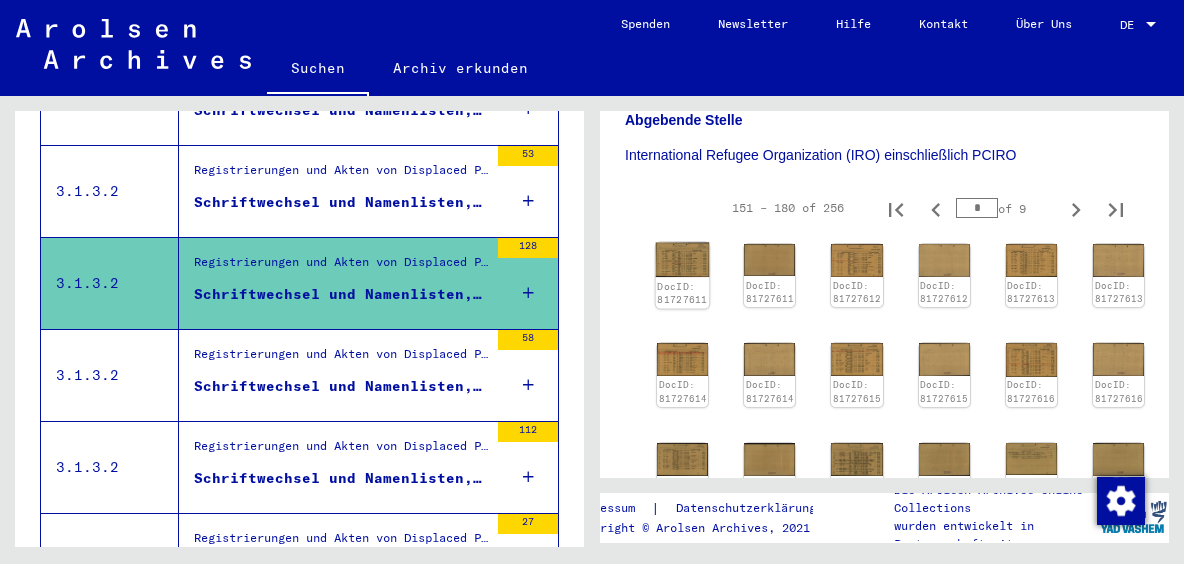click 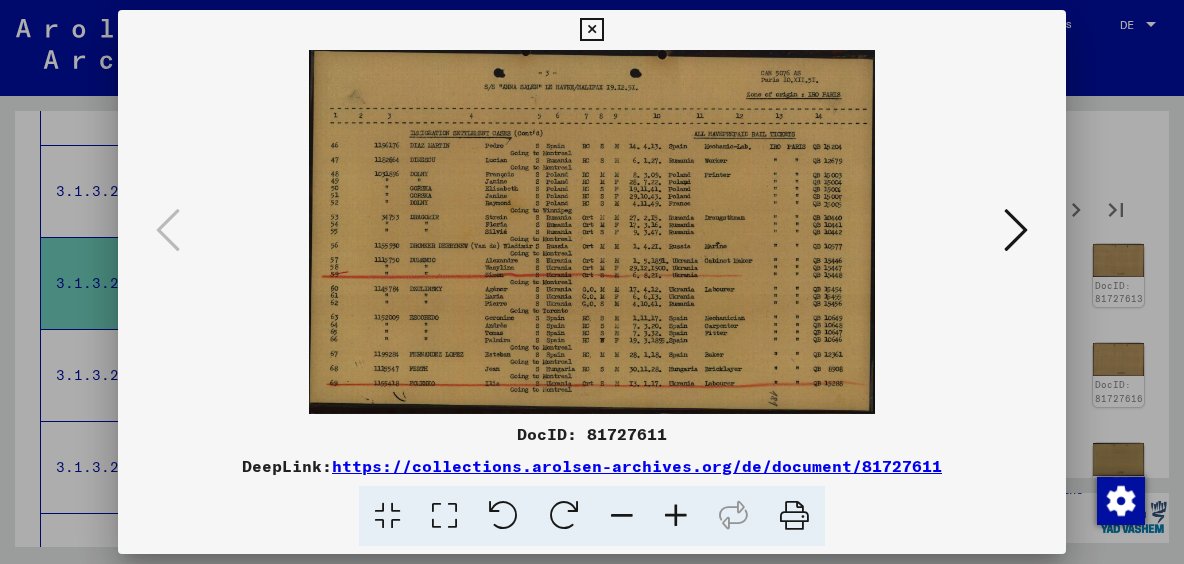 click at bounding box center [1016, 230] 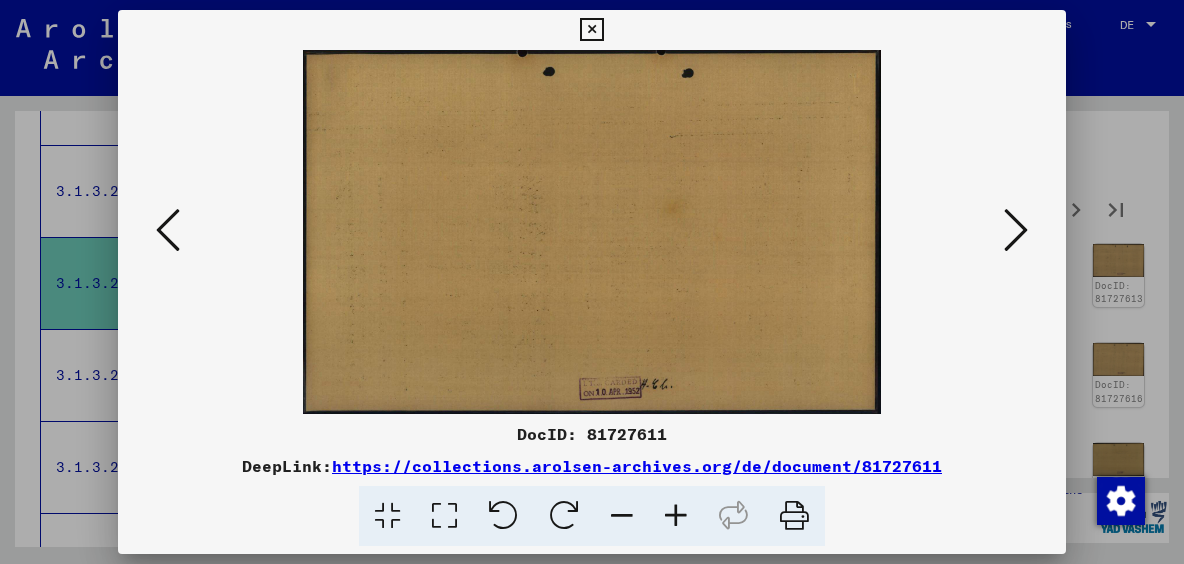 click at bounding box center (1016, 230) 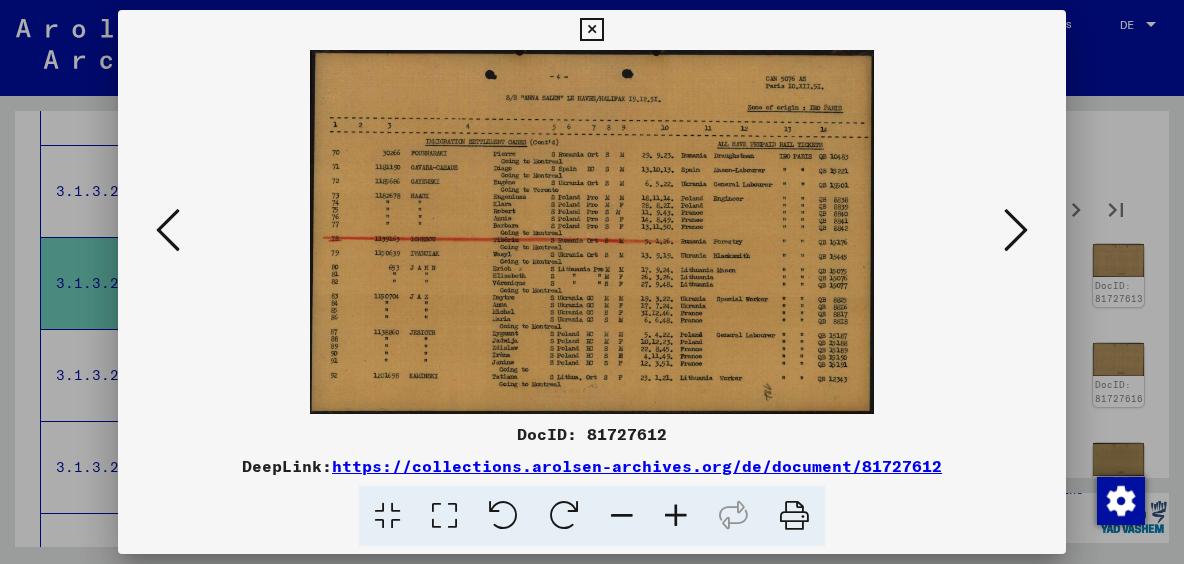click at bounding box center [1016, 230] 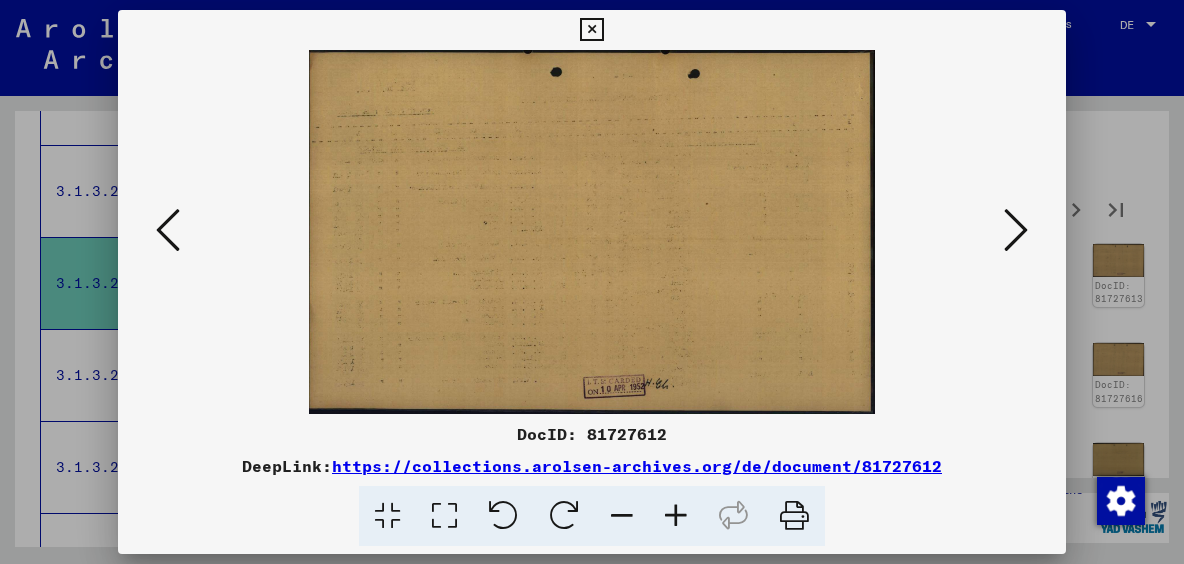 click at bounding box center [1016, 230] 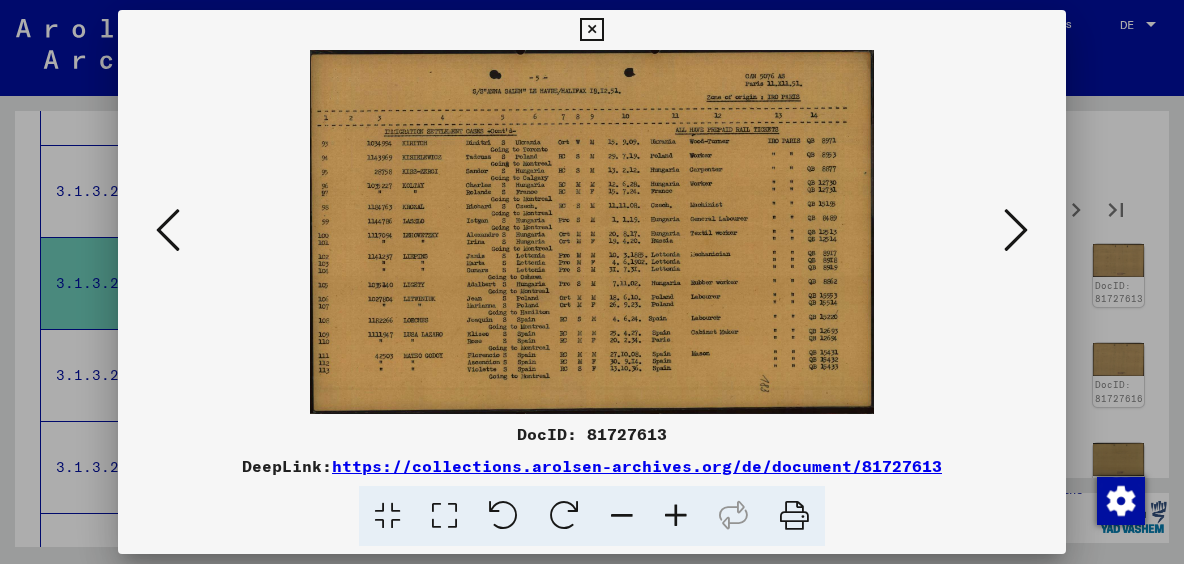 click at bounding box center [1016, 230] 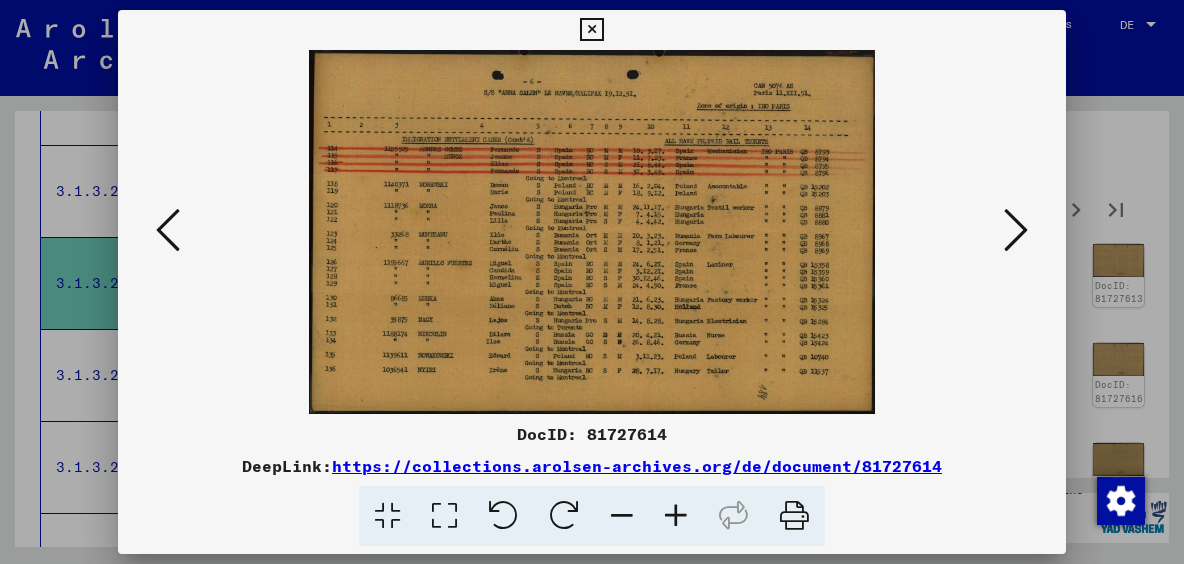 click at bounding box center [1016, 230] 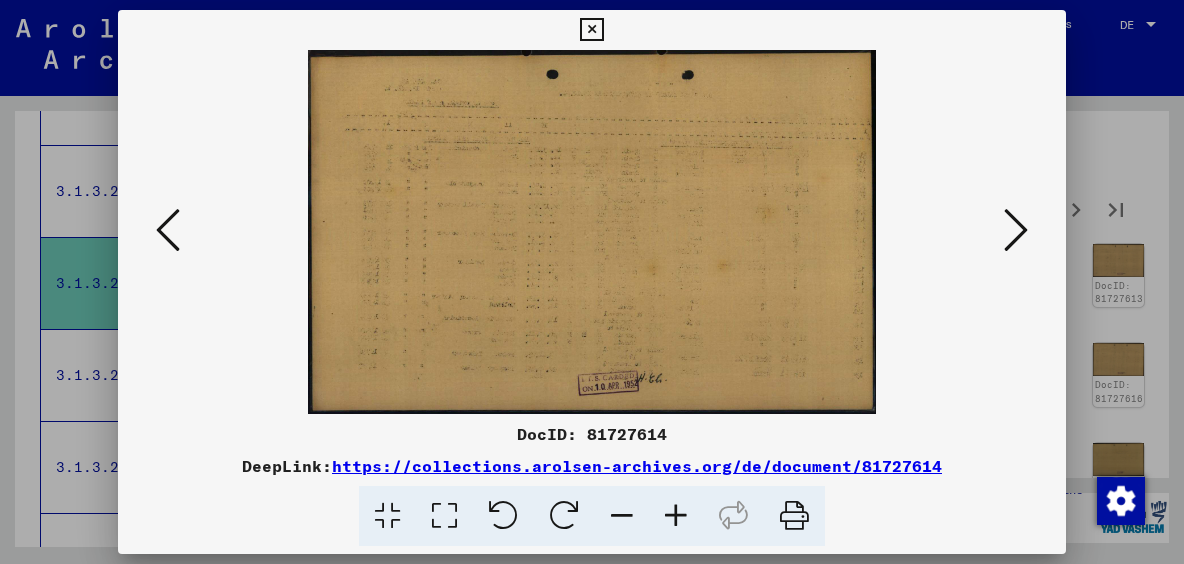 click at bounding box center (1016, 230) 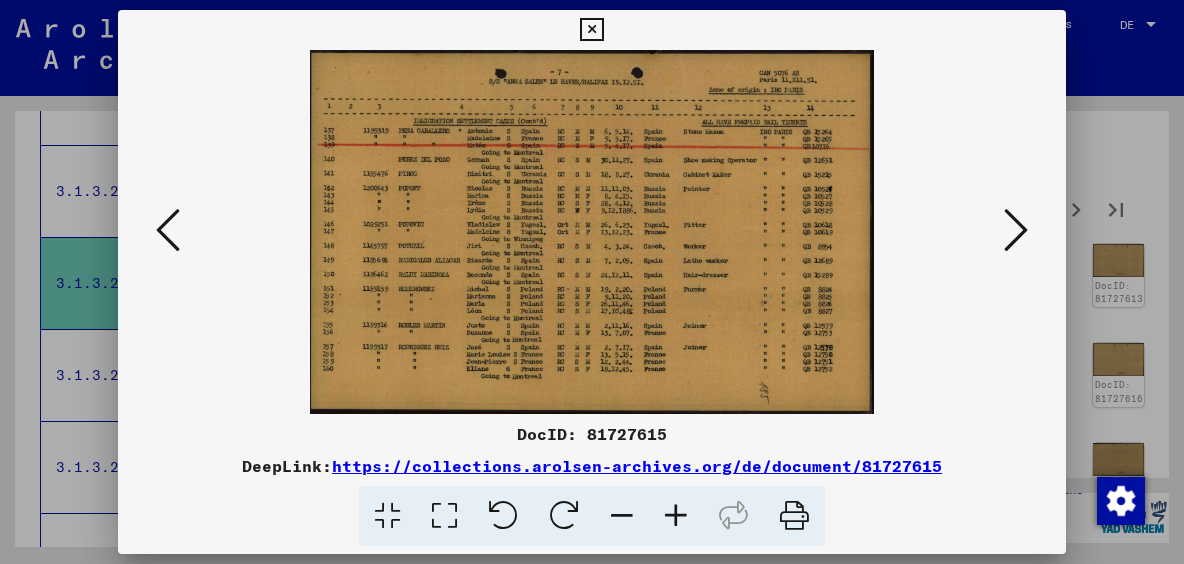 click at bounding box center [1016, 230] 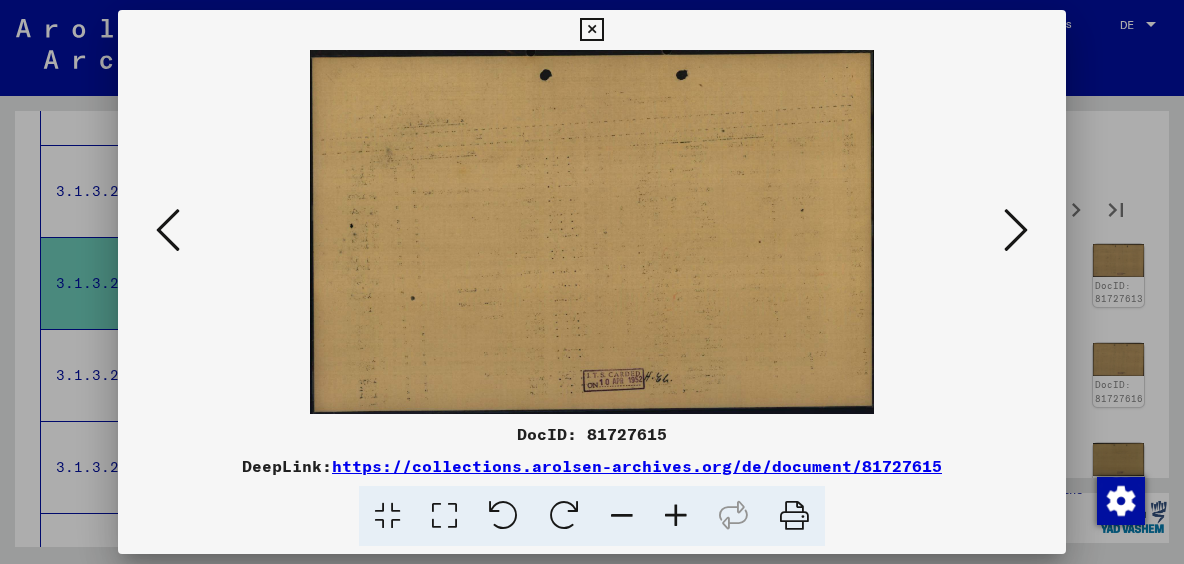 click at bounding box center (1016, 230) 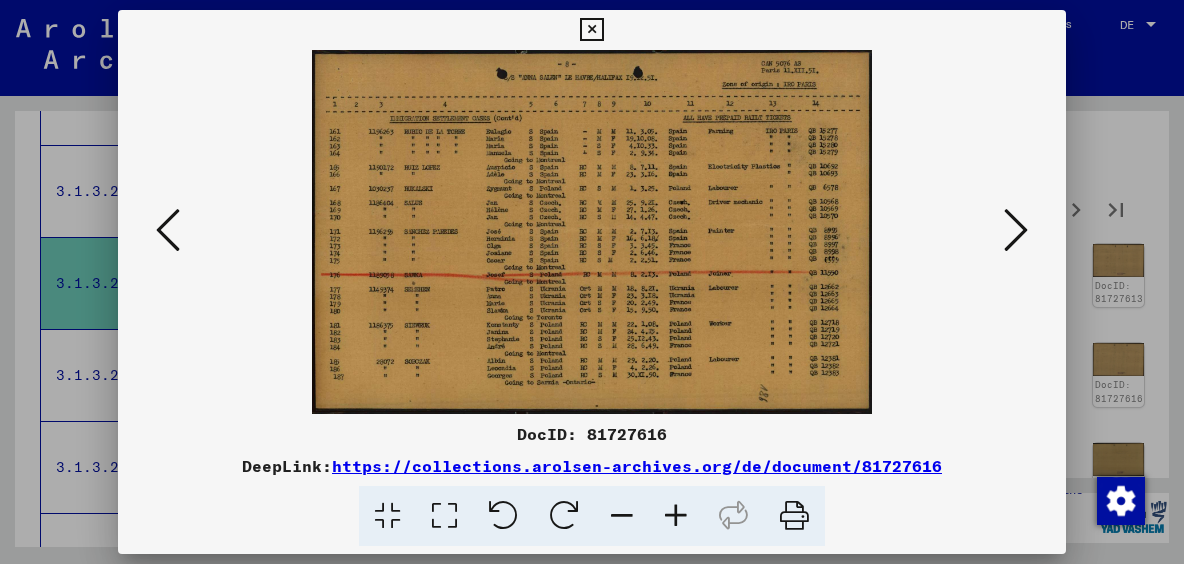 click at bounding box center (1016, 230) 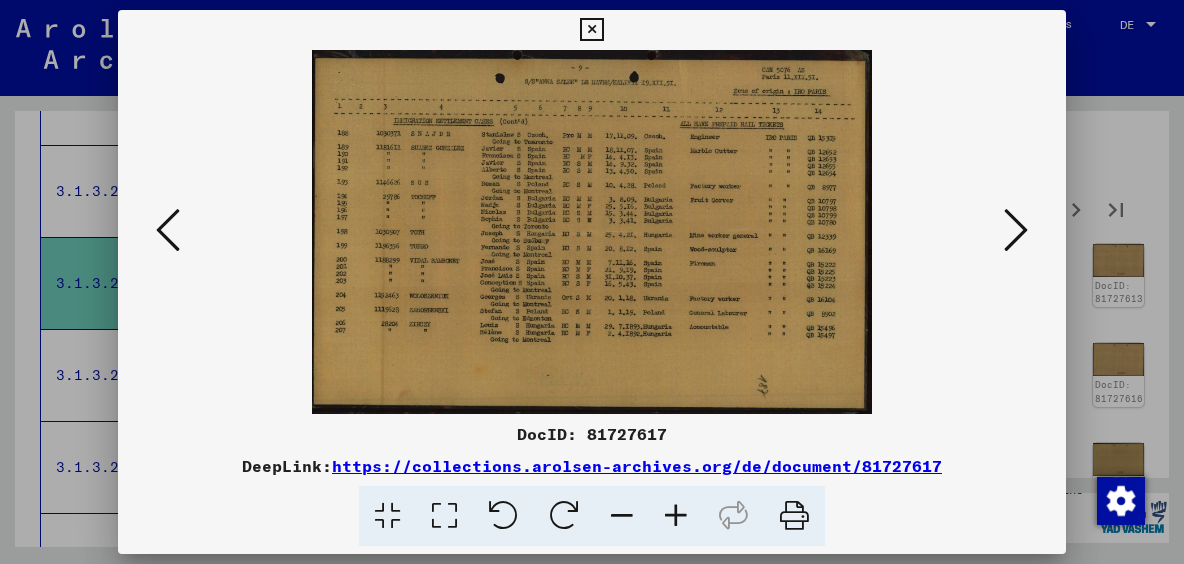 click at bounding box center [1016, 230] 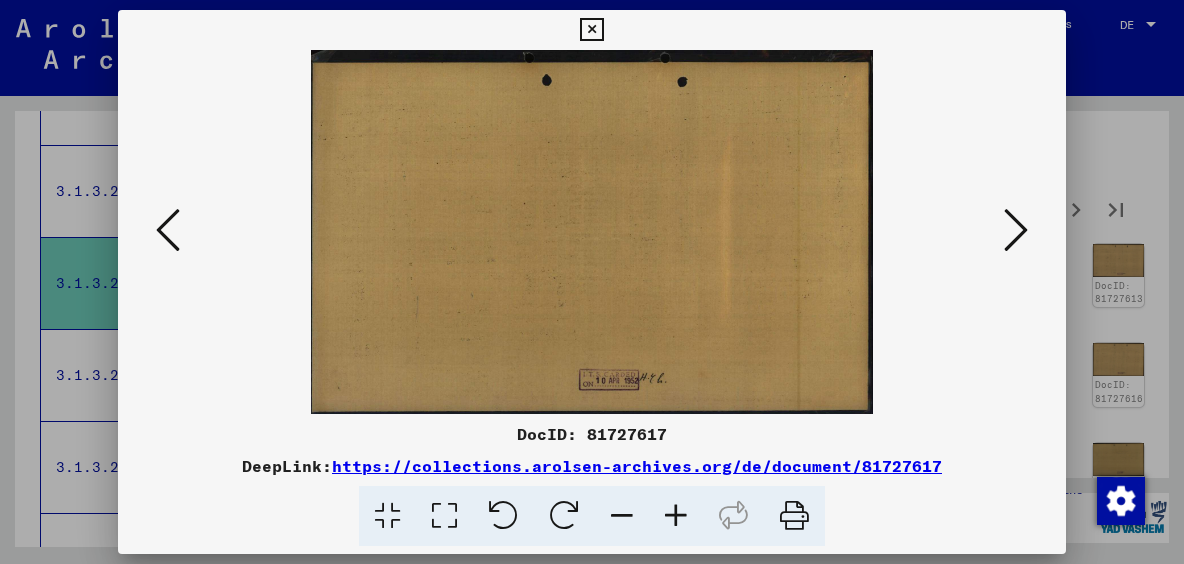 click at bounding box center (1016, 230) 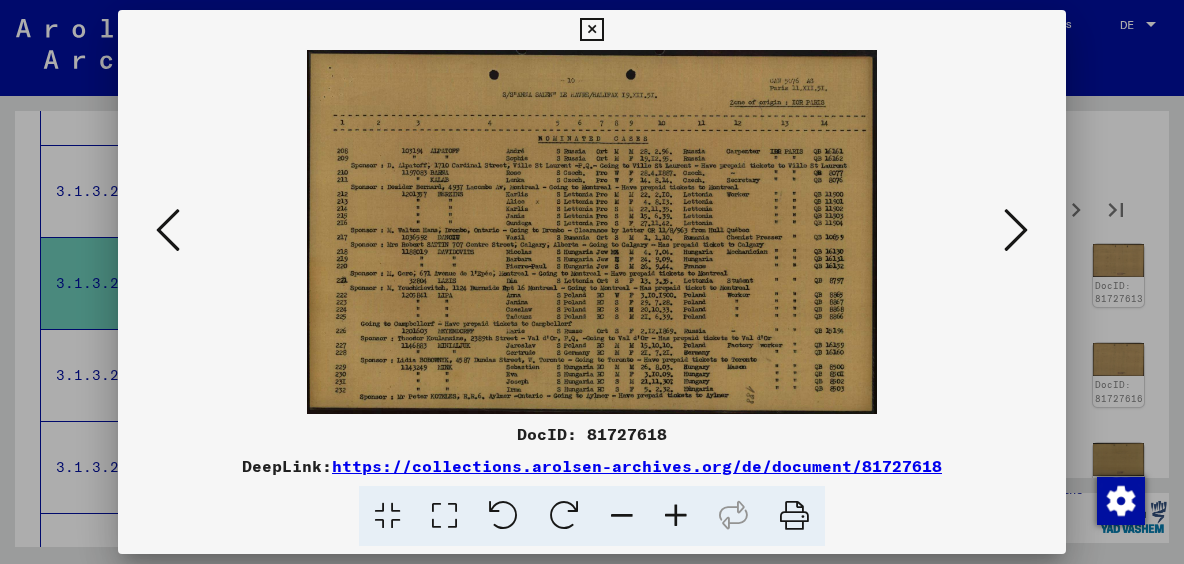 click at bounding box center (1016, 230) 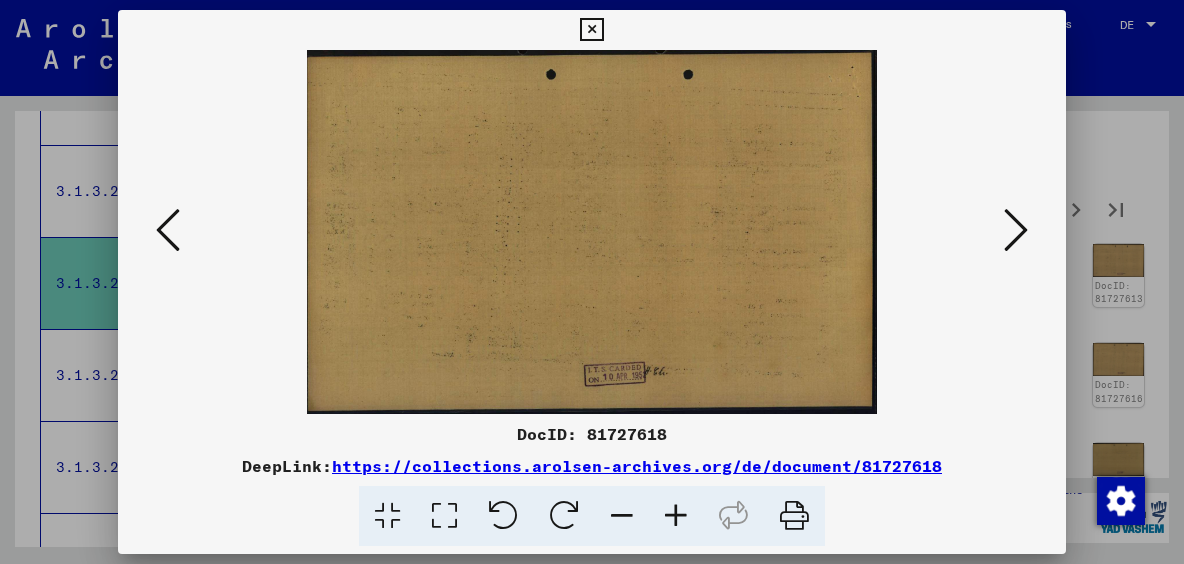 click at bounding box center [1016, 230] 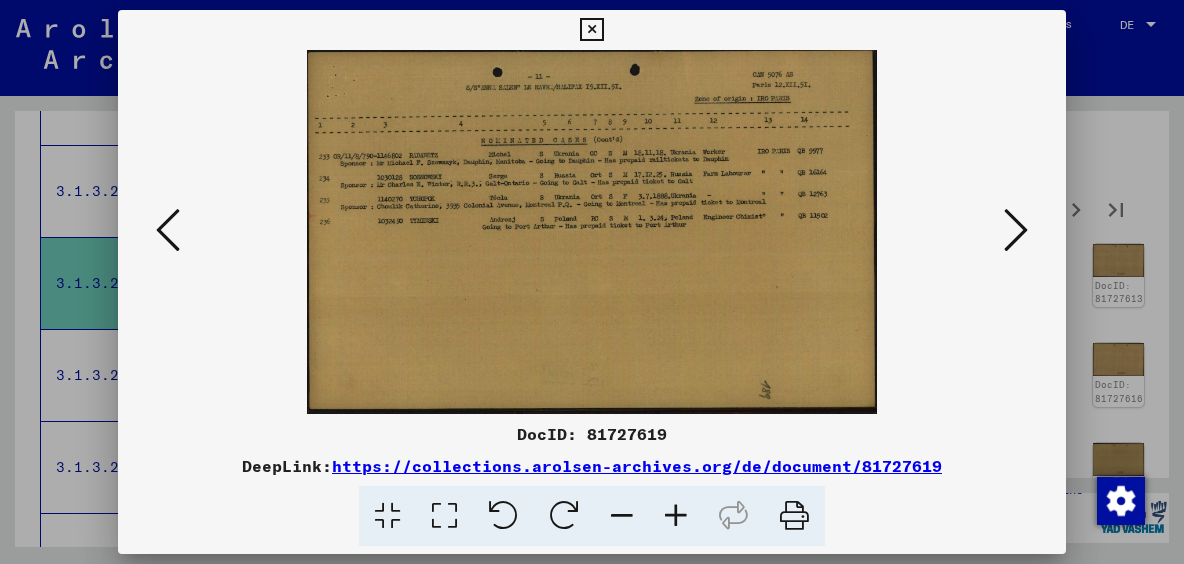 click at bounding box center (1016, 230) 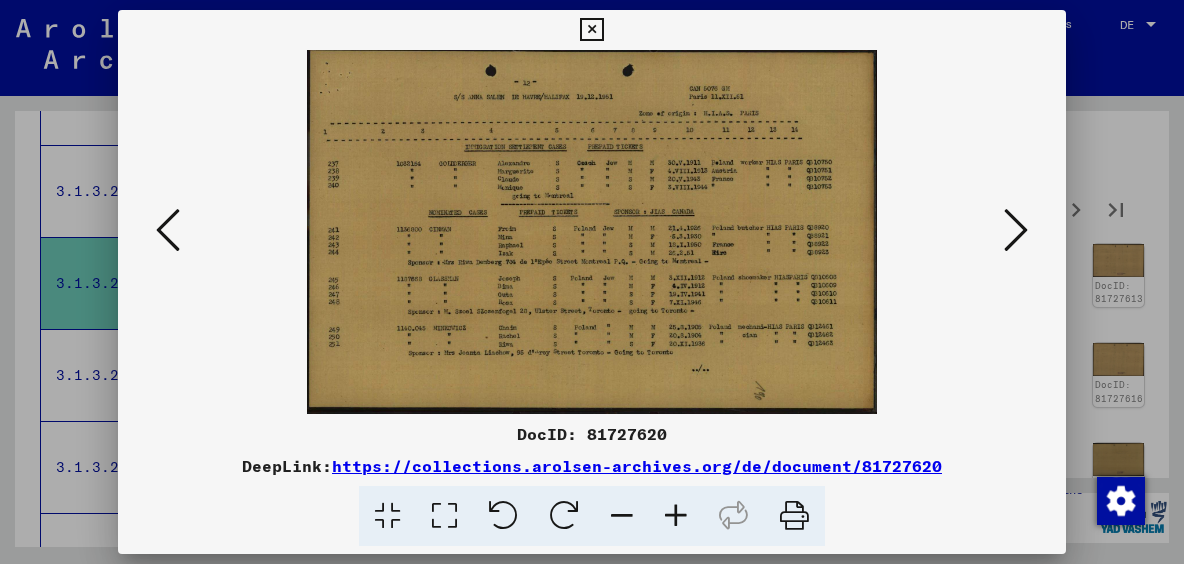click at bounding box center [168, 231] 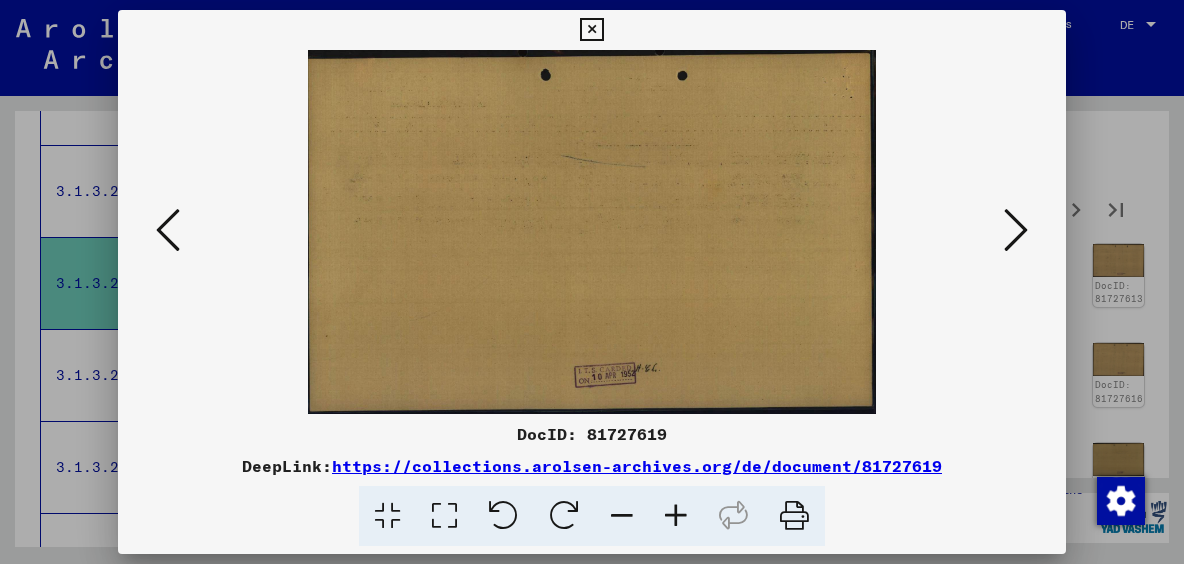 click at bounding box center [168, 230] 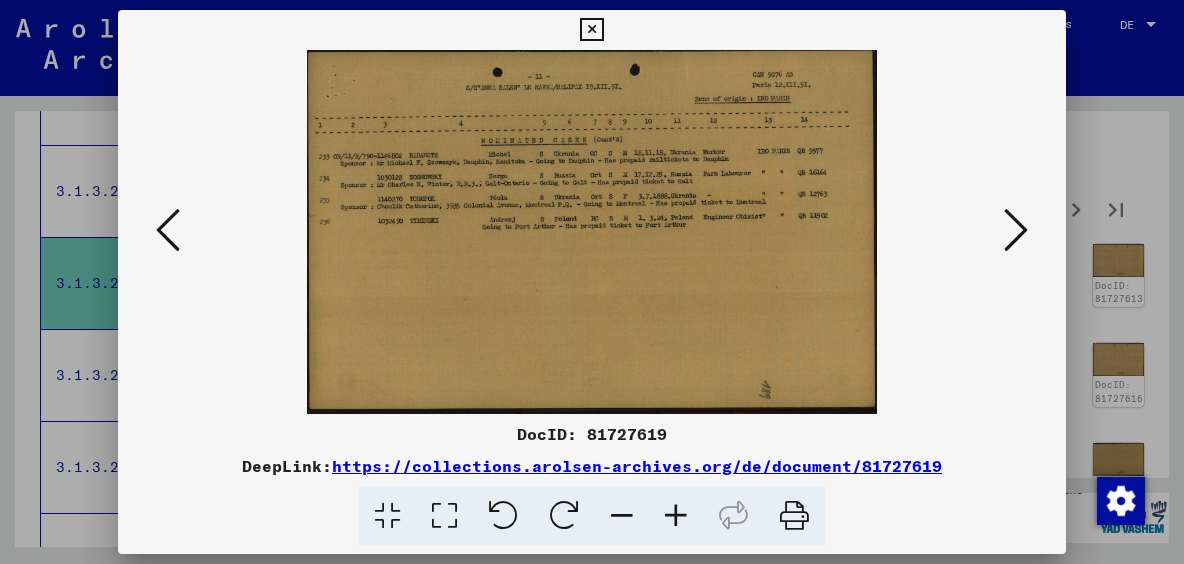 click at bounding box center [591, 232] 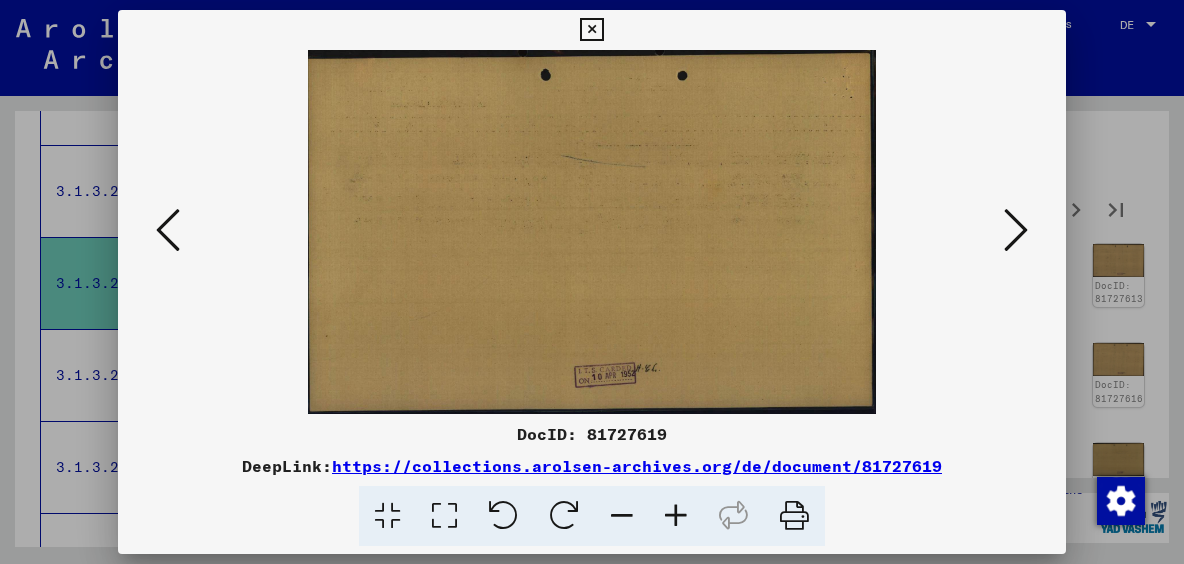click at bounding box center (1016, 230) 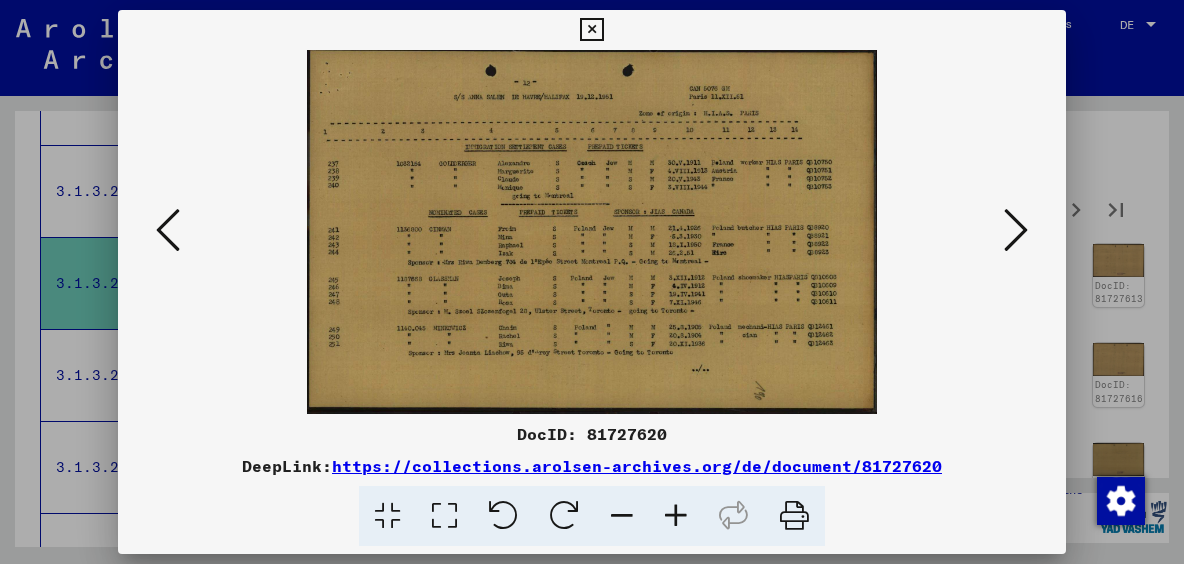 click at bounding box center (1016, 230) 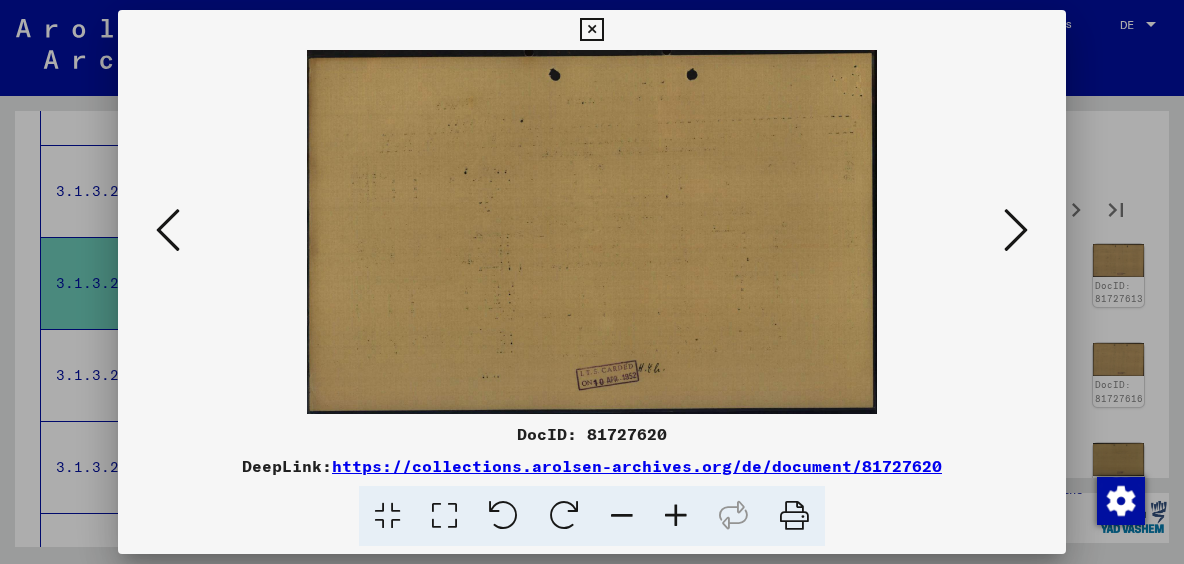 click at bounding box center [1016, 230] 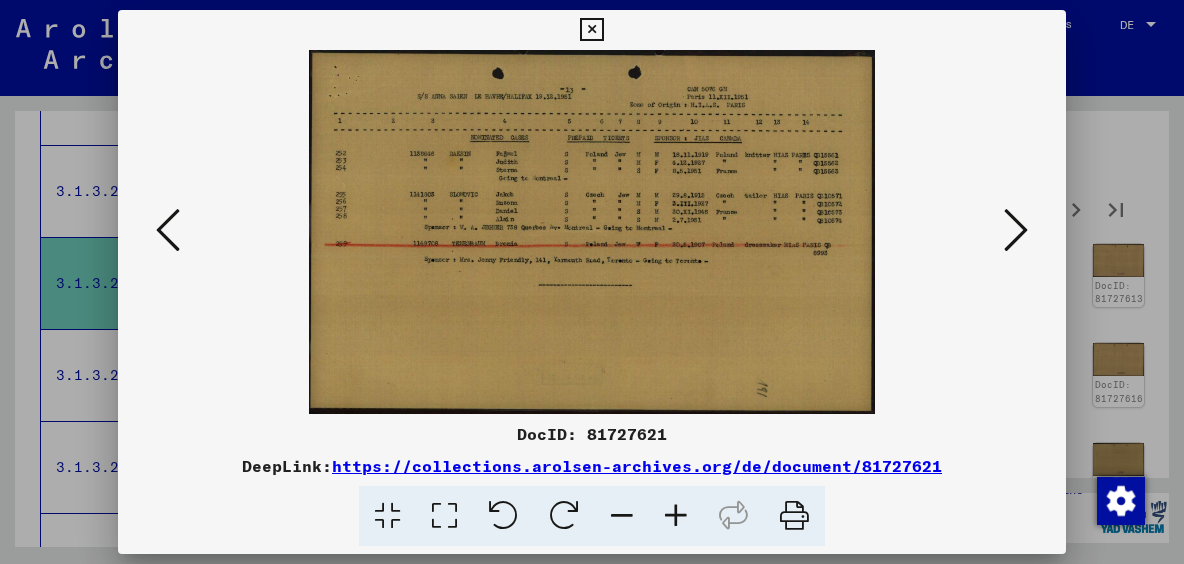 click at bounding box center [1016, 230] 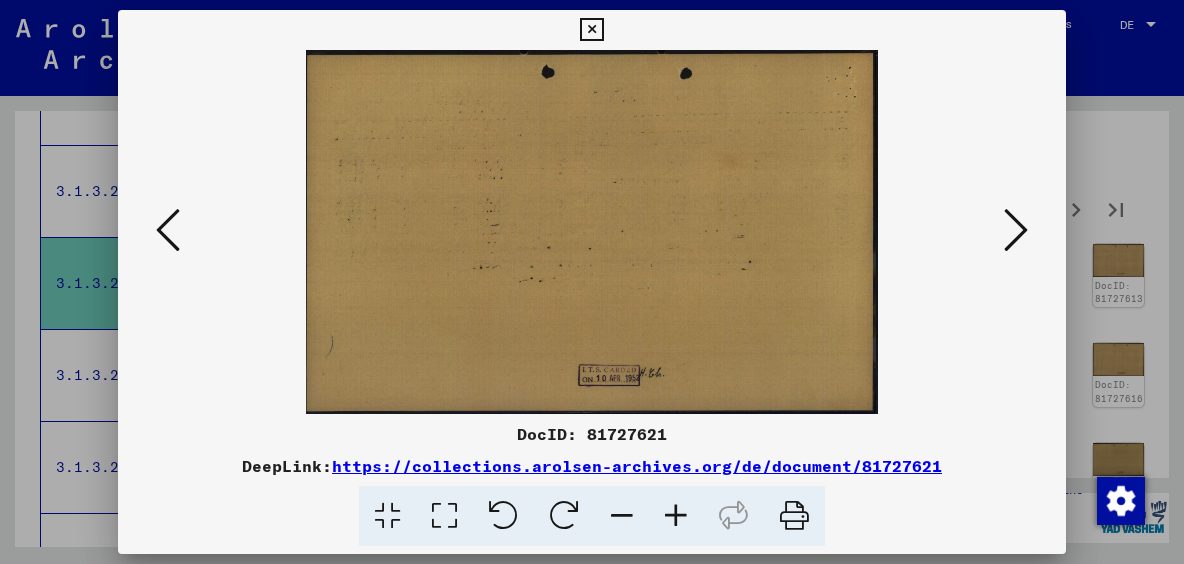 click at bounding box center (1016, 230) 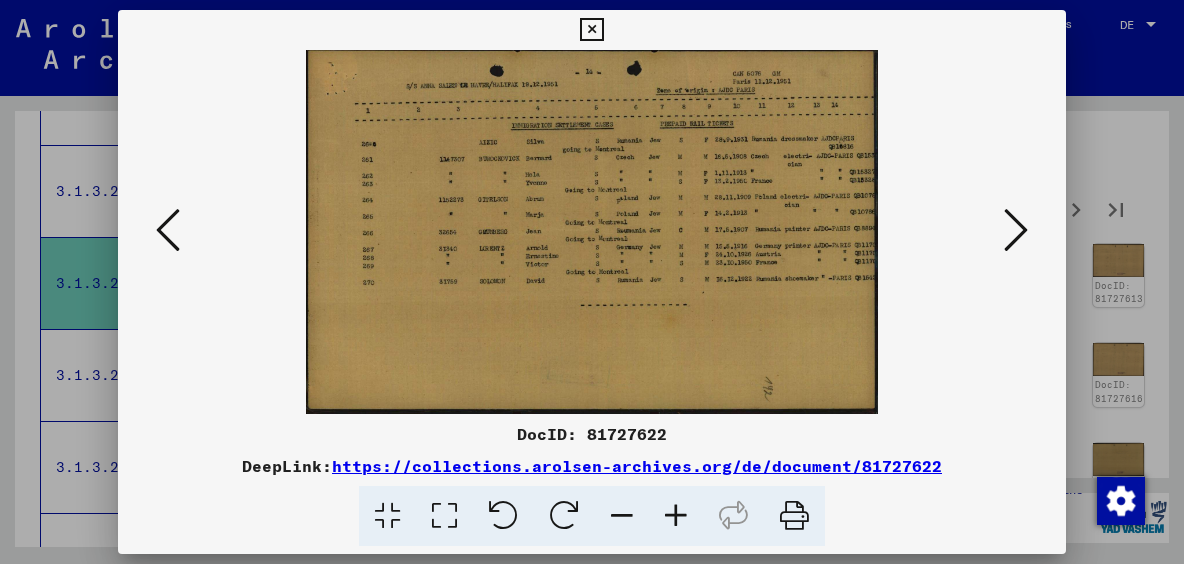 click at bounding box center [1016, 230] 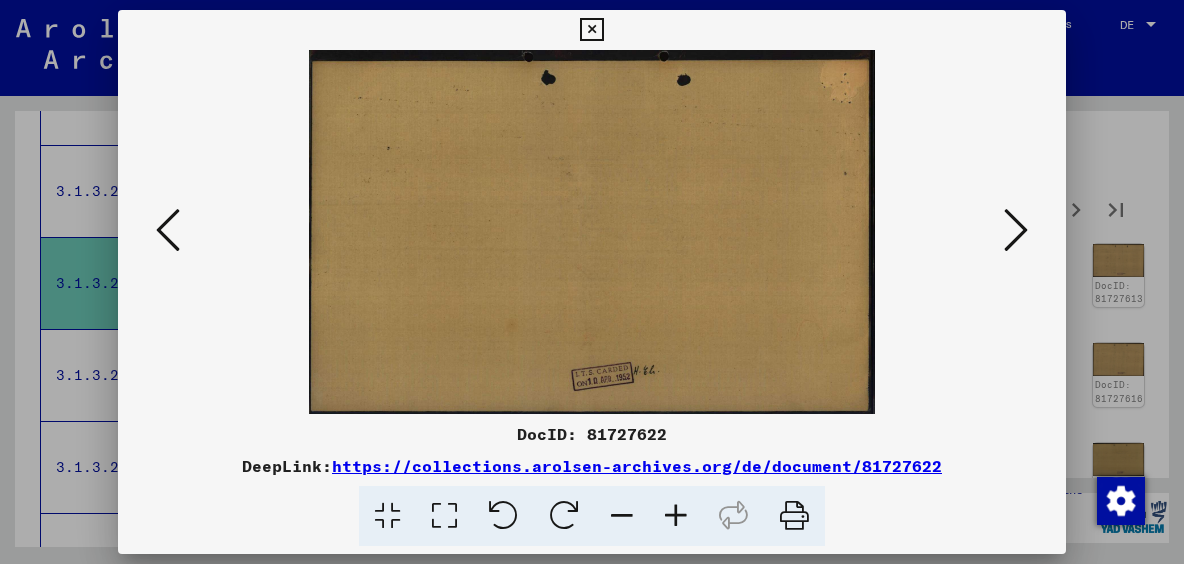 click at bounding box center [1016, 230] 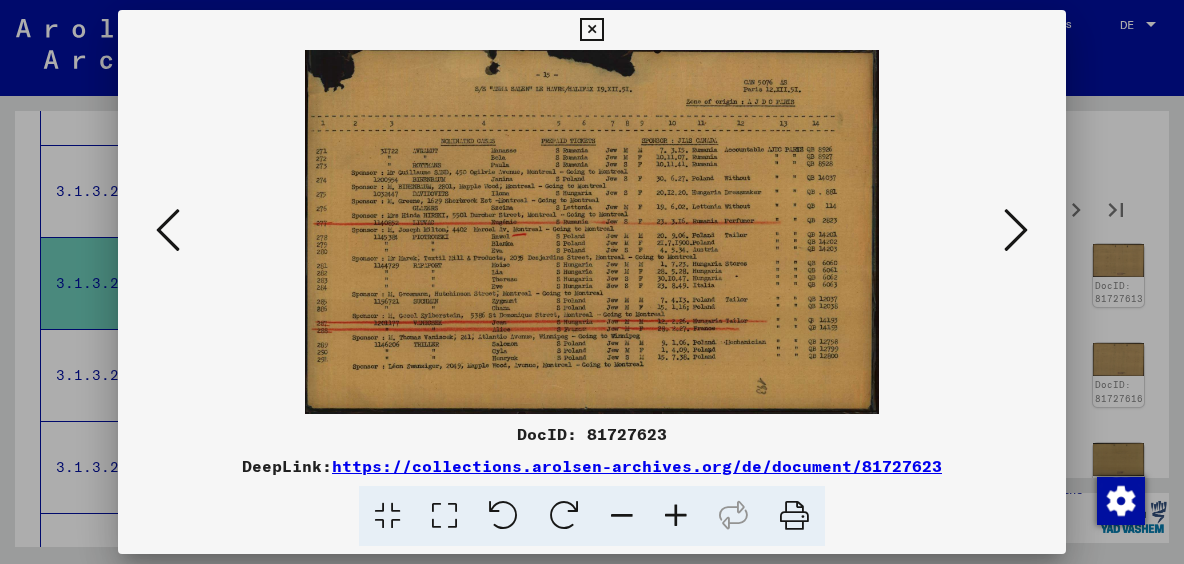 click at bounding box center (1016, 230) 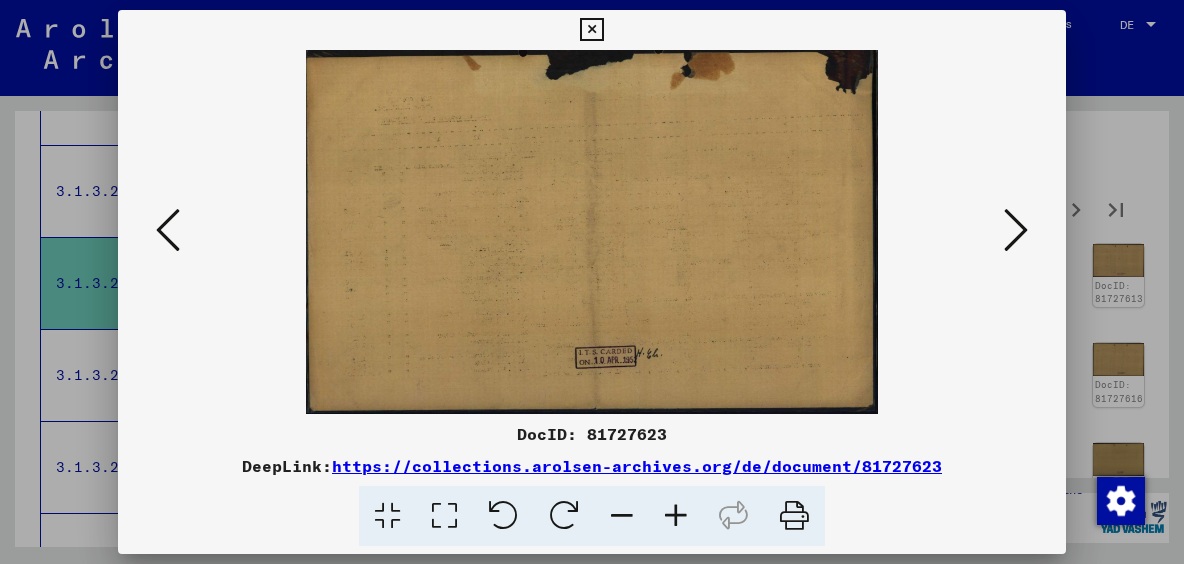 click at bounding box center (1016, 230) 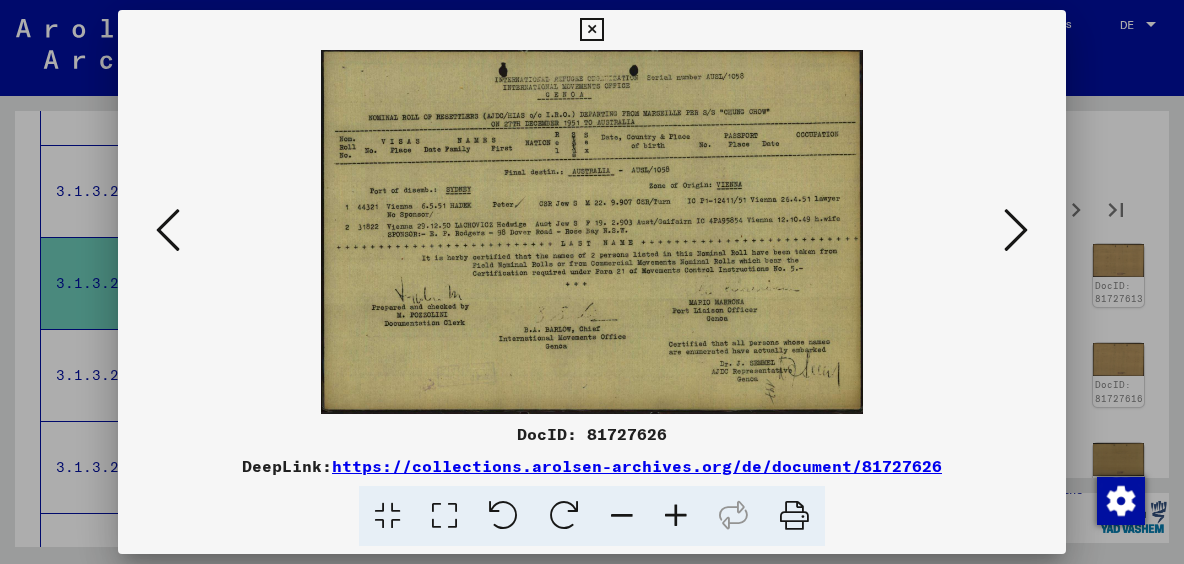 click at bounding box center [1016, 230] 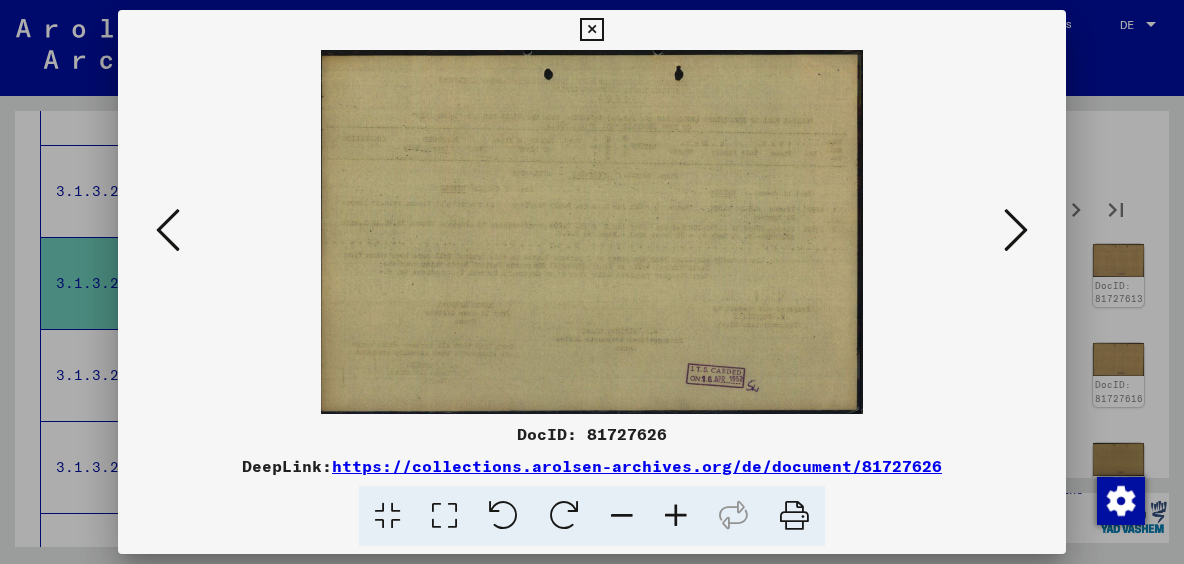 click at bounding box center [1016, 230] 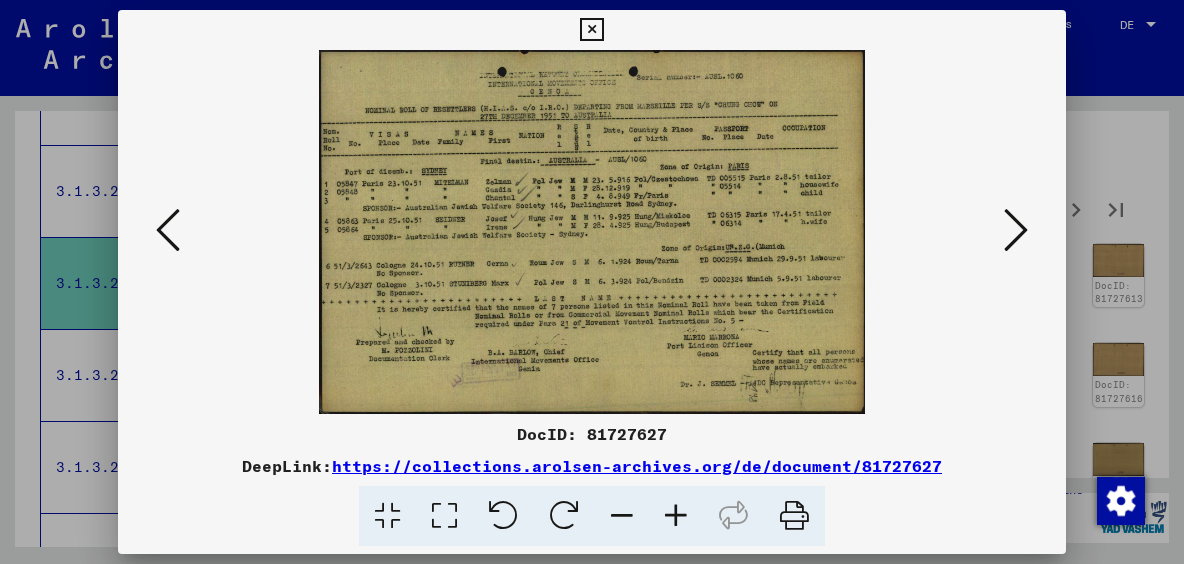click at bounding box center [1016, 230] 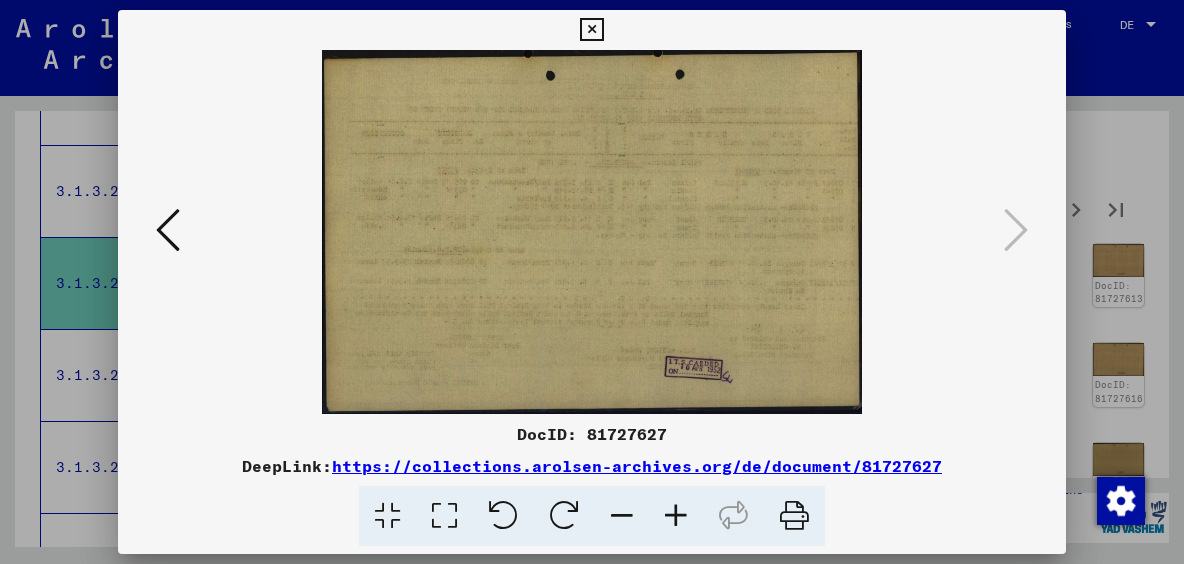 click at bounding box center [592, 282] 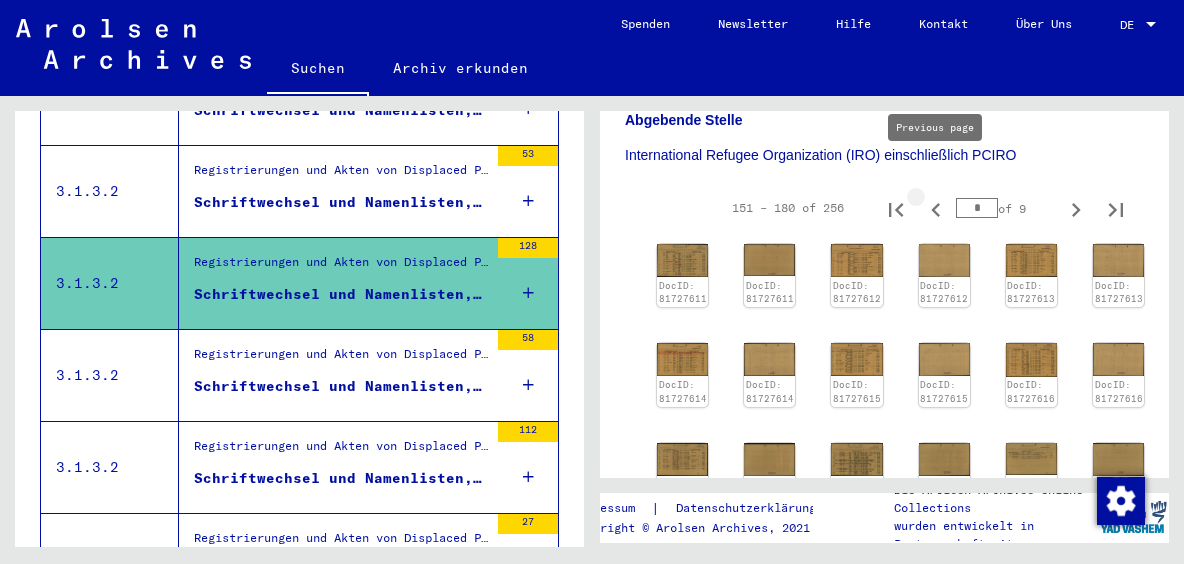 click 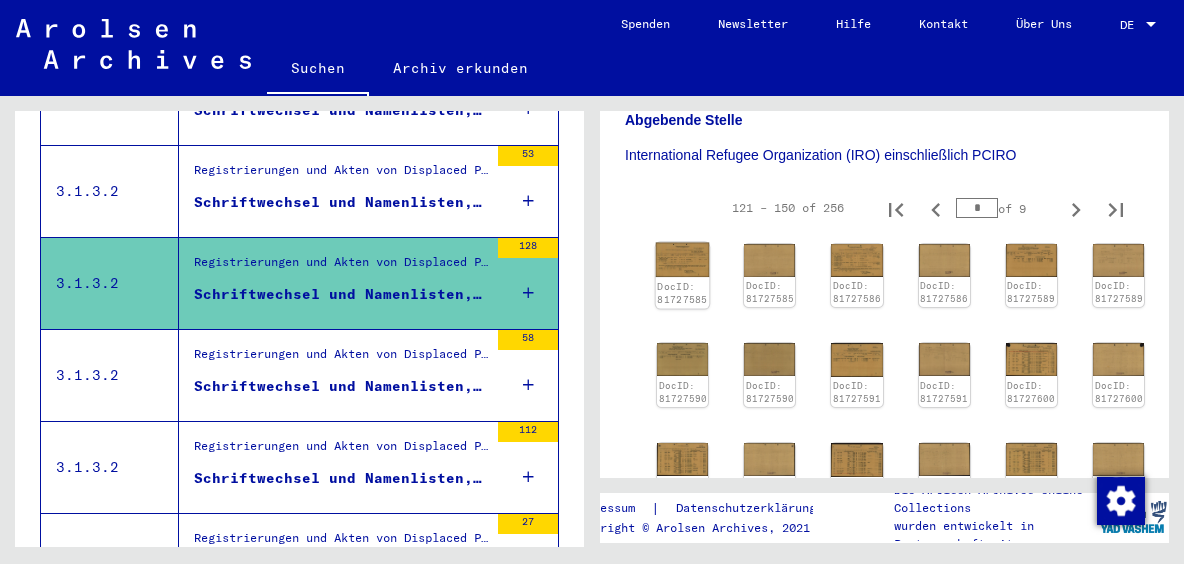 click 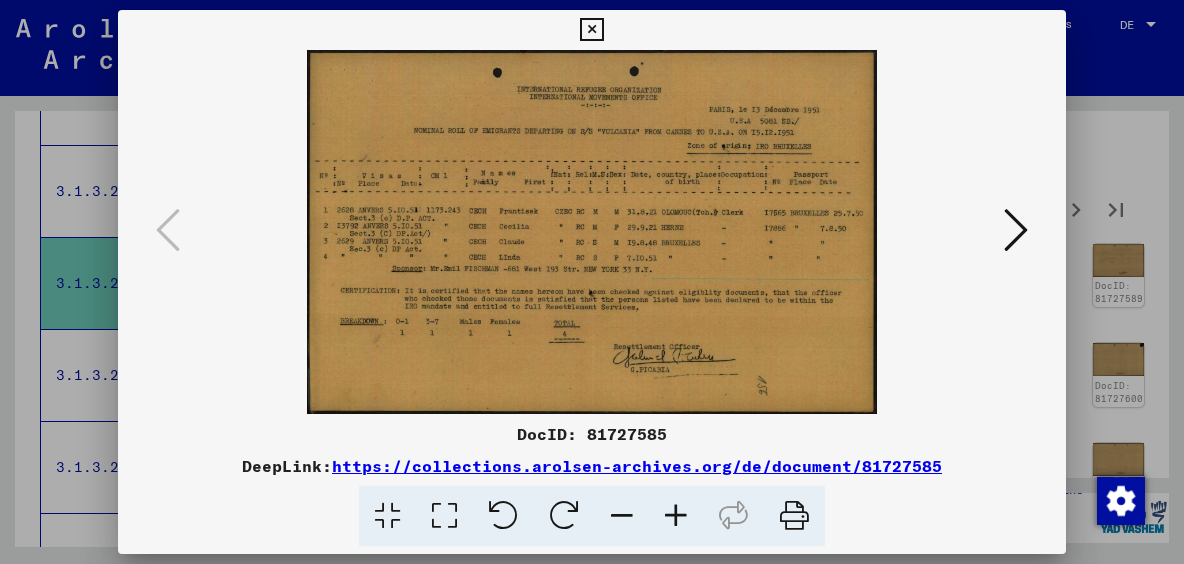 click at bounding box center (1016, 230) 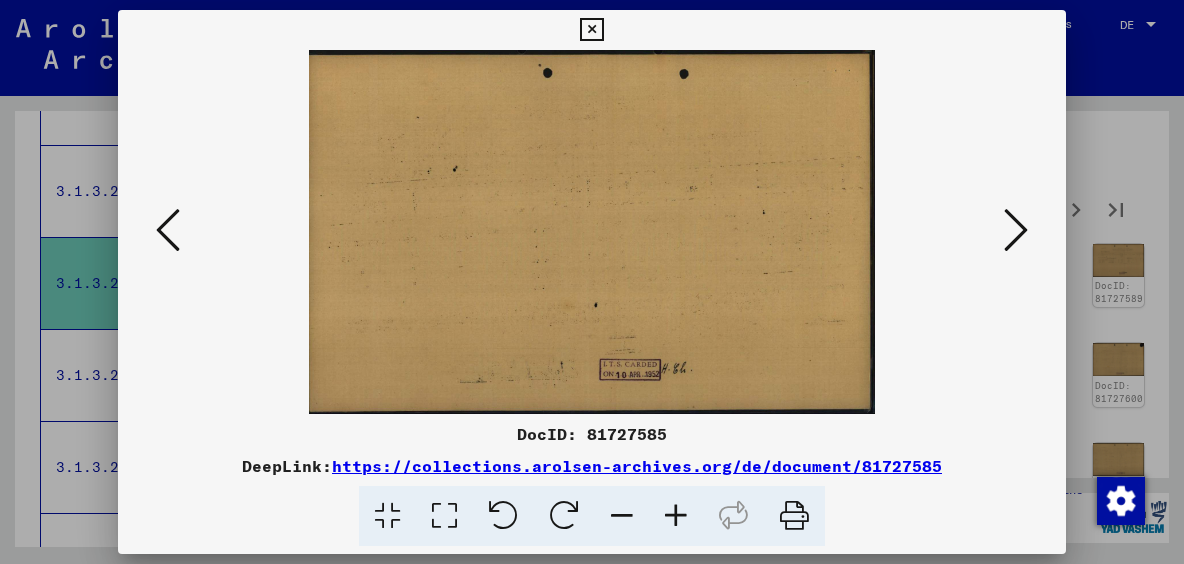 click at bounding box center (1016, 230) 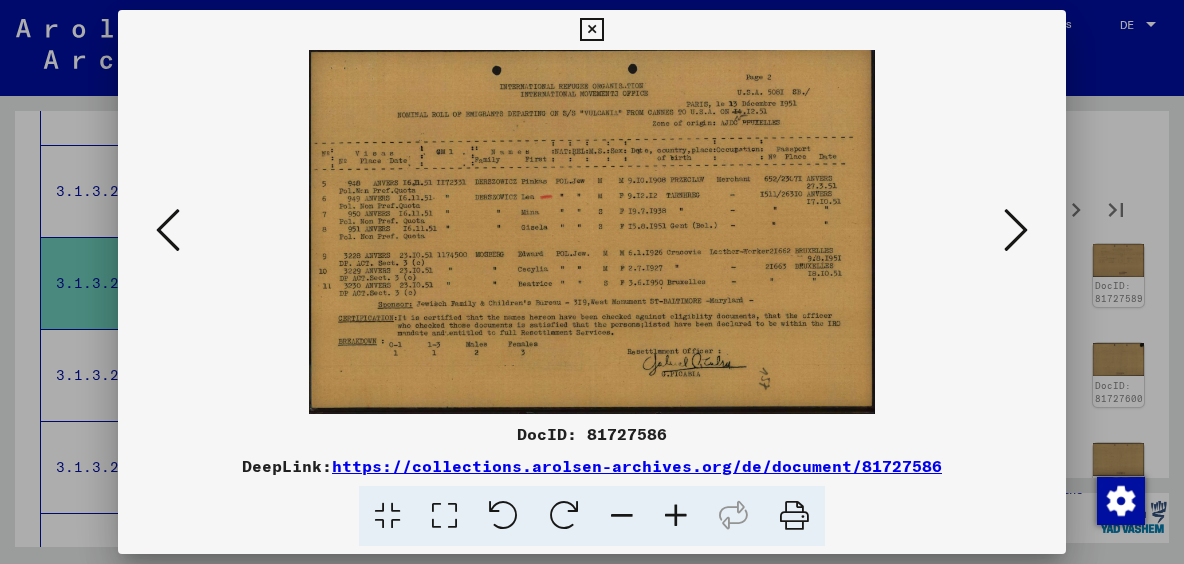 click at bounding box center [1016, 230] 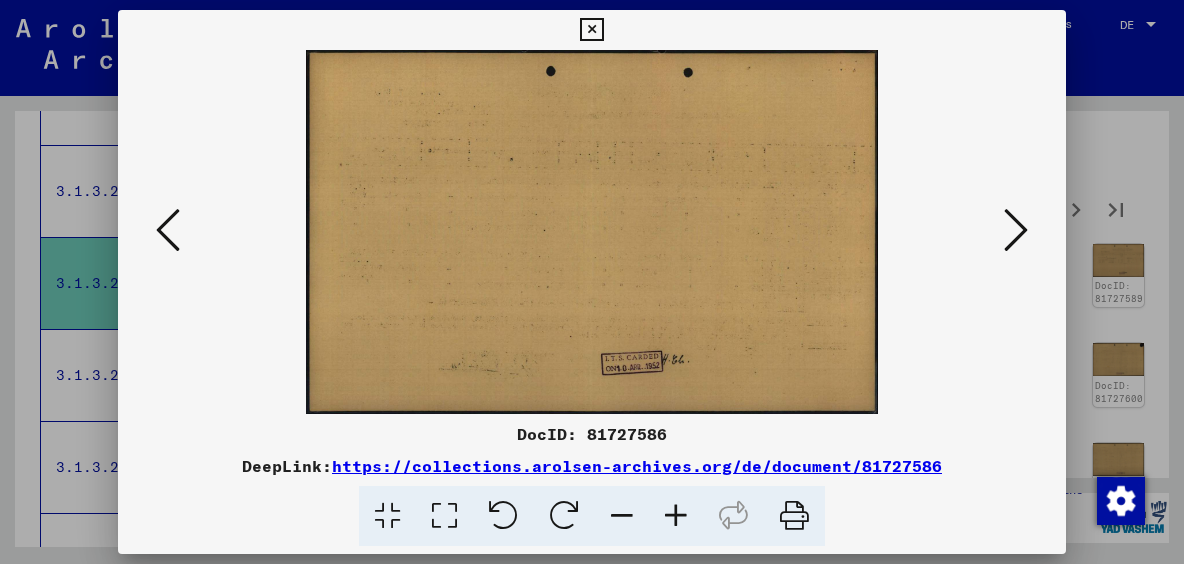 click at bounding box center (1016, 230) 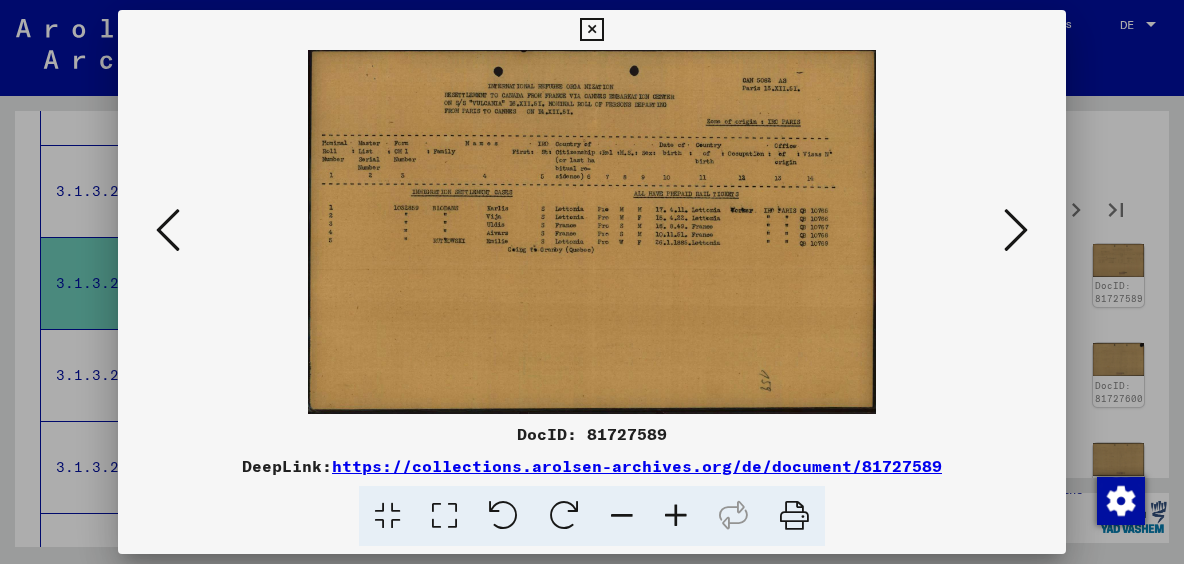 click at bounding box center [1016, 230] 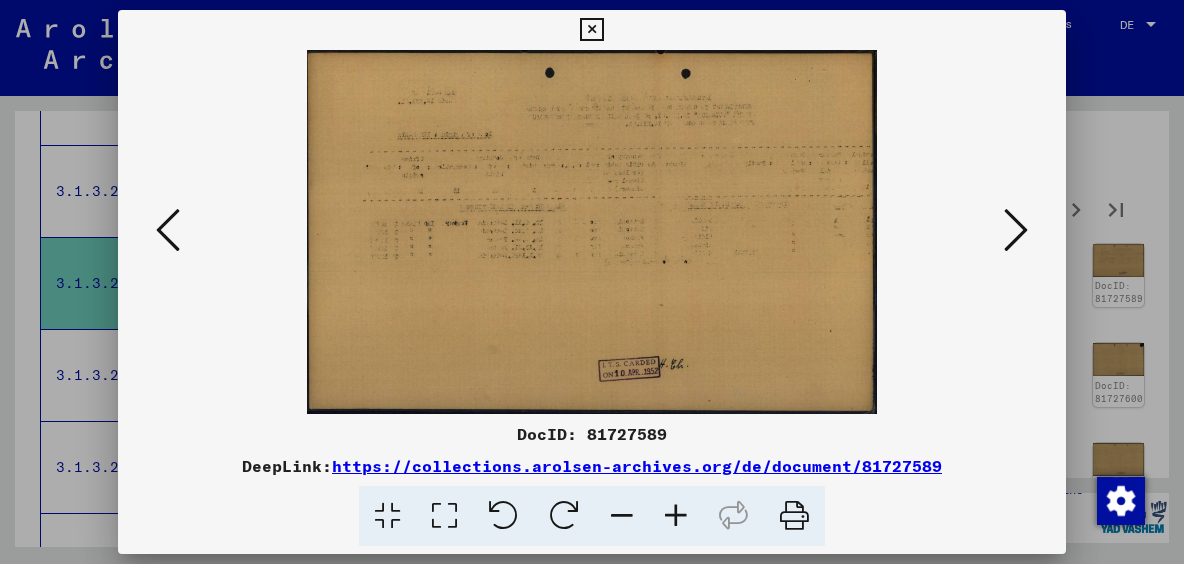 click at bounding box center [1016, 230] 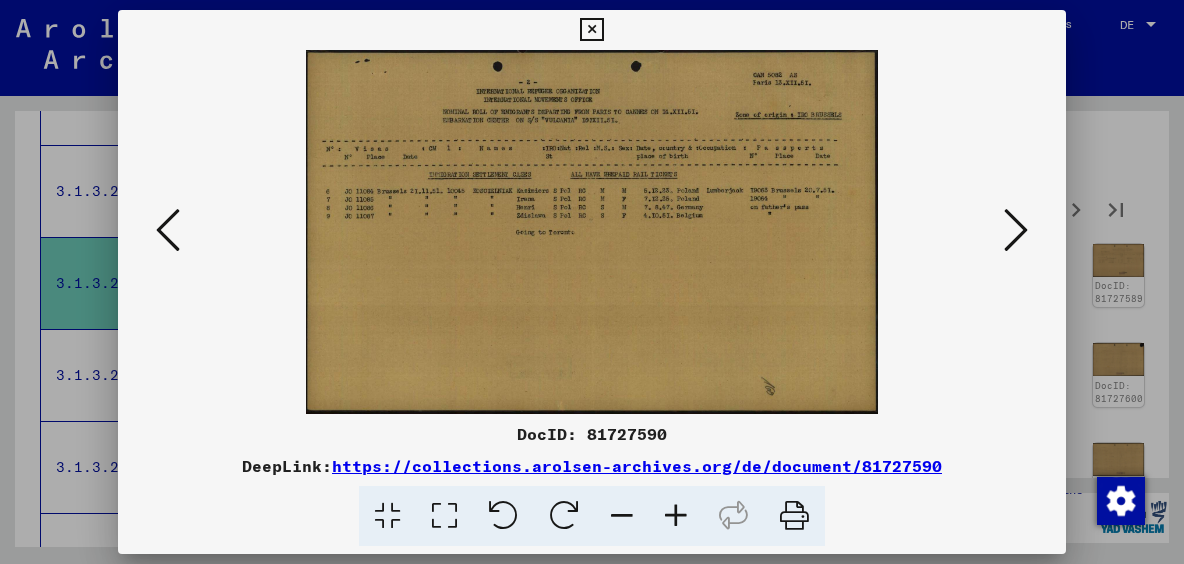 click at bounding box center [1016, 230] 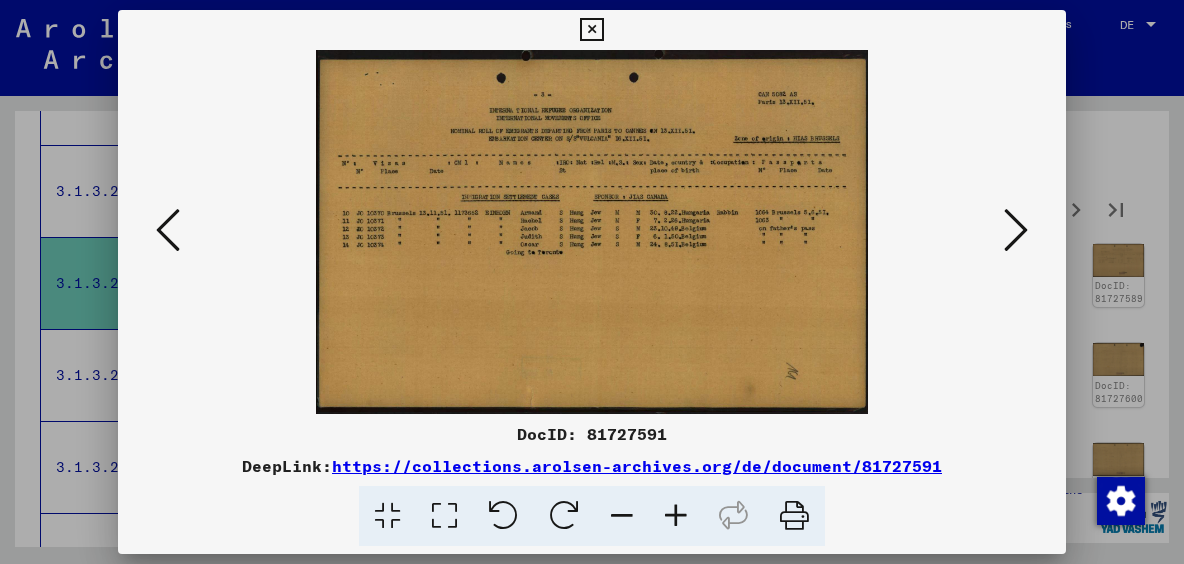 click at bounding box center [1016, 230] 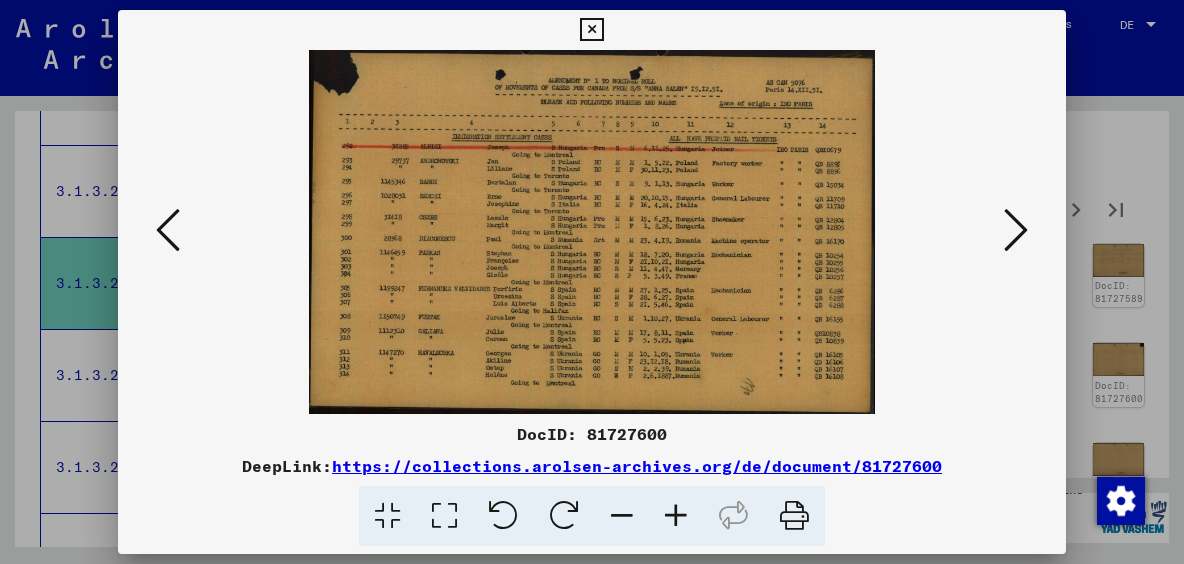 click at bounding box center (1016, 230) 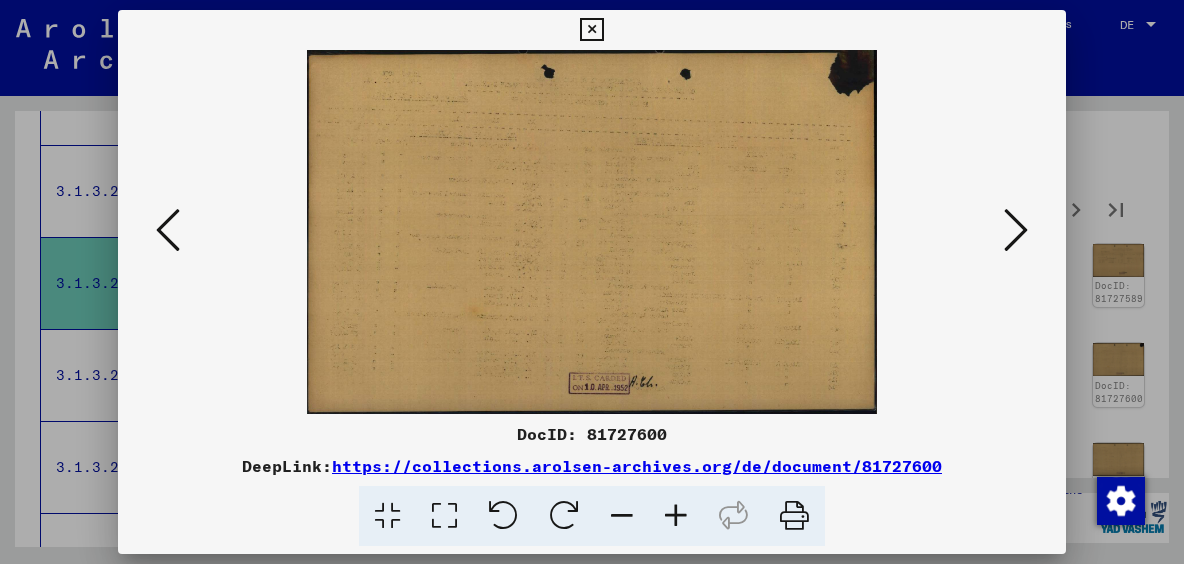 click at bounding box center (1016, 230) 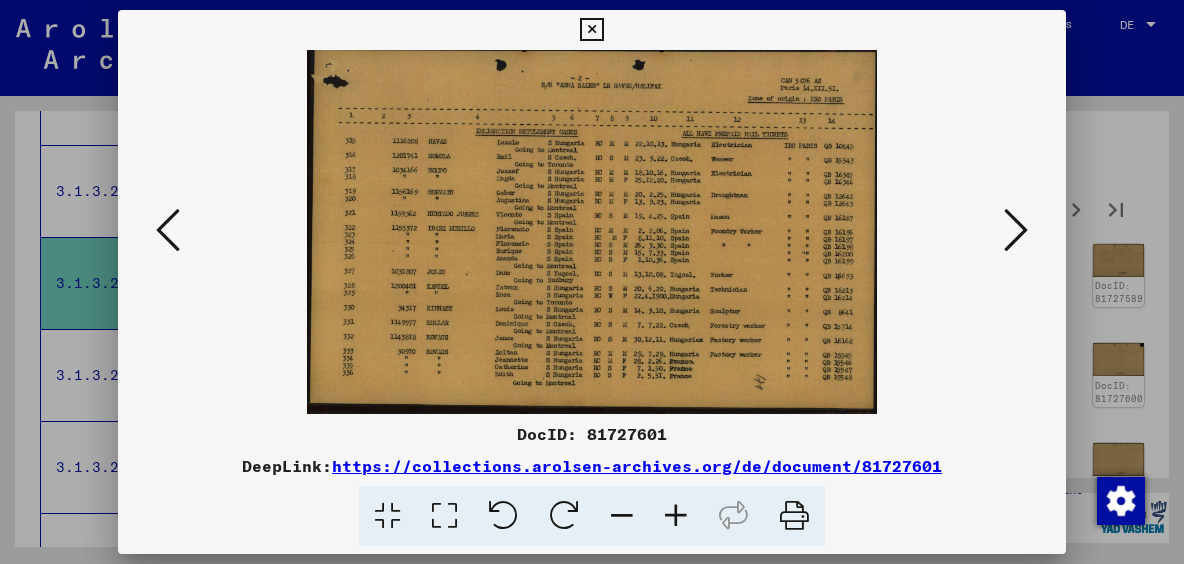 click at bounding box center [1016, 230] 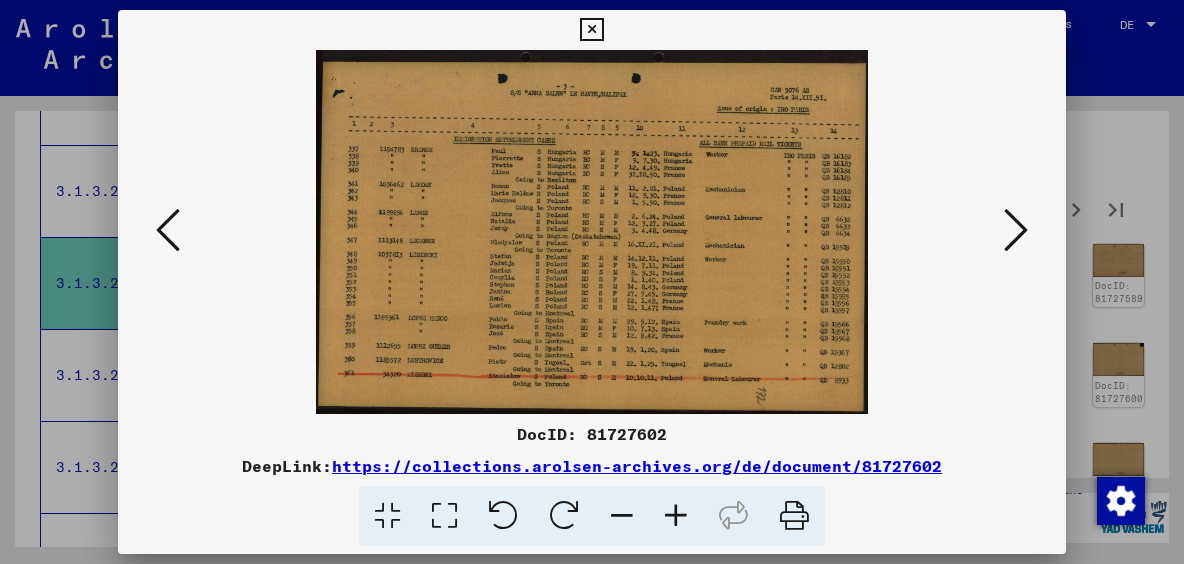 click at bounding box center [1016, 230] 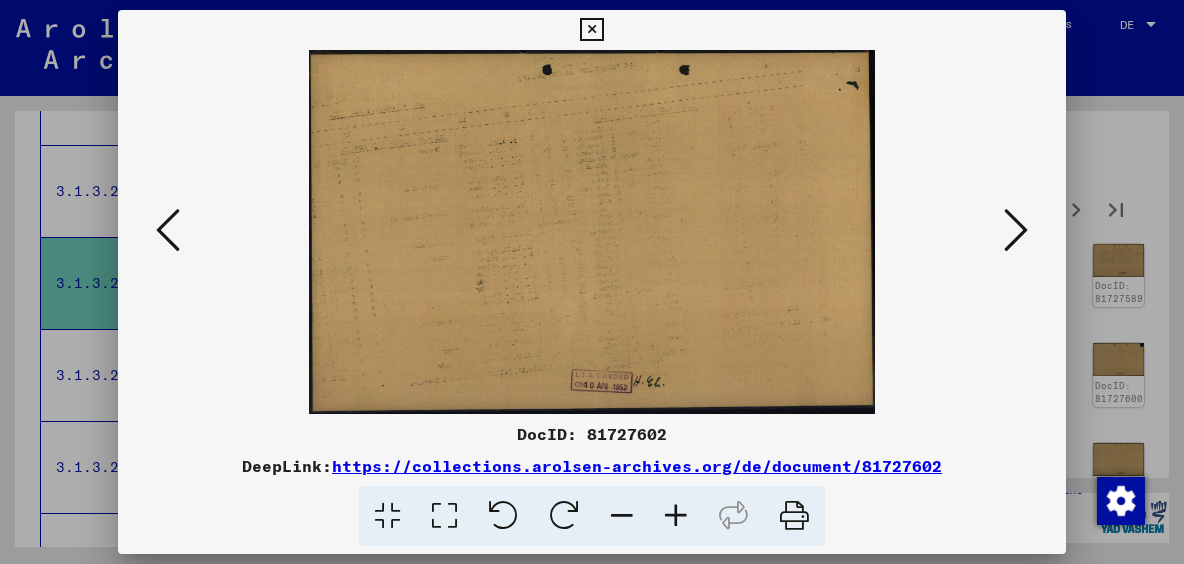 click at bounding box center (1016, 230) 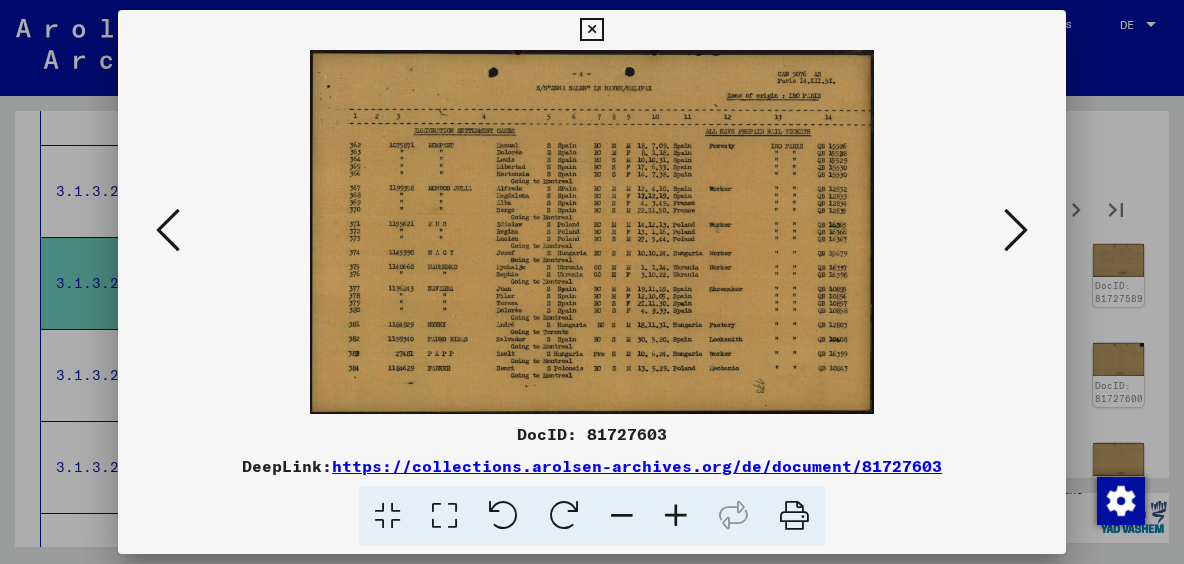 click at bounding box center (1016, 230) 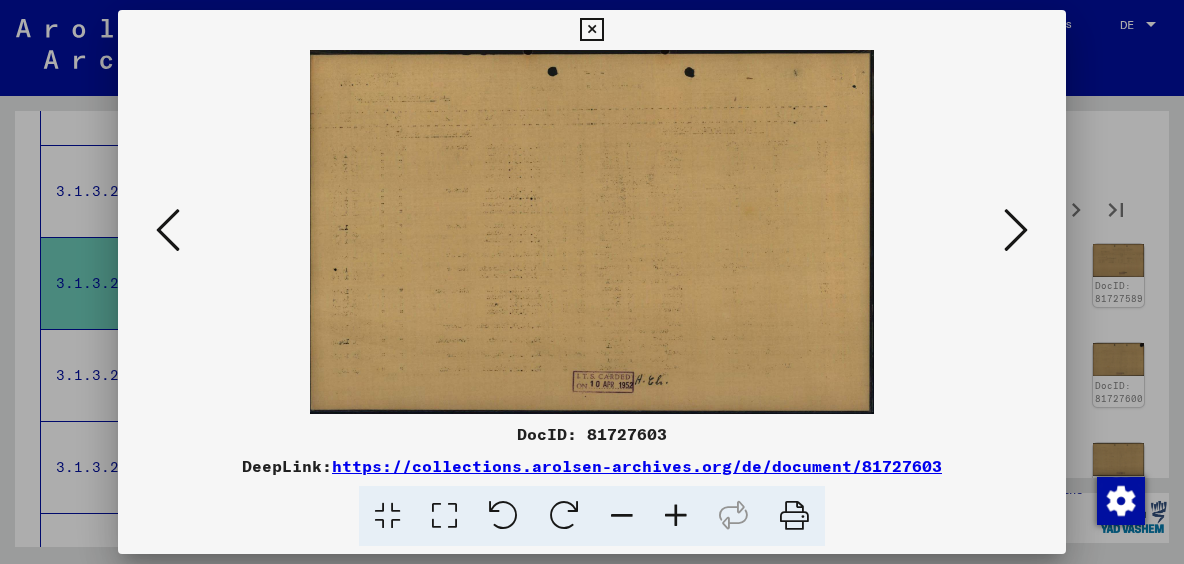 click at bounding box center (1016, 230) 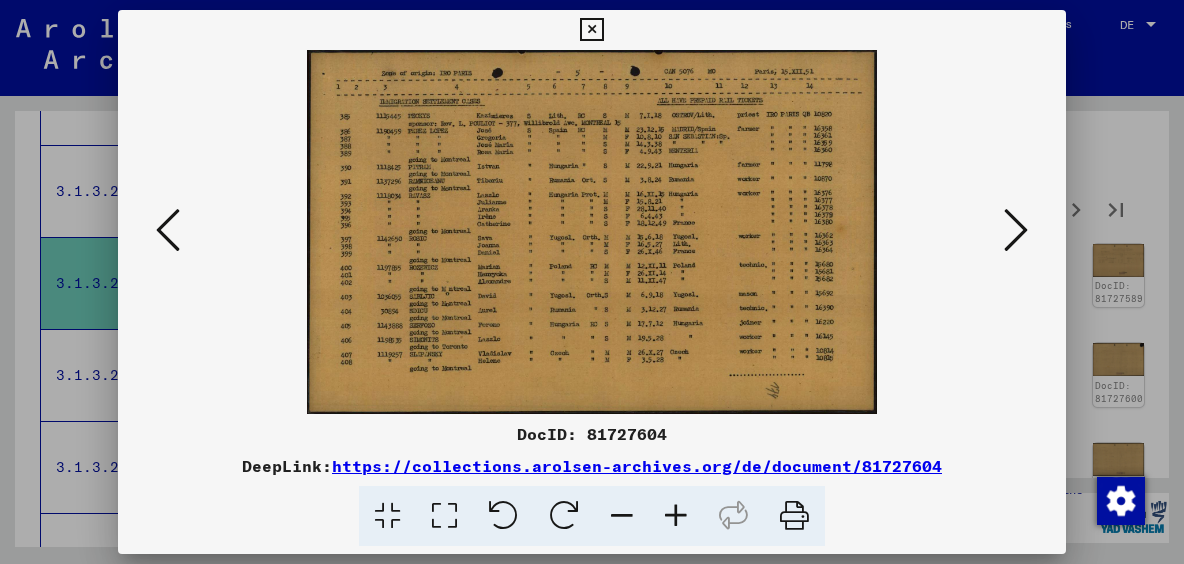 click at bounding box center [1016, 230] 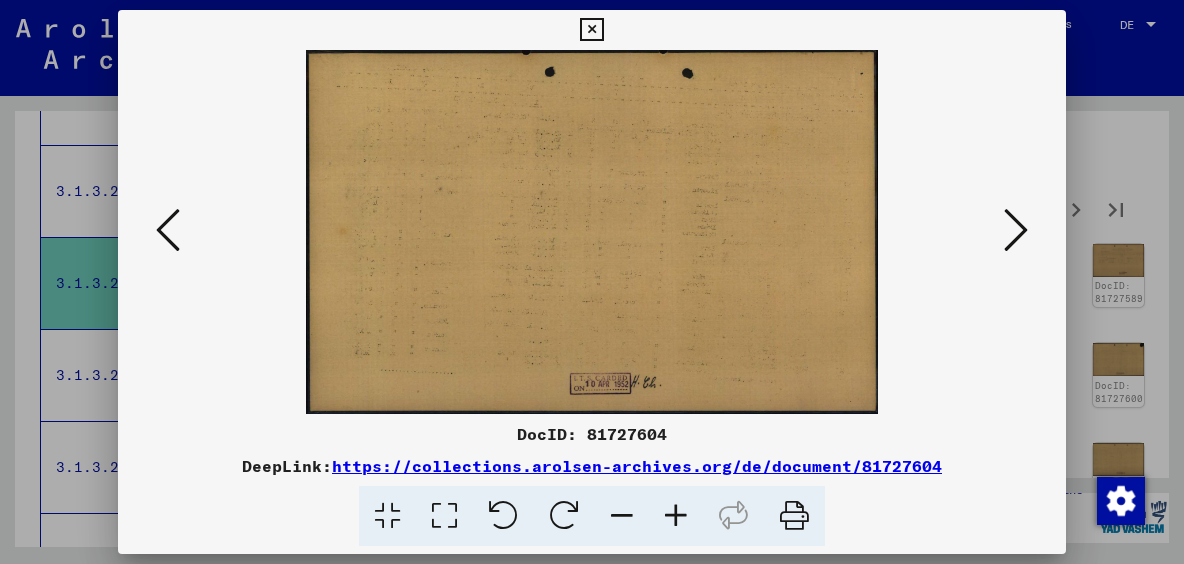 click at bounding box center (1016, 230) 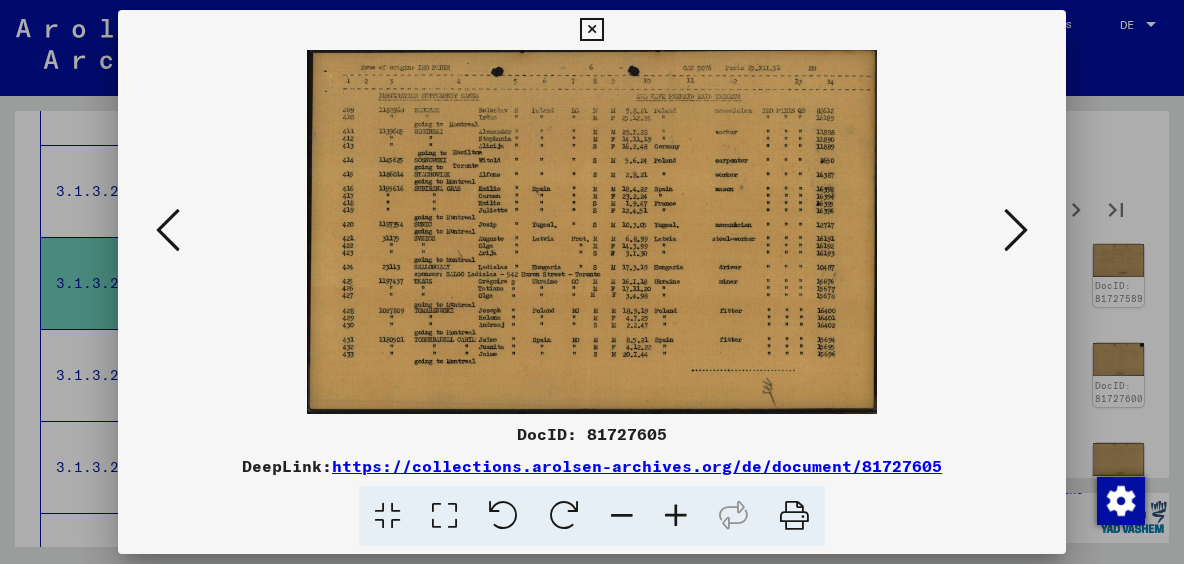 click at bounding box center [1016, 230] 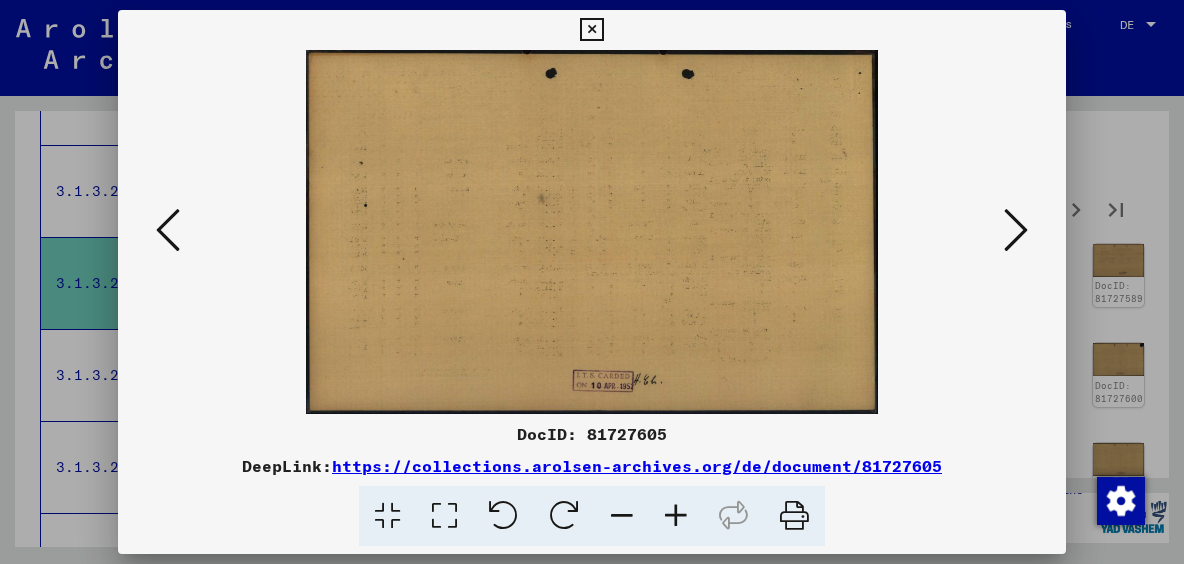 click at bounding box center [1016, 230] 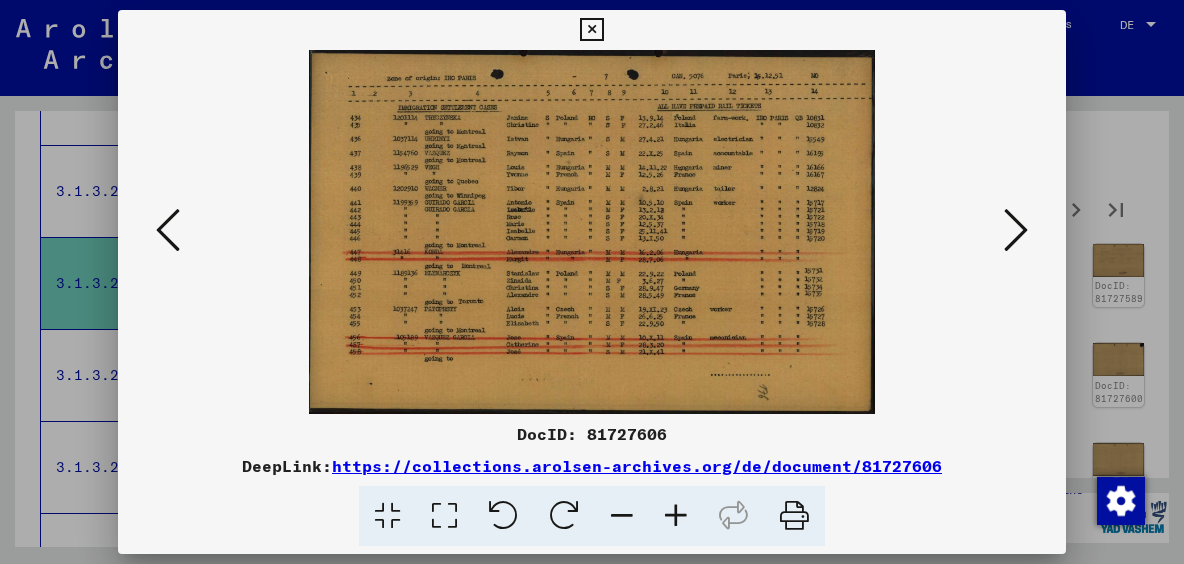 click at bounding box center [1016, 230] 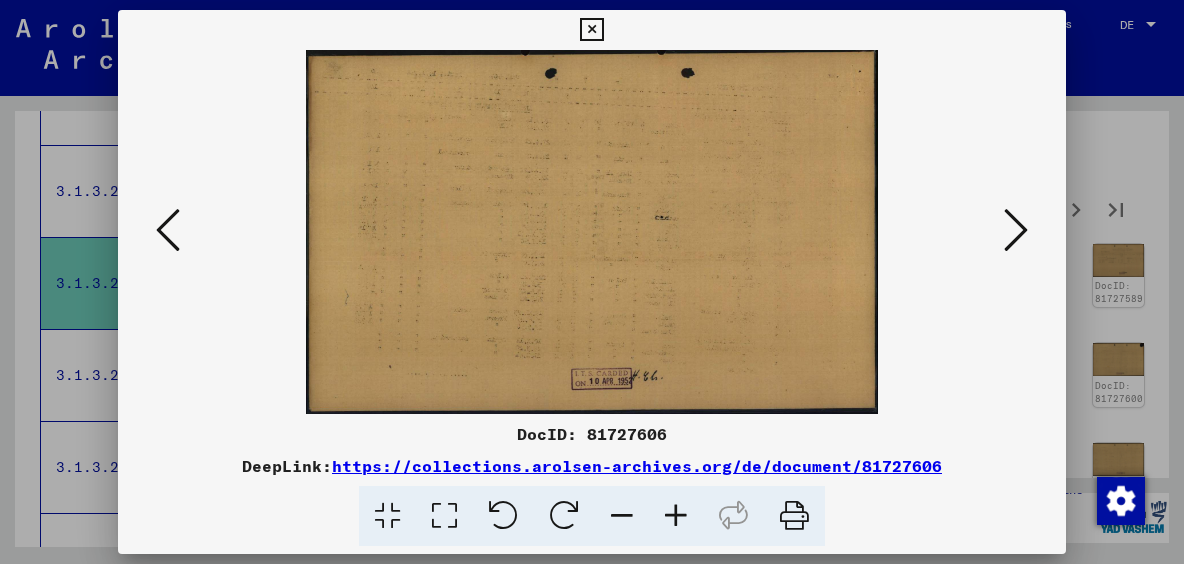 click at bounding box center [1016, 230] 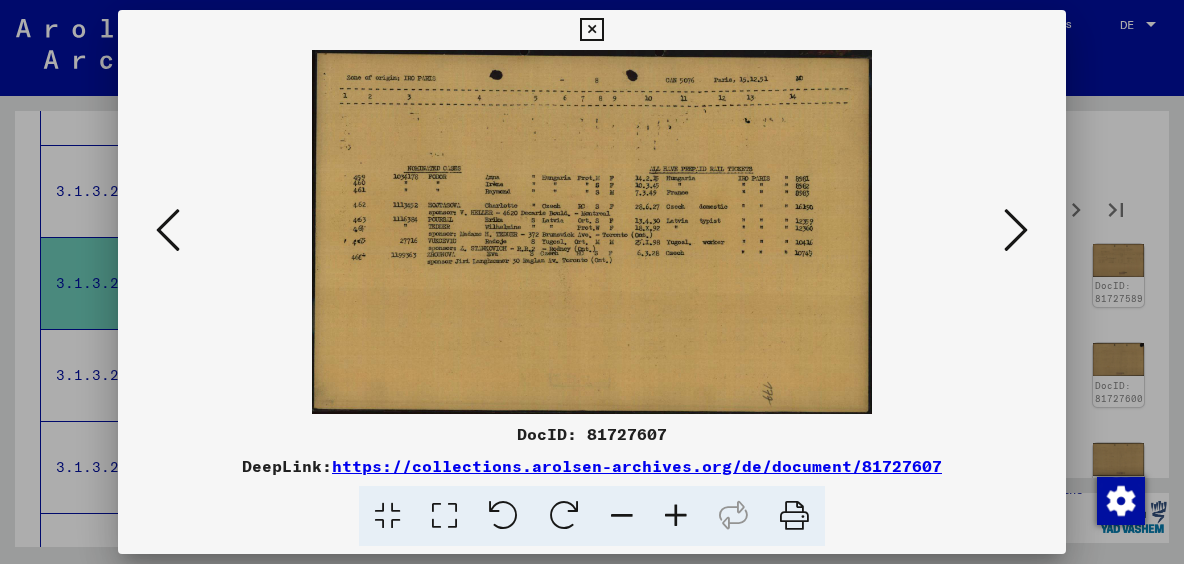 click at bounding box center (1016, 230) 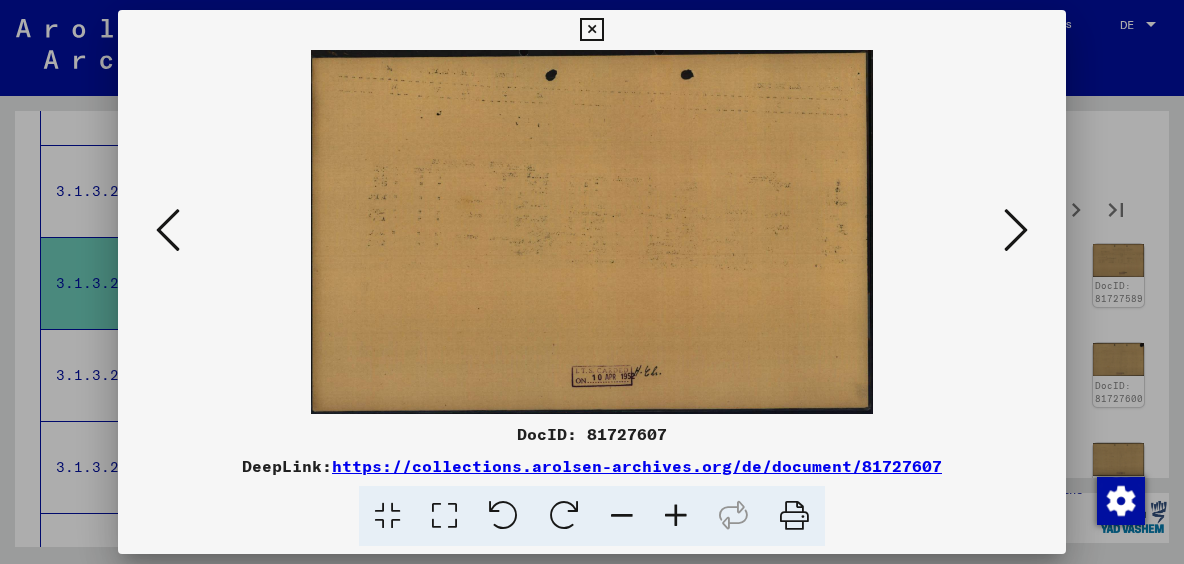 click at bounding box center (1016, 230) 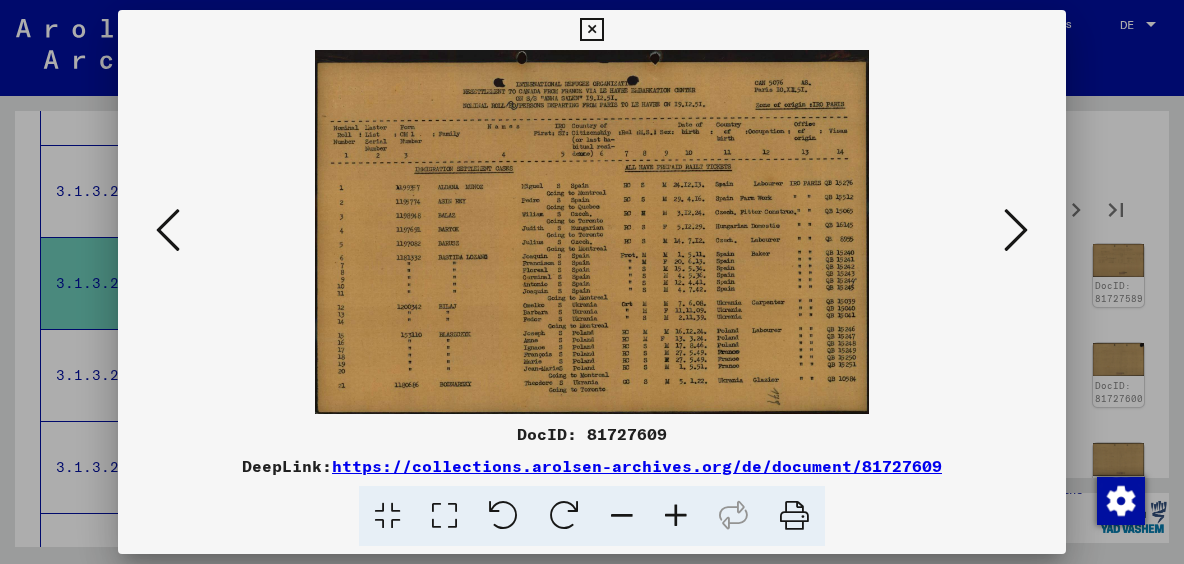 click at bounding box center (1016, 230) 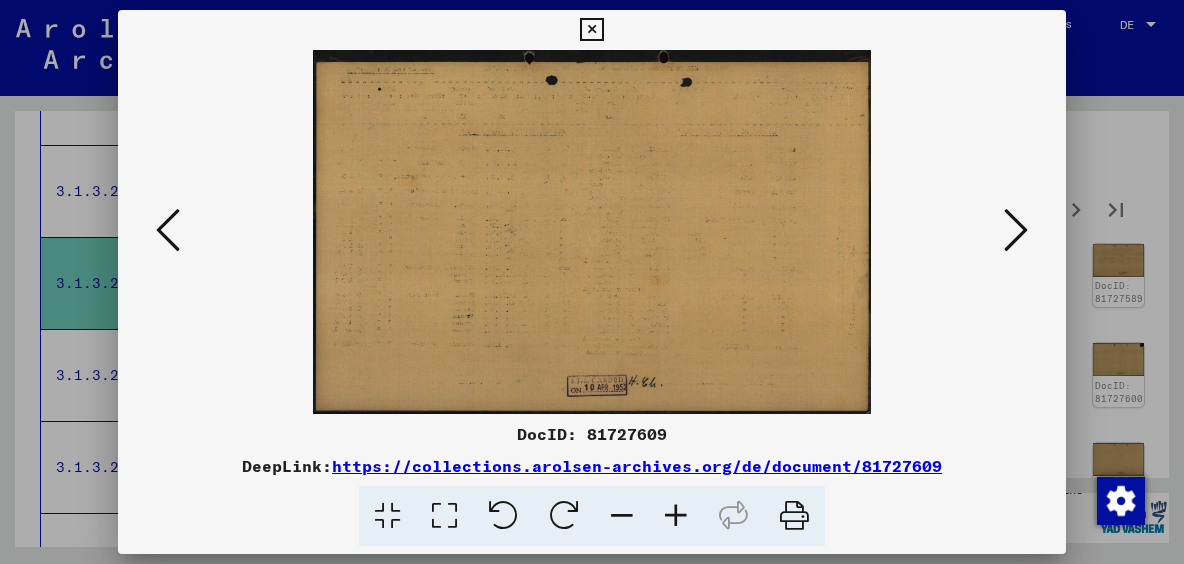 click at bounding box center [1016, 230] 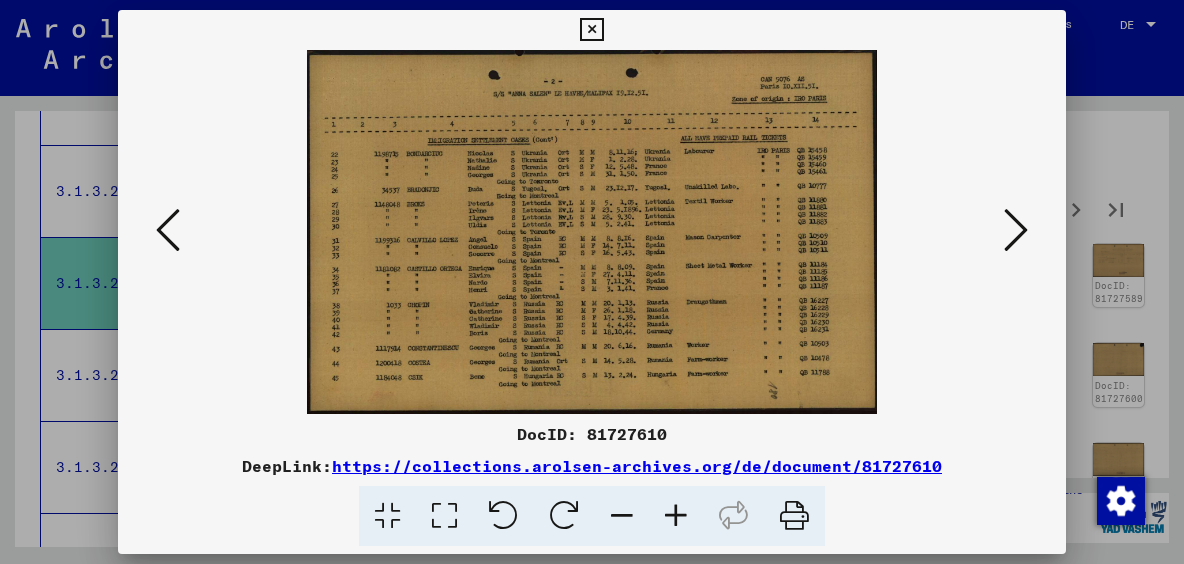 click at bounding box center (1016, 230) 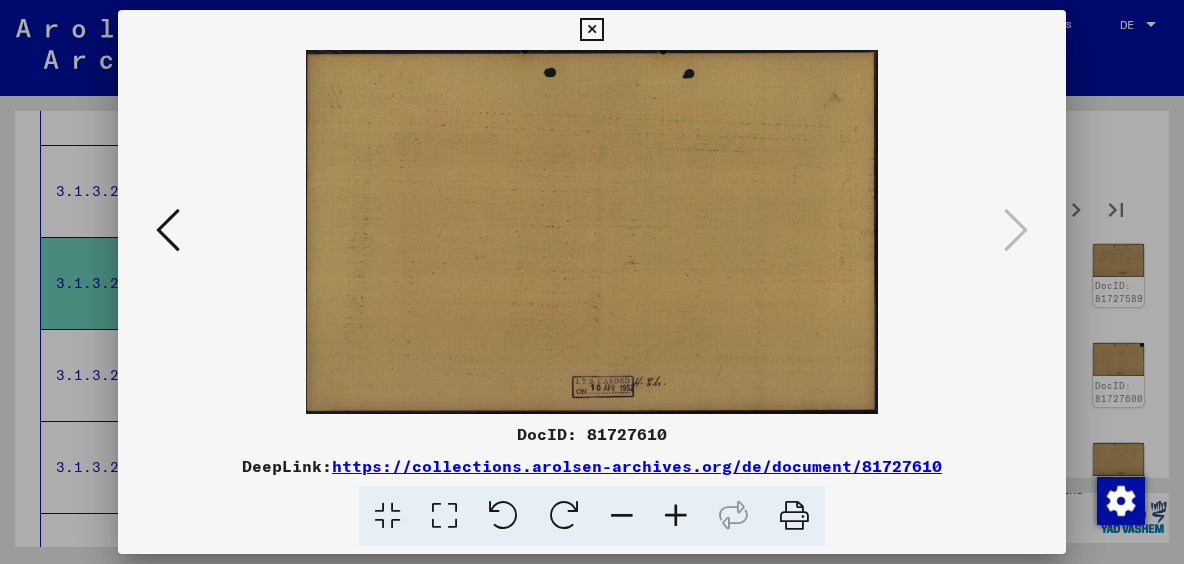 drag, startPoint x: 1148, startPoint y: 211, endPoint x: 1069, endPoint y: 198, distance: 80.06248 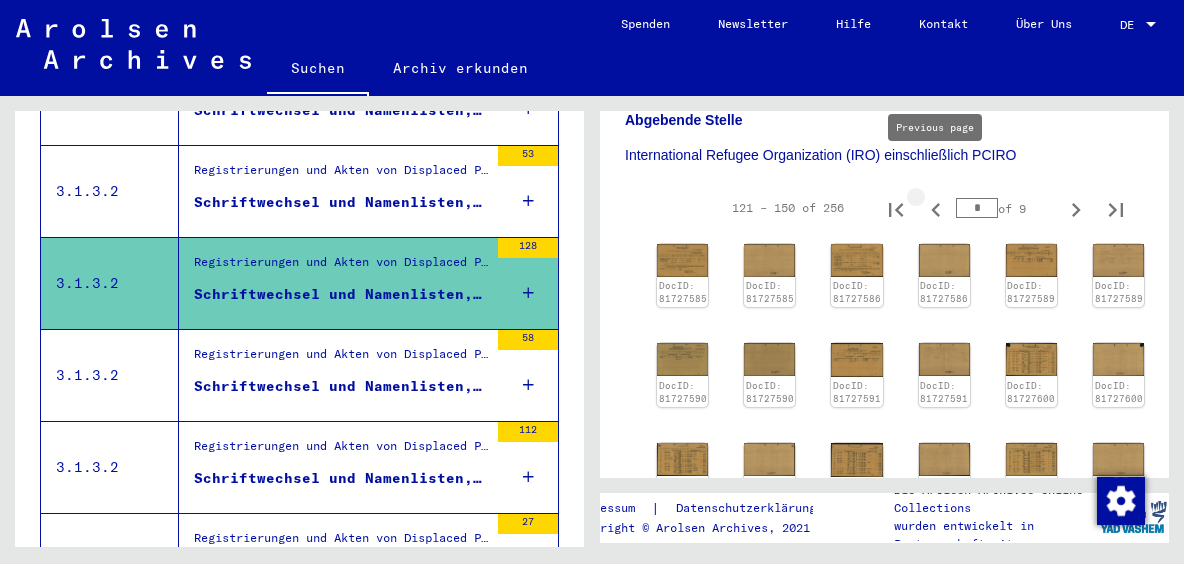 click 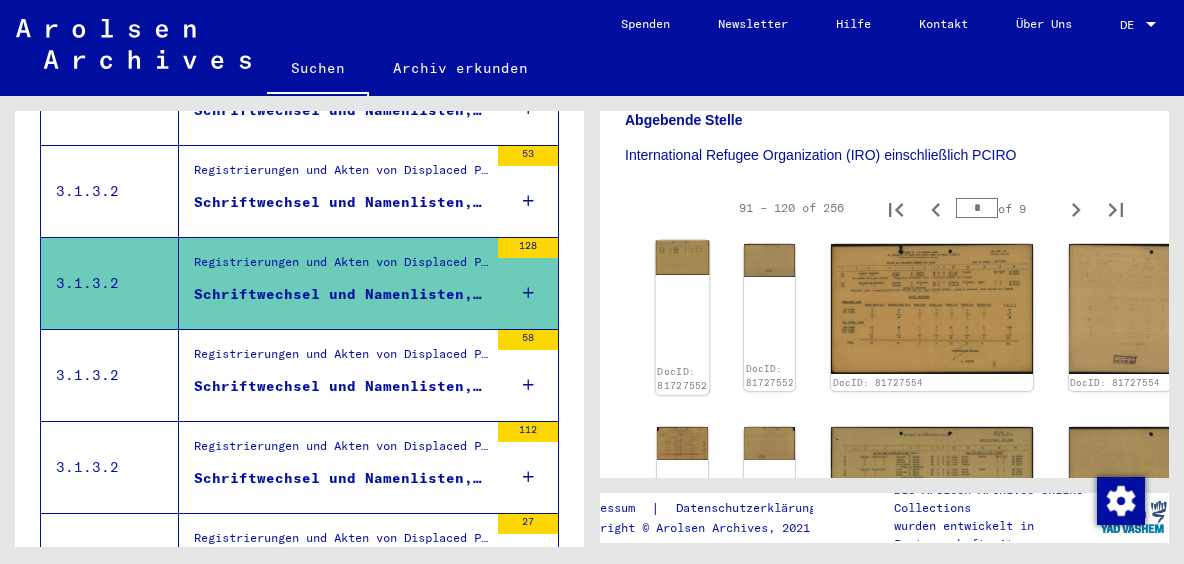 click 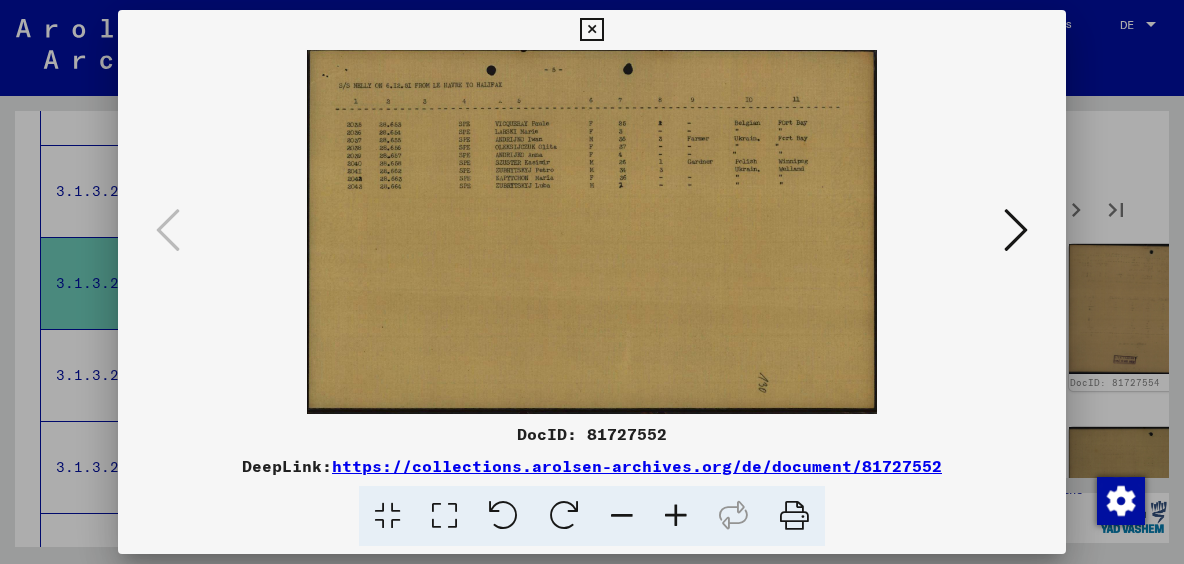 click at bounding box center [591, 232] 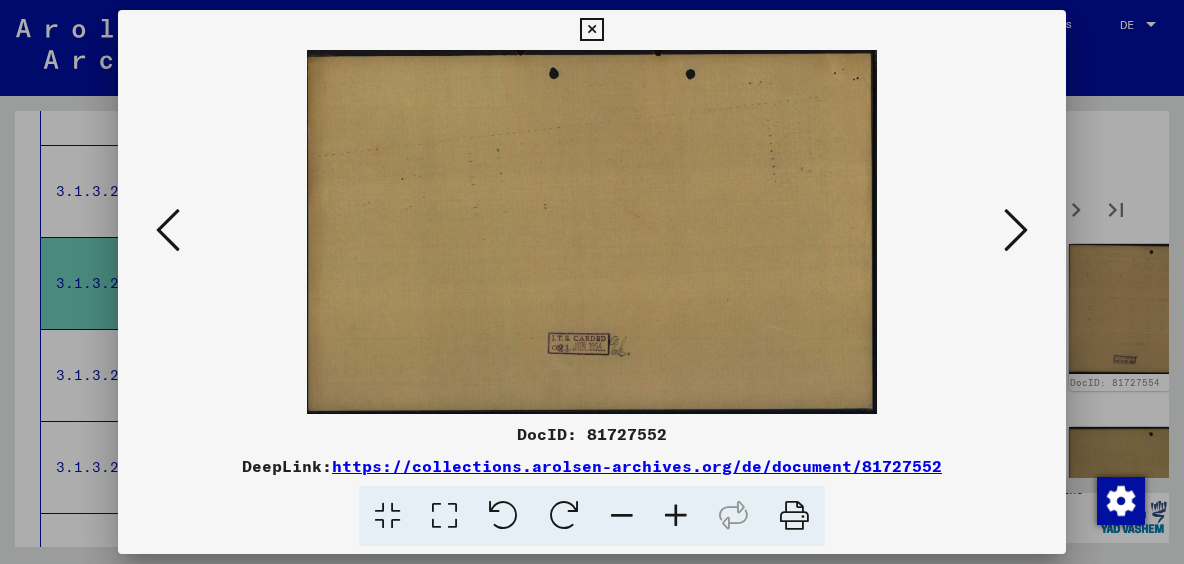 click at bounding box center (1016, 230) 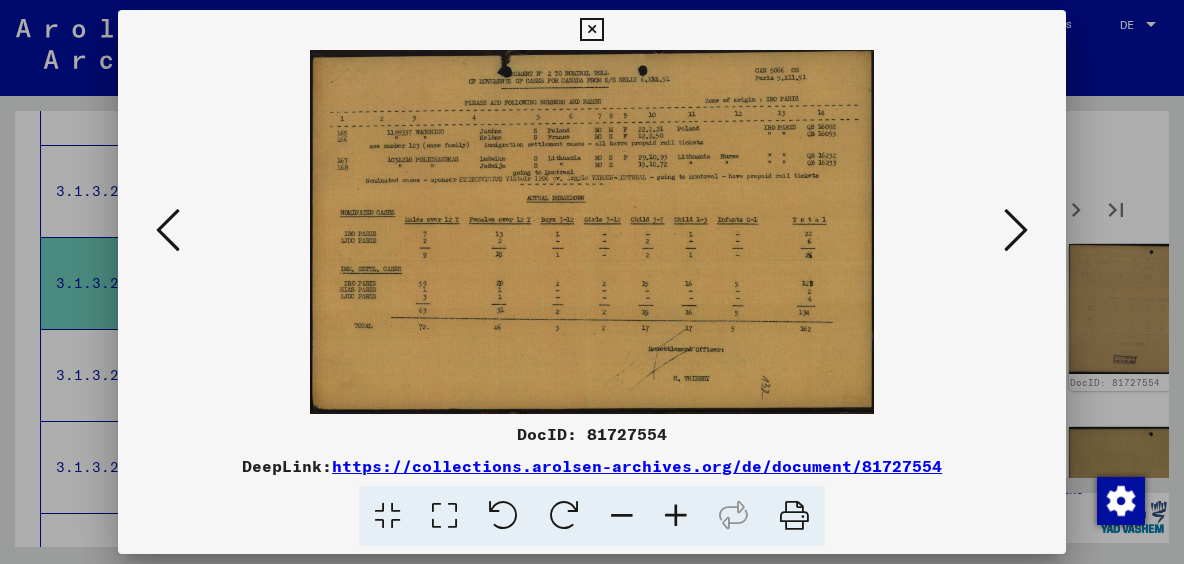 click at bounding box center [1016, 230] 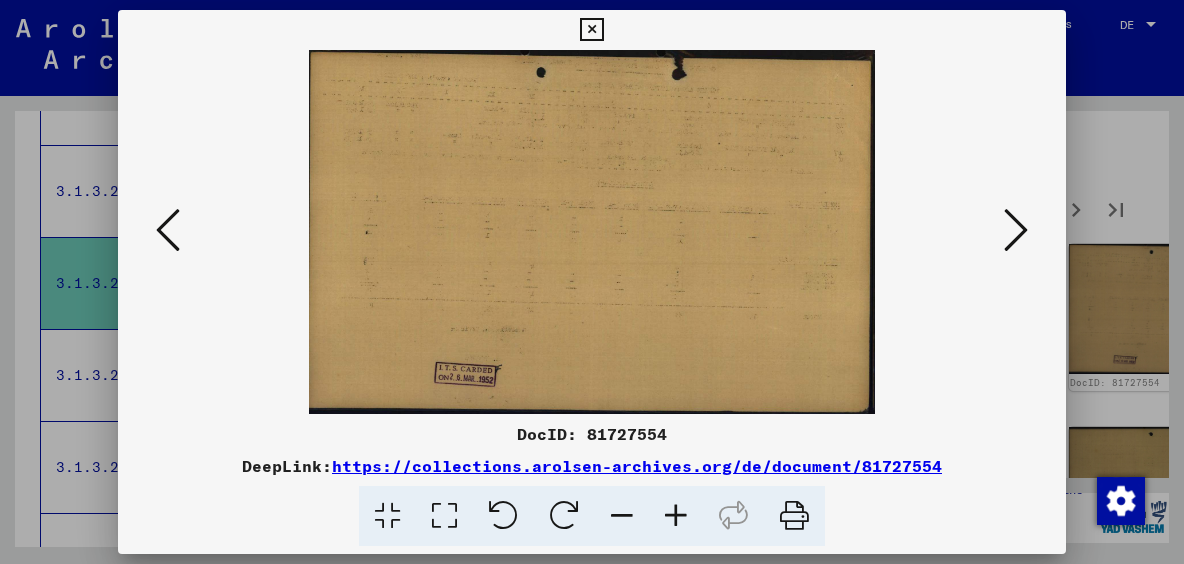 click at bounding box center [1016, 230] 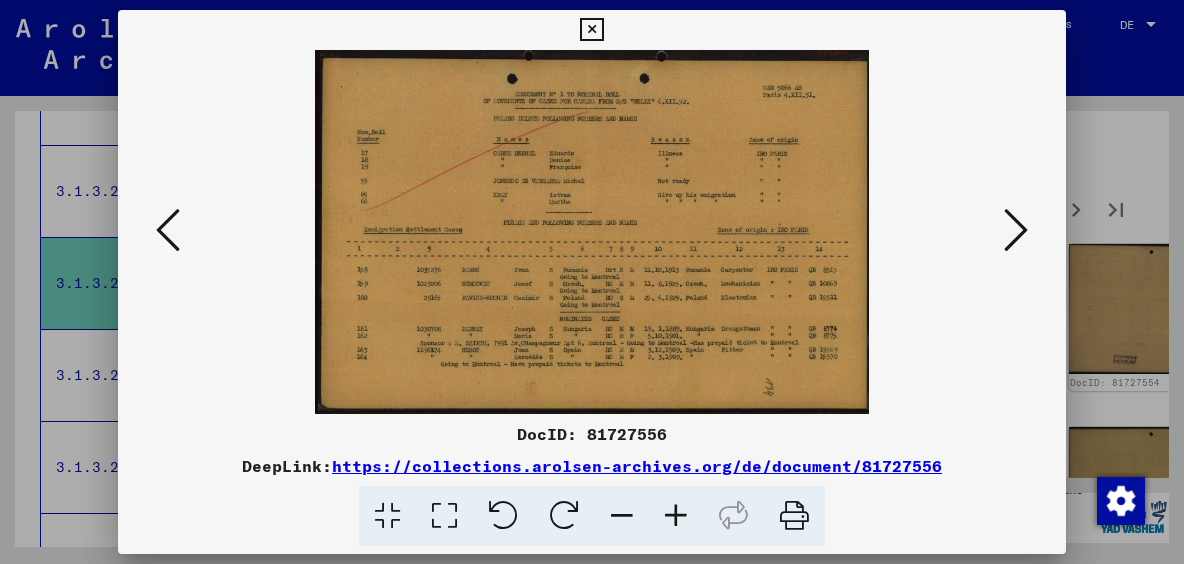 click at bounding box center [1016, 230] 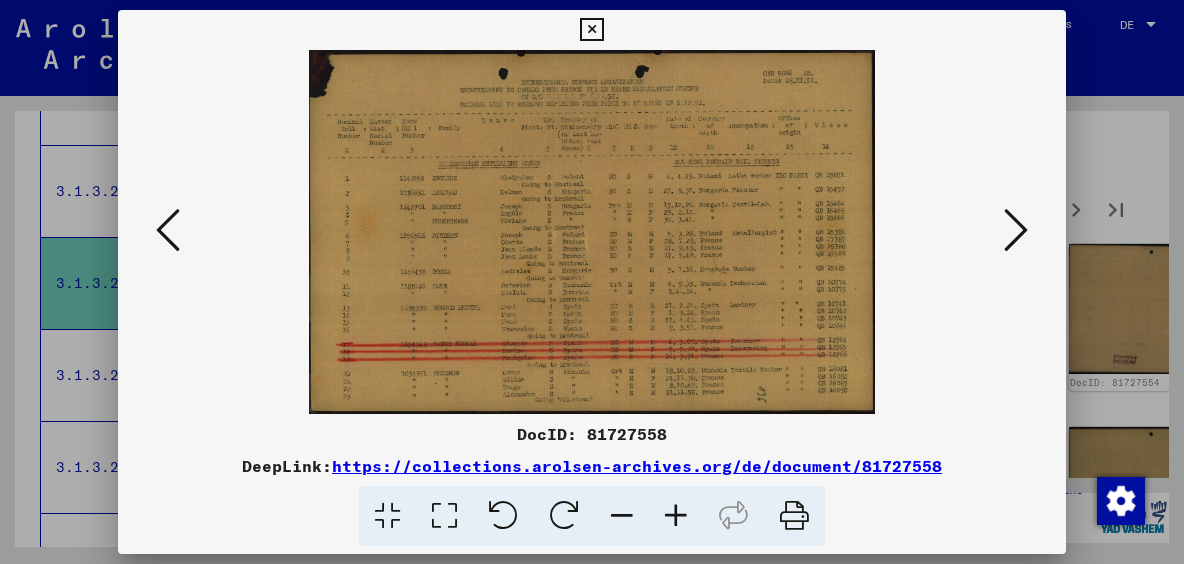click at bounding box center [1016, 230] 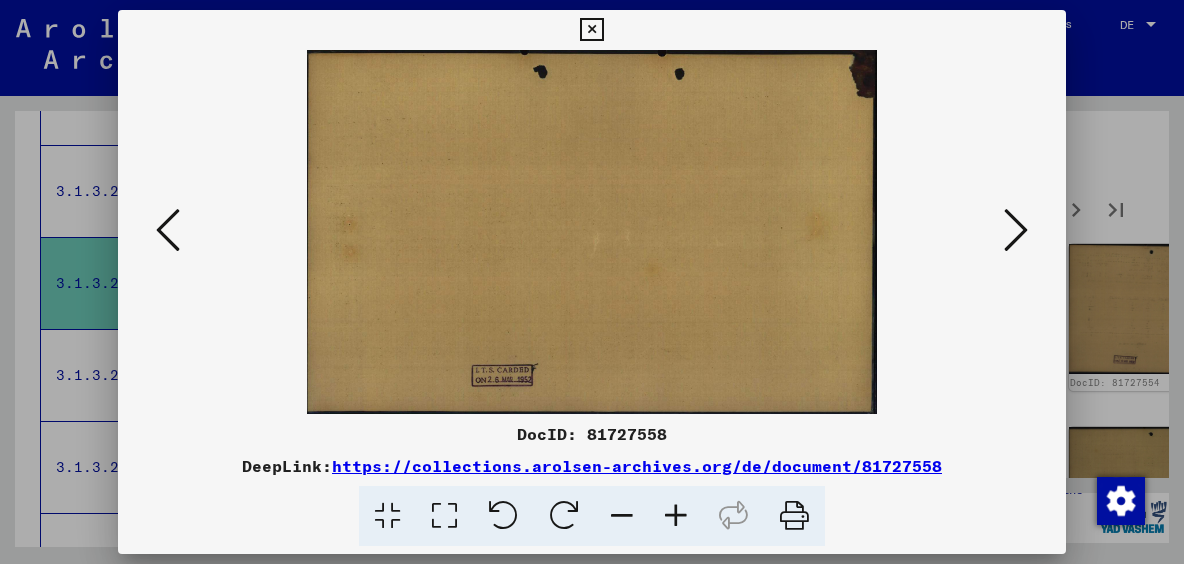 click at bounding box center (1016, 230) 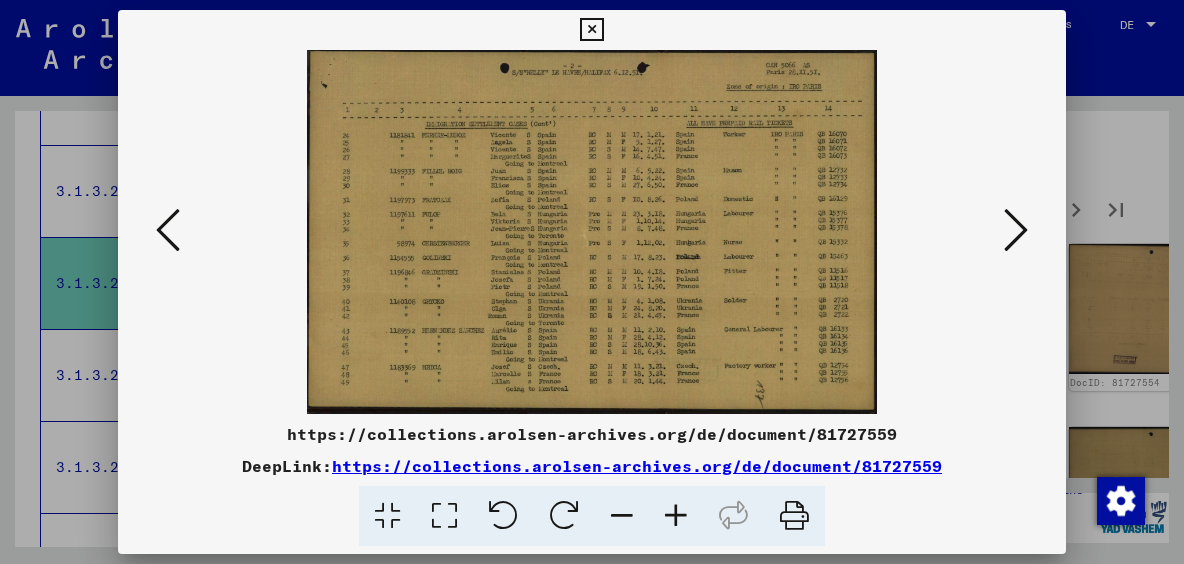 click at bounding box center [1016, 230] 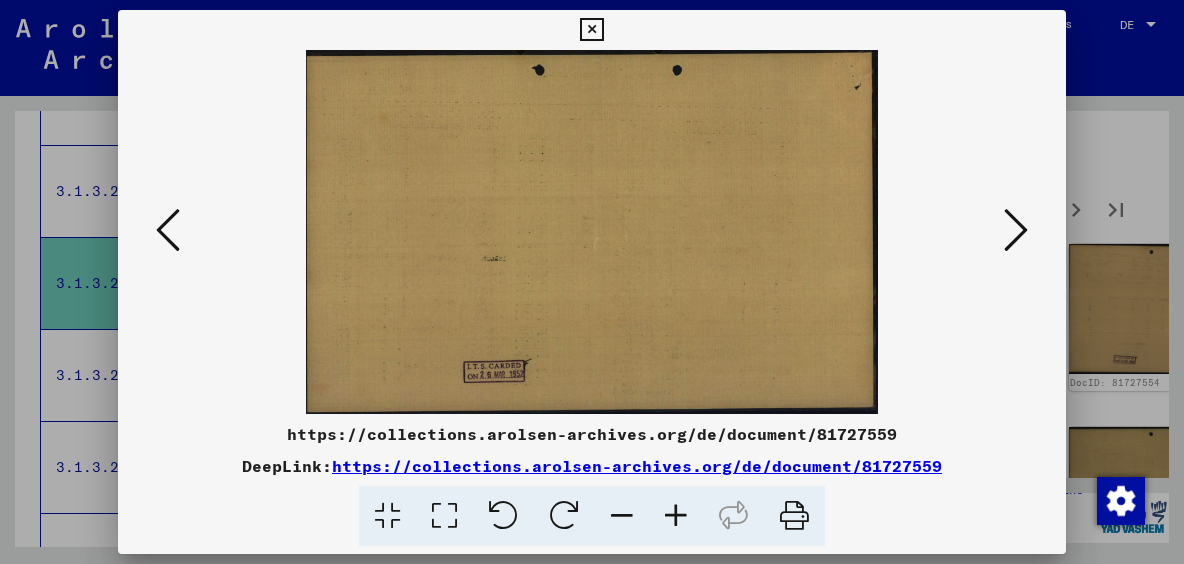 click at bounding box center [1016, 230] 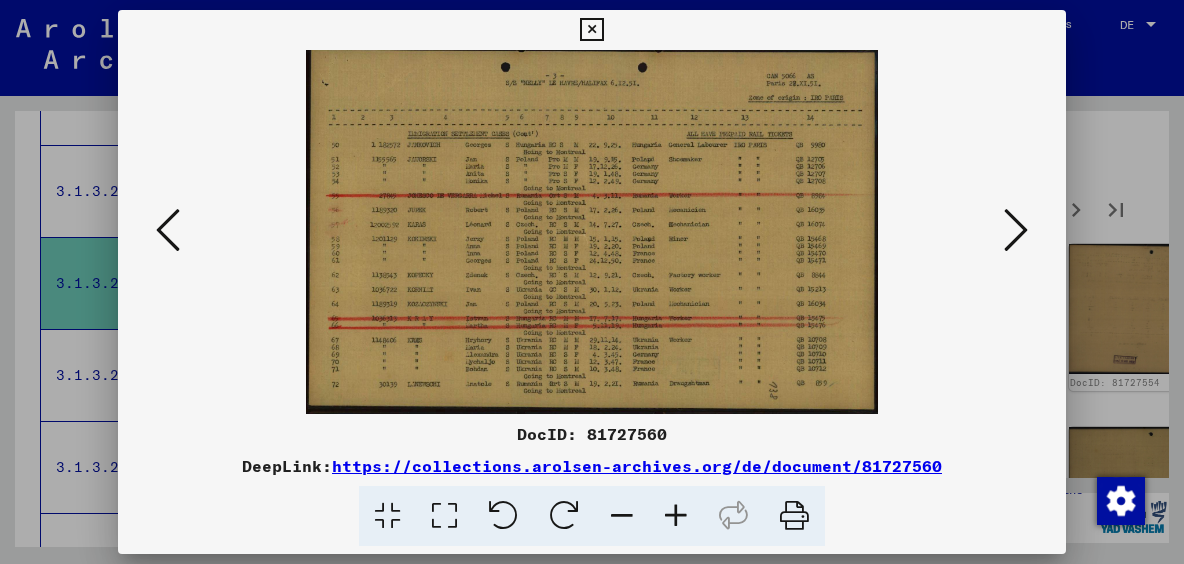 click at bounding box center (1016, 230) 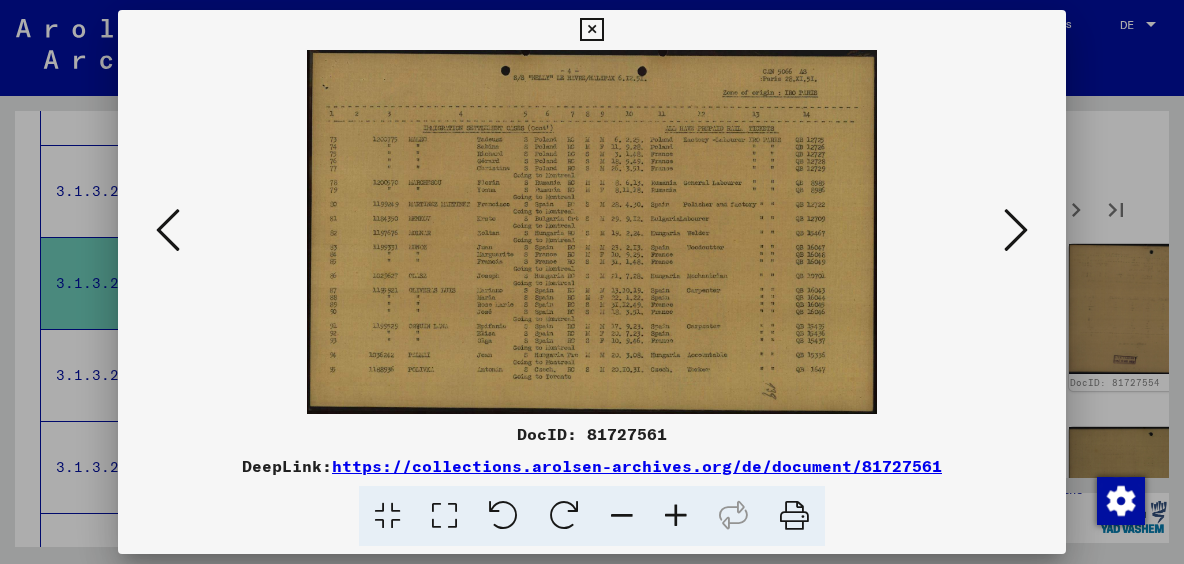 click at bounding box center [1016, 230] 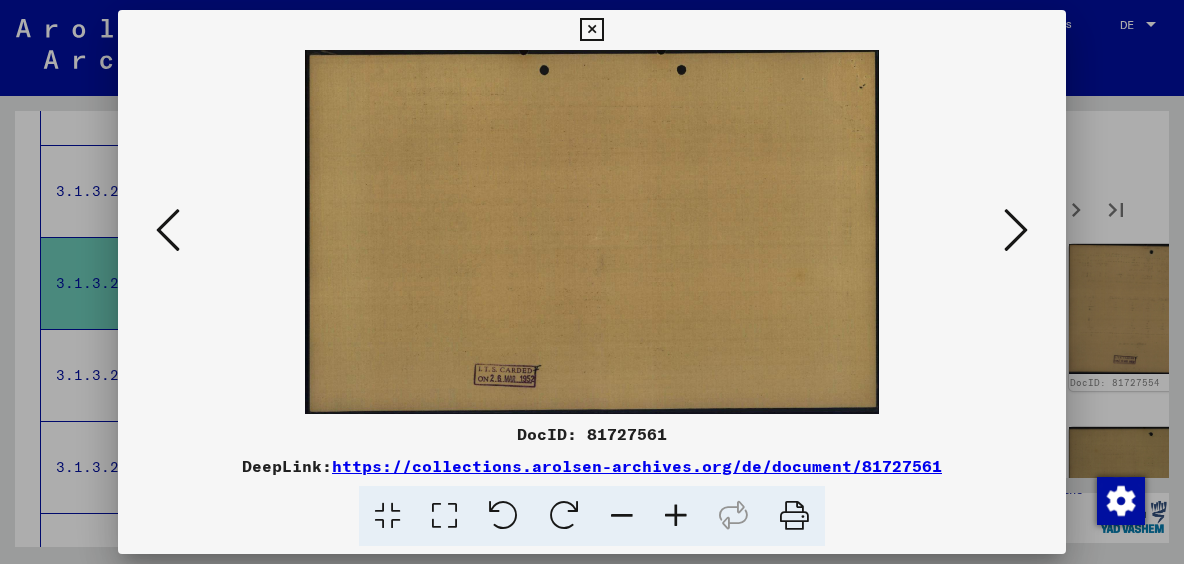 click at bounding box center (1016, 230) 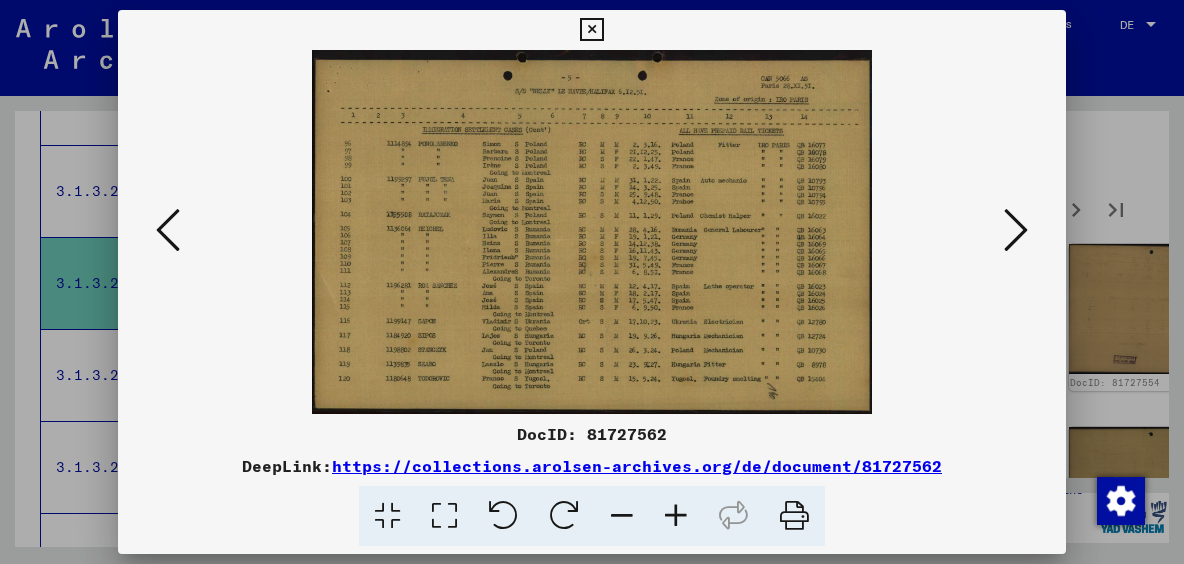click at bounding box center (1016, 230) 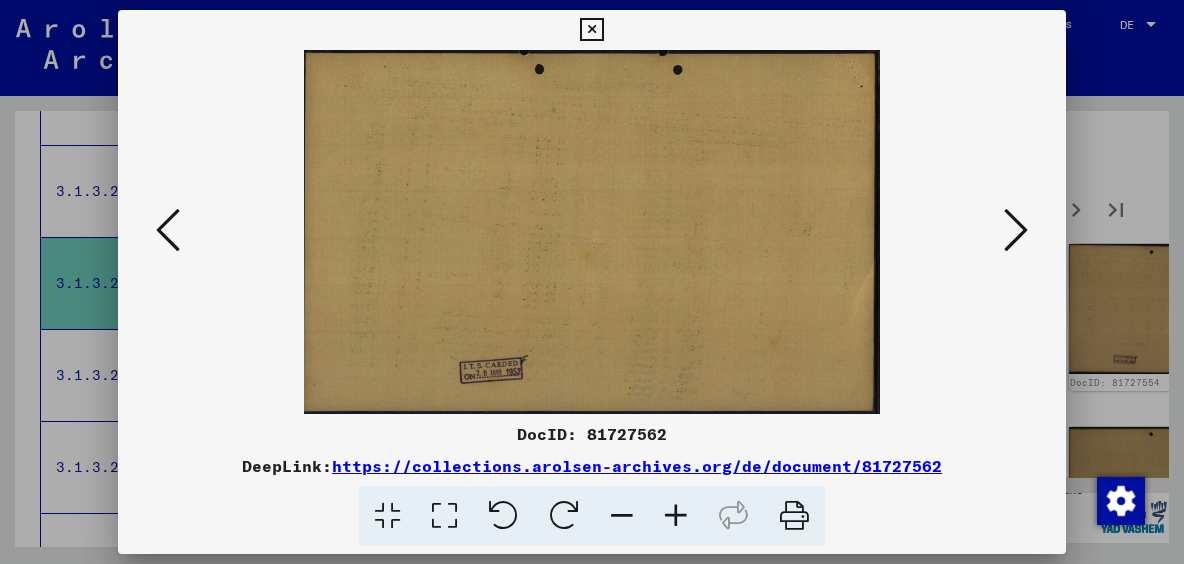 click at bounding box center (1016, 230) 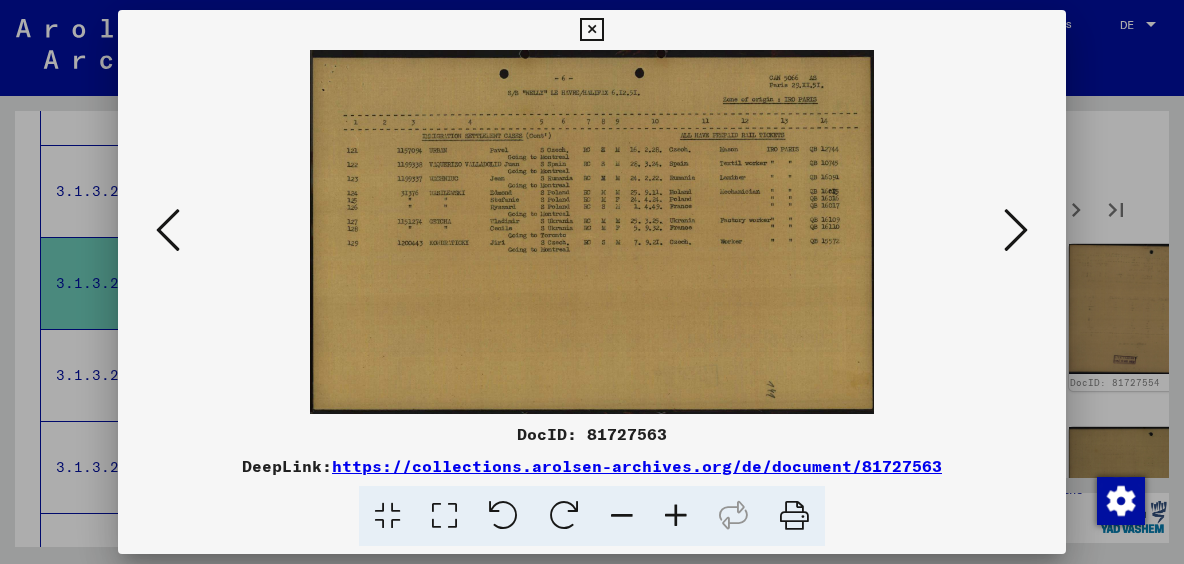 click at bounding box center (1016, 230) 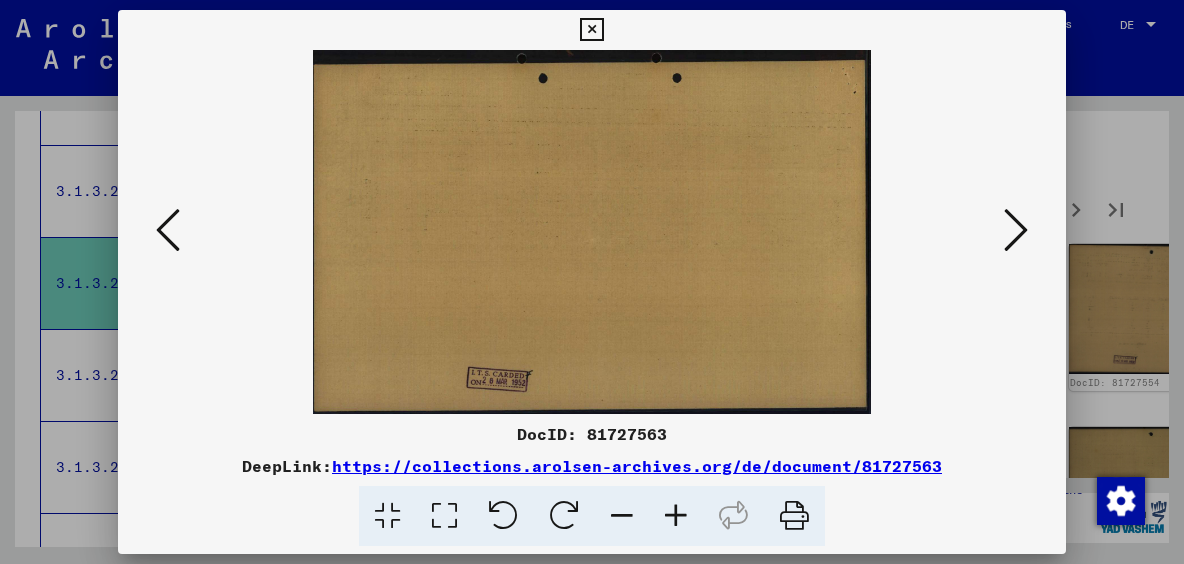 click at bounding box center (1016, 230) 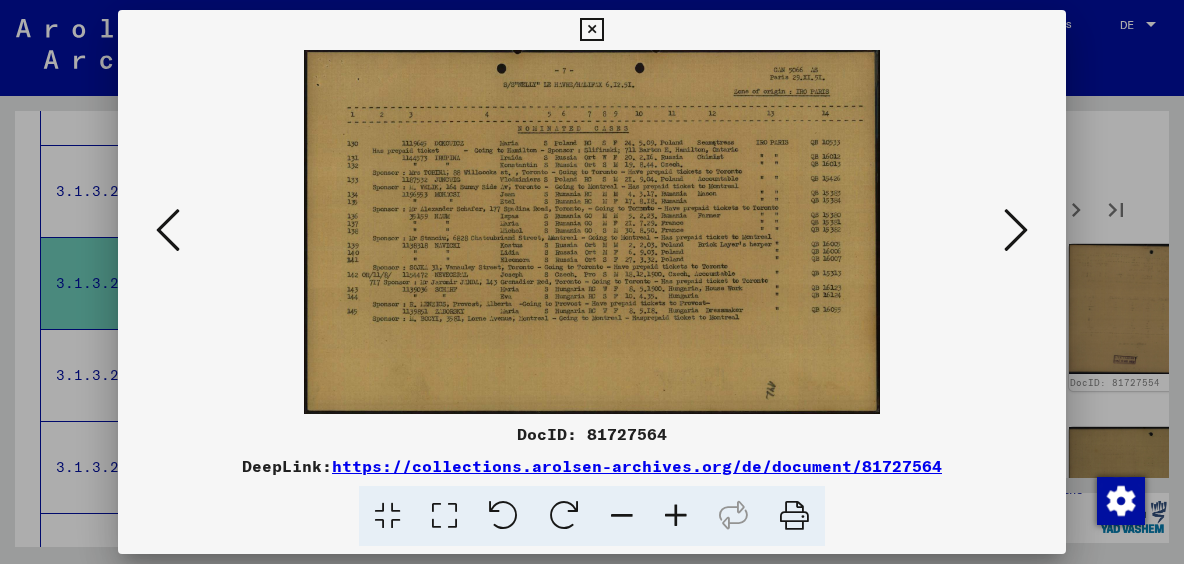 click at bounding box center [1016, 230] 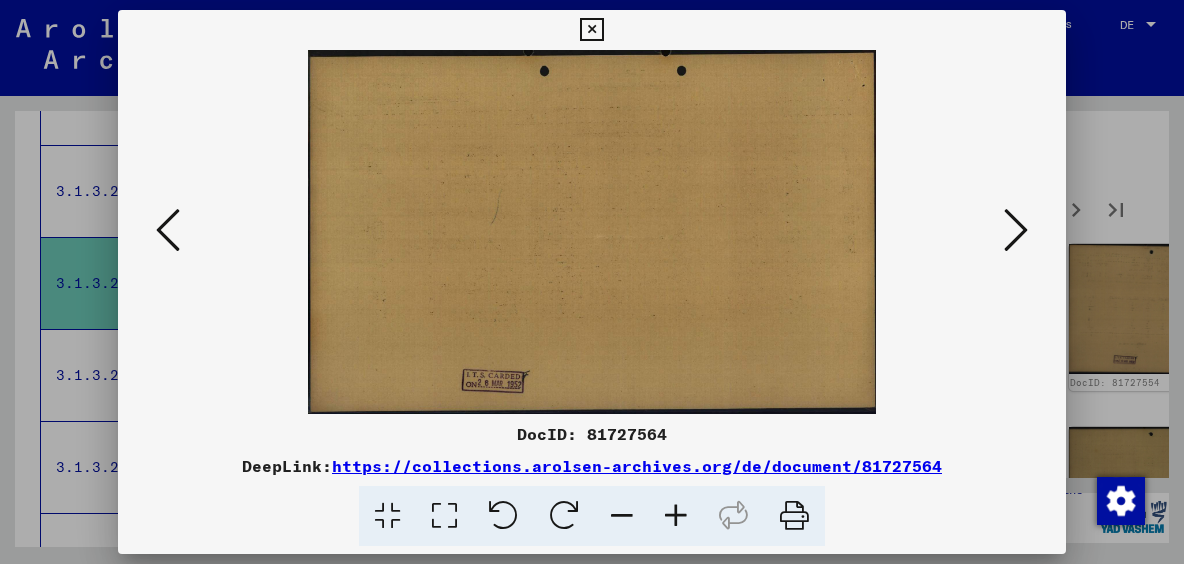 click at bounding box center (1016, 230) 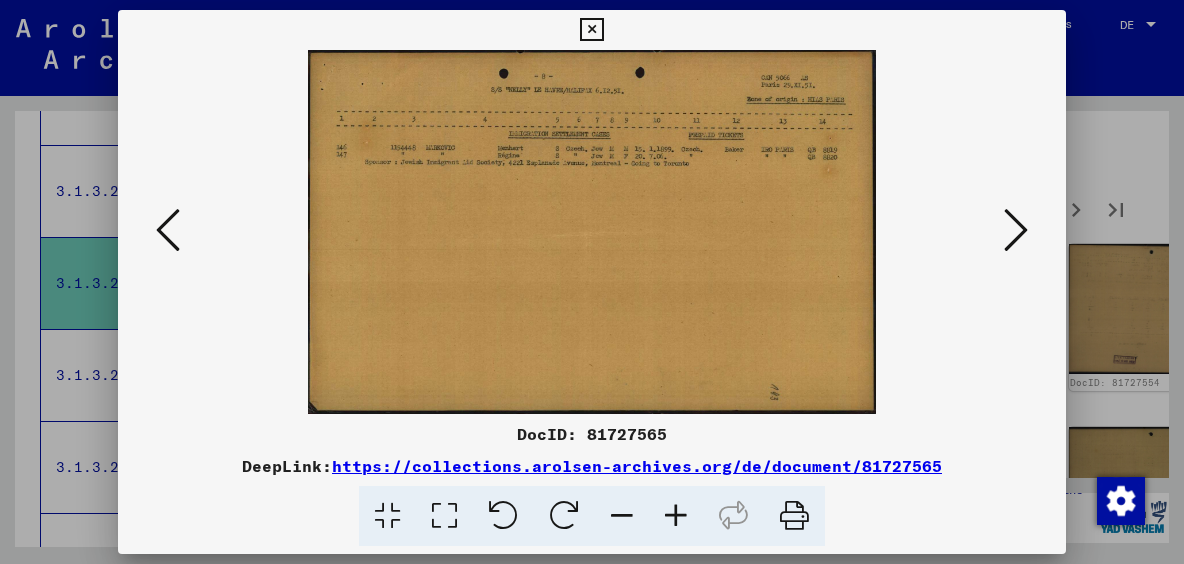 click at bounding box center (1016, 230) 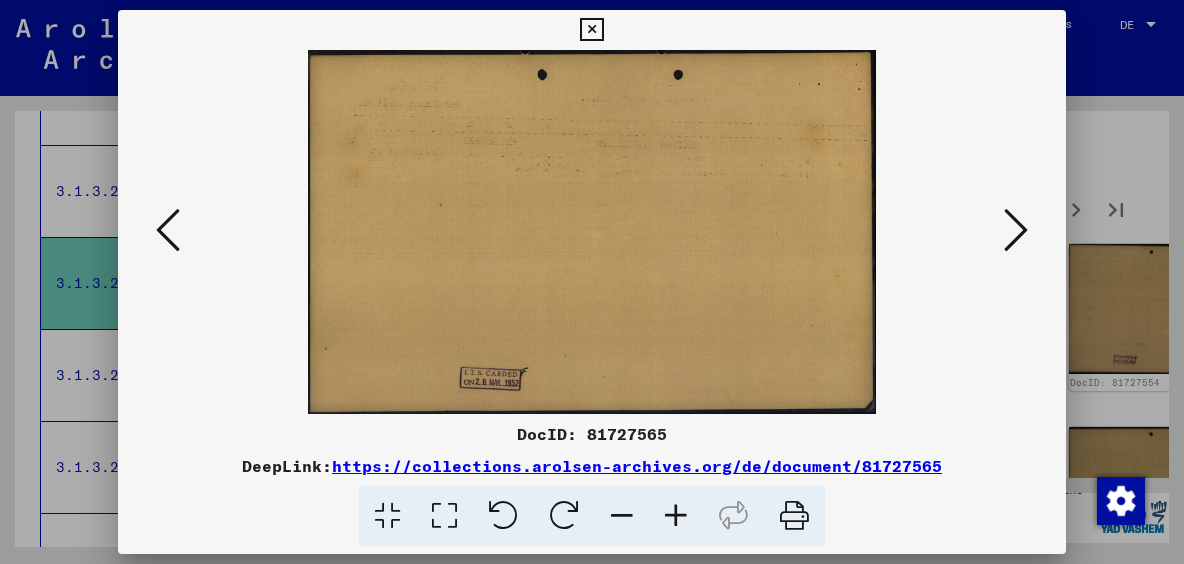 click at bounding box center (1016, 230) 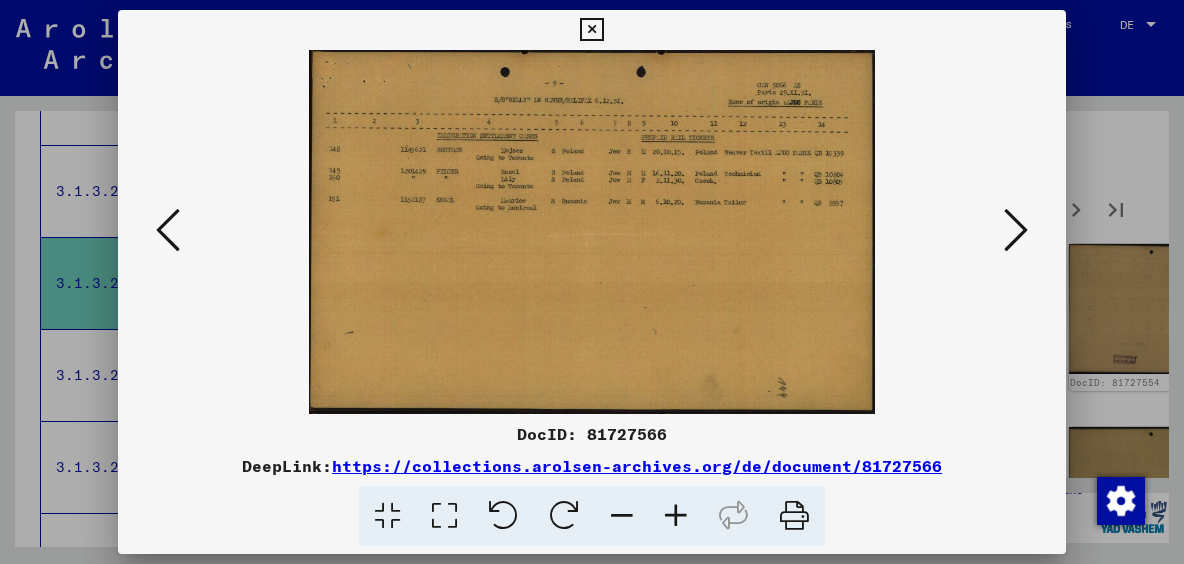 click at bounding box center [1016, 230] 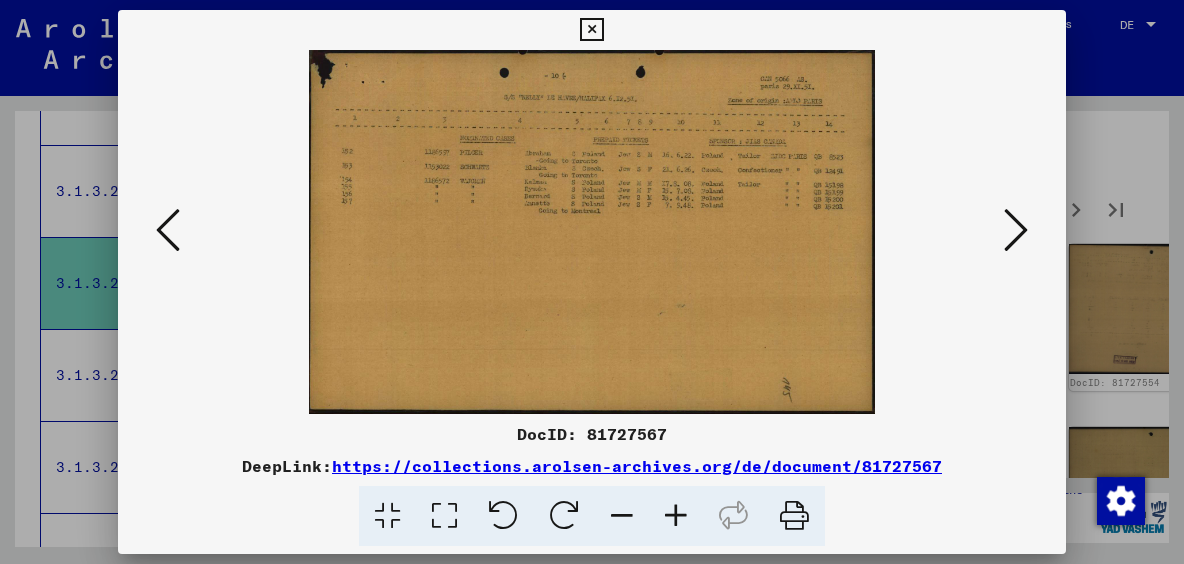 click at bounding box center [1016, 230] 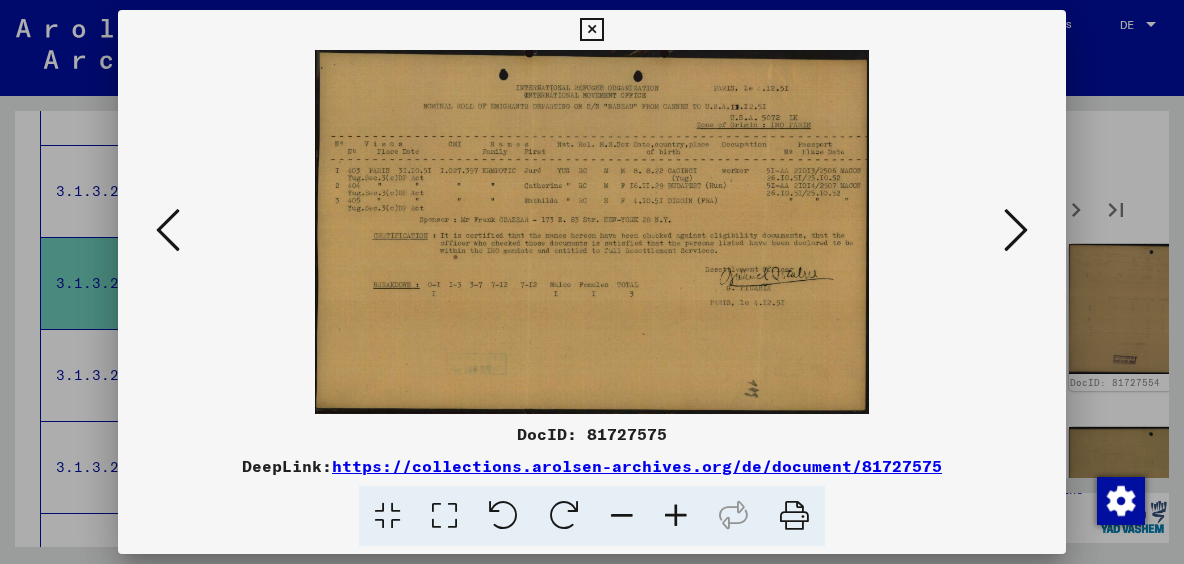 click at bounding box center [1016, 230] 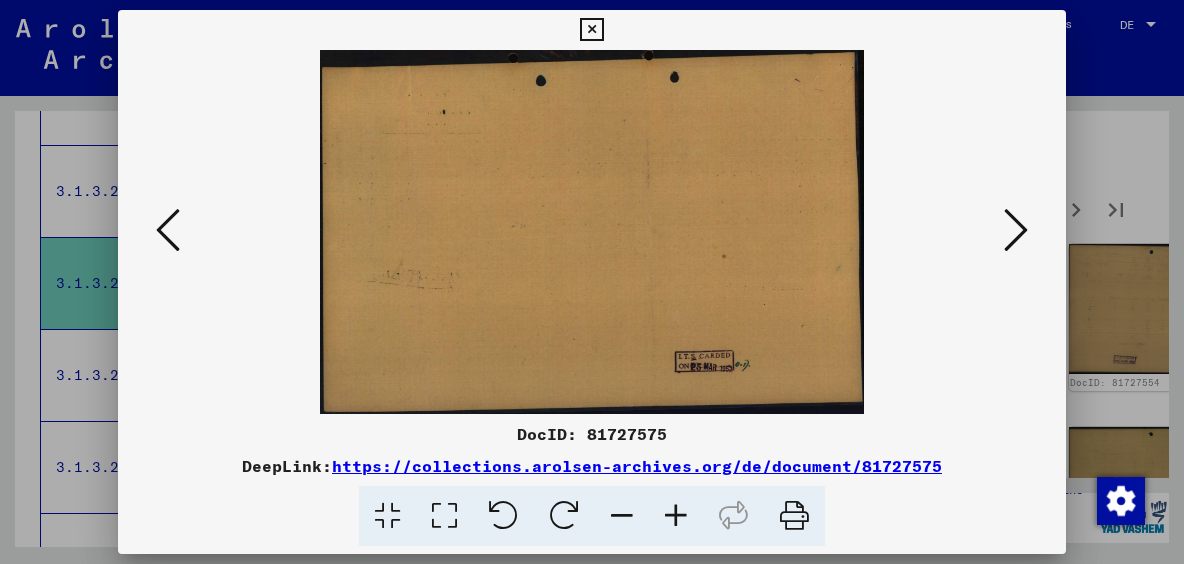 click at bounding box center (1016, 230) 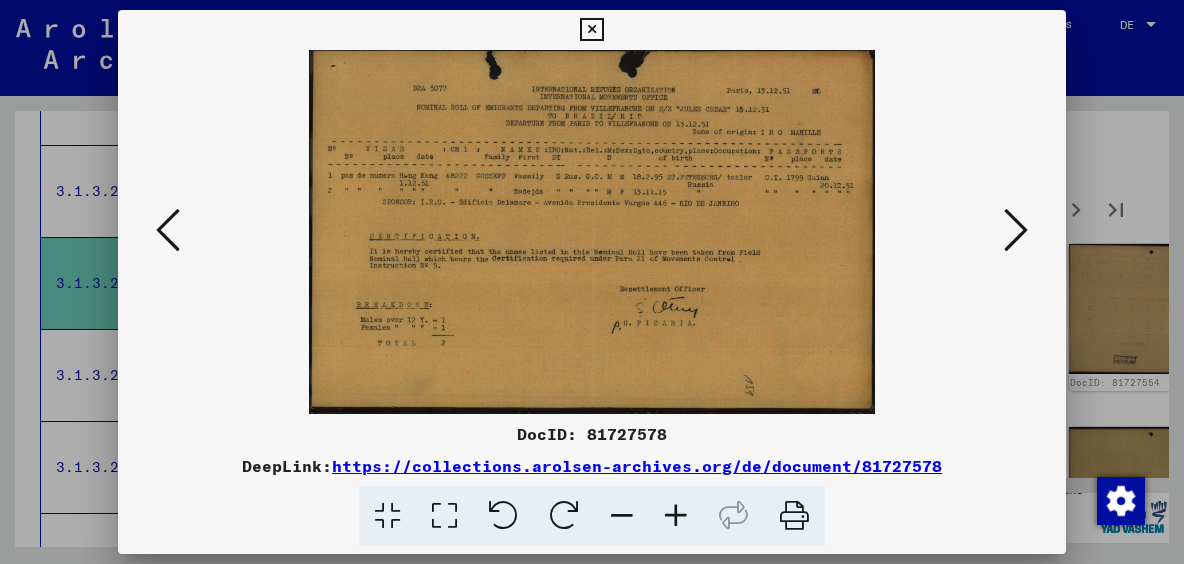 click at bounding box center [1016, 230] 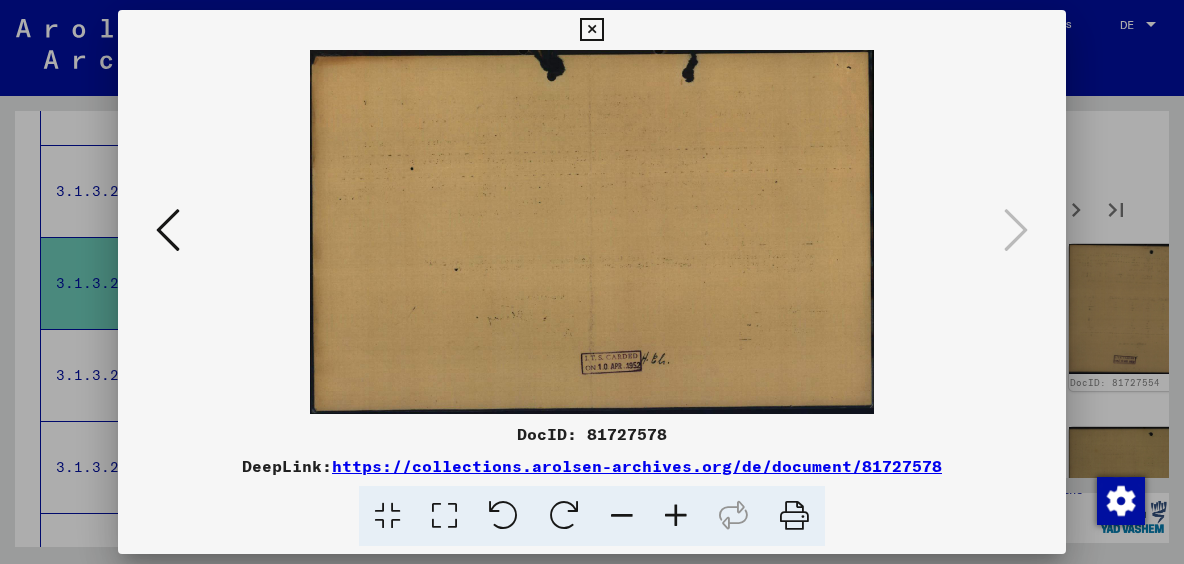 click at bounding box center [592, 282] 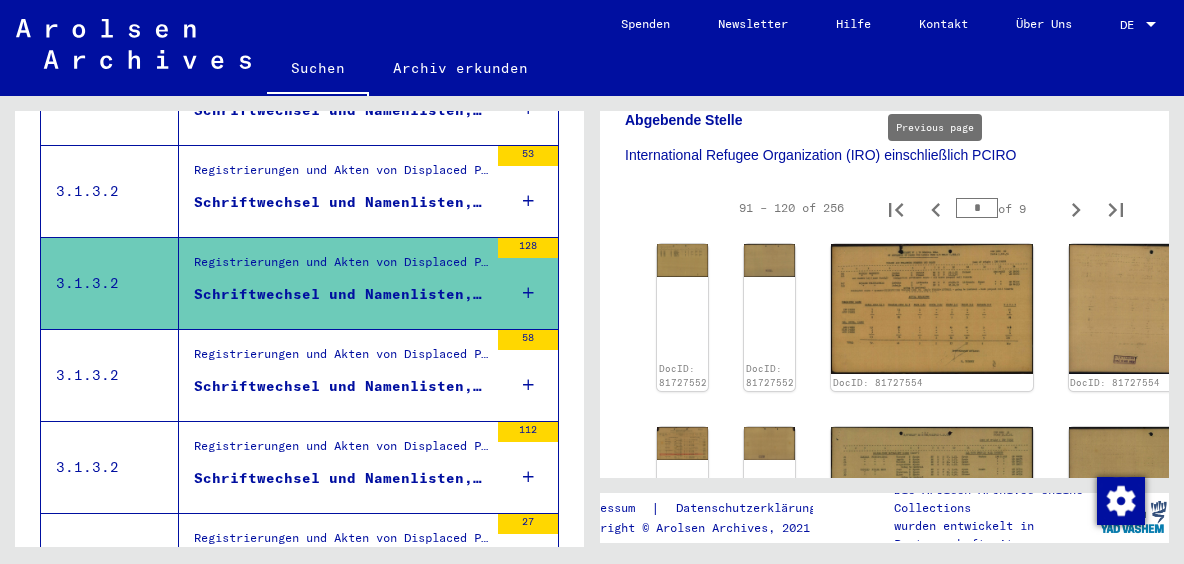 click 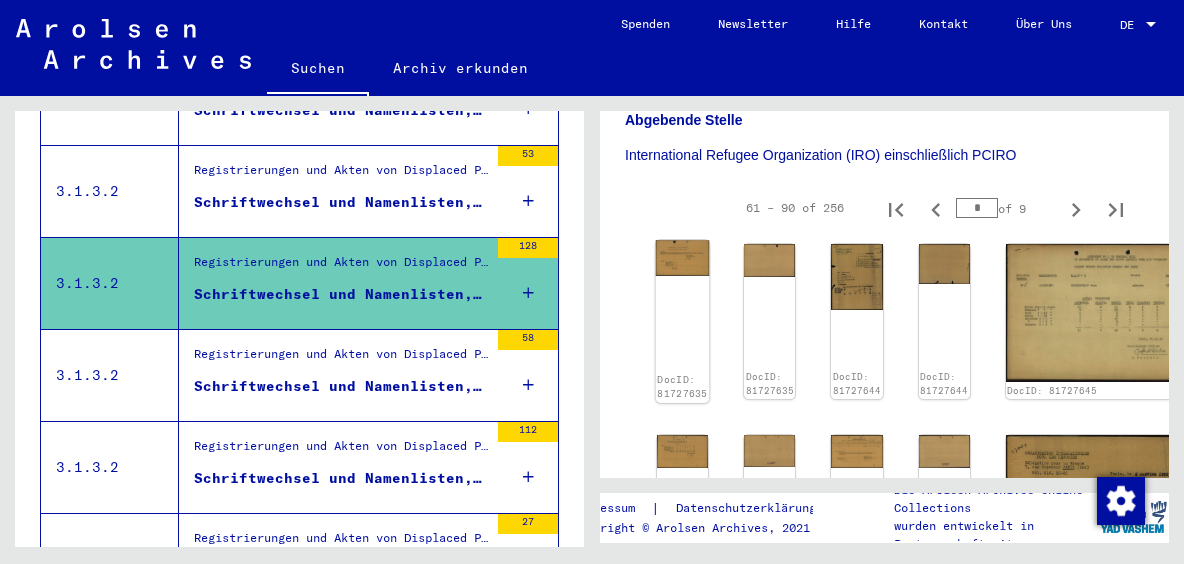 click 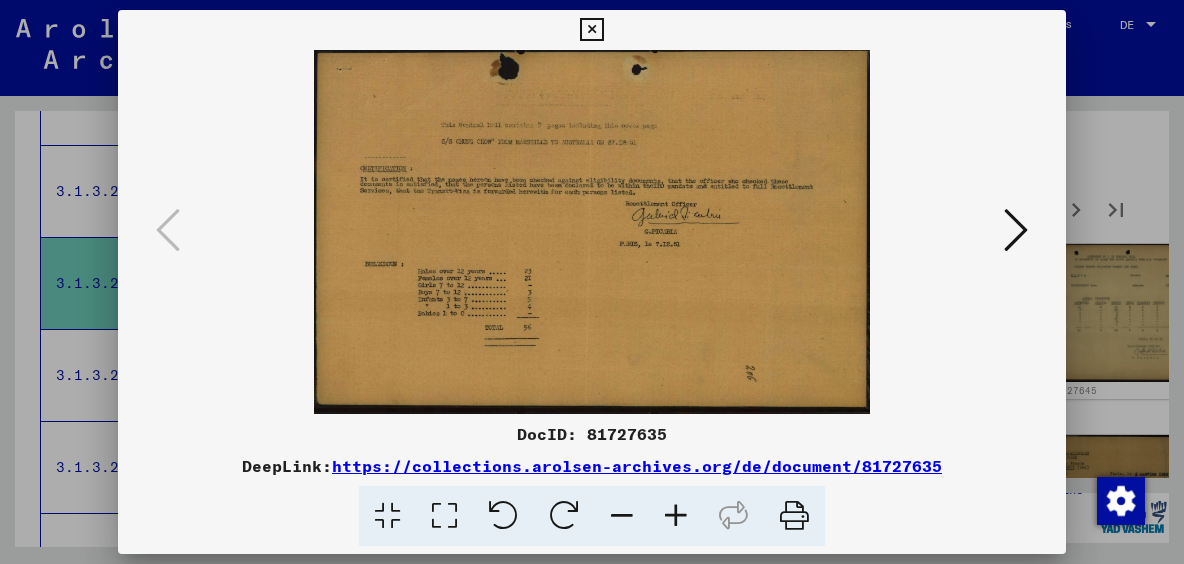click at bounding box center (591, 232) 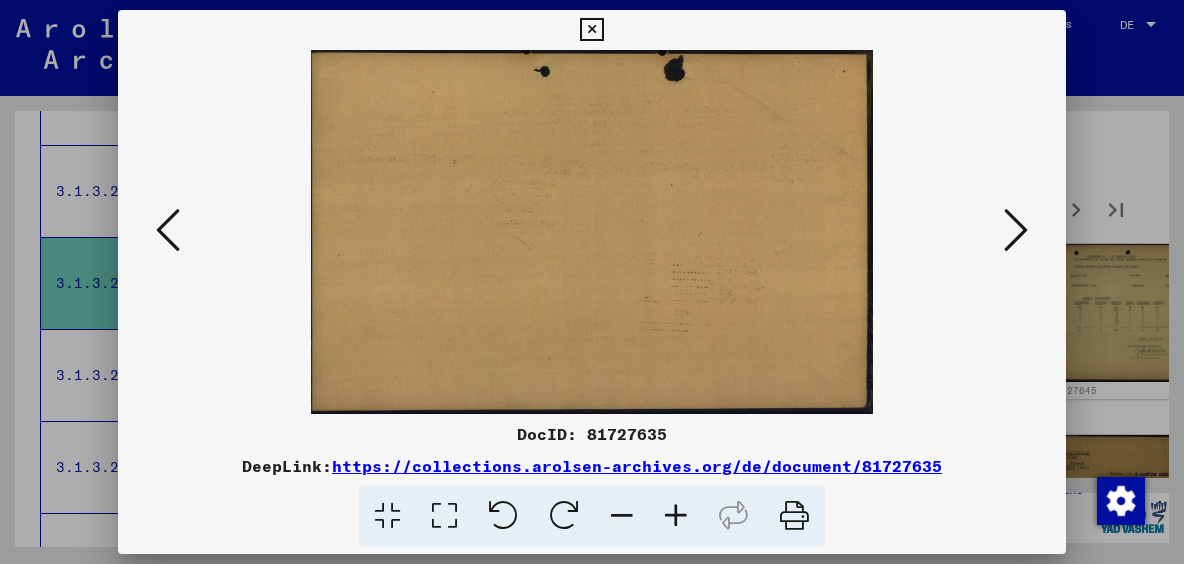 click at bounding box center [1016, 230] 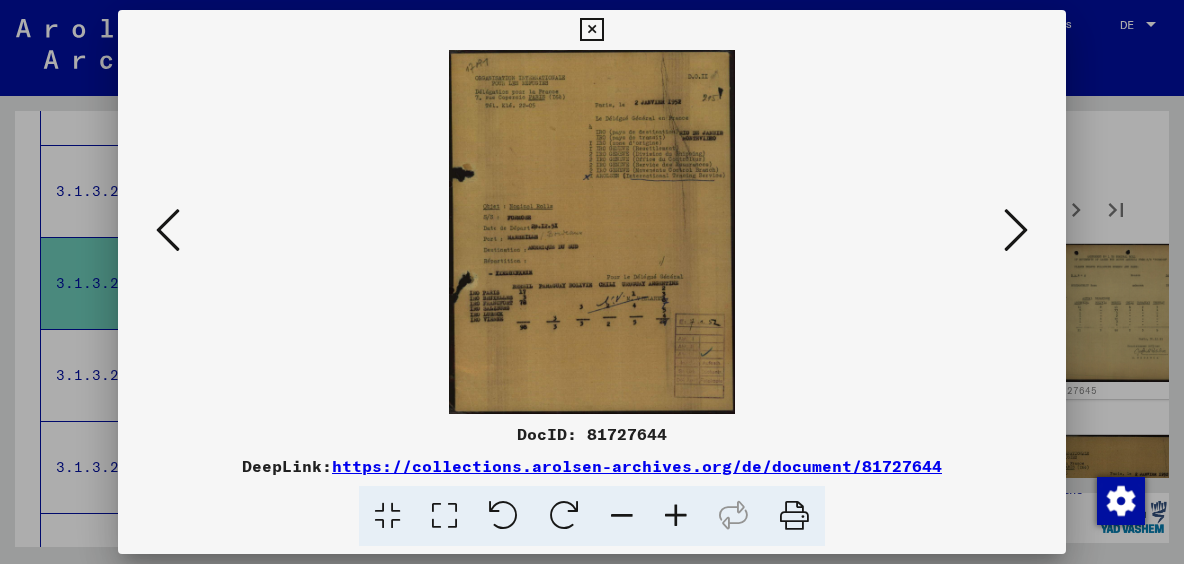 click at bounding box center (1016, 230) 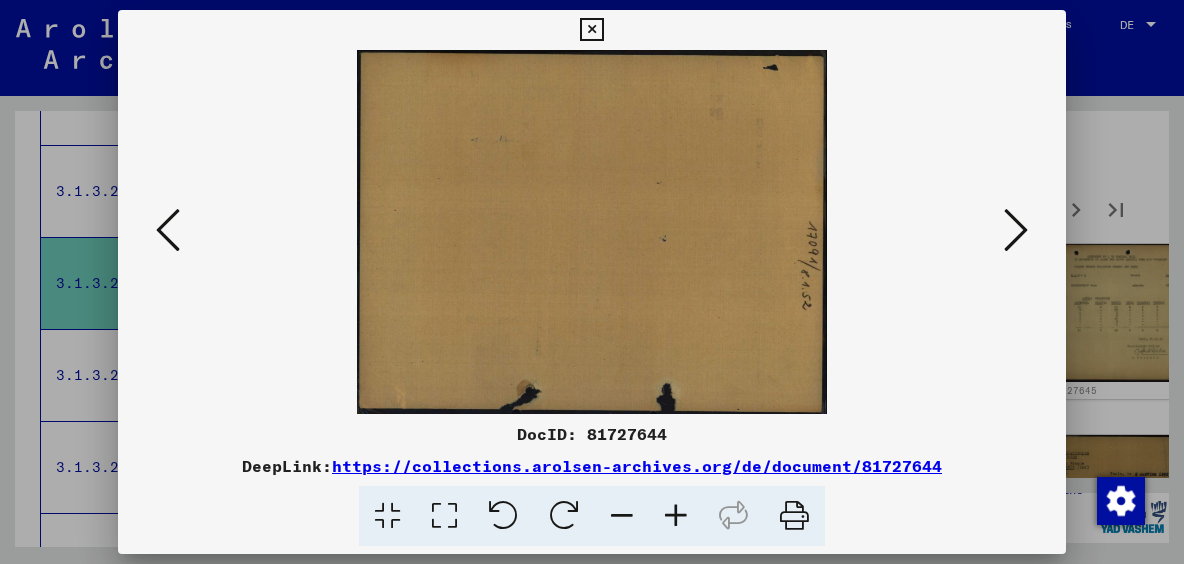 click at bounding box center [1016, 230] 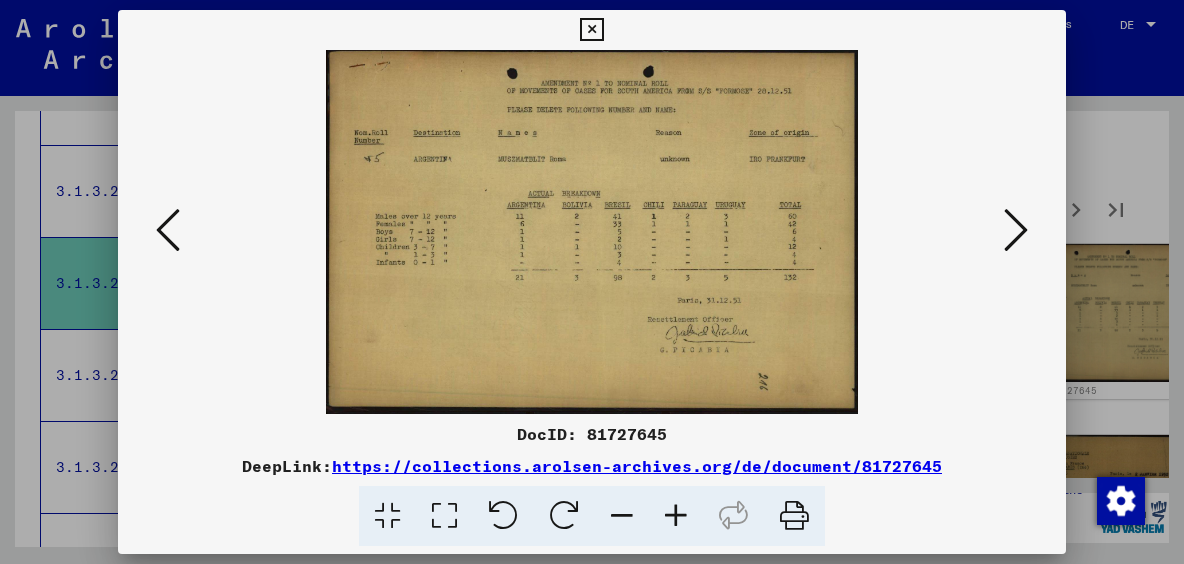 click at bounding box center [1016, 230] 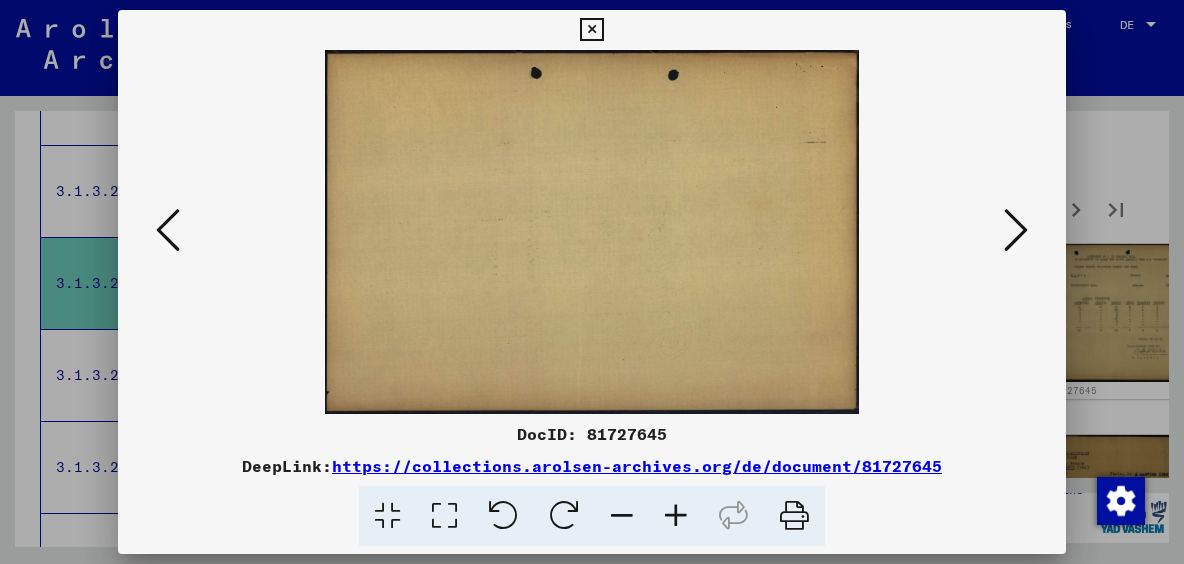 click at bounding box center (1016, 230) 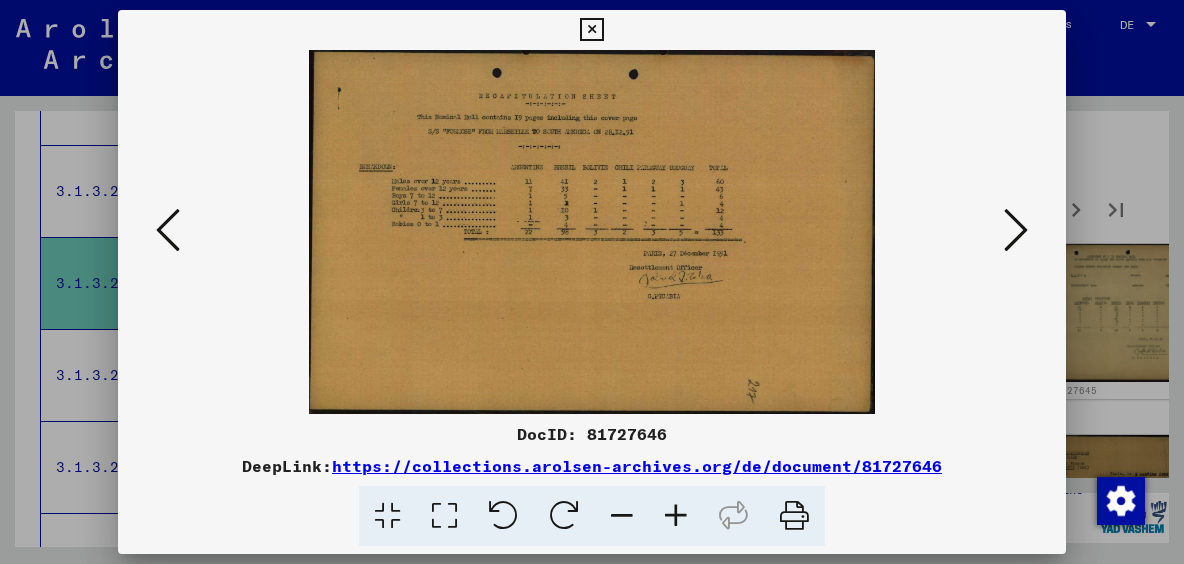 click at bounding box center [1016, 230] 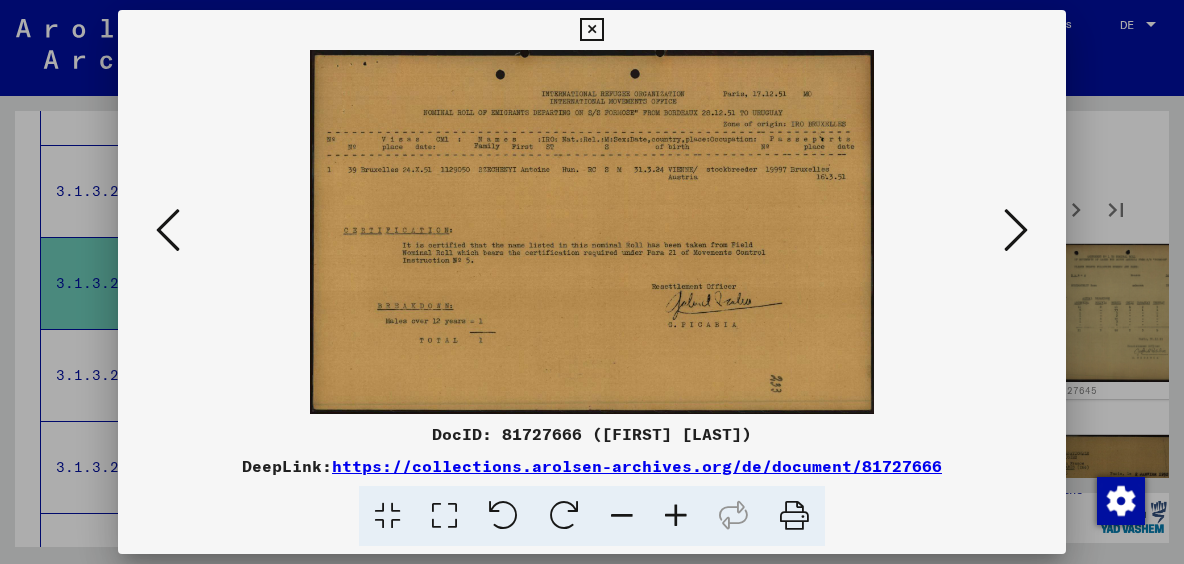 click at bounding box center (1016, 230) 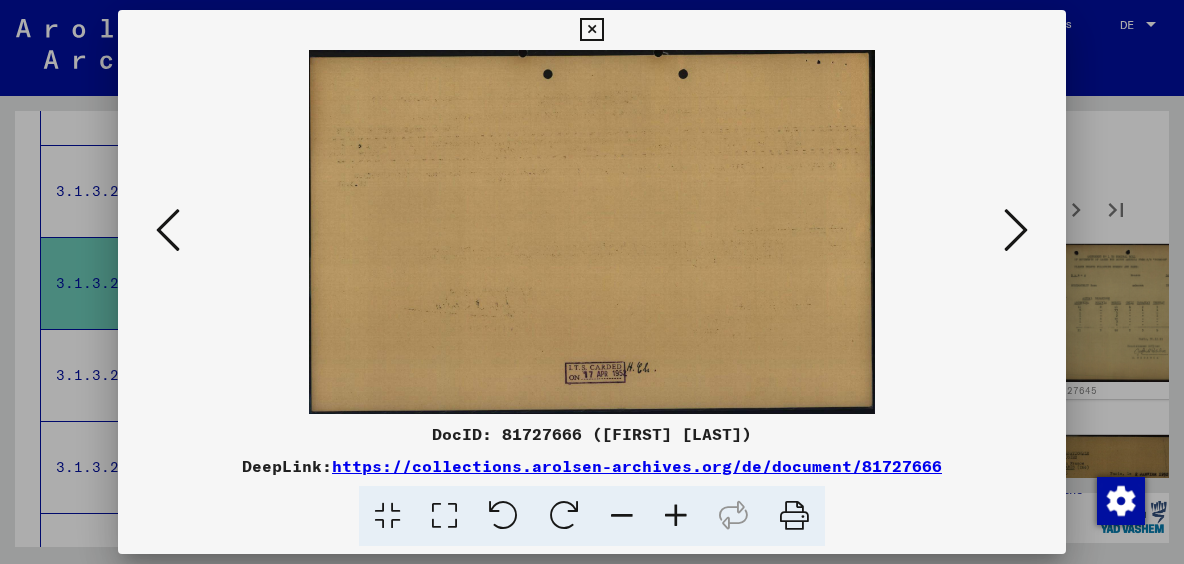 click at bounding box center (1016, 230) 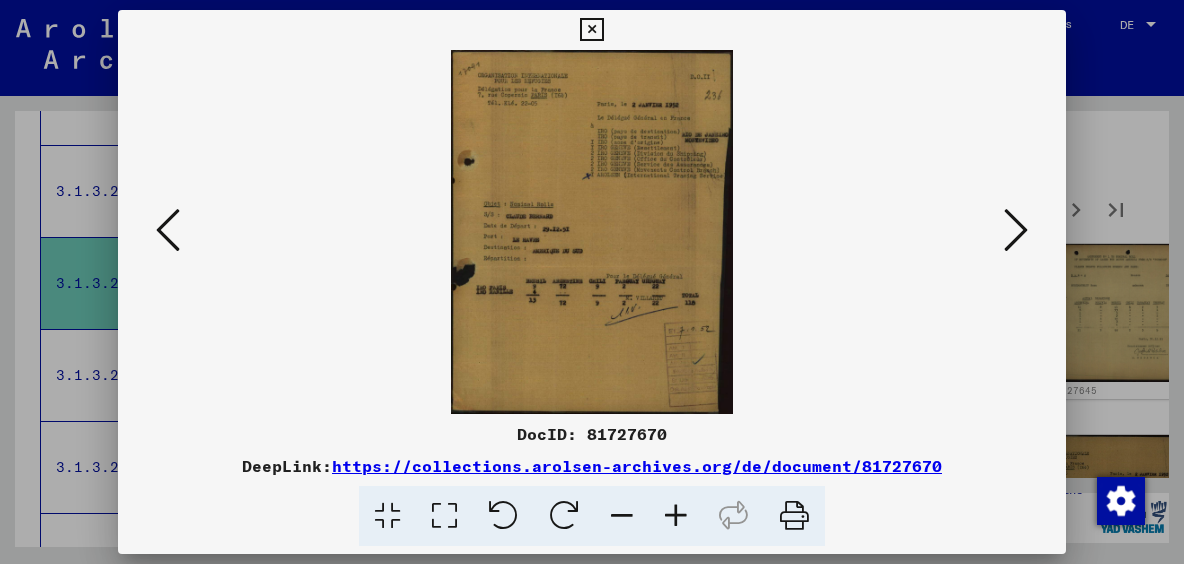 click at bounding box center [1016, 230] 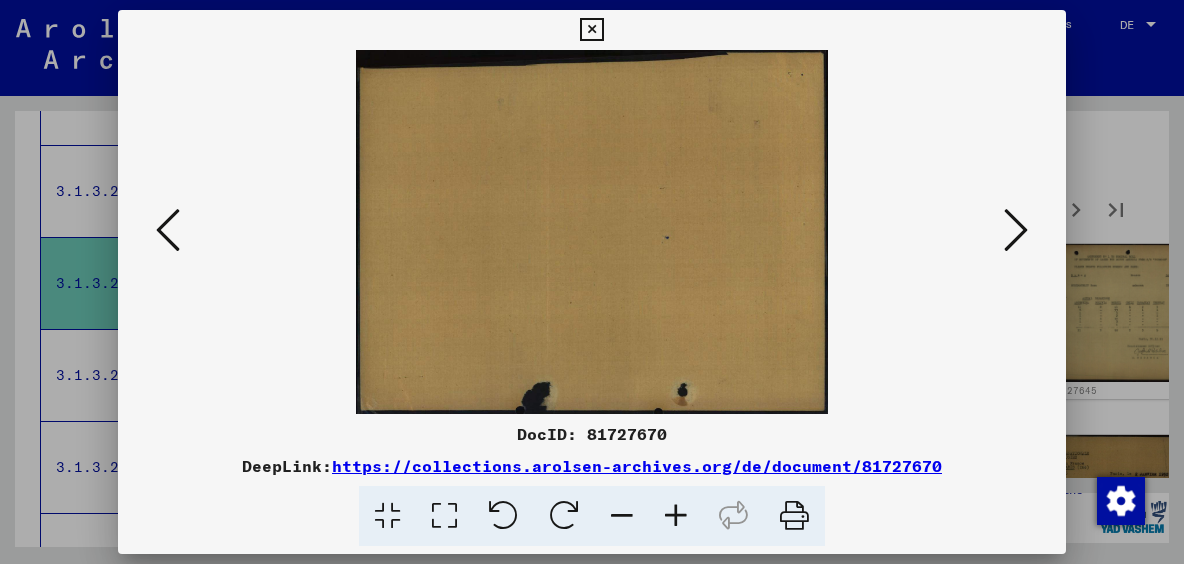 click at bounding box center (1016, 230) 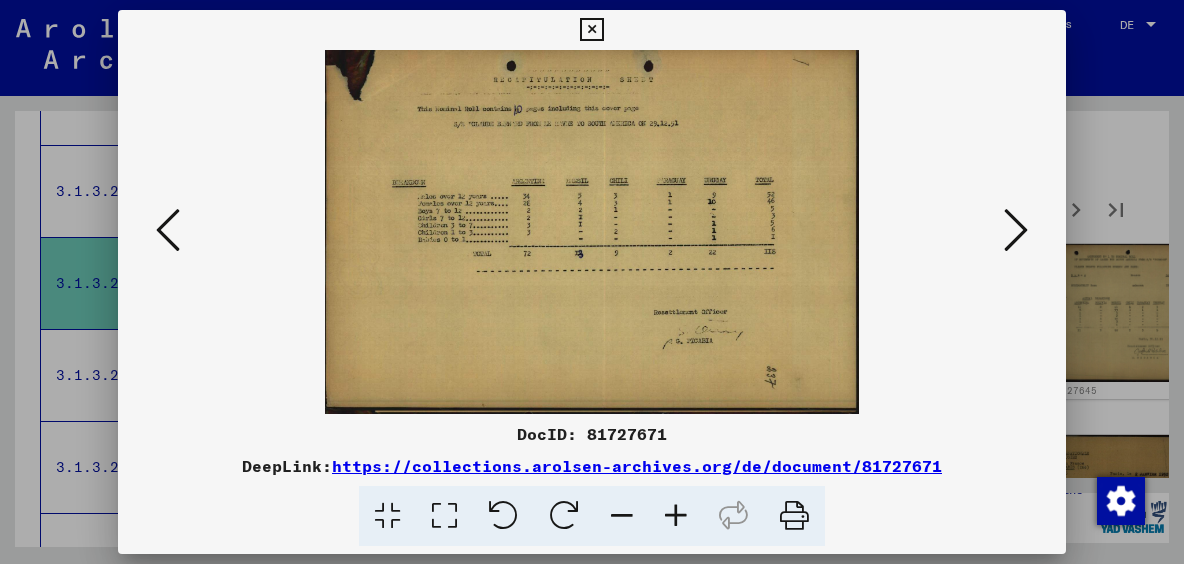click at bounding box center [1016, 230] 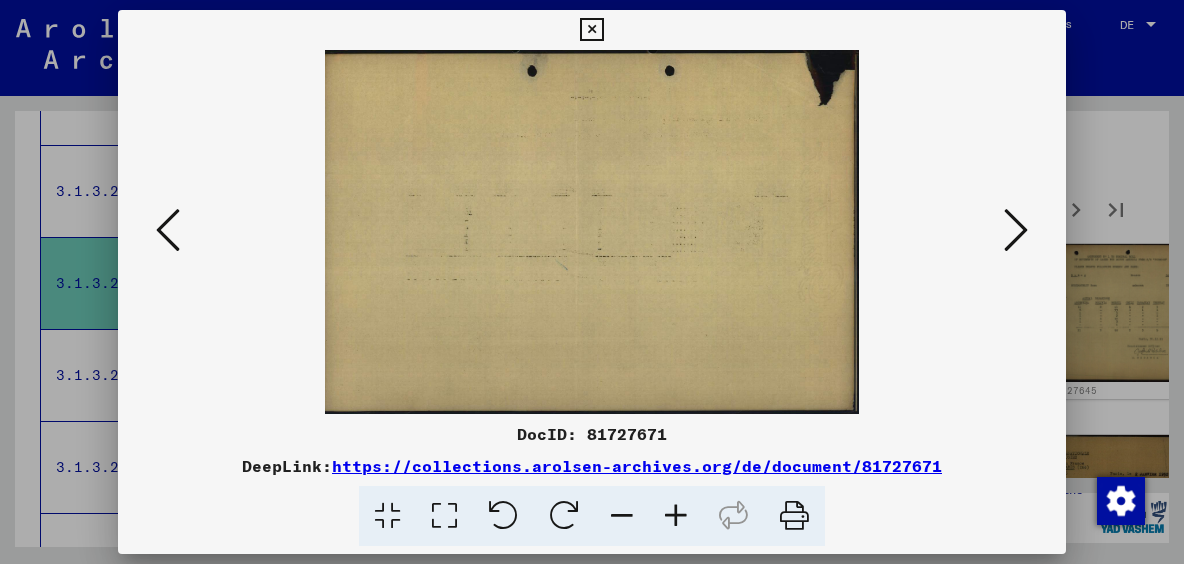 click at bounding box center (1016, 230) 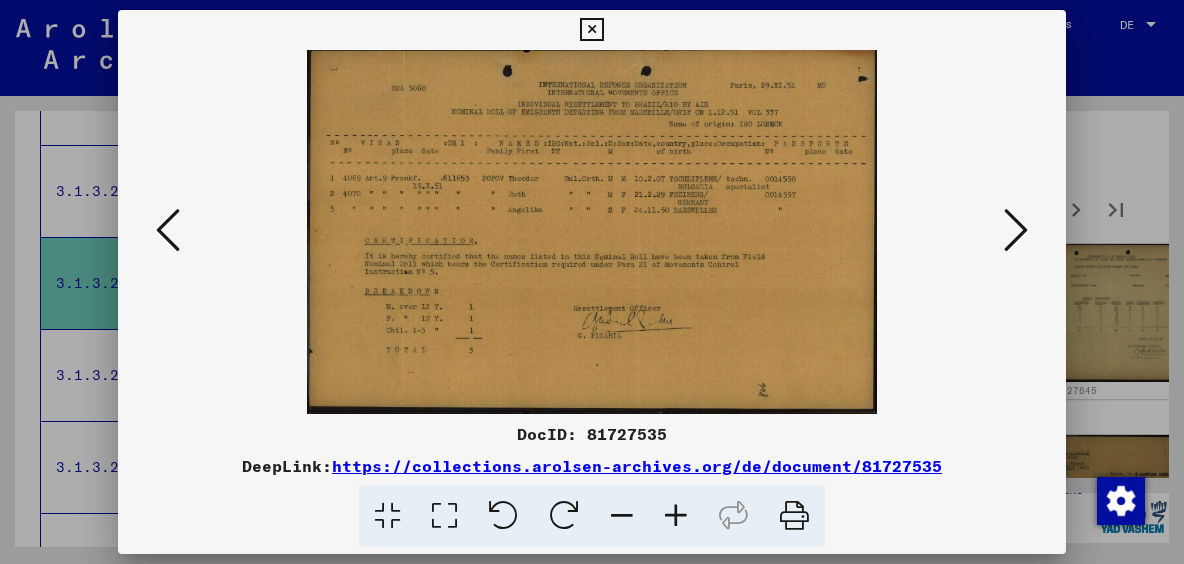 click at bounding box center [1016, 230] 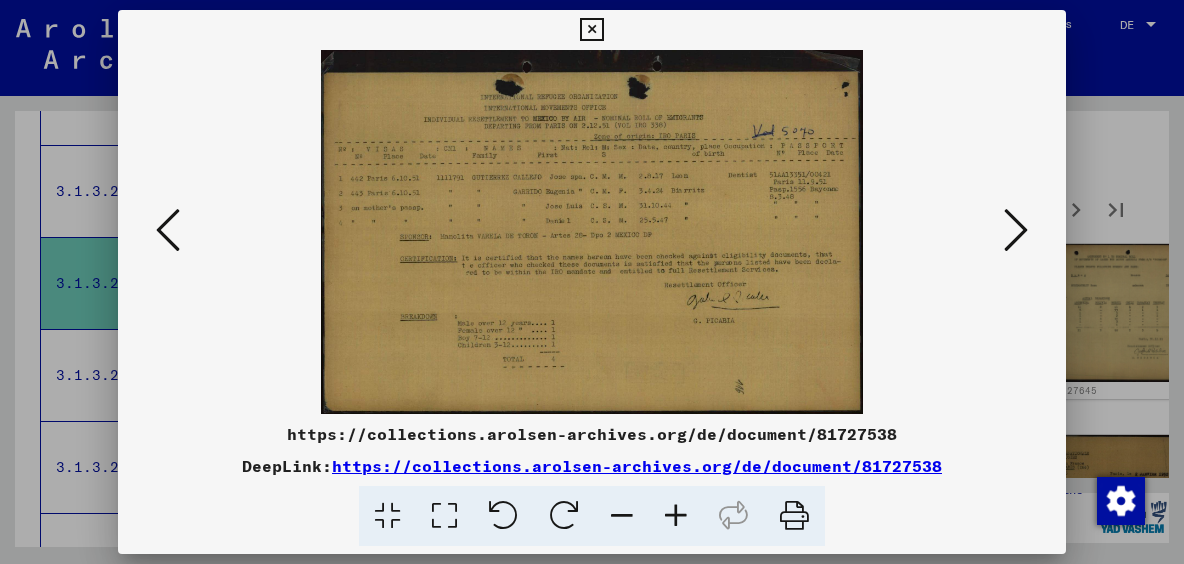 type 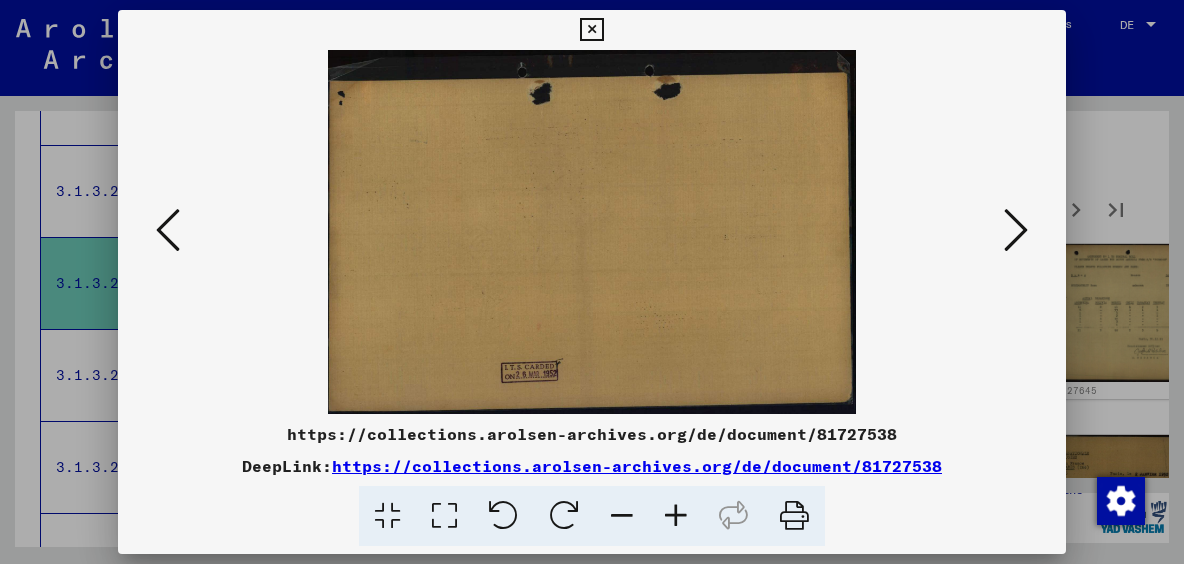 click at bounding box center [1016, 230] 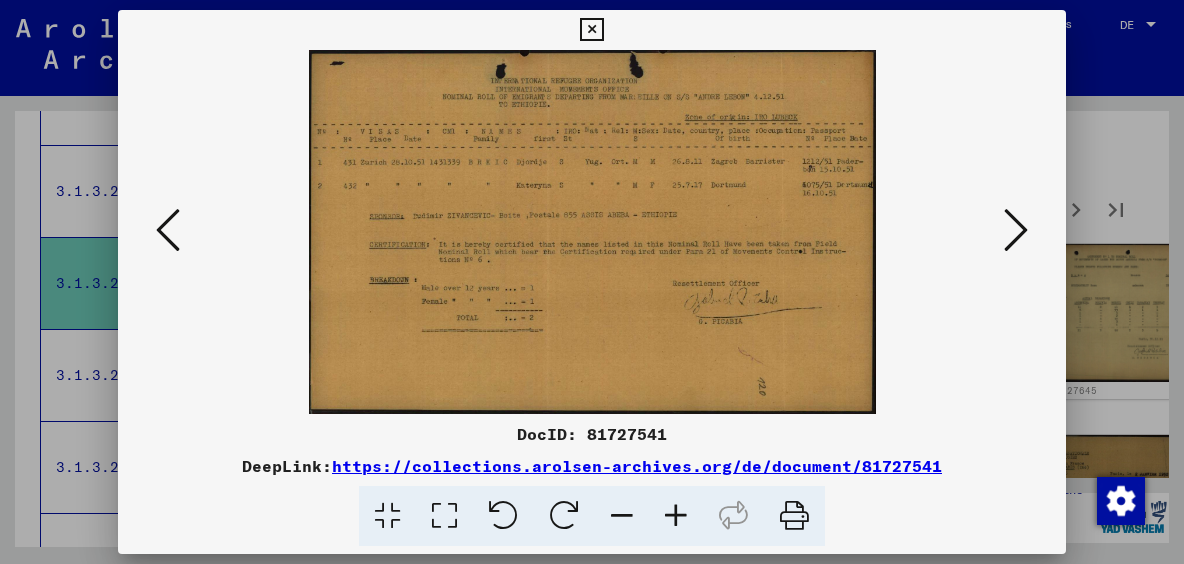 click at bounding box center (592, 282) 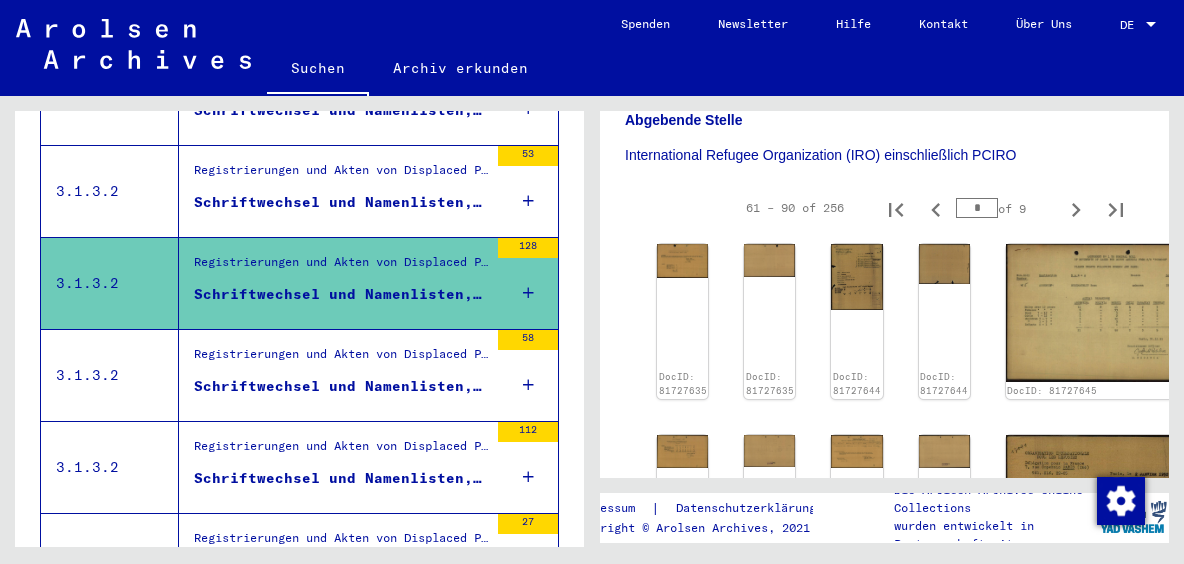click on "Registrierungen und Akten von Displaced Persons, Kindern und Vermissten > Aufenthalts- und Emigrationsnachweise > Emigrationen > Passagierlisten und sonstige Zusammenstellungen über emigrierte Personen > Registrierungen und Emigration überwiegend aus anderen europäischen Ländern > Zeitraum 1946 - 1952 (hauptsächlich IRO-Unterstützung)" at bounding box center [341, 359] 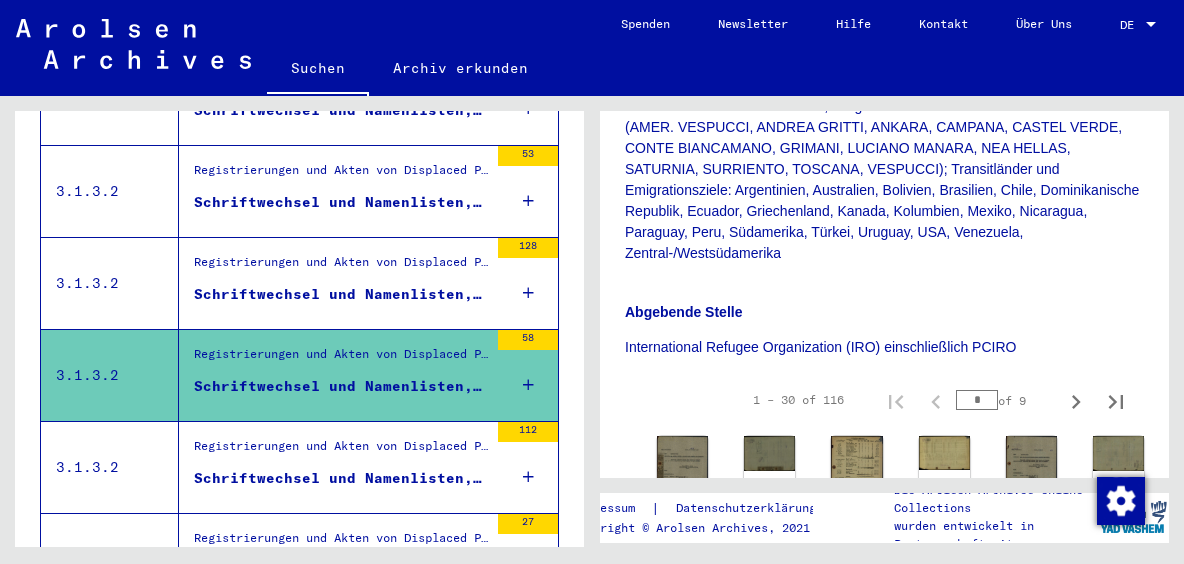 scroll, scrollTop: 751, scrollLeft: 0, axis: vertical 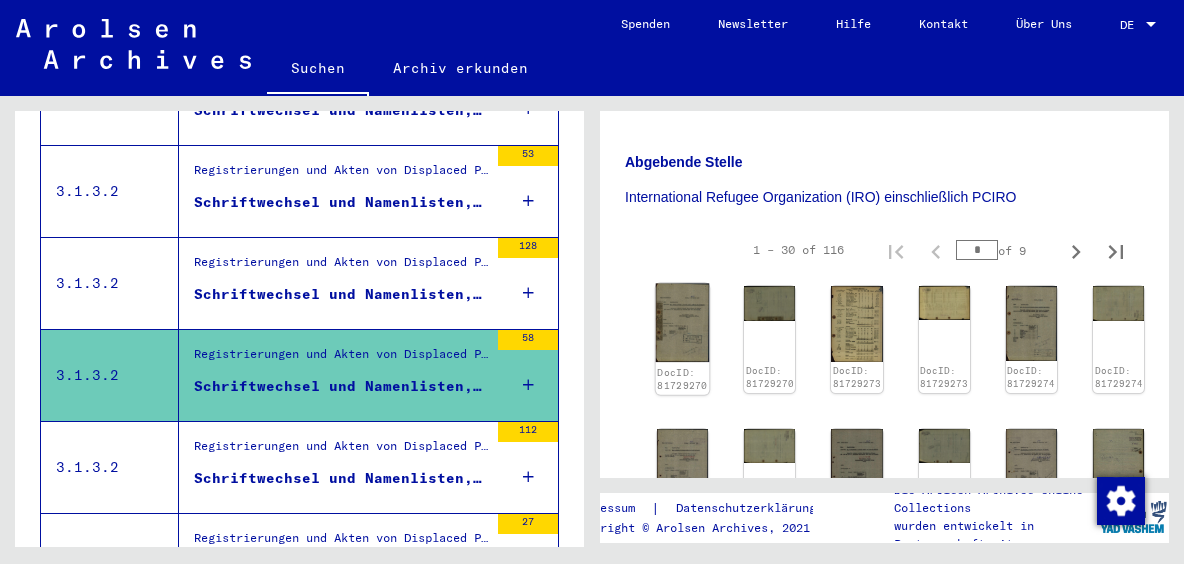 click 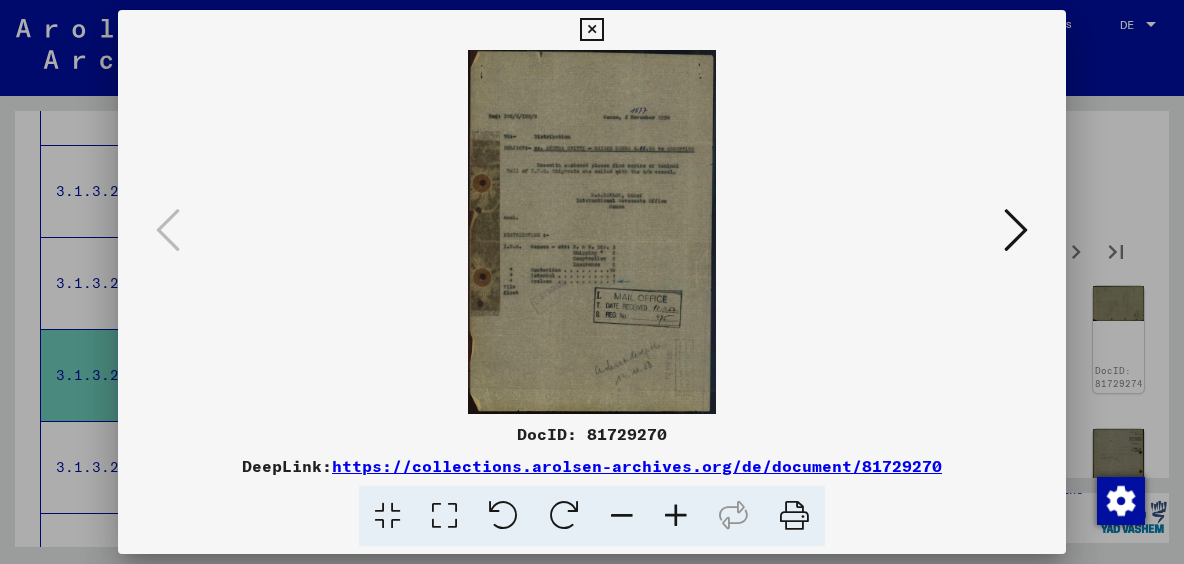 click at bounding box center [1016, 230] 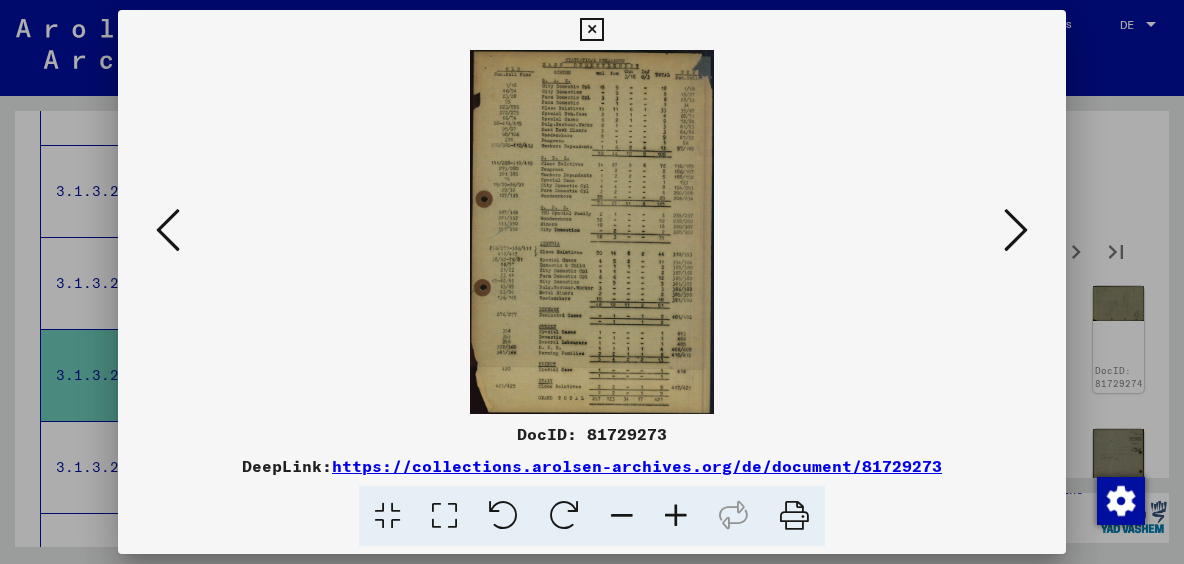 click at bounding box center [1016, 230] 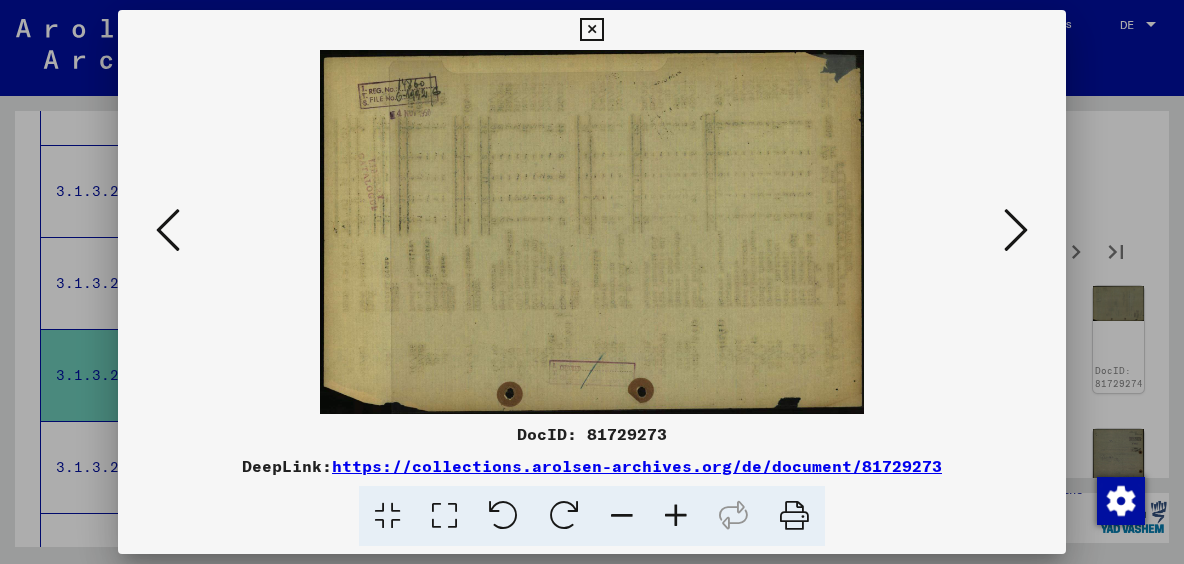 click at bounding box center (1016, 230) 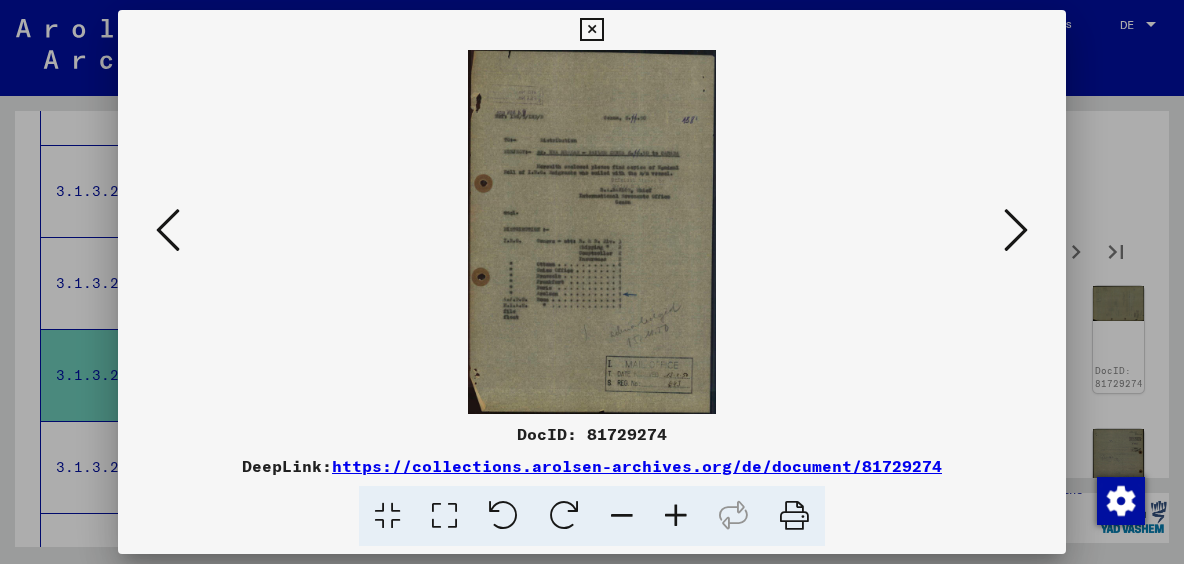click at bounding box center [168, 230] 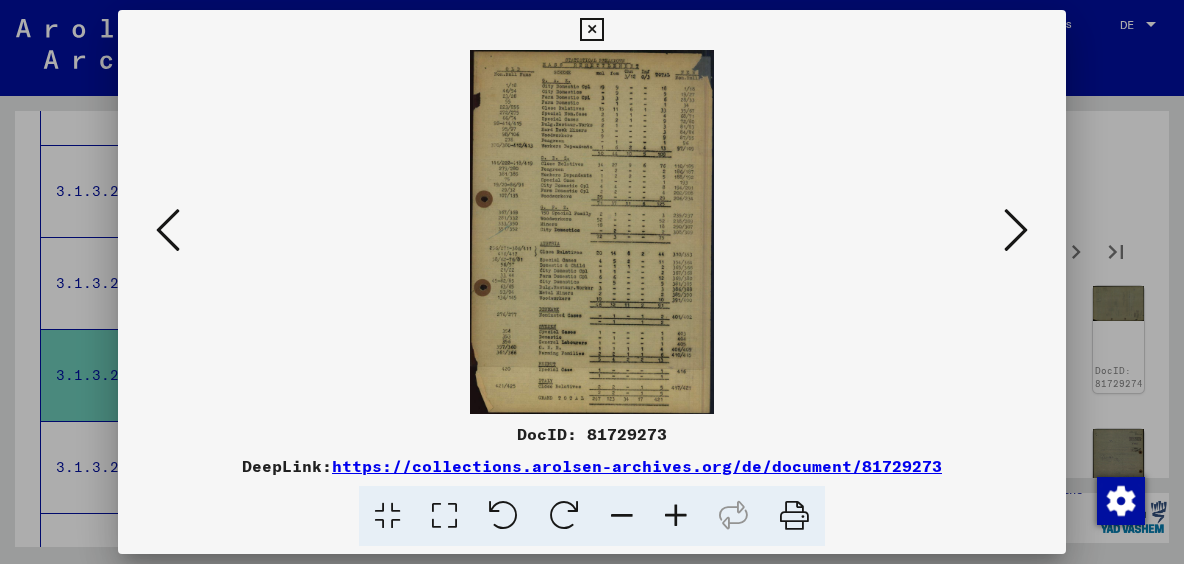 click at bounding box center [1016, 230] 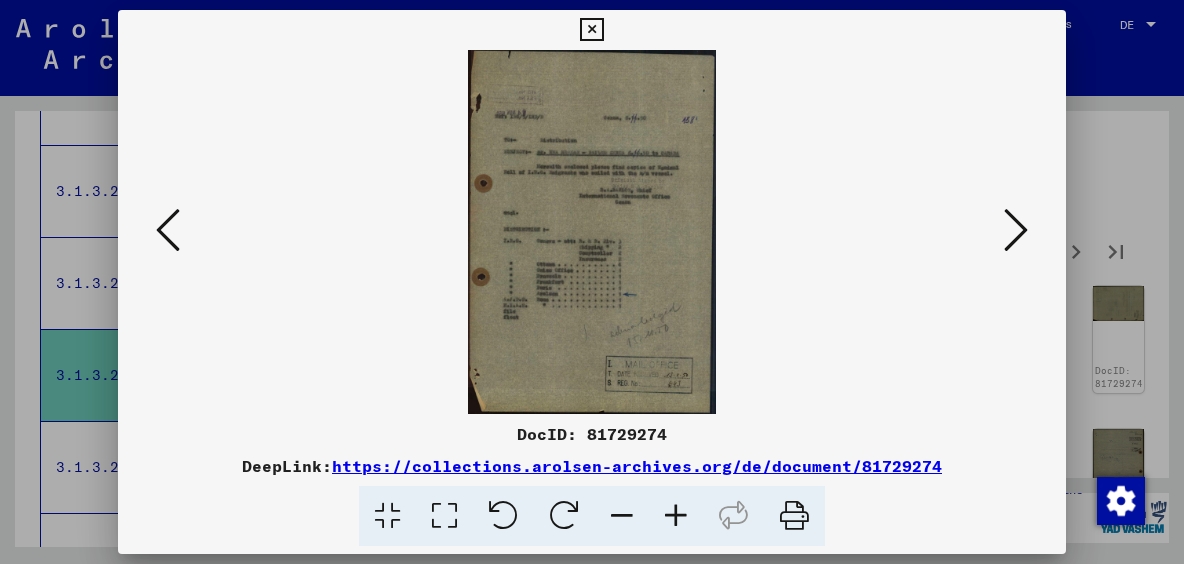 click at bounding box center (1016, 230) 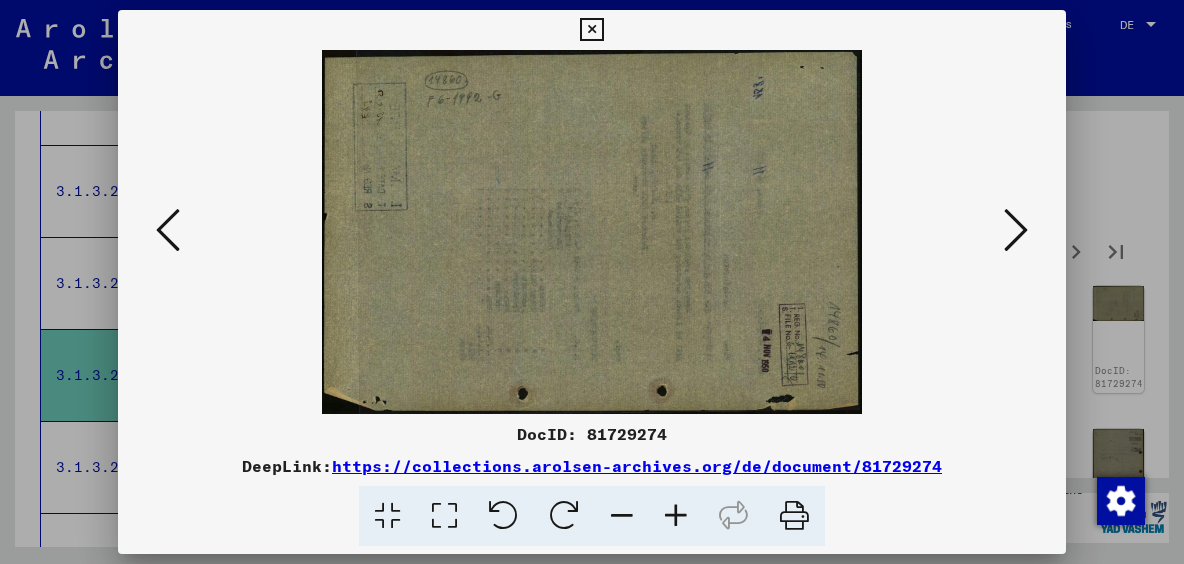click at bounding box center (1016, 230) 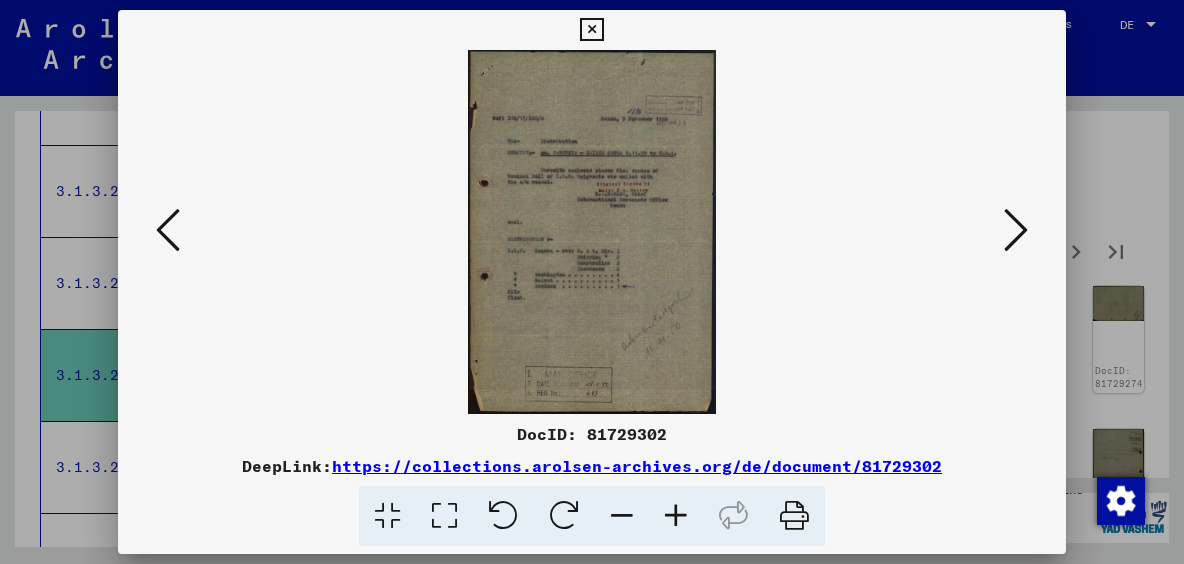 click at bounding box center (1016, 230) 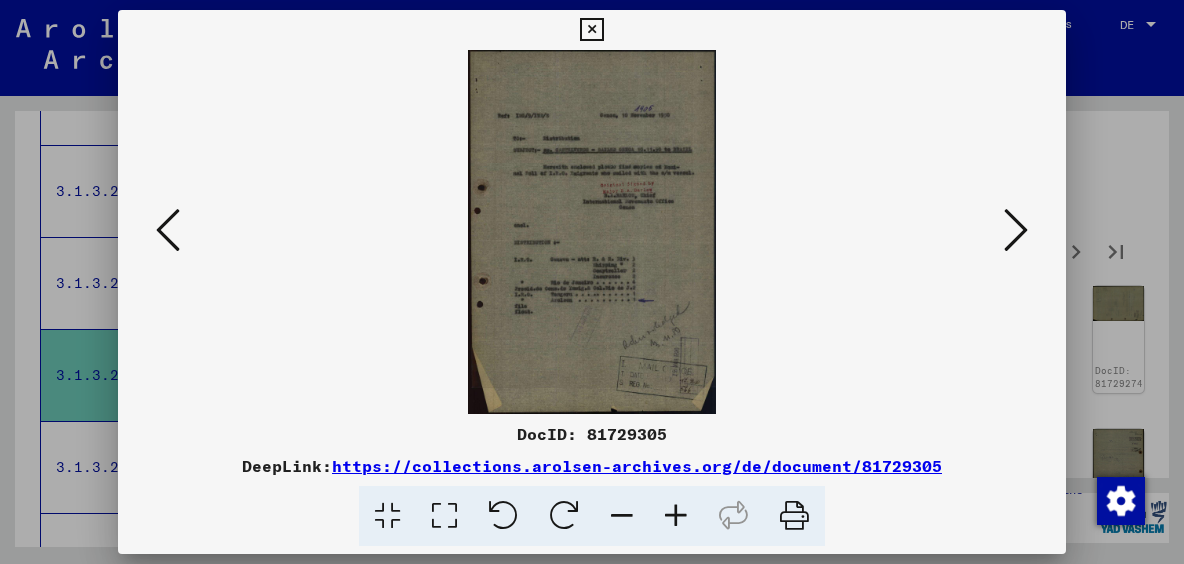 click at bounding box center [1016, 230] 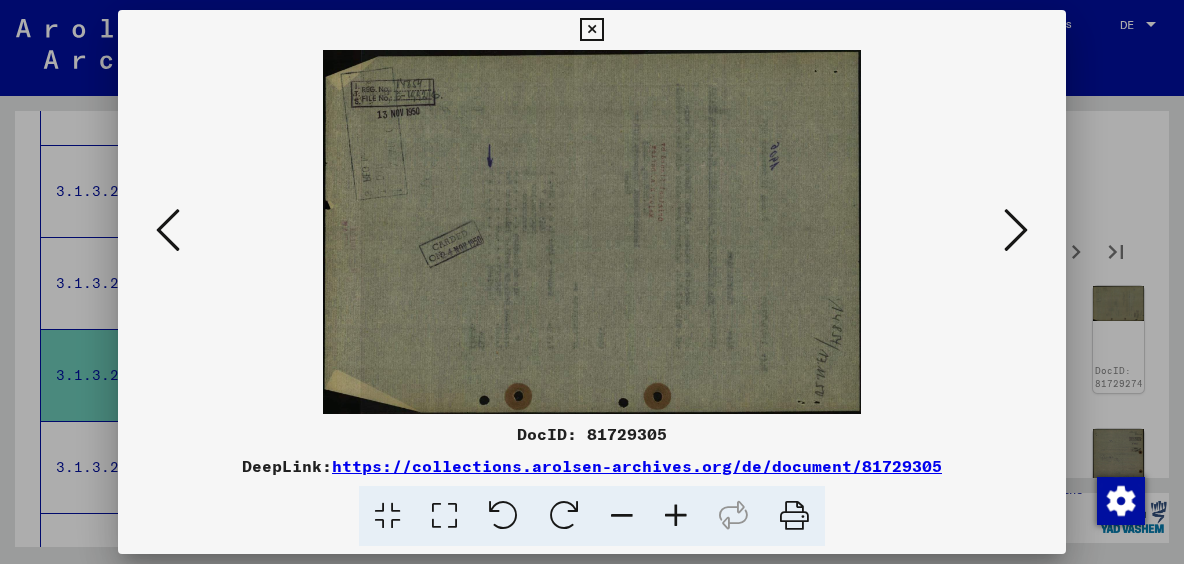 click at bounding box center [1016, 230] 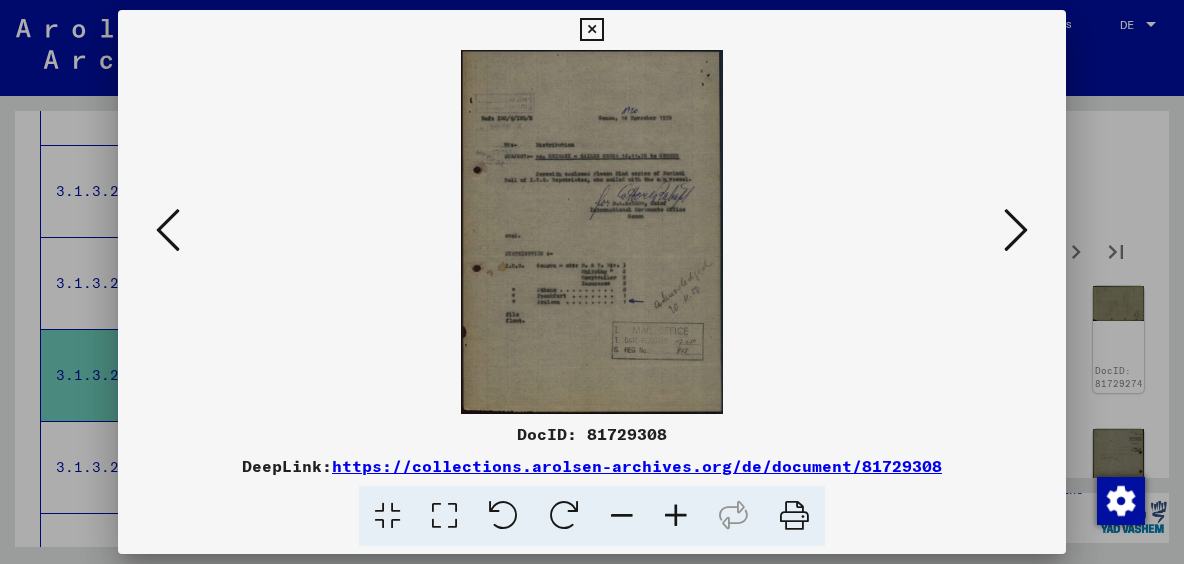 click at bounding box center [1016, 230] 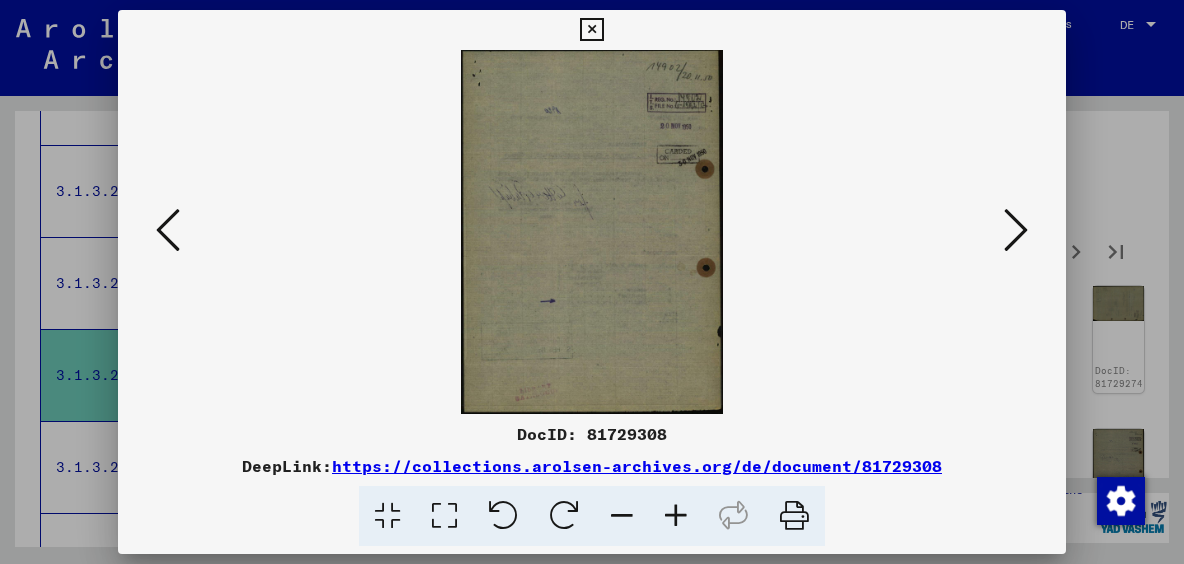 click at bounding box center (1016, 230) 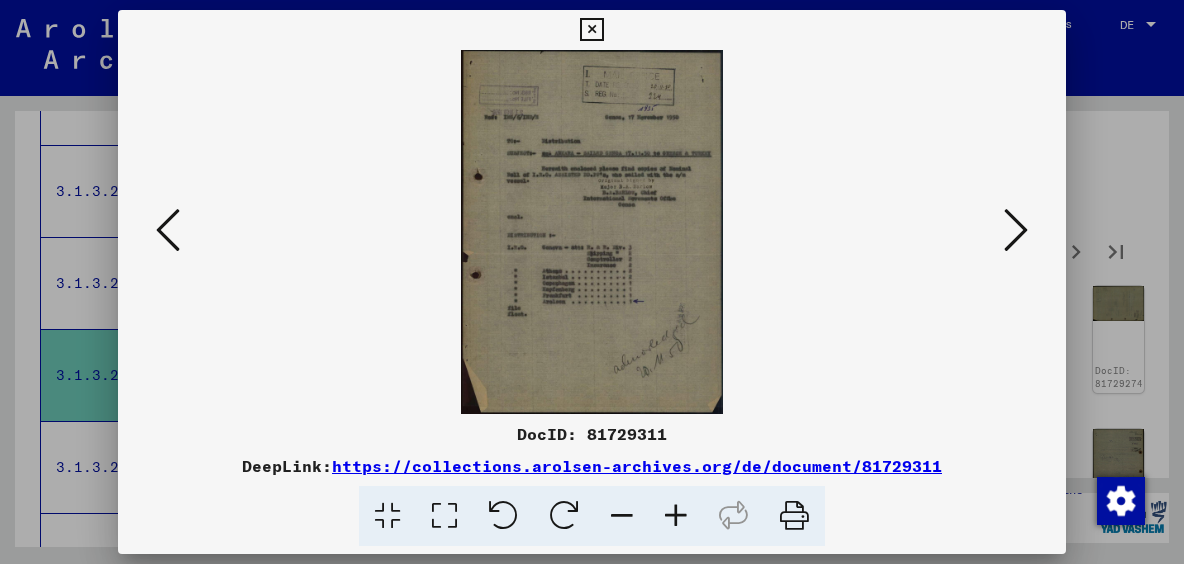 click at bounding box center [1016, 230] 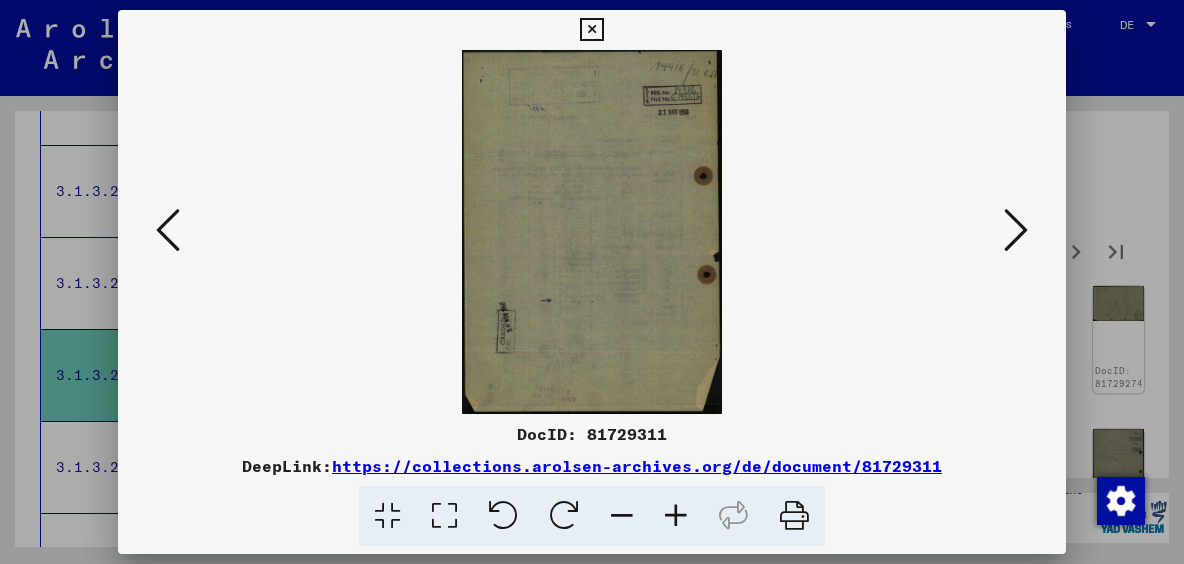 click at bounding box center (1016, 230) 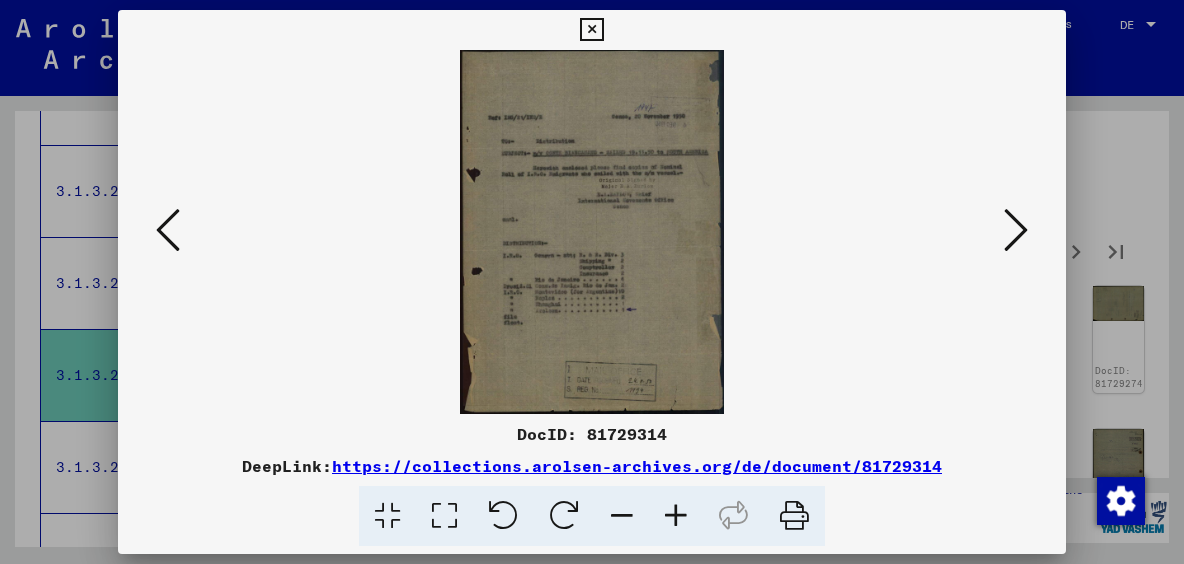 click at bounding box center (1016, 230) 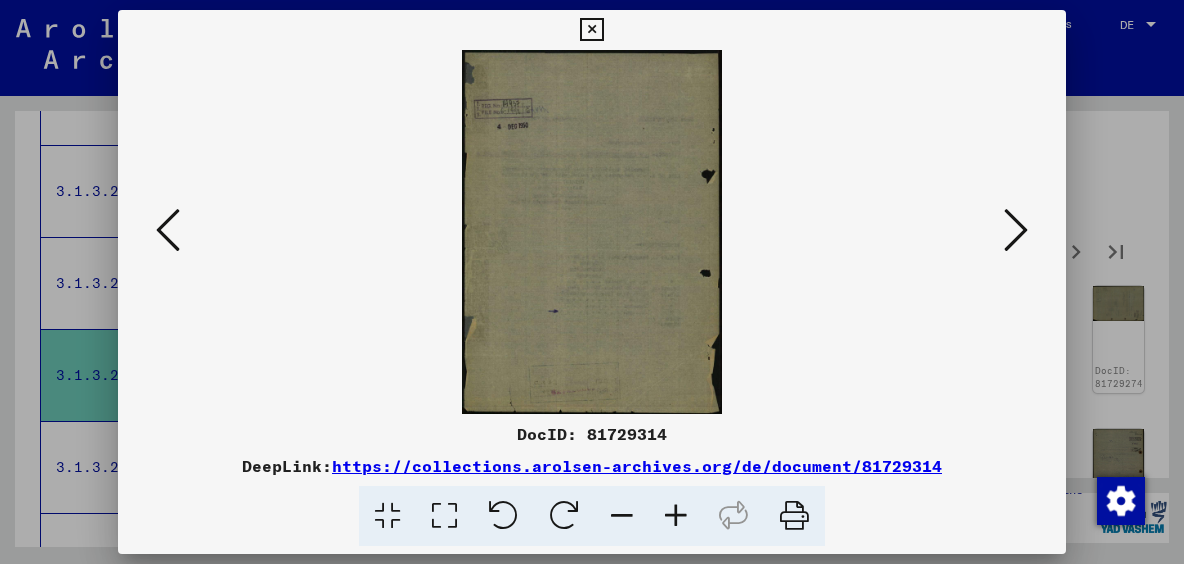 click at bounding box center [1016, 230] 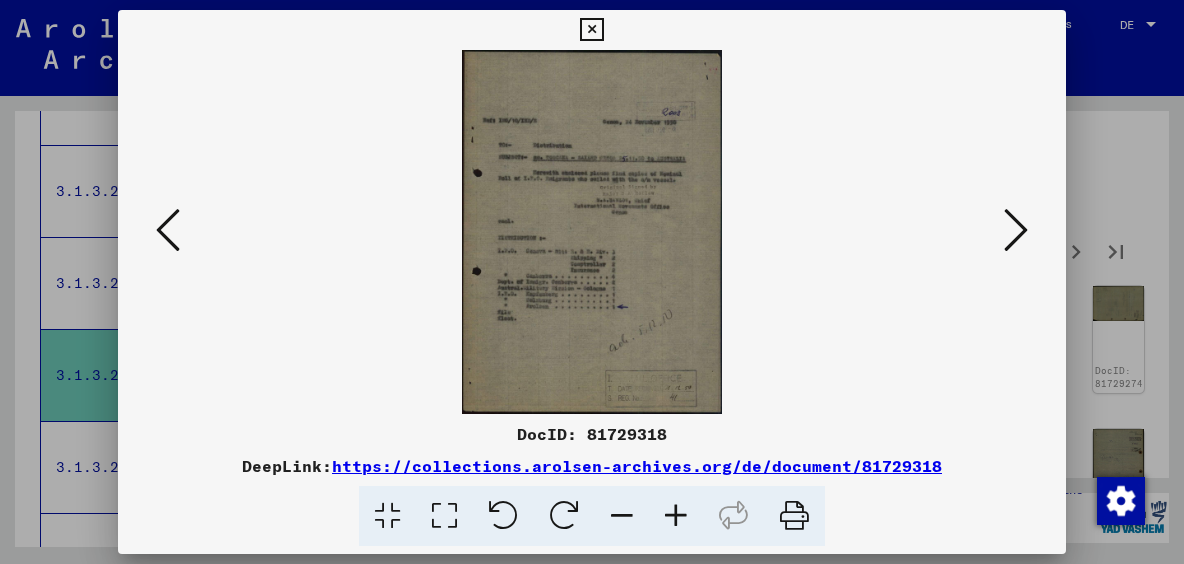 click at bounding box center (1016, 230) 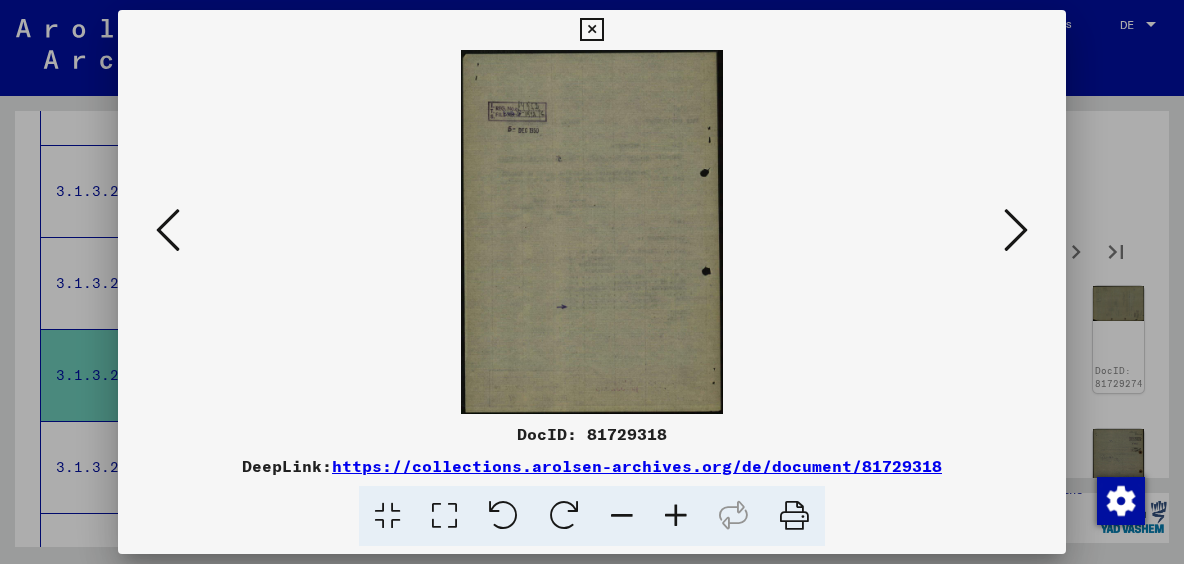 click at bounding box center [1016, 230] 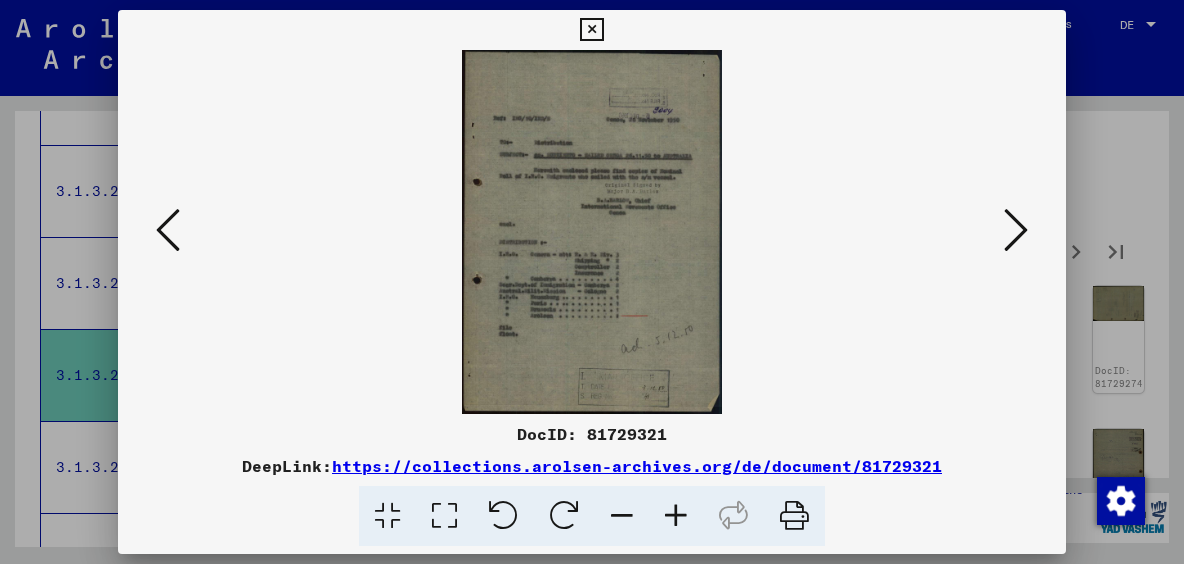 click at bounding box center (1016, 230) 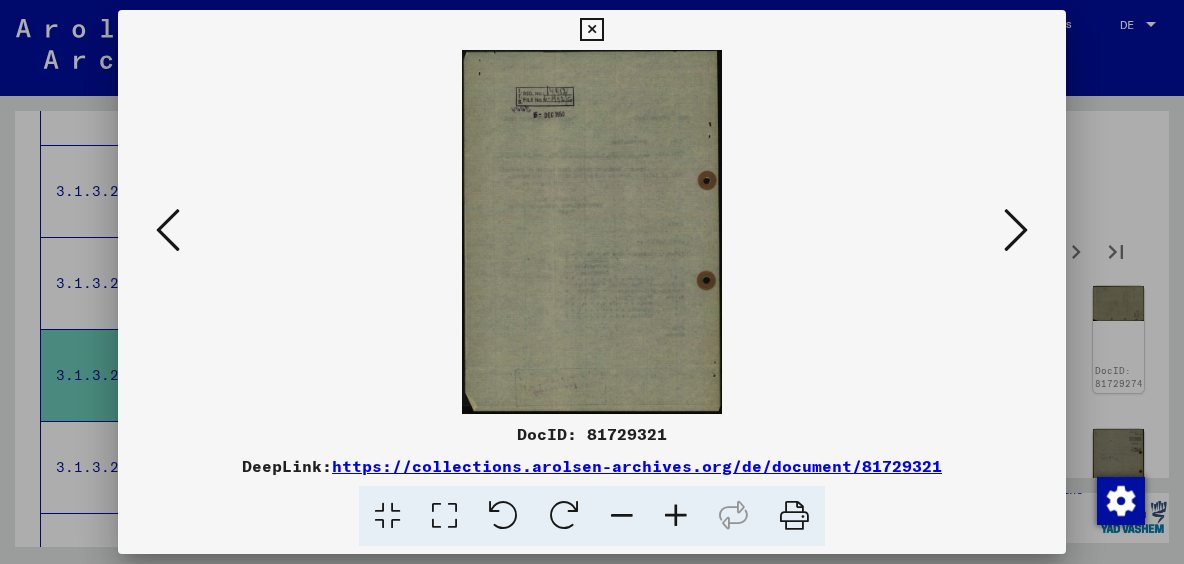 click at bounding box center (168, 230) 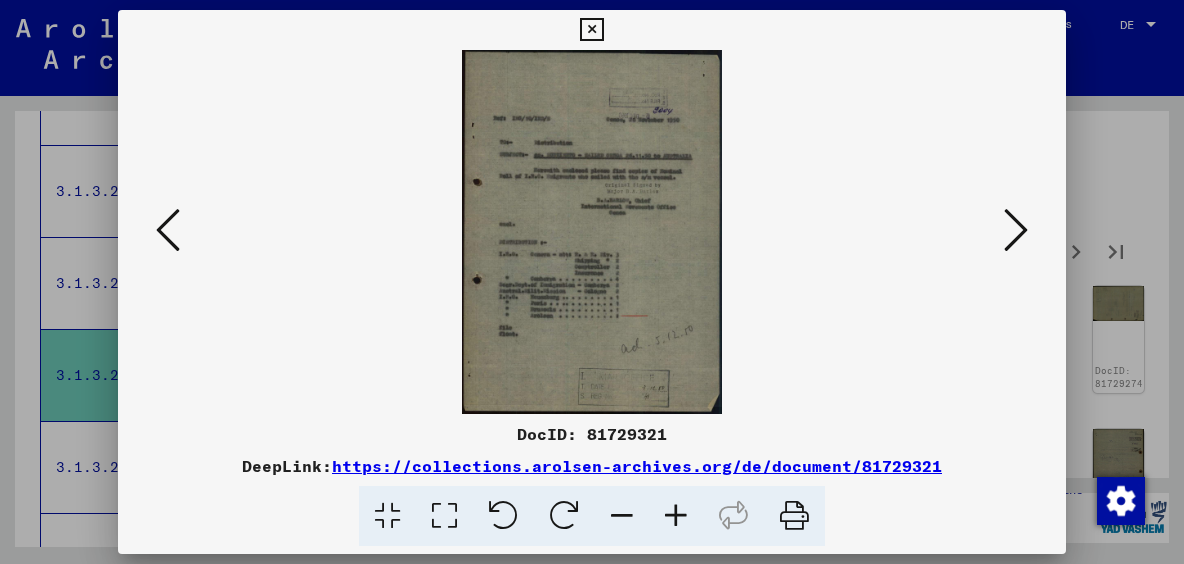 click at bounding box center (676, 516) 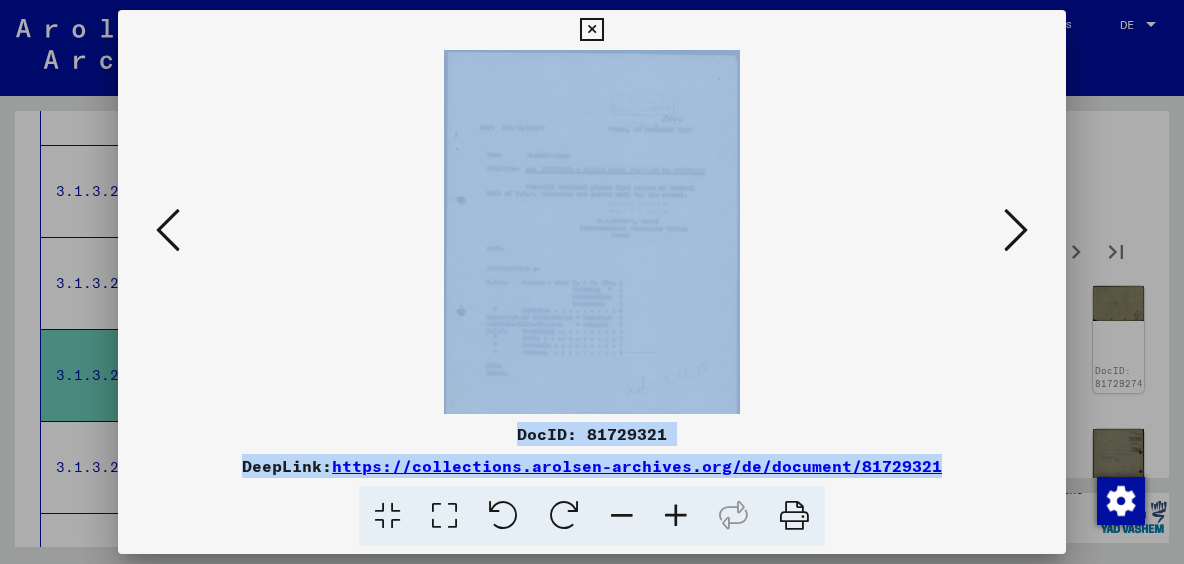 click at bounding box center [676, 516] 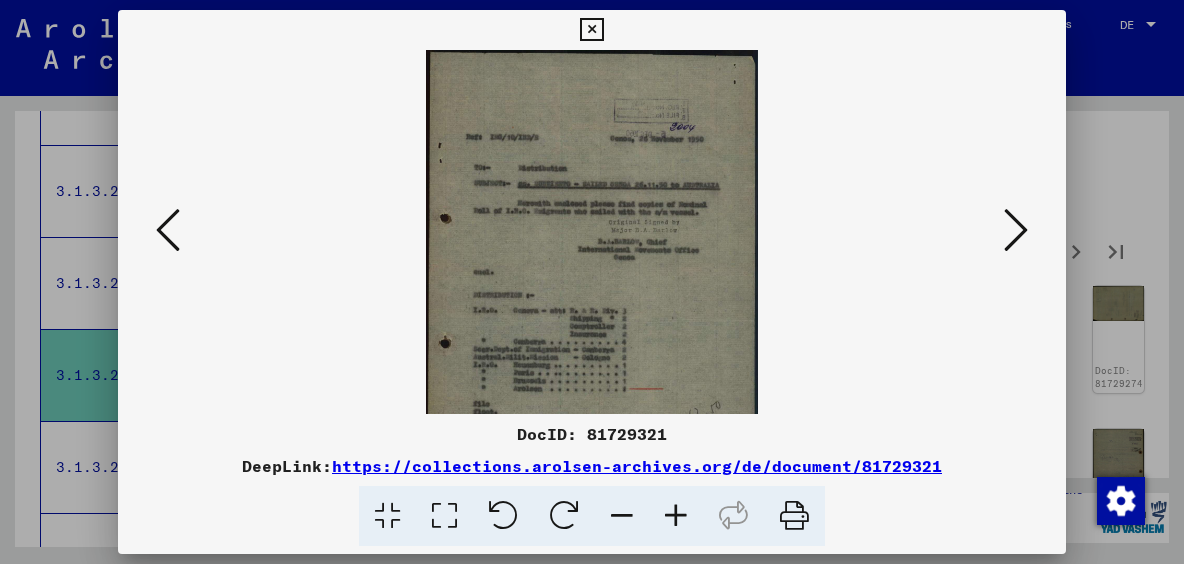 click at bounding box center [676, 516] 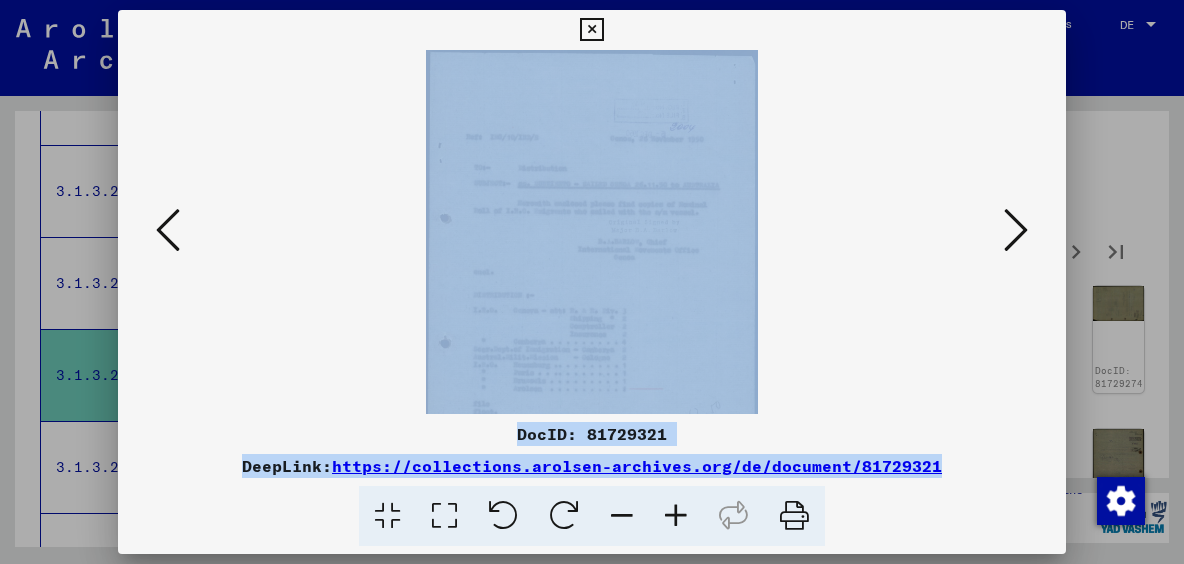 click at bounding box center (676, 516) 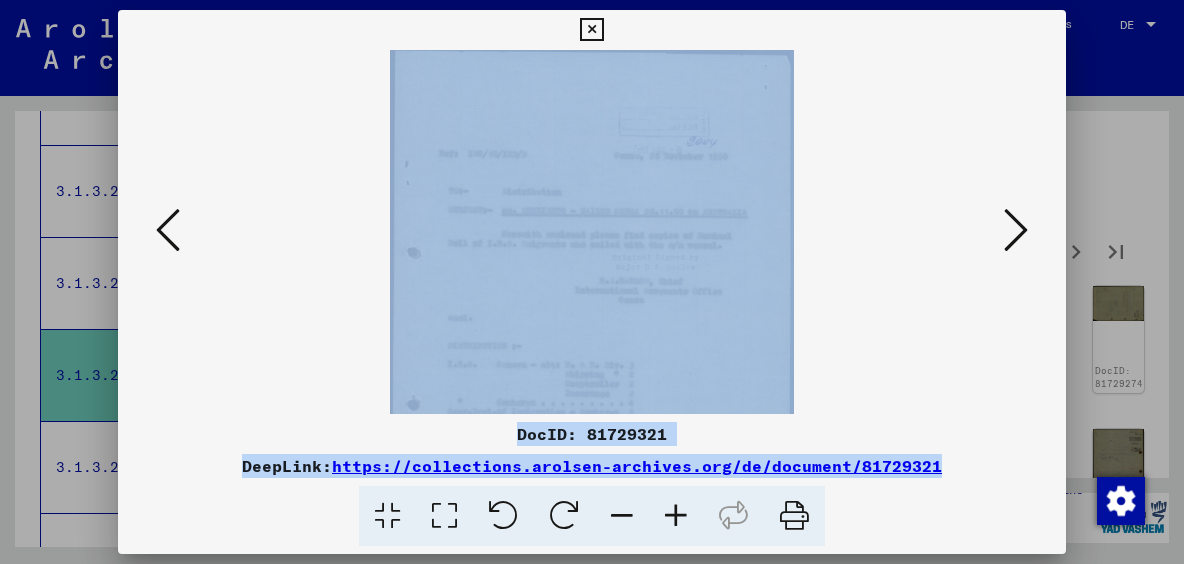 click at bounding box center [592, 330] 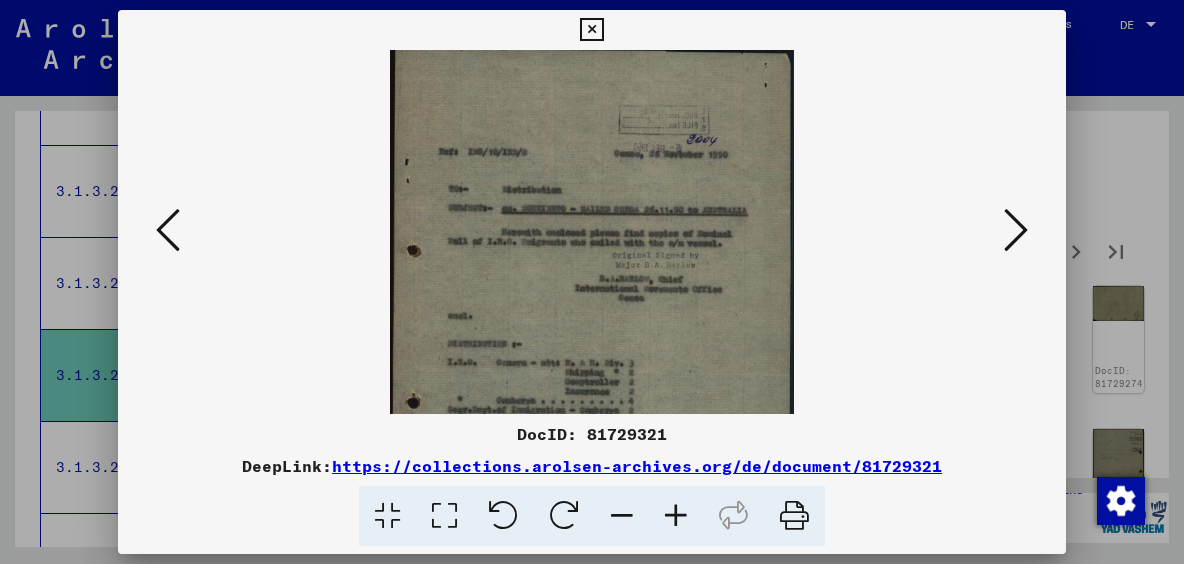 click at bounding box center [591, 228] 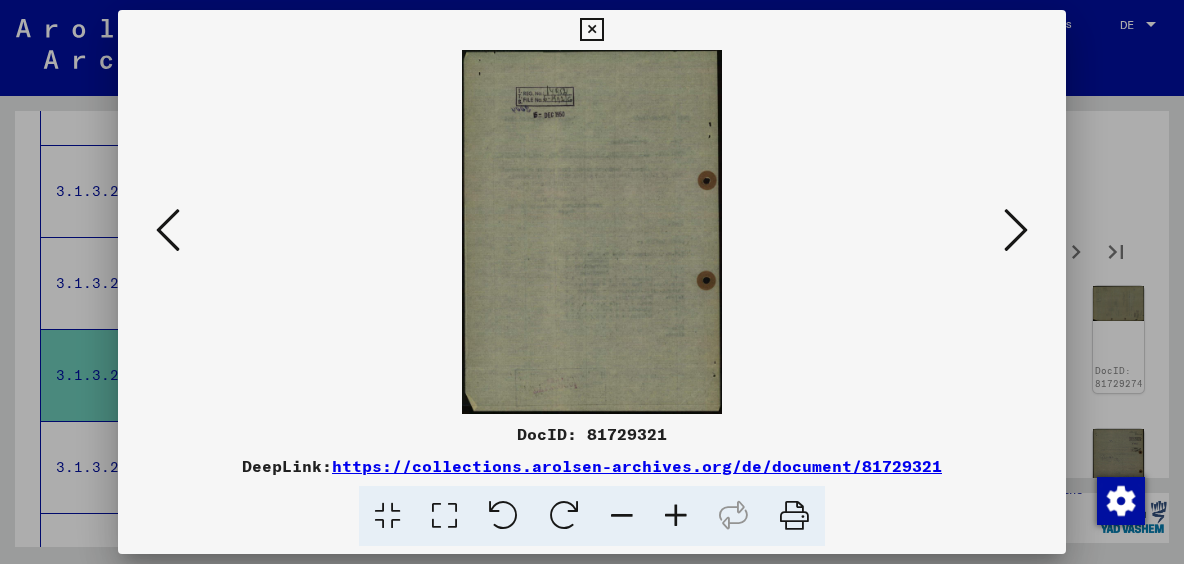 click at bounding box center (1016, 230) 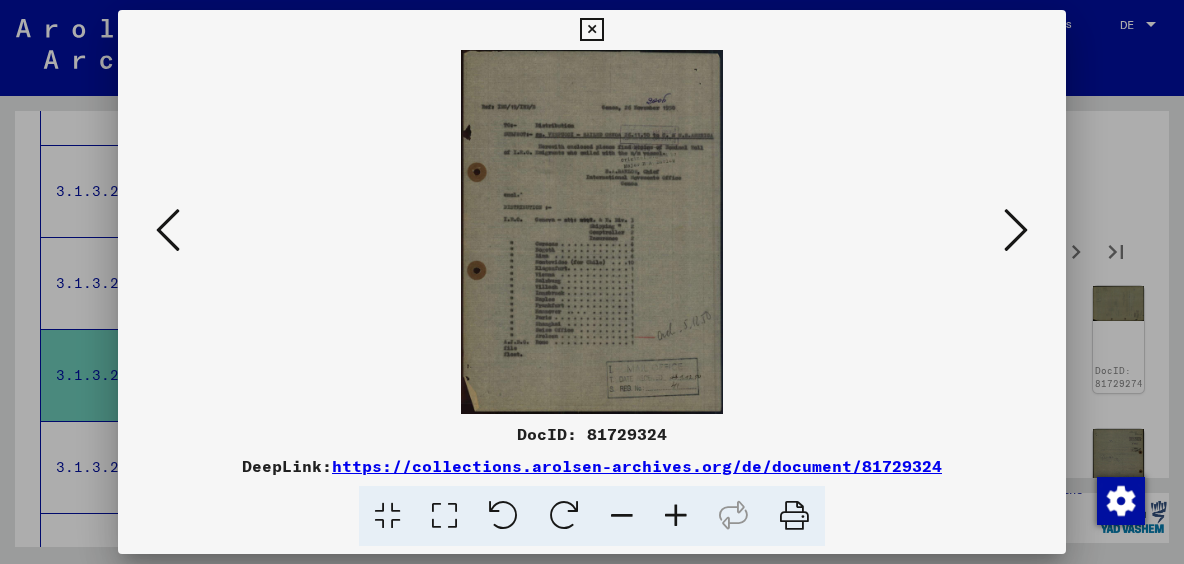 click at bounding box center [1016, 230] 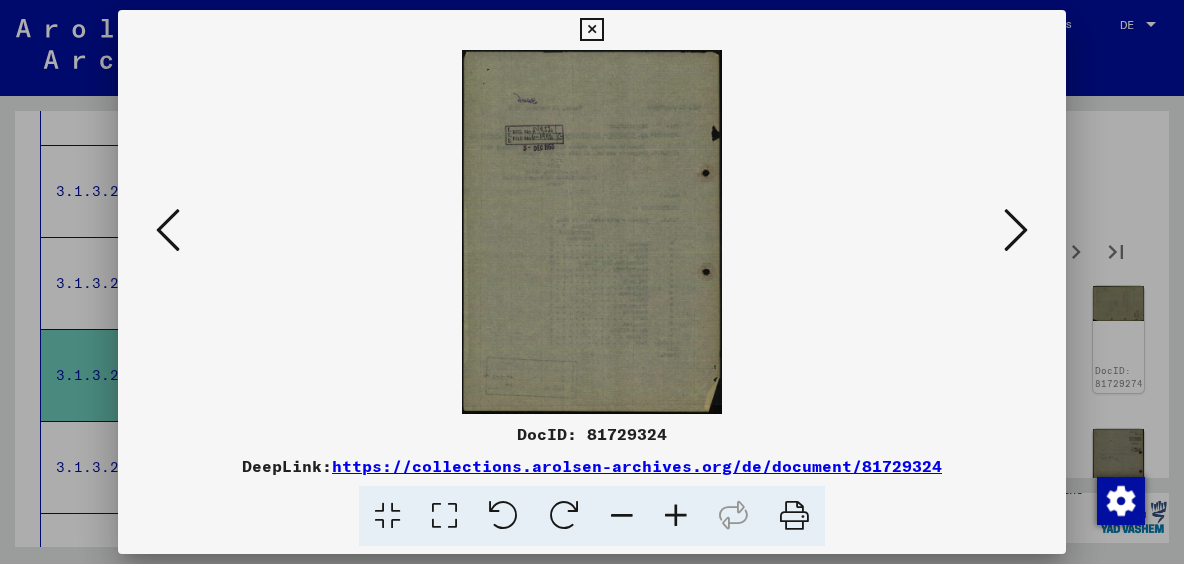 click at bounding box center [1016, 230] 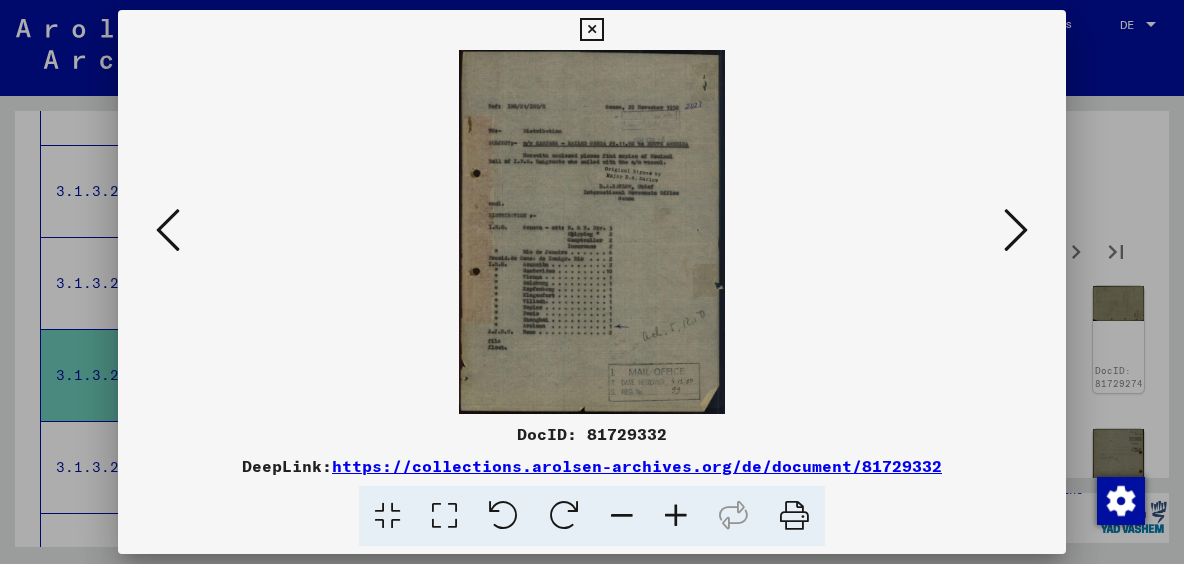 click at bounding box center [1016, 230] 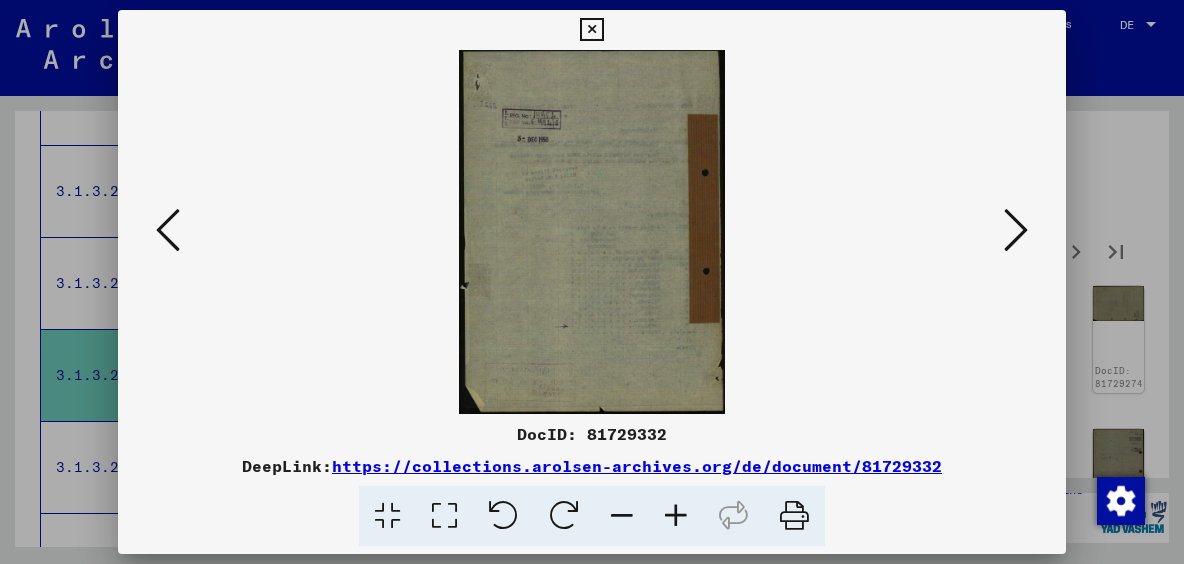 click at bounding box center [1016, 230] 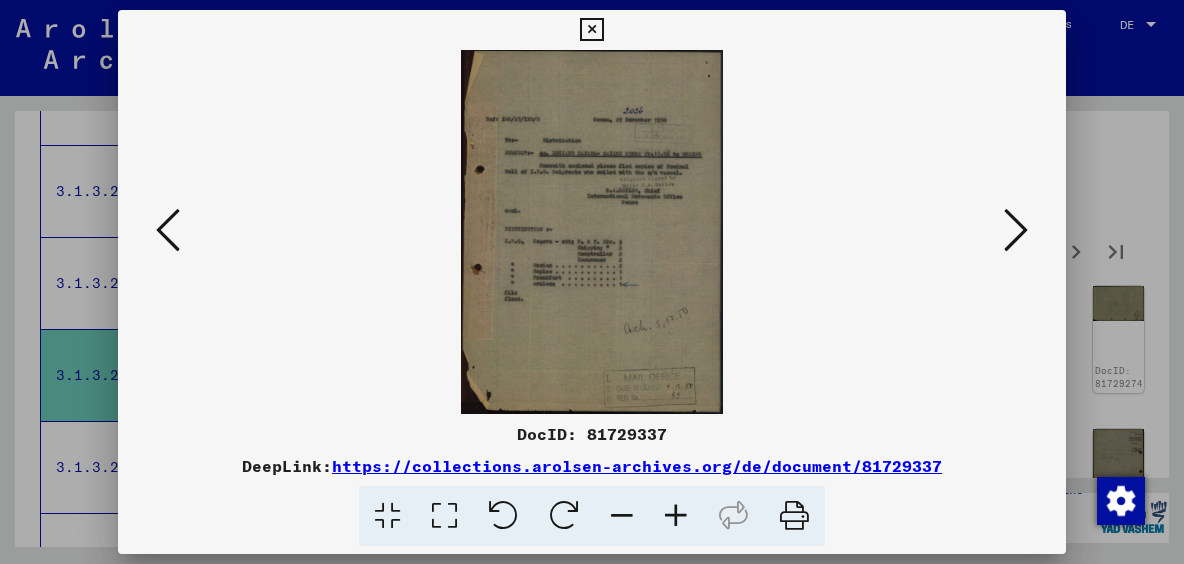 click at bounding box center (1016, 230) 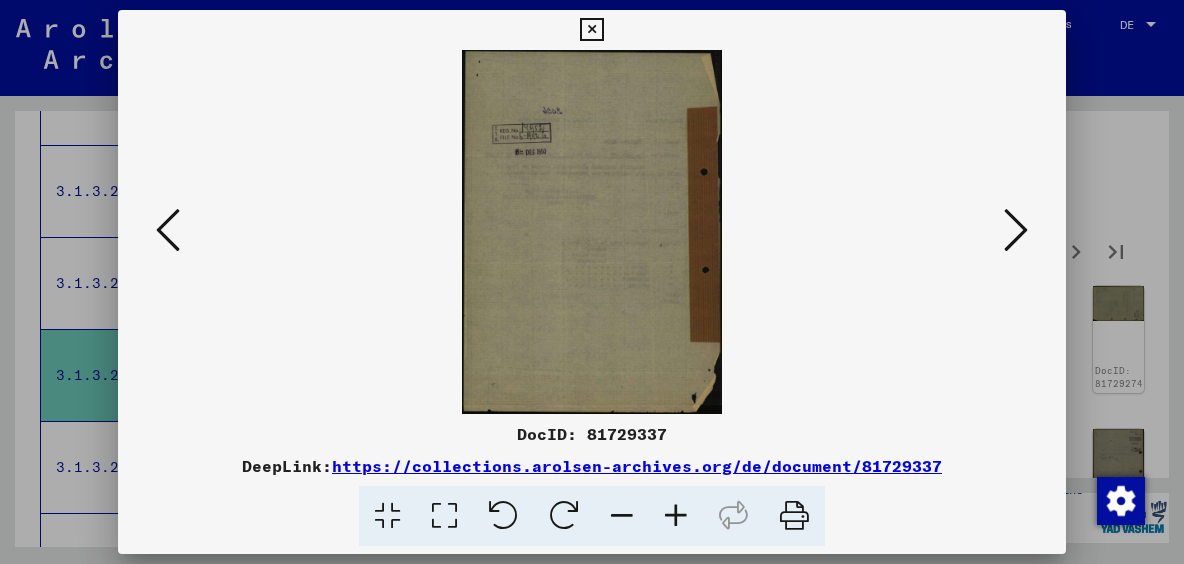 click at bounding box center [1016, 230] 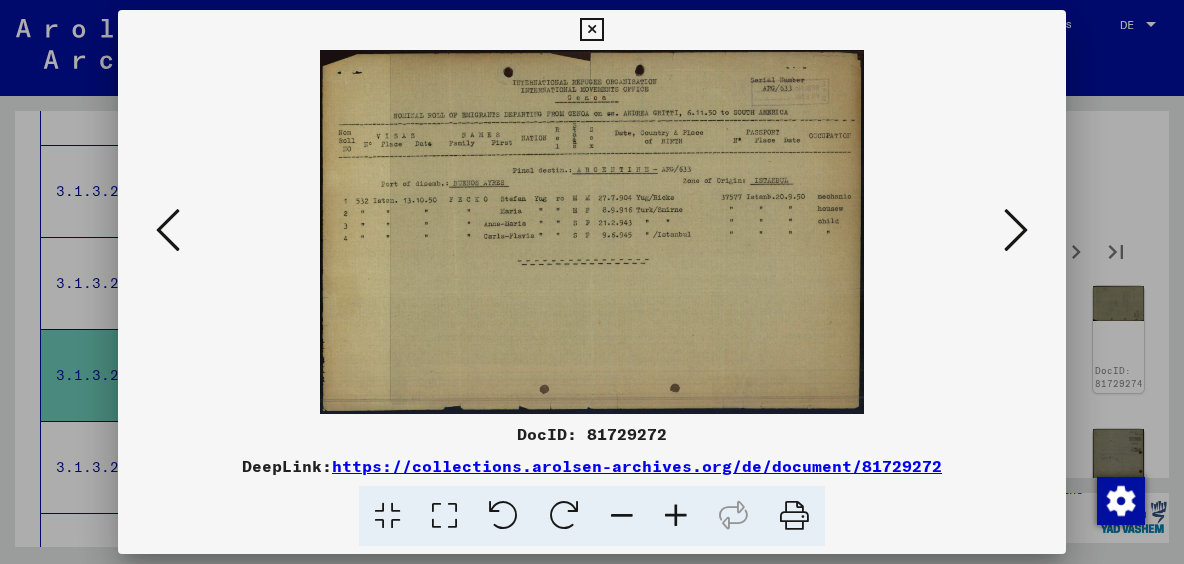 click at bounding box center [1016, 230] 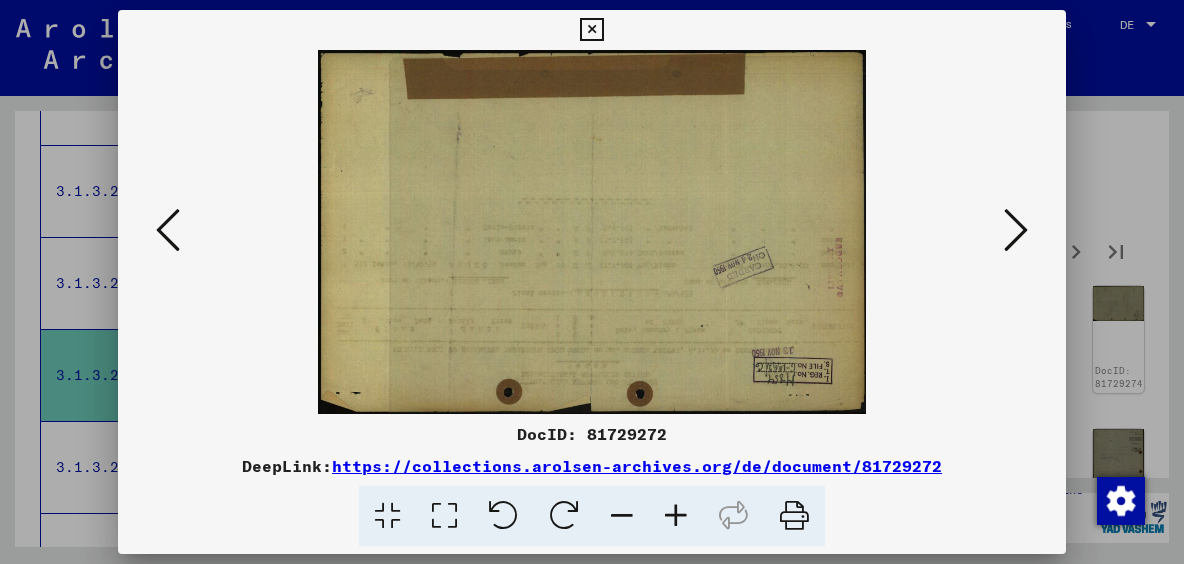 click at bounding box center [1016, 230] 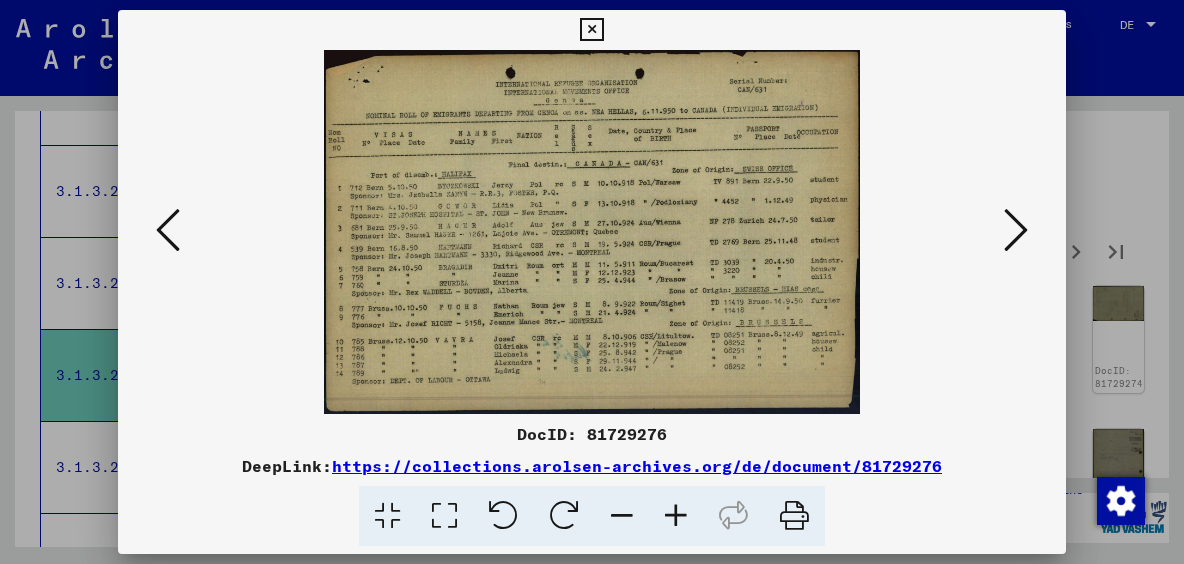click at bounding box center (1016, 230) 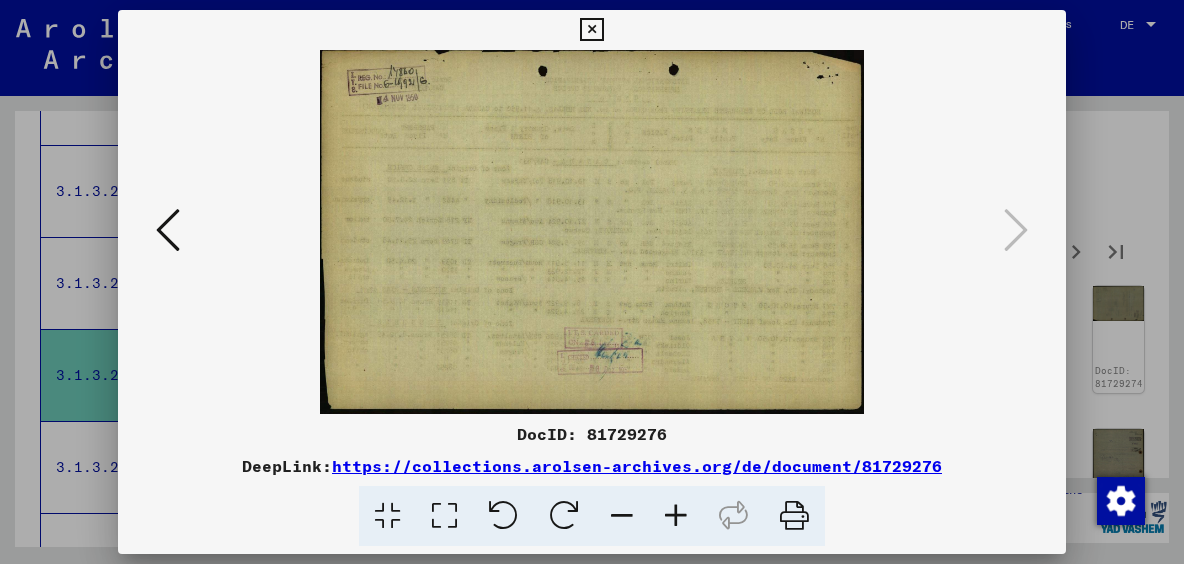 click at bounding box center (592, 282) 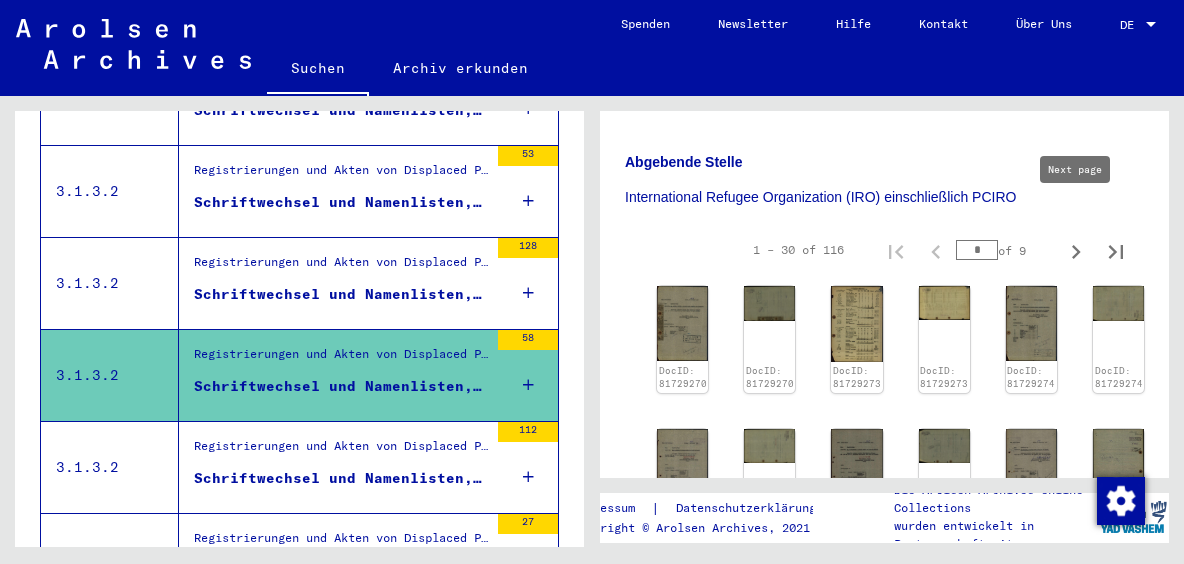 click 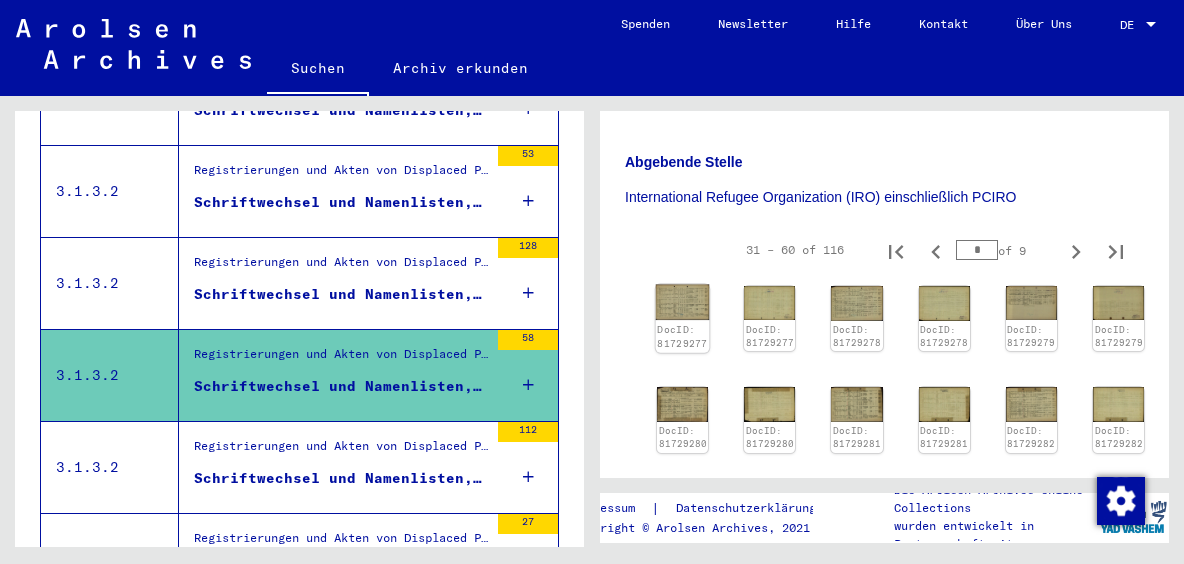 click 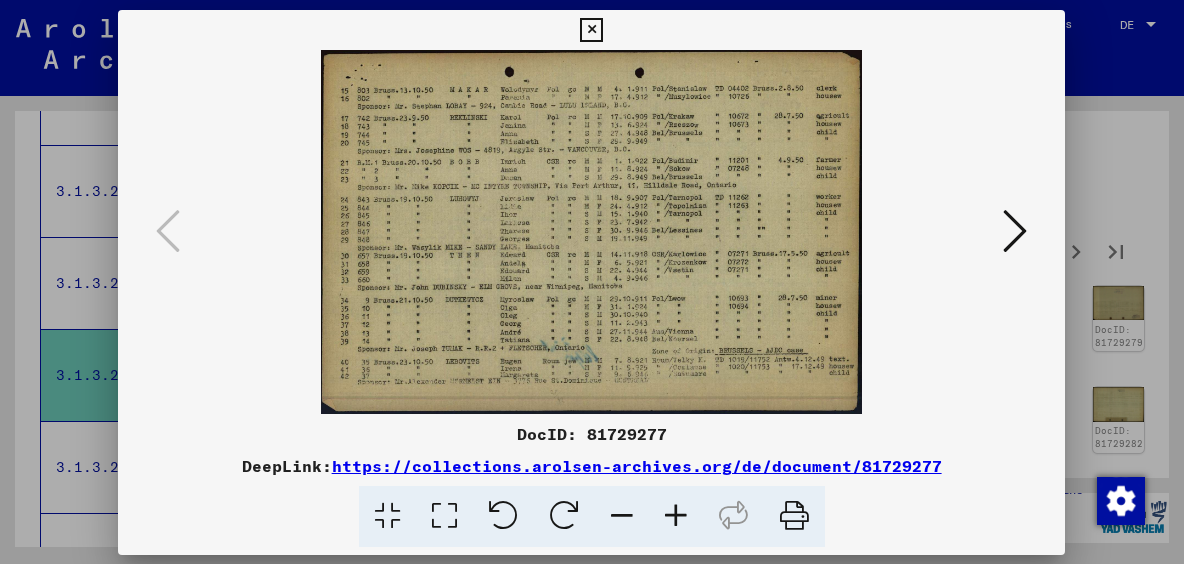 click at bounding box center [591, 232] 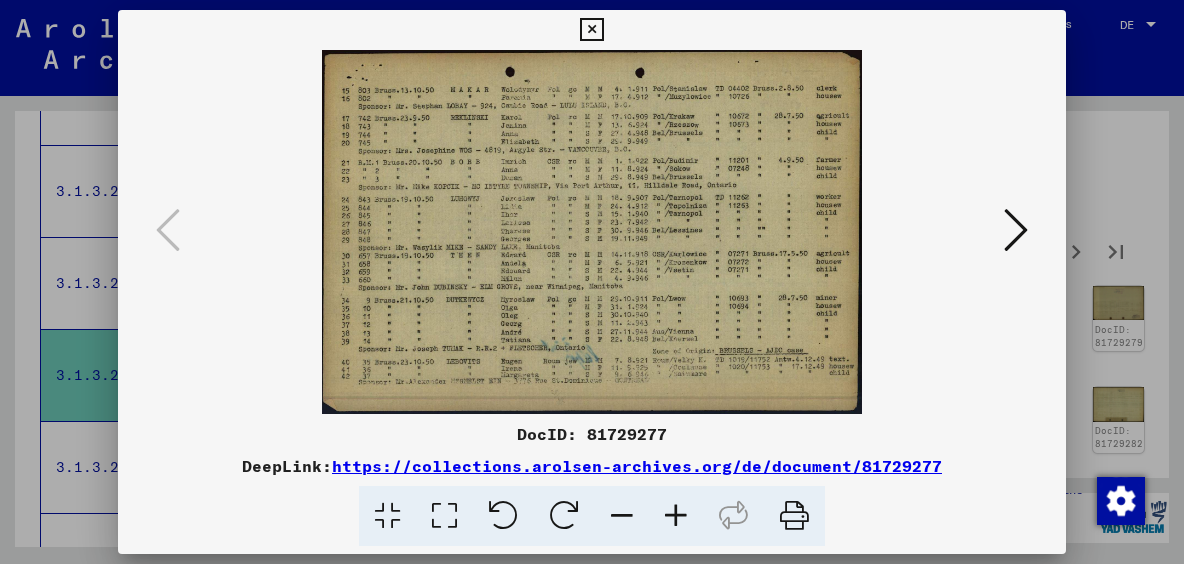 click at bounding box center [1016, 230] 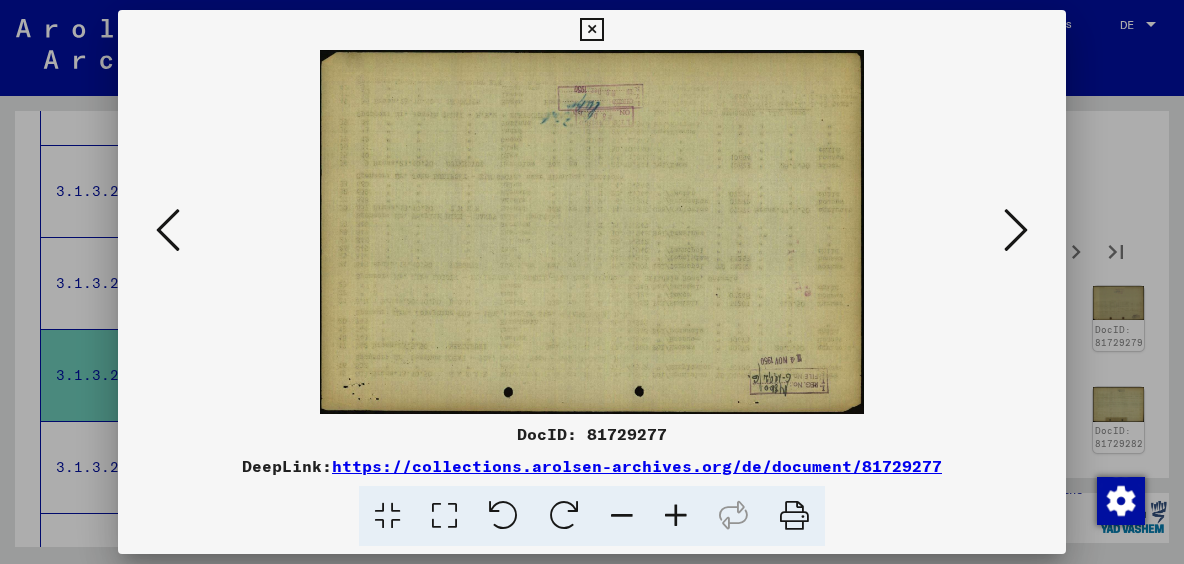 click at bounding box center [1016, 230] 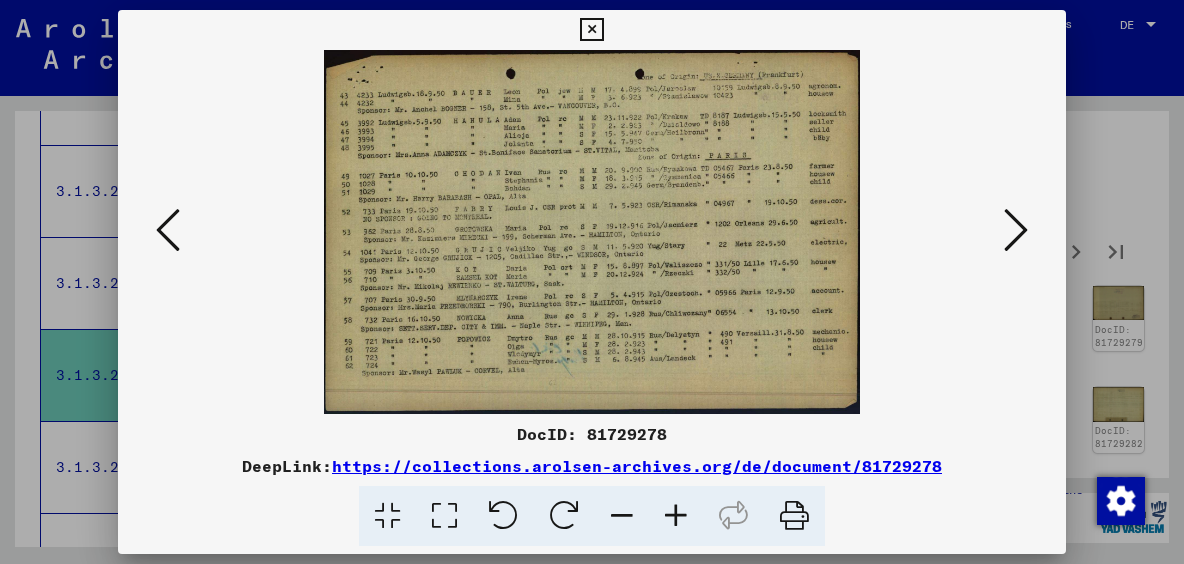 click at bounding box center (1016, 230) 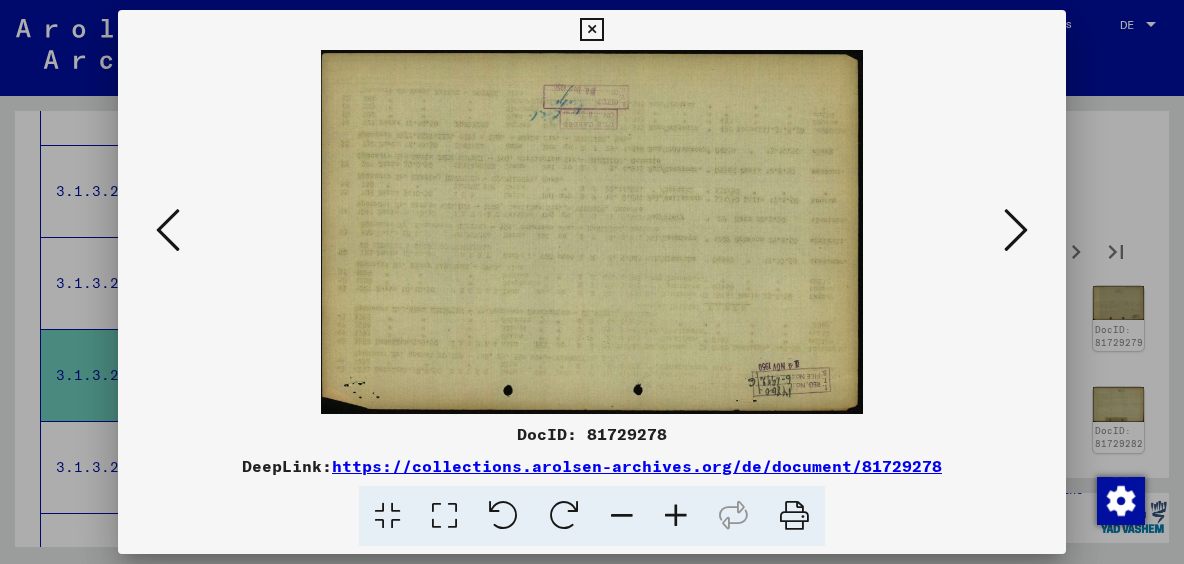 click at bounding box center [1016, 230] 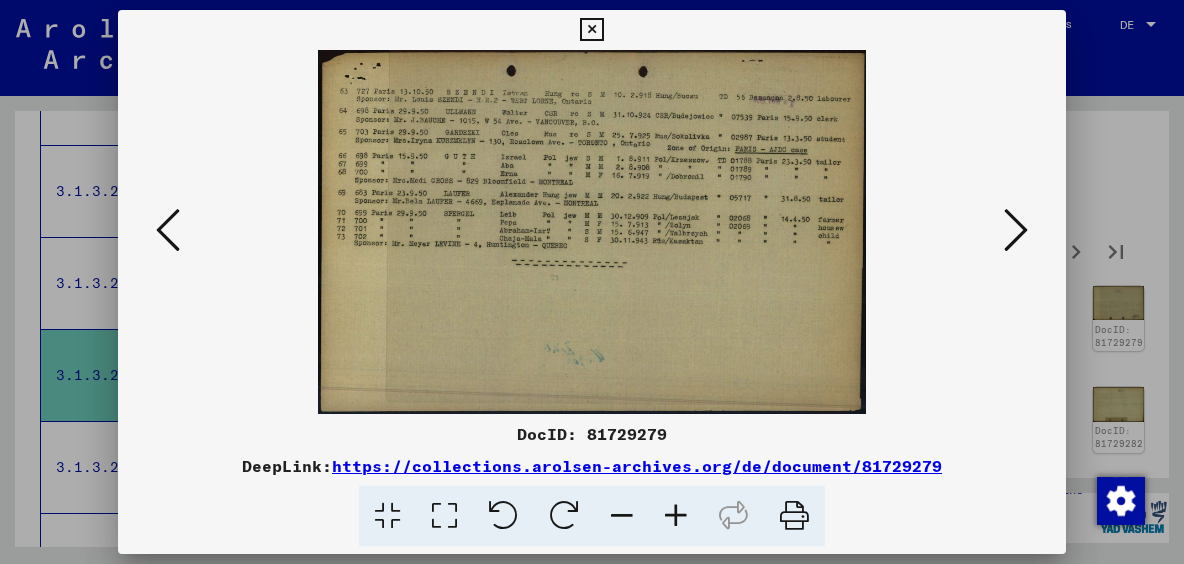 click at bounding box center (1016, 230) 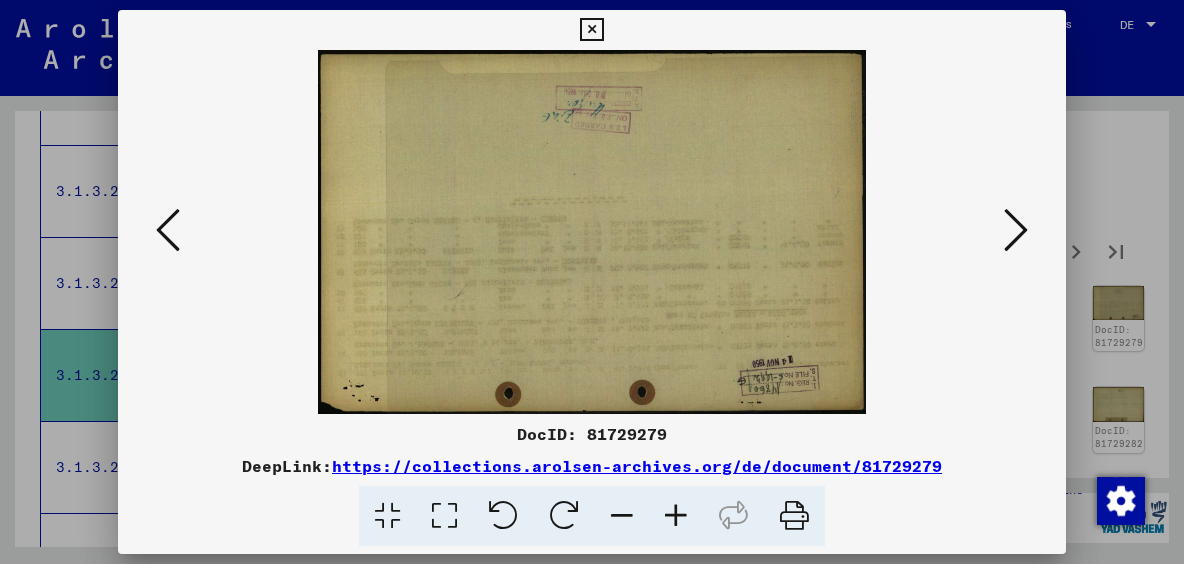 click at bounding box center [1016, 230] 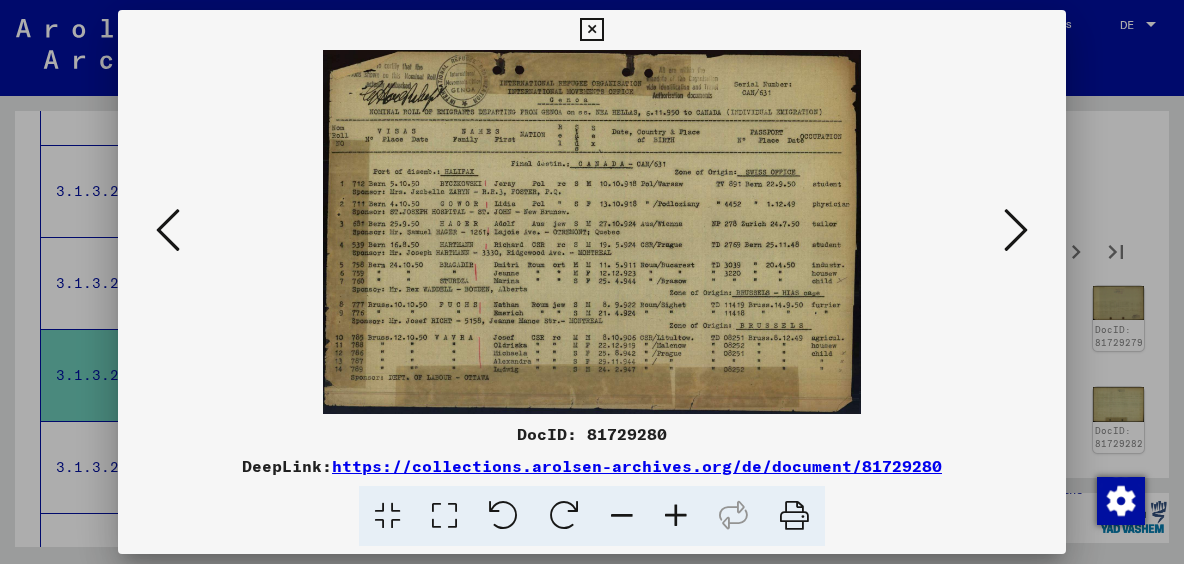 click at bounding box center (1016, 230) 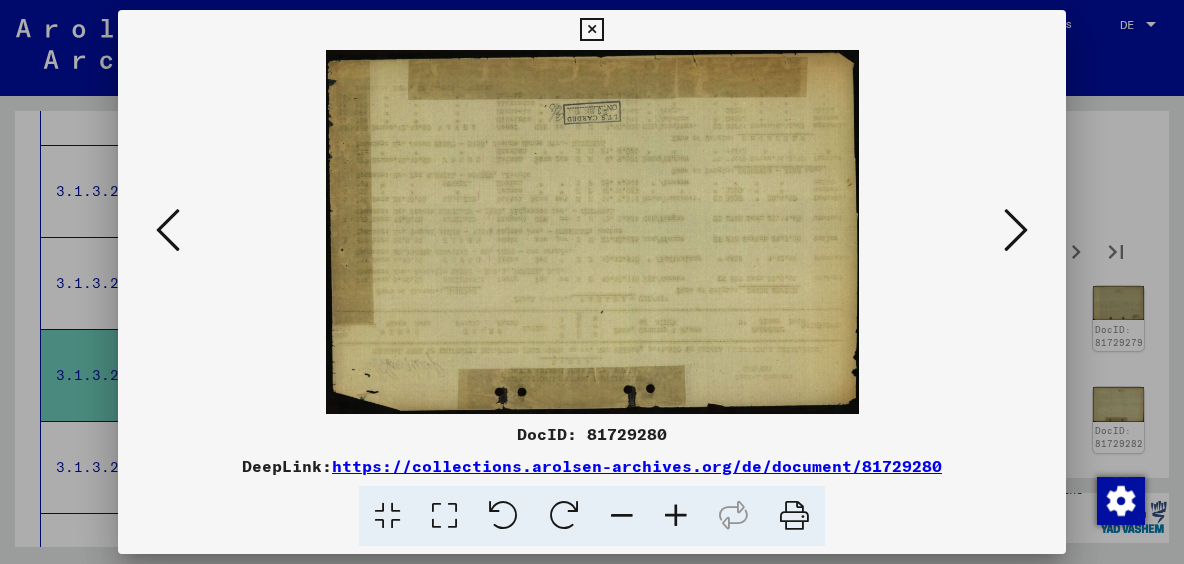 click at bounding box center (1016, 230) 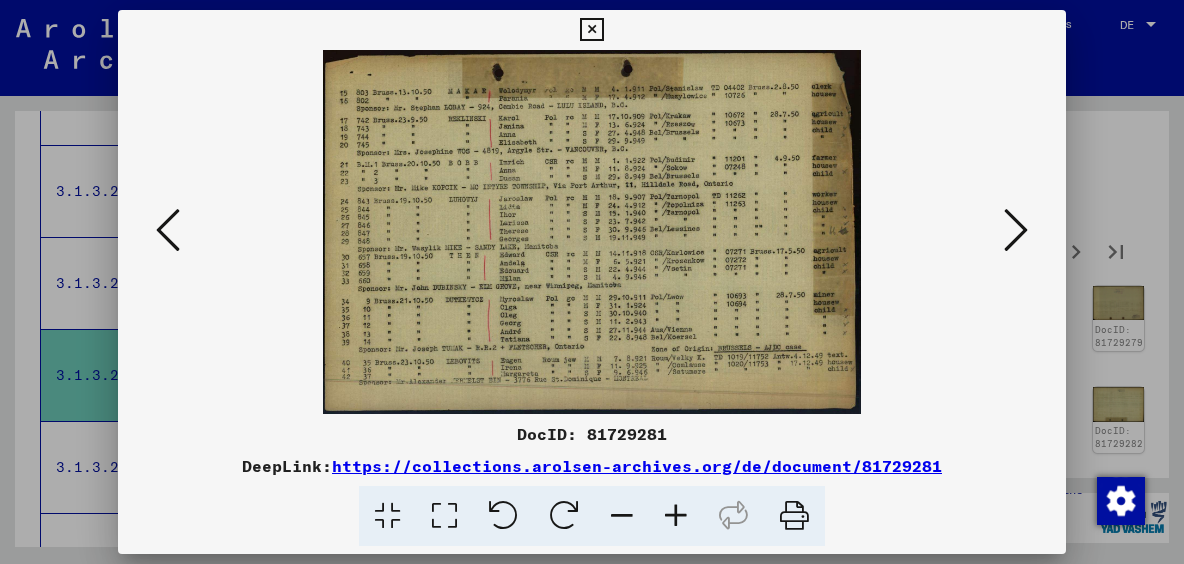 click at bounding box center [1016, 230] 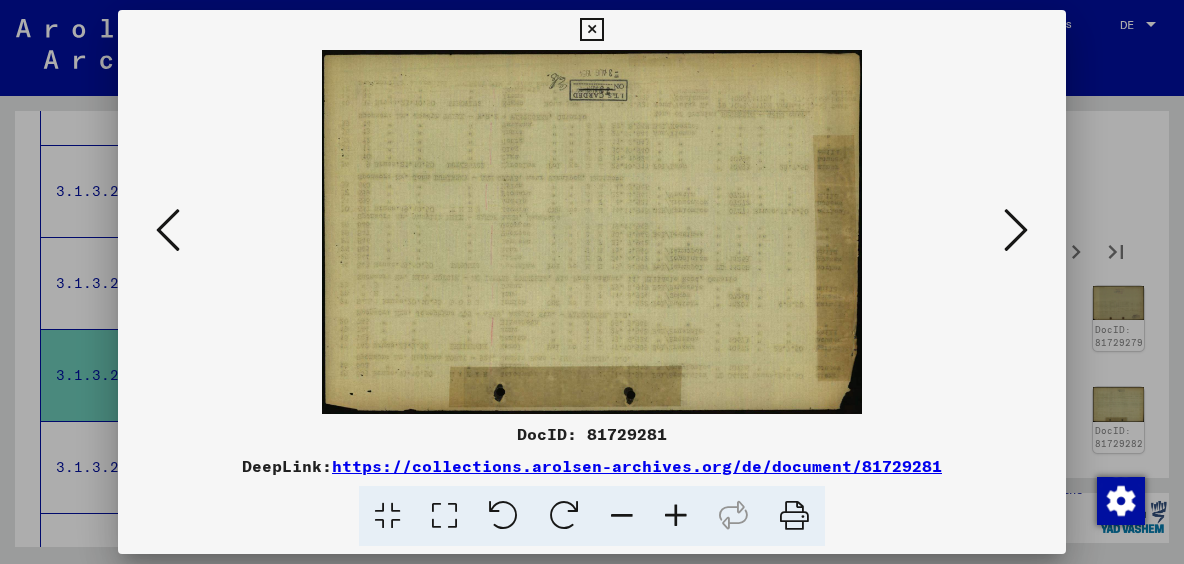 click at bounding box center (1016, 230) 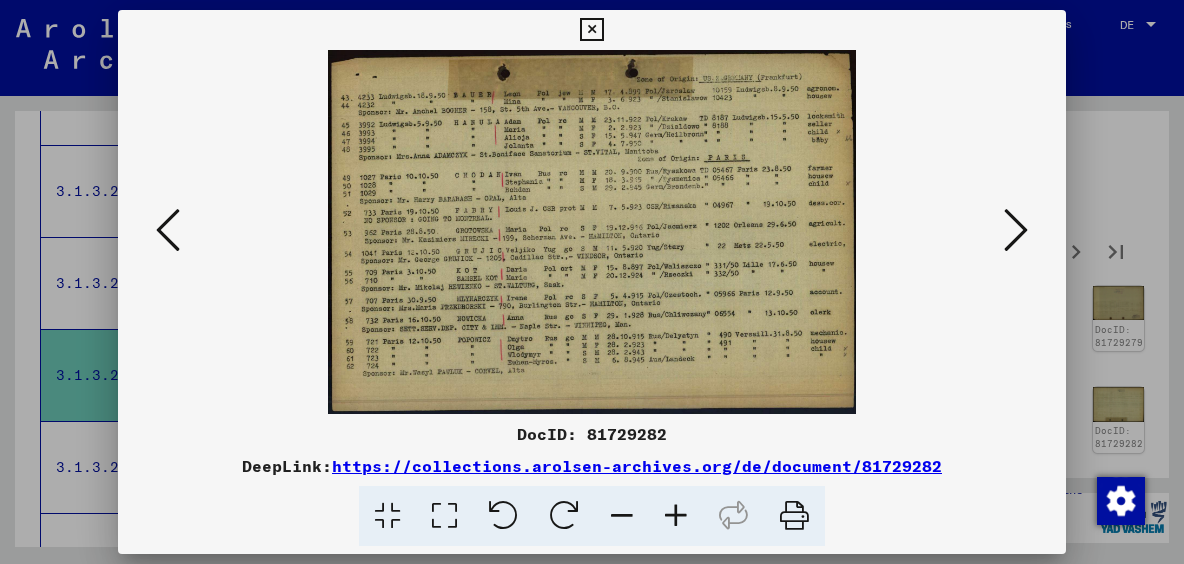 click at bounding box center (1016, 230) 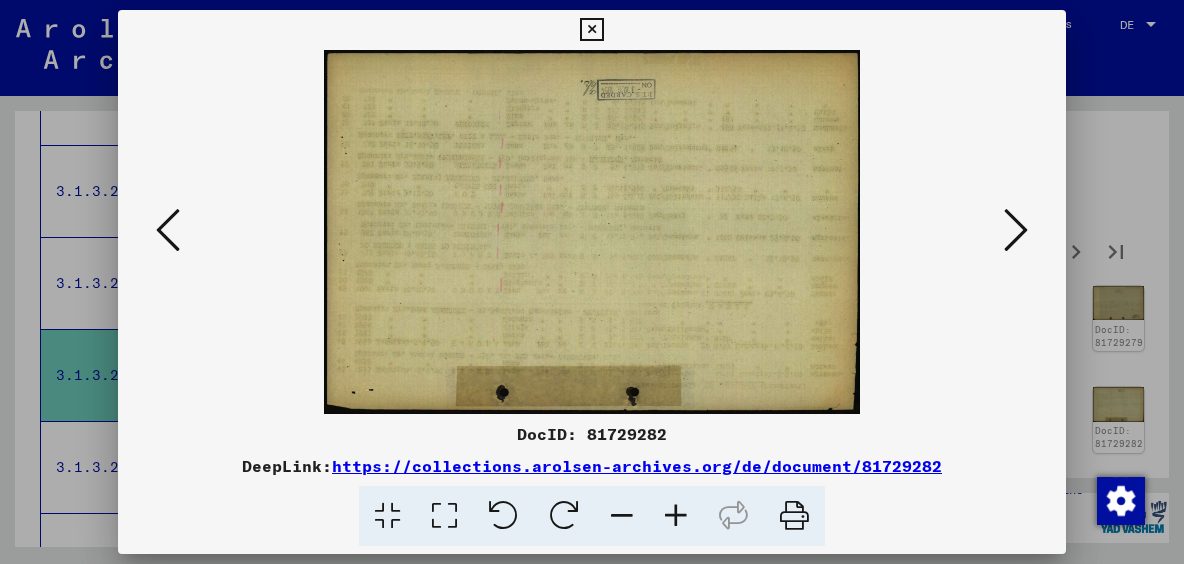 click at bounding box center (1016, 230) 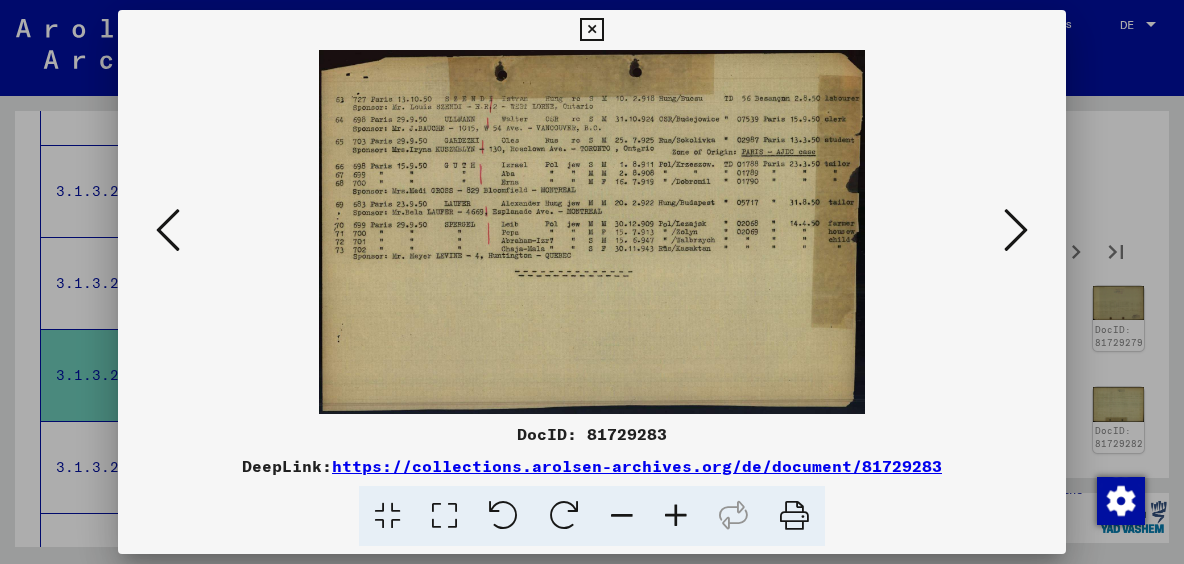 click at bounding box center [1016, 230] 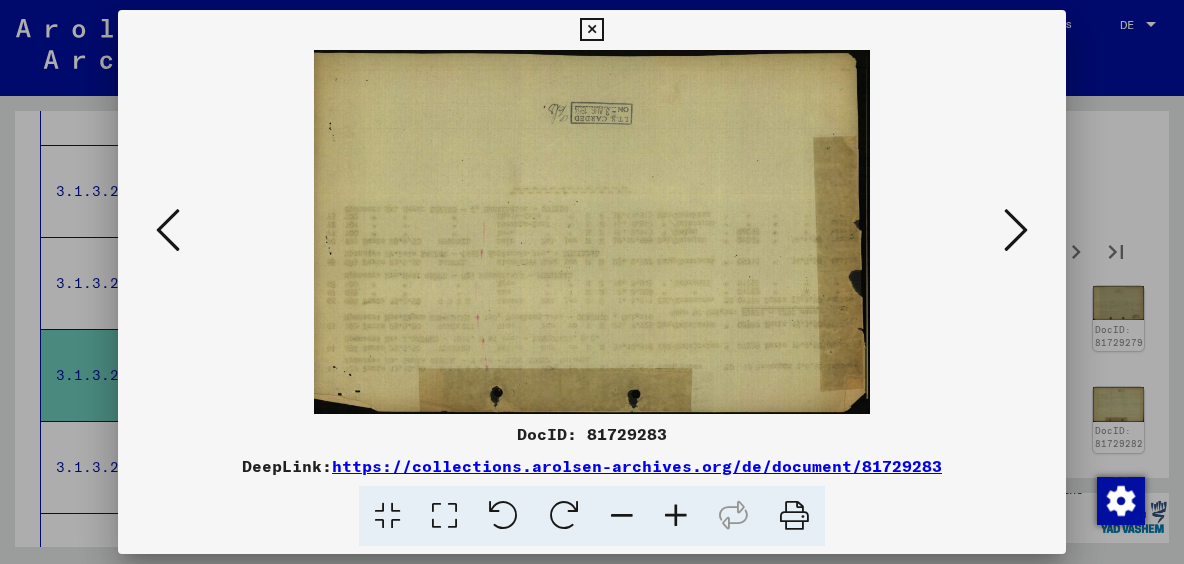 click at bounding box center [1016, 230] 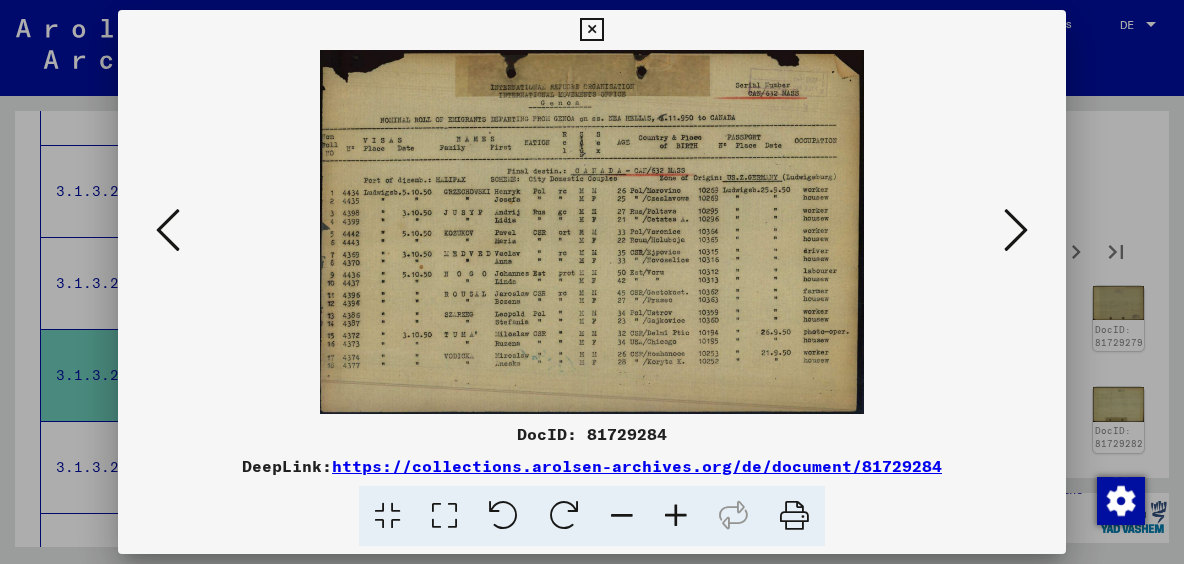 click at bounding box center [1016, 230] 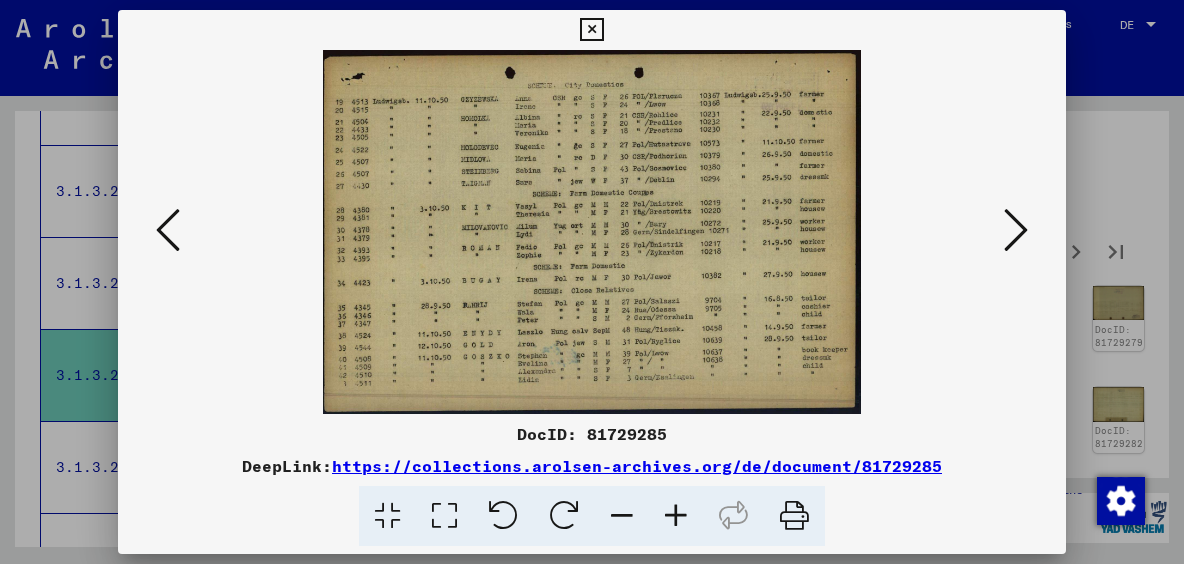 click at bounding box center (1016, 230) 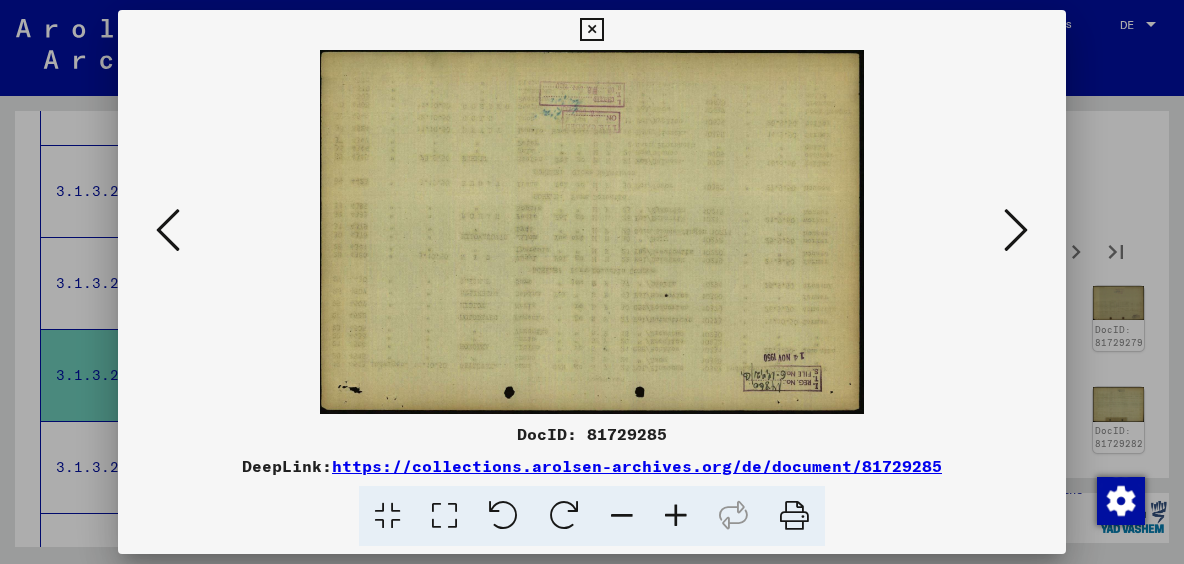 click at bounding box center [1016, 230] 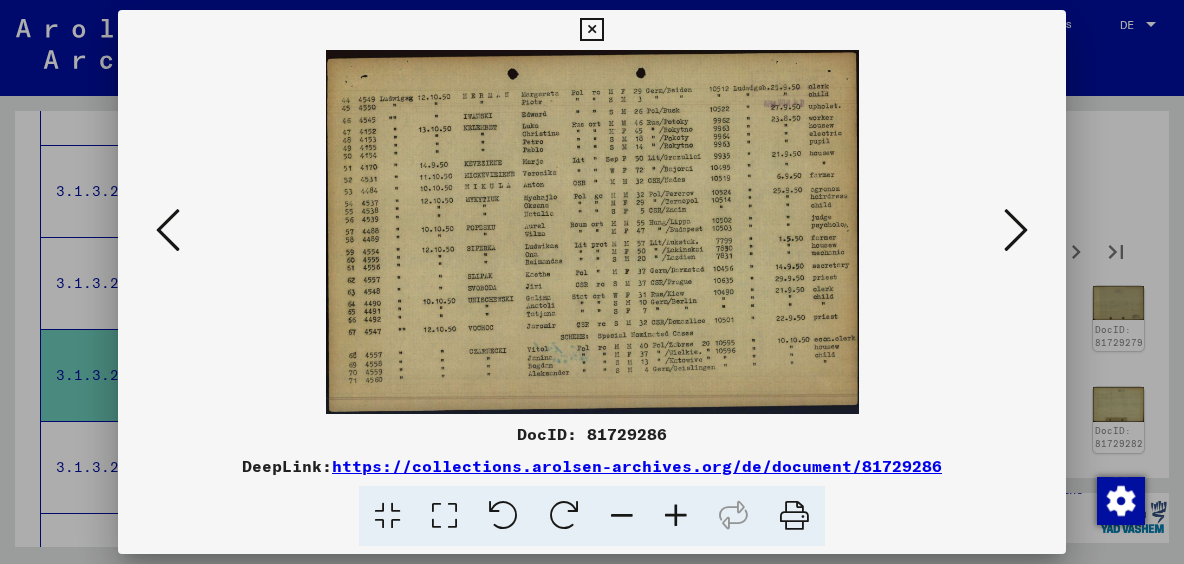 click at bounding box center [1016, 230] 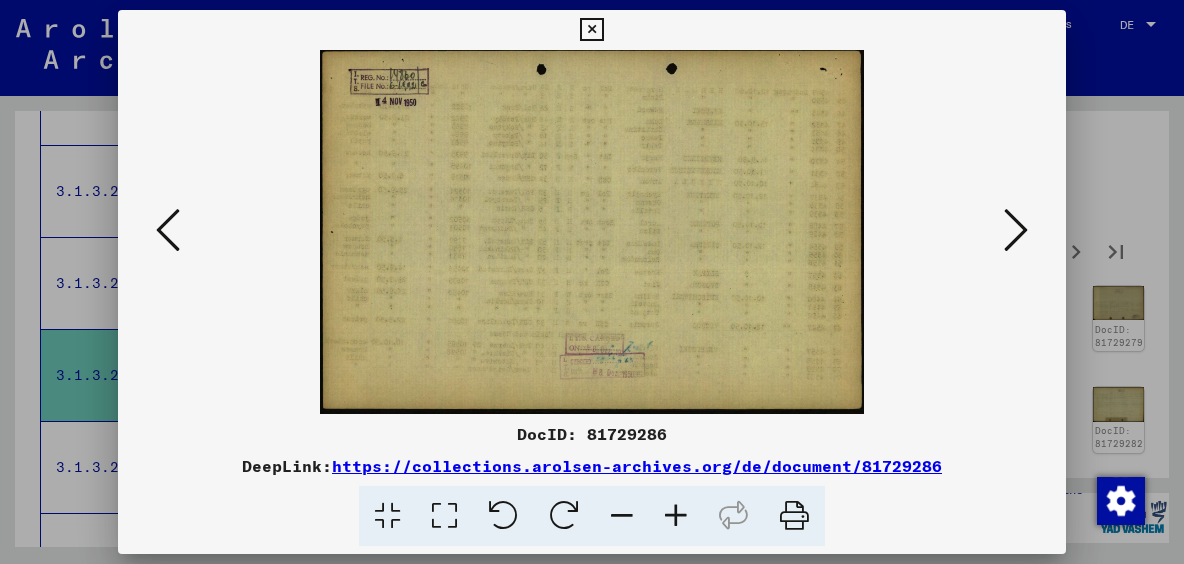 click at bounding box center (1016, 230) 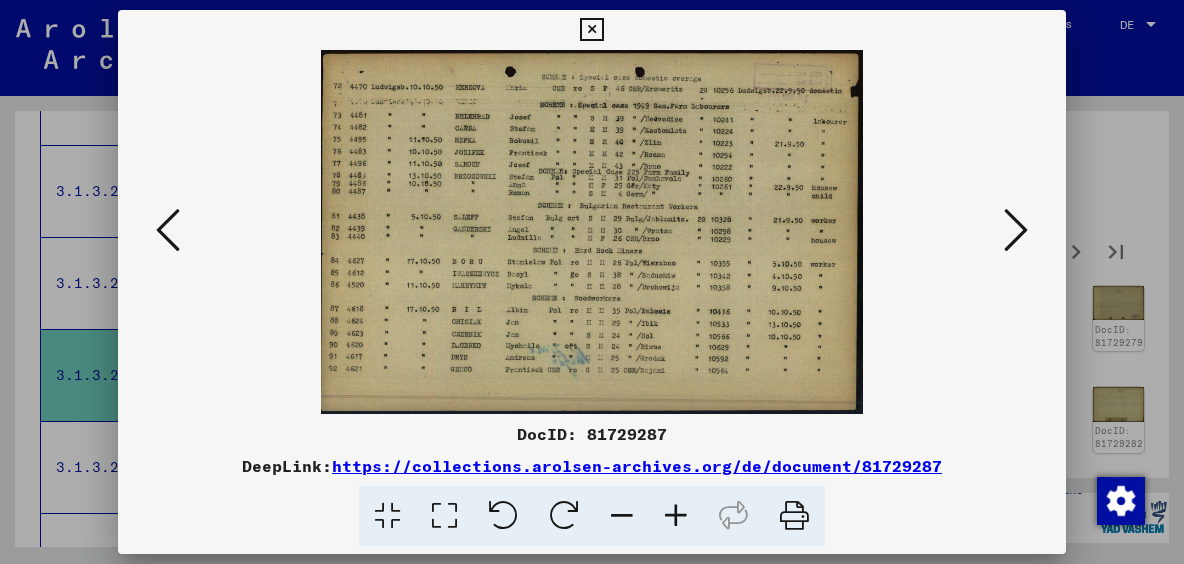 click at bounding box center [1016, 230] 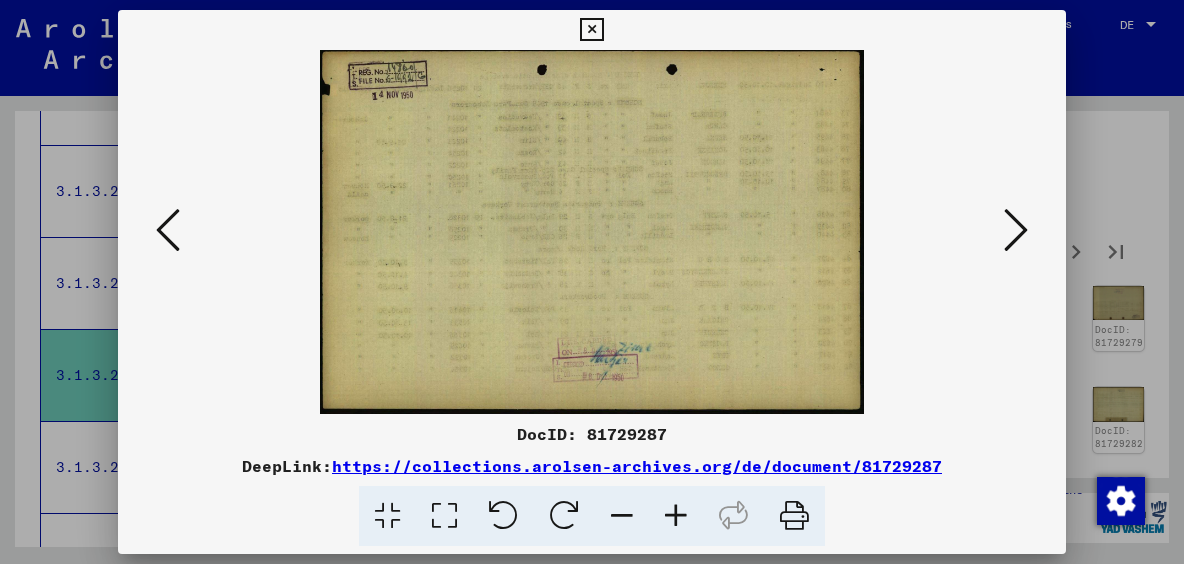 click at bounding box center (1016, 230) 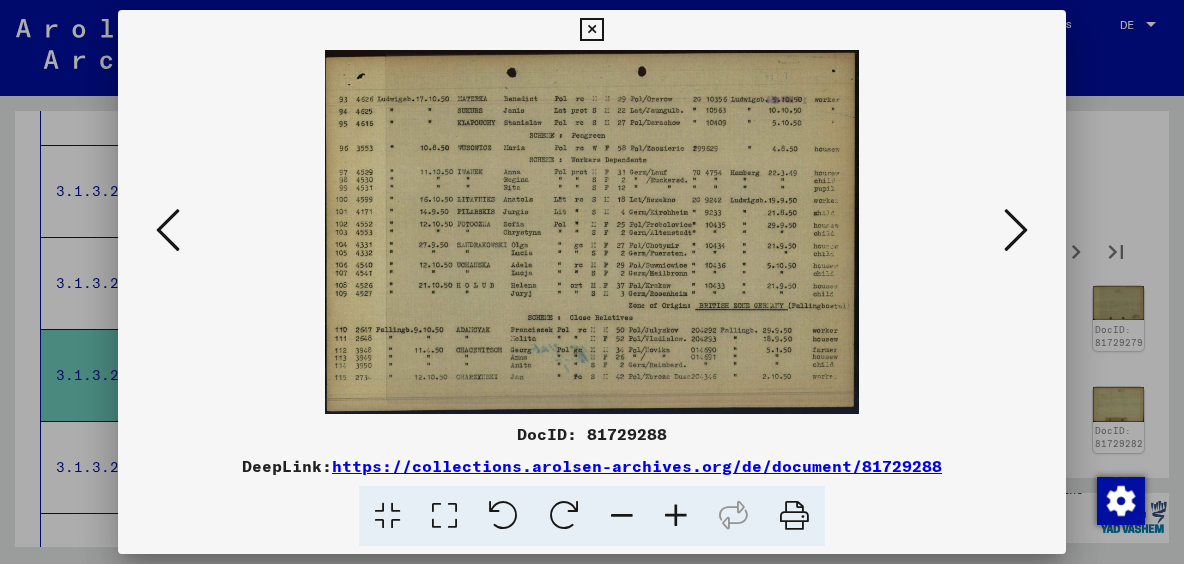 click at bounding box center [1016, 230] 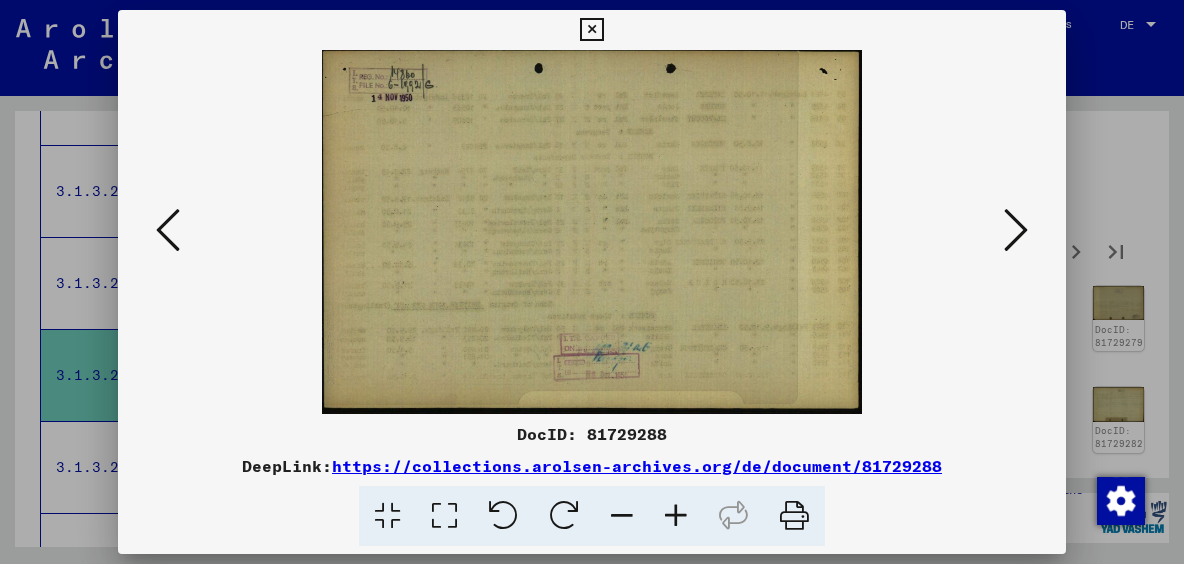 click at bounding box center [1016, 230] 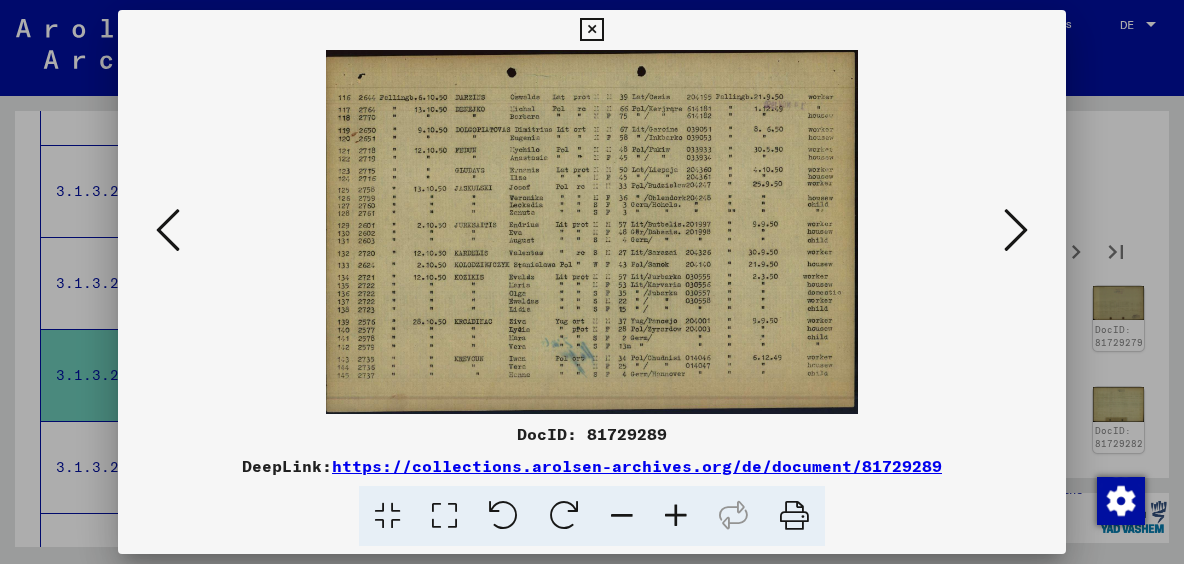 click at bounding box center (1016, 230) 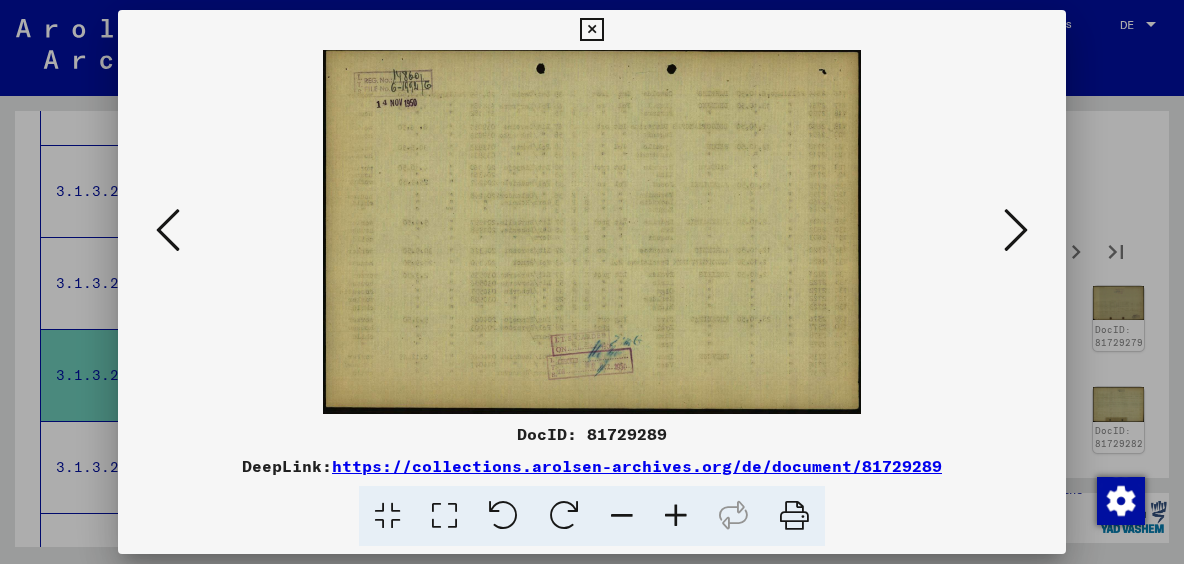 click at bounding box center [1016, 230] 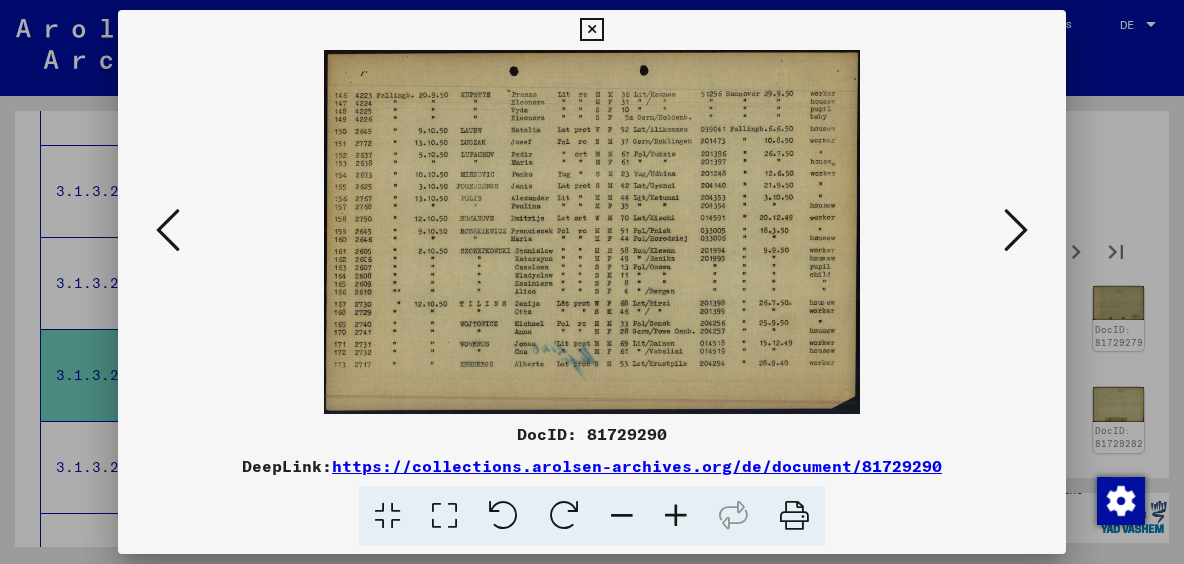 click at bounding box center [1016, 230] 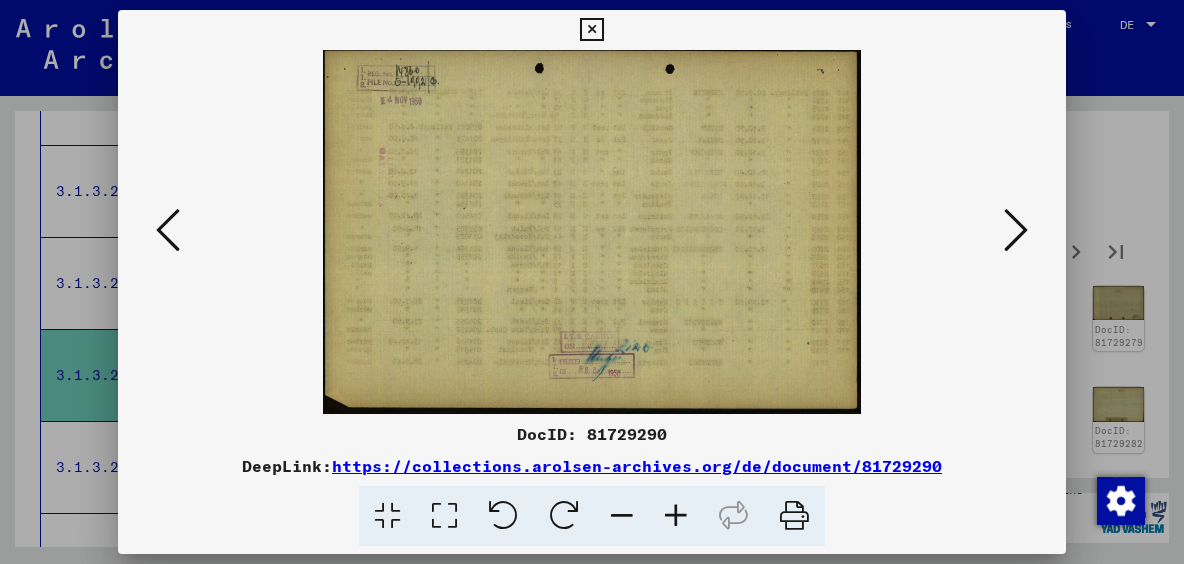 click at bounding box center [1016, 230] 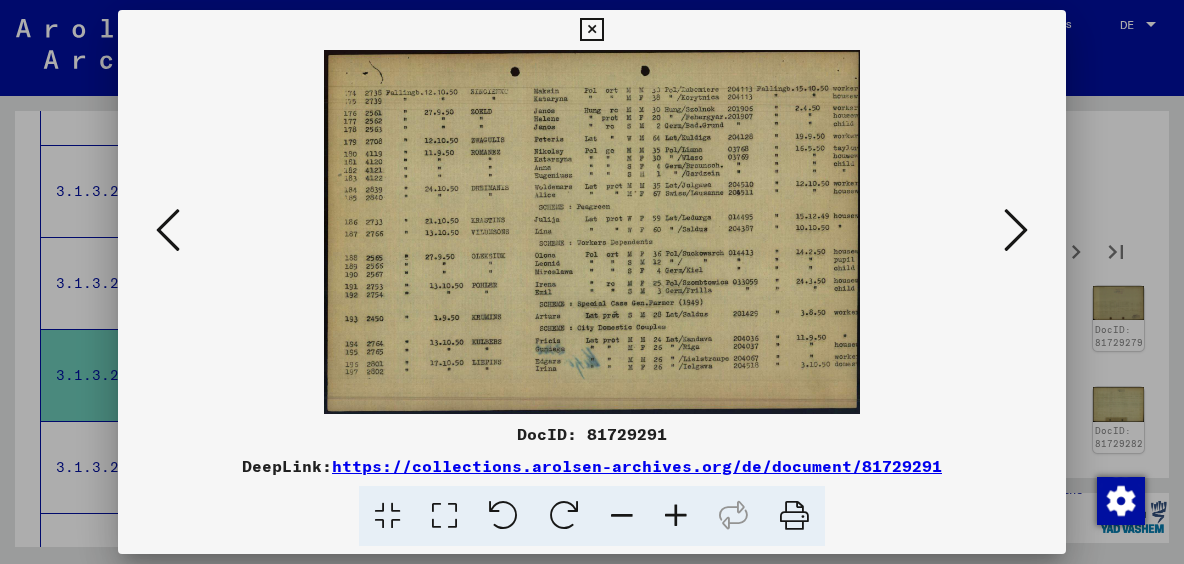 click at bounding box center (1016, 230) 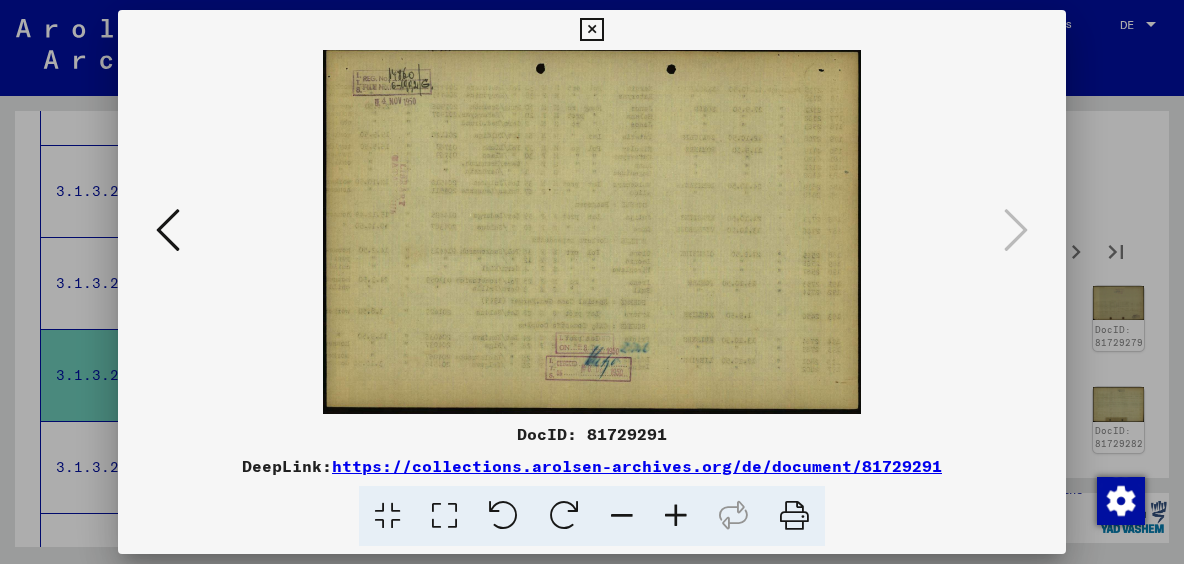 click at bounding box center [592, 282] 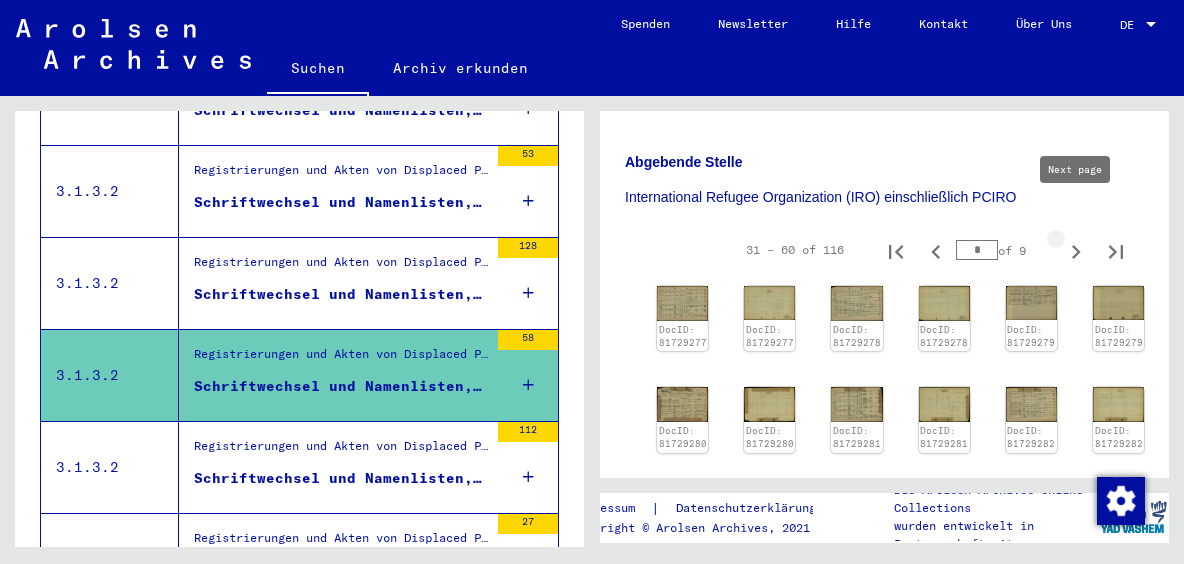 click 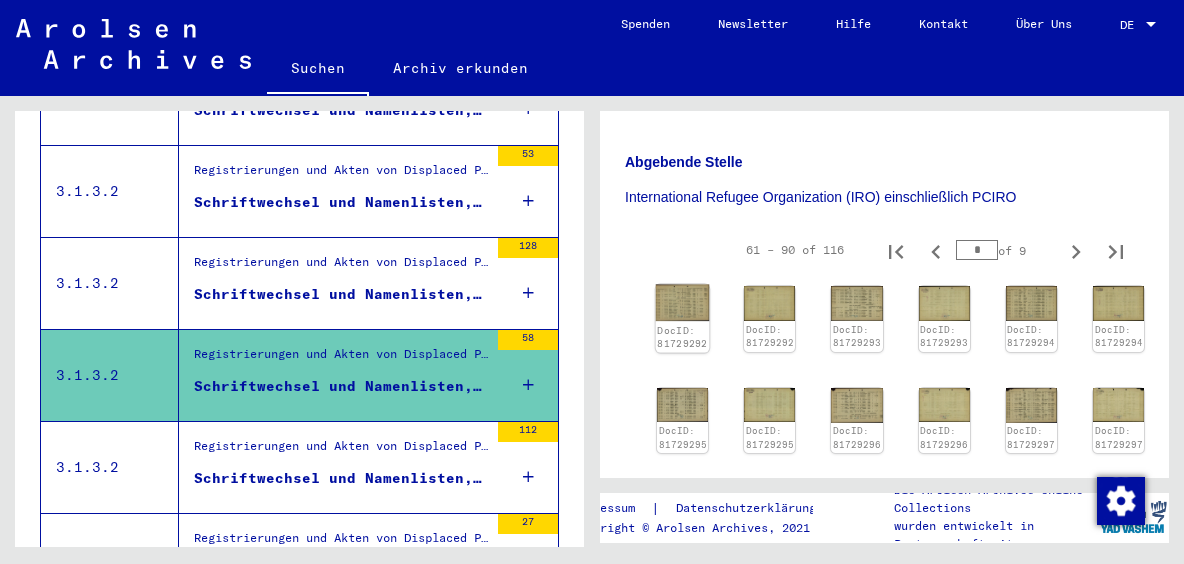 click on "DocID: 81729292" 